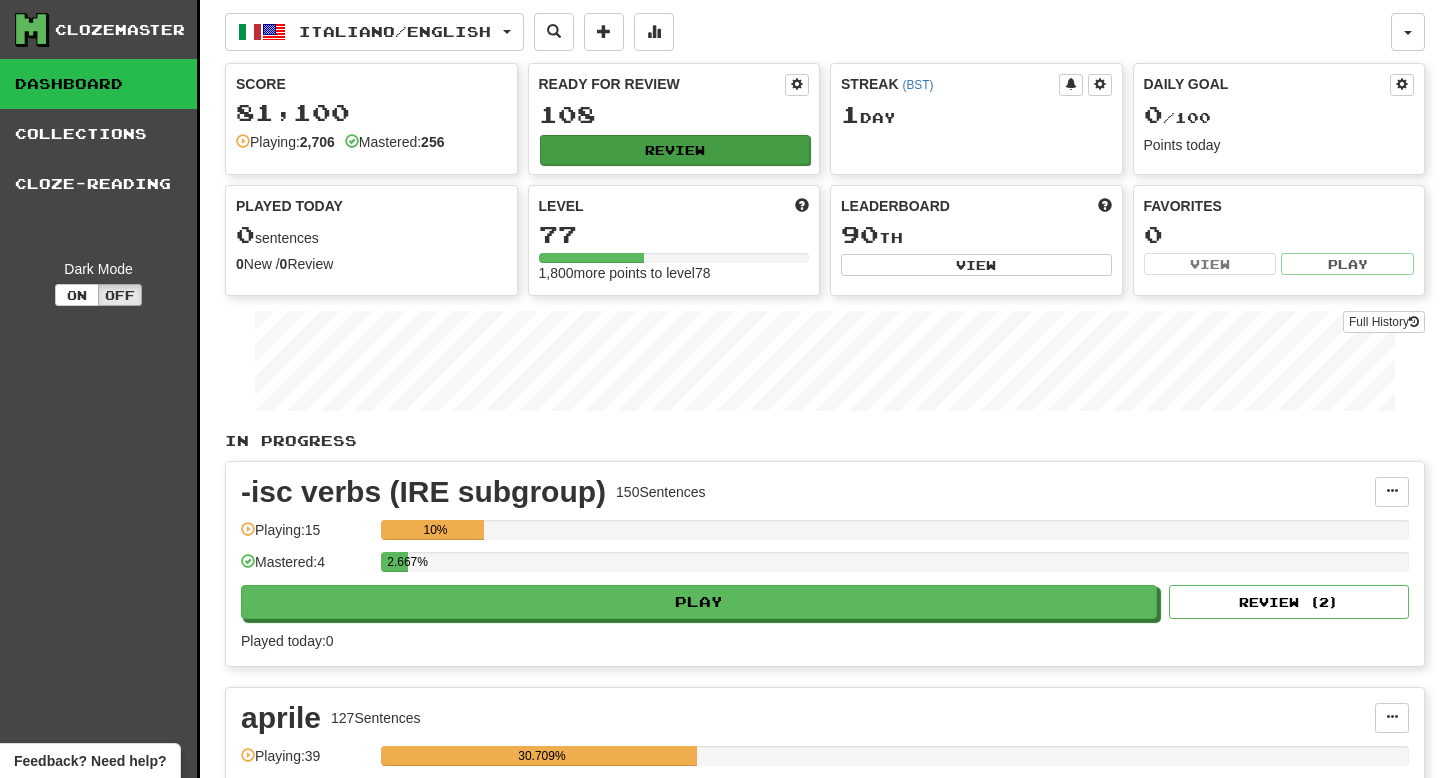 scroll, scrollTop: 0, scrollLeft: 0, axis: both 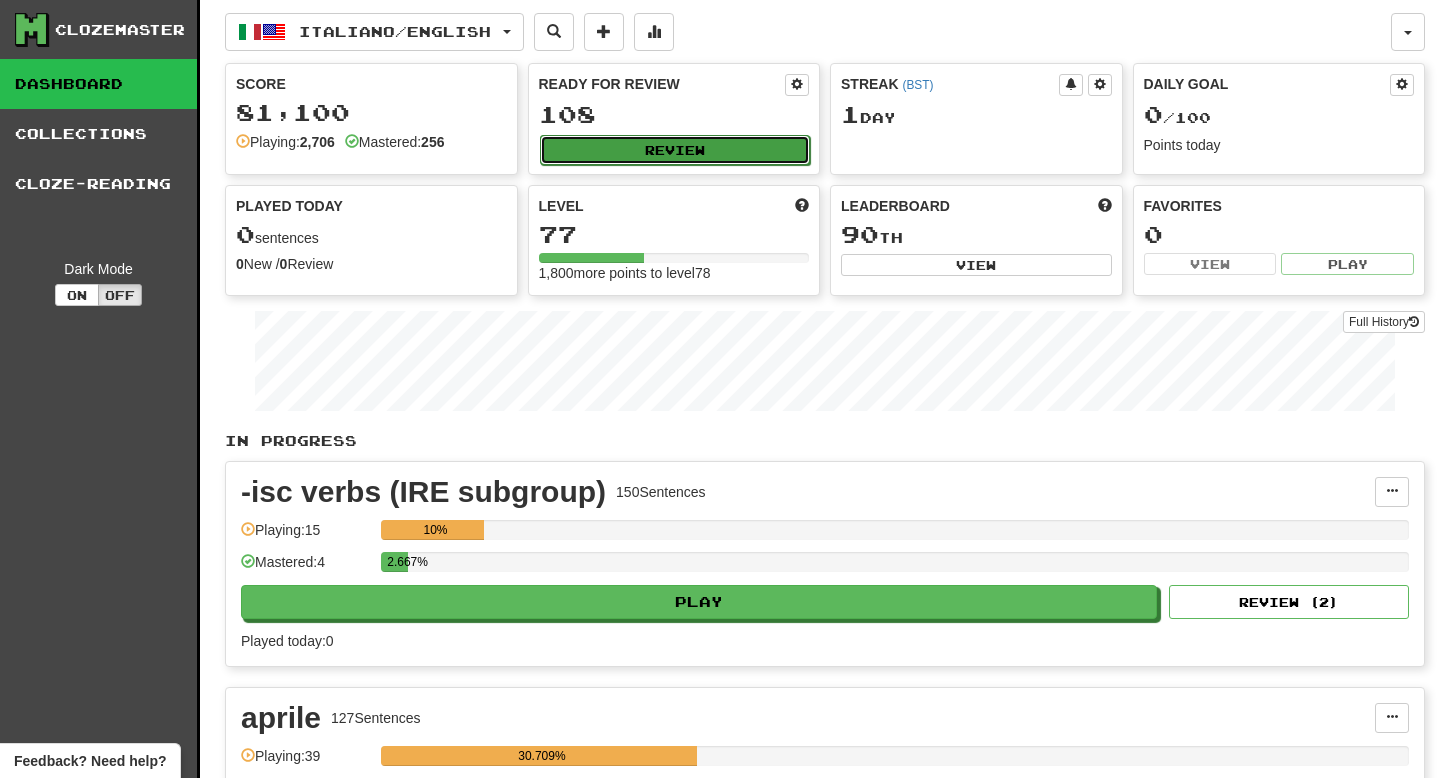 click on "Review" at bounding box center [675, 150] 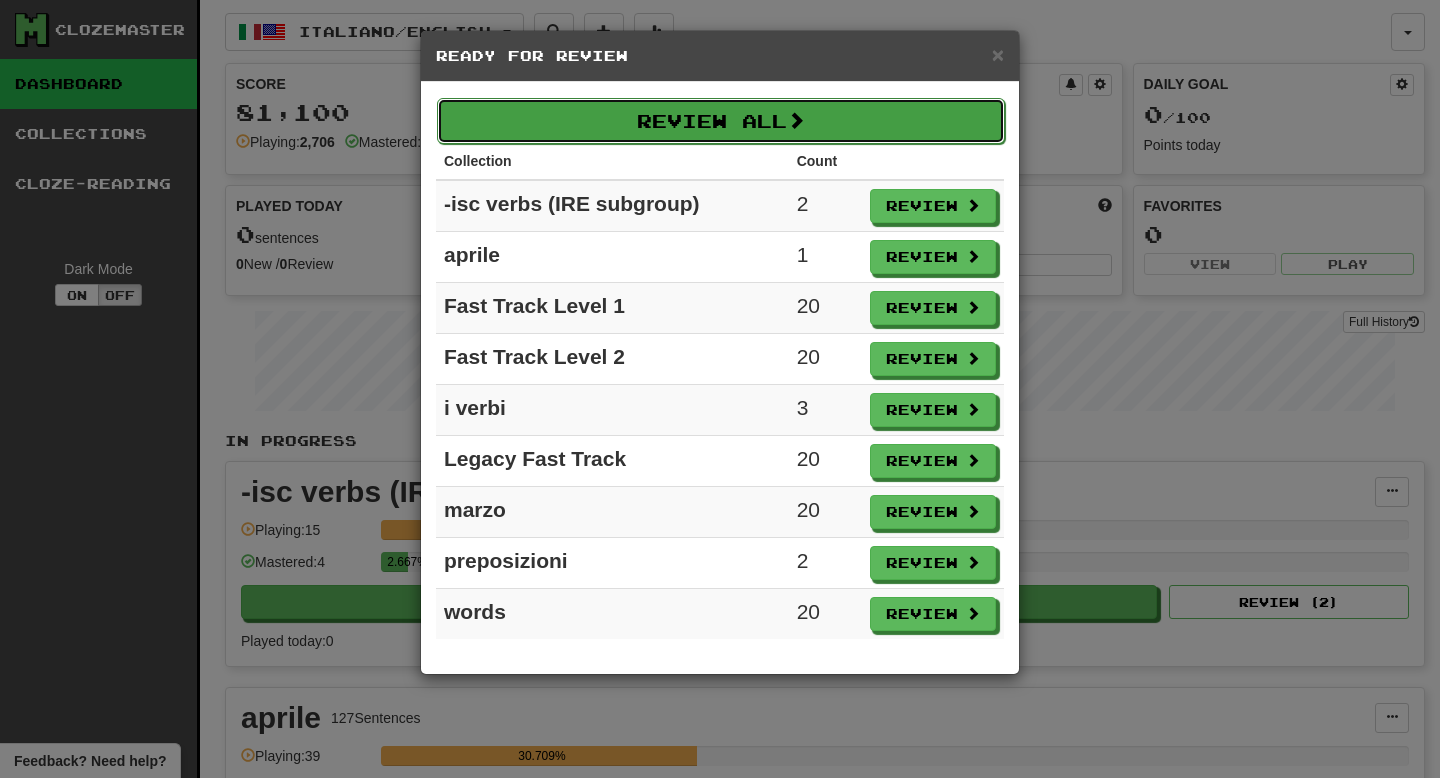 click on "Review All" at bounding box center (721, 121) 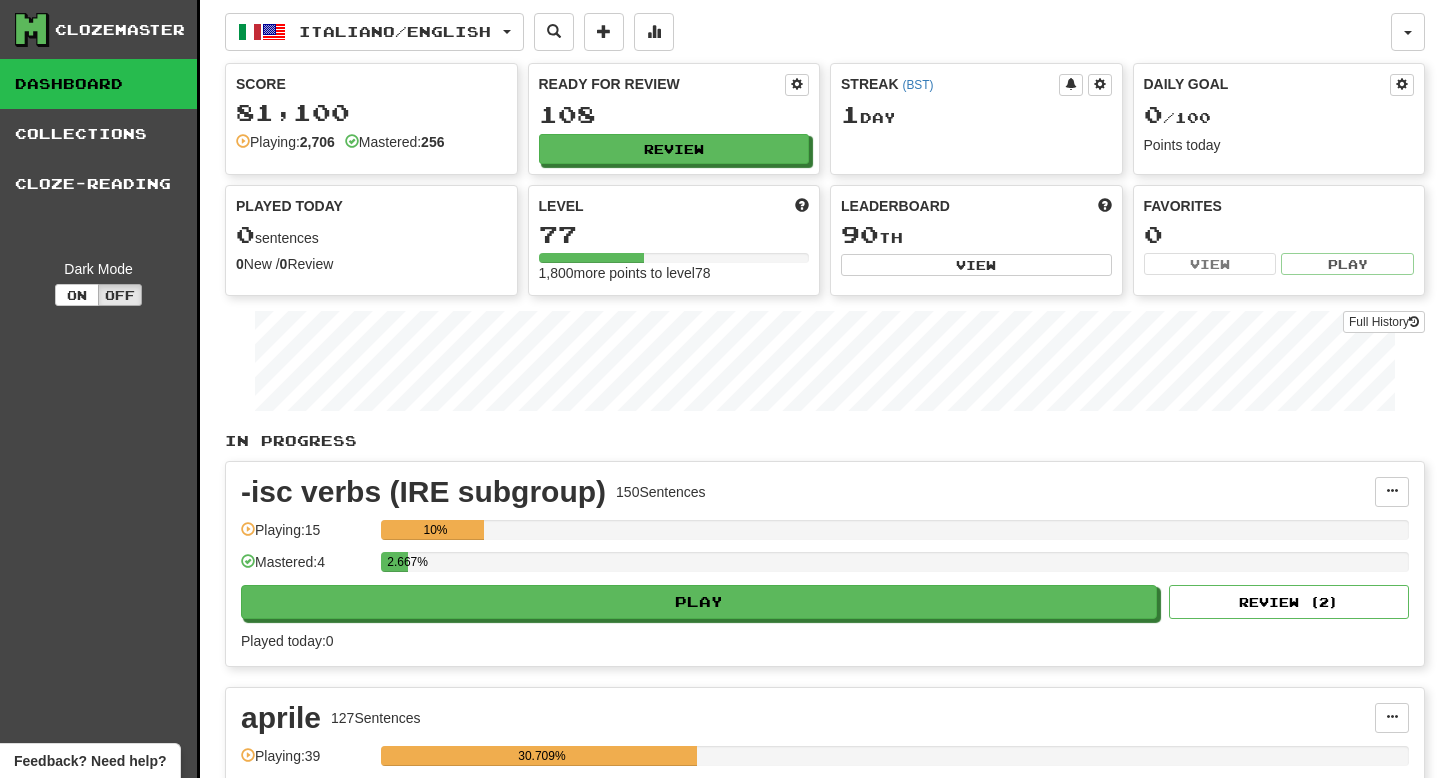 select on "**" 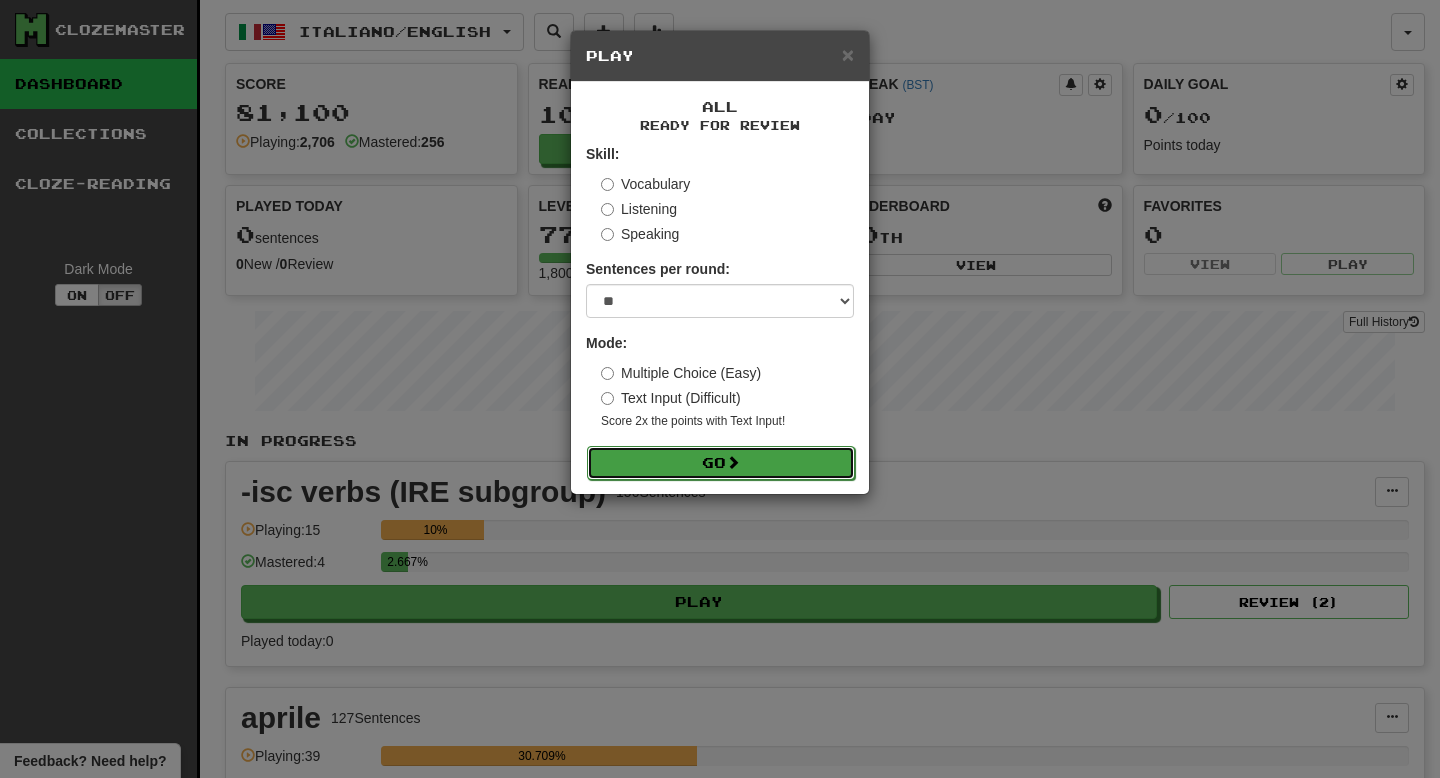 click on "Go" at bounding box center [721, 463] 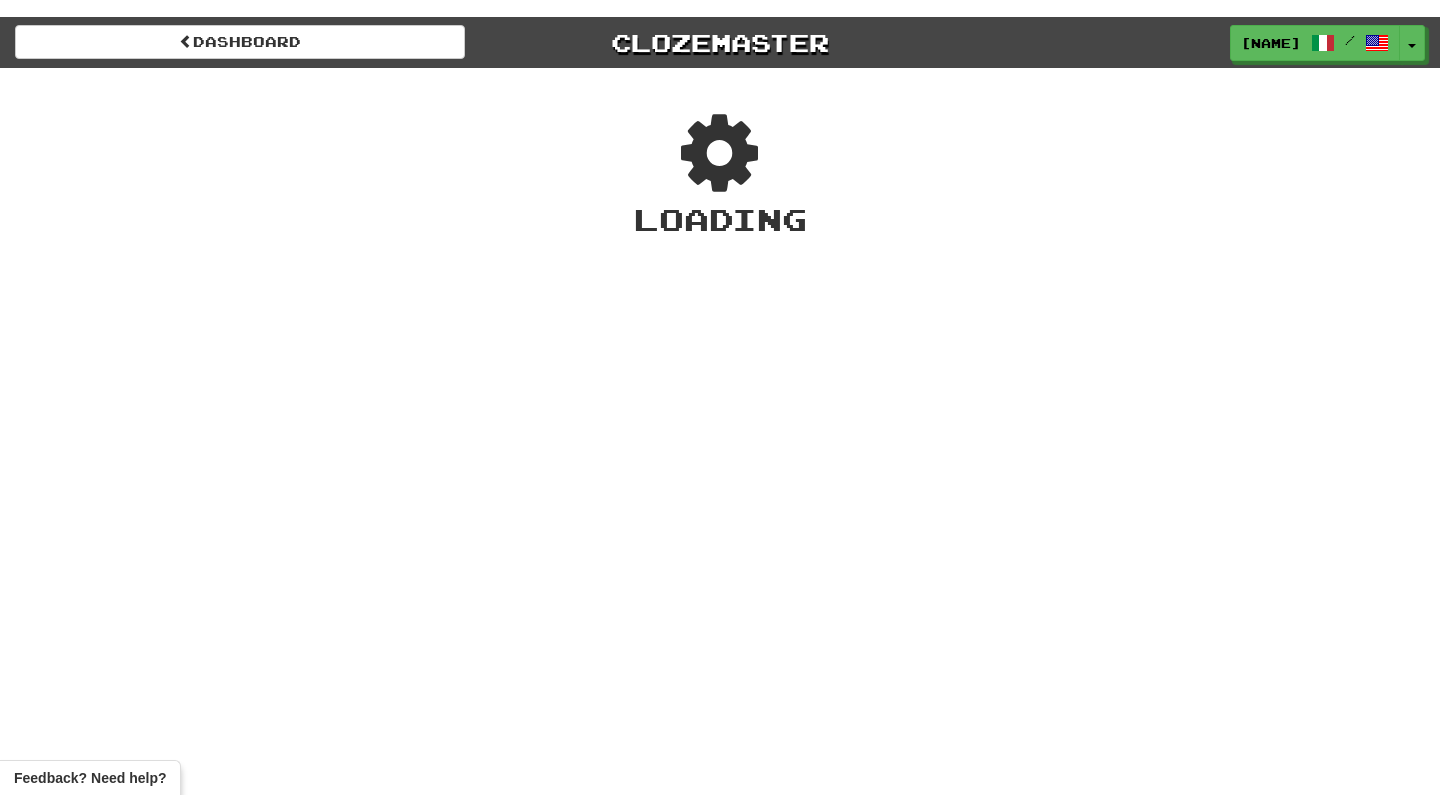 scroll, scrollTop: 0, scrollLeft: 0, axis: both 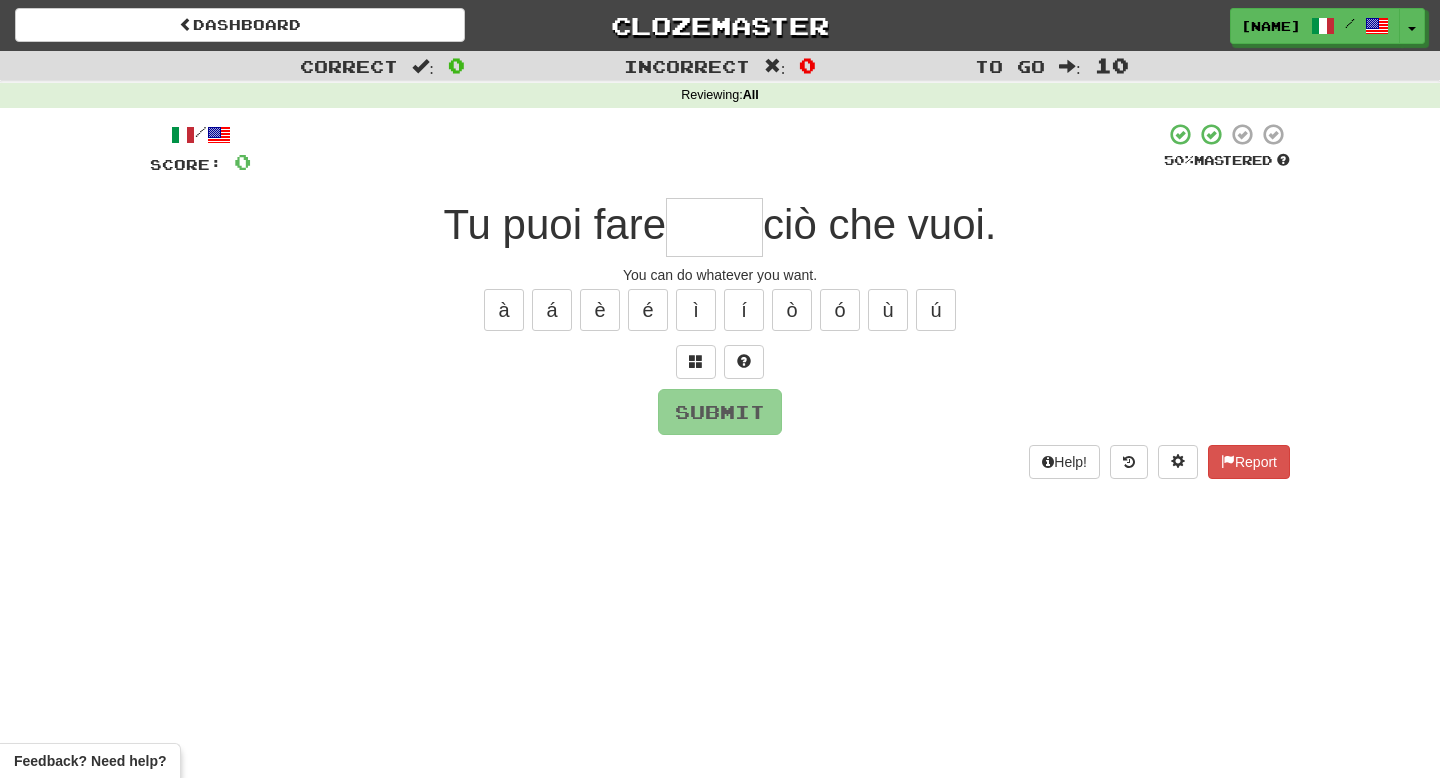type on "*" 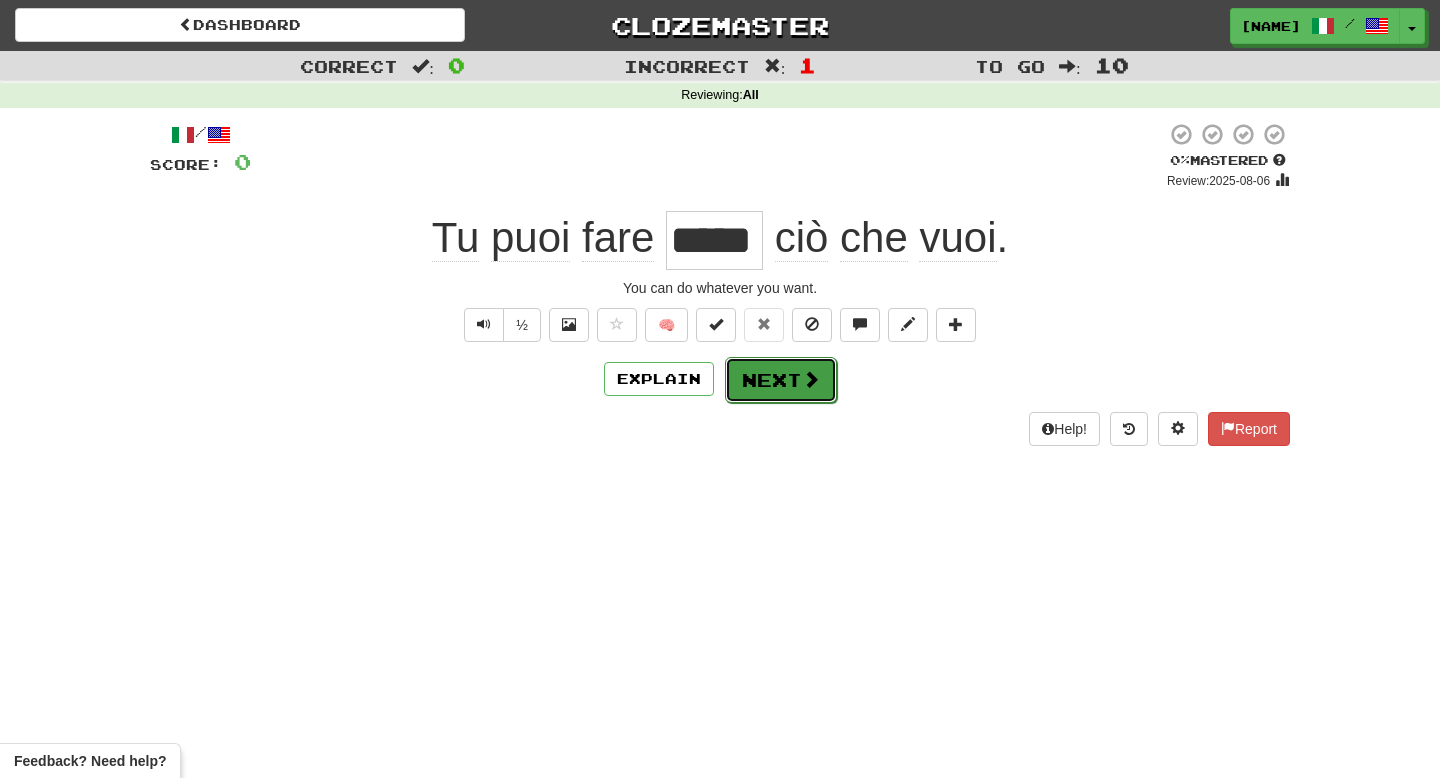 click on "Next" at bounding box center (781, 380) 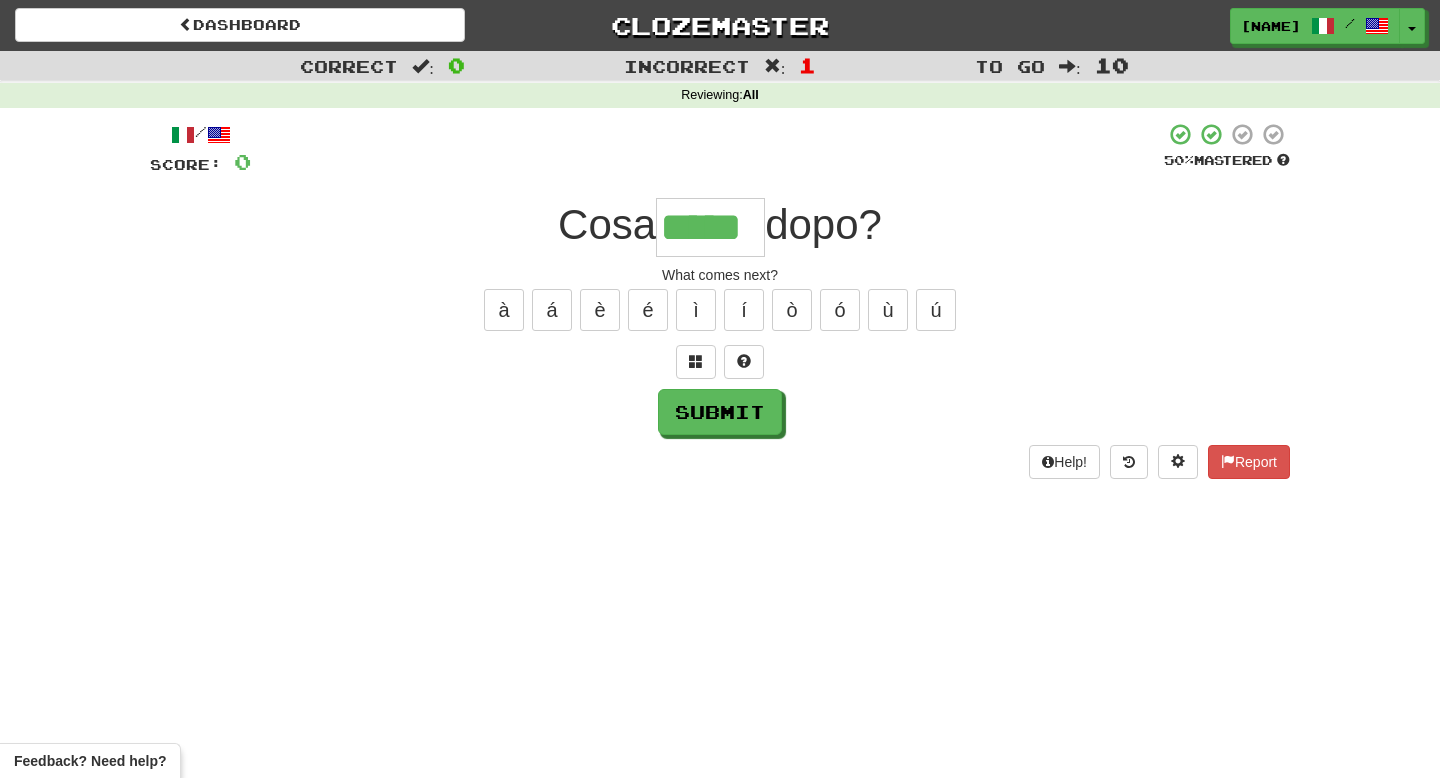 type on "*****" 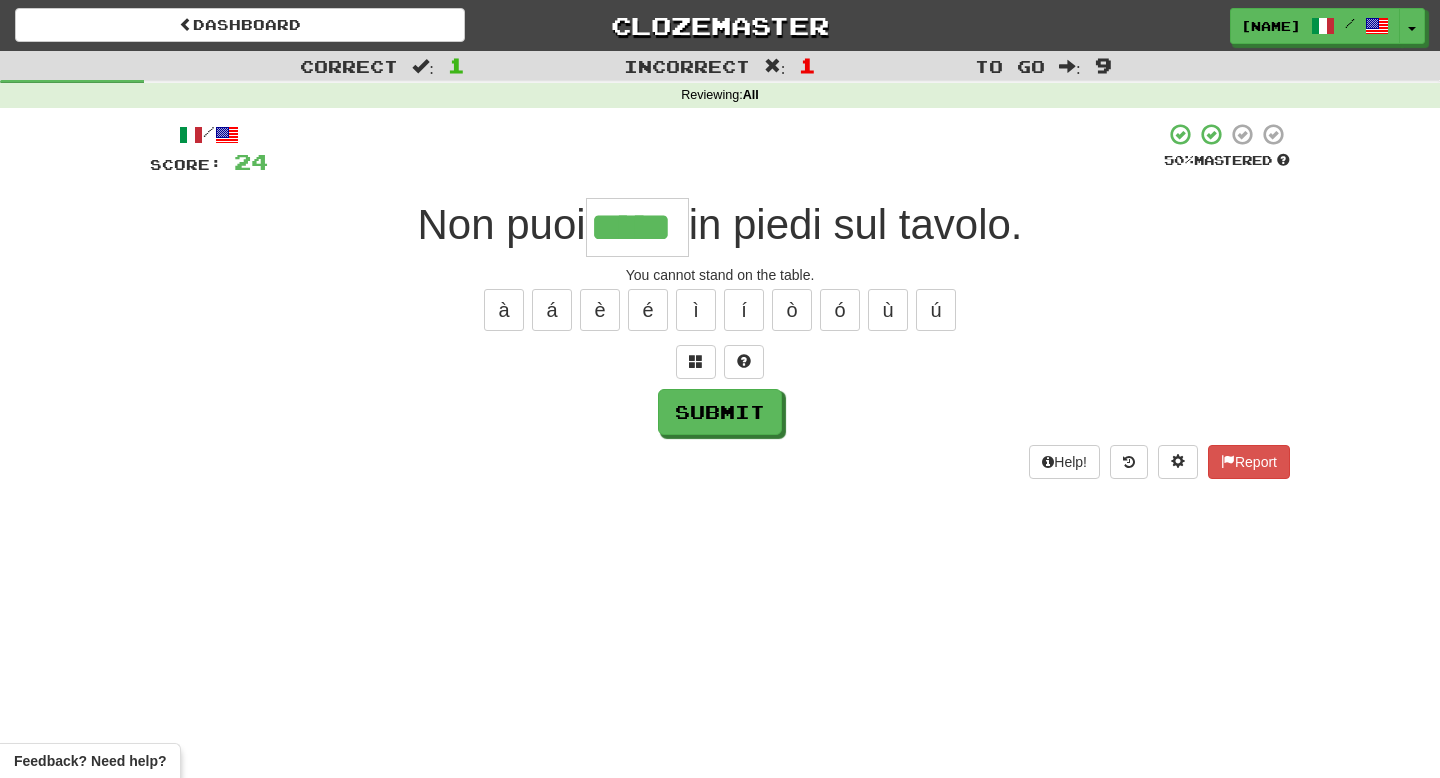 type on "*****" 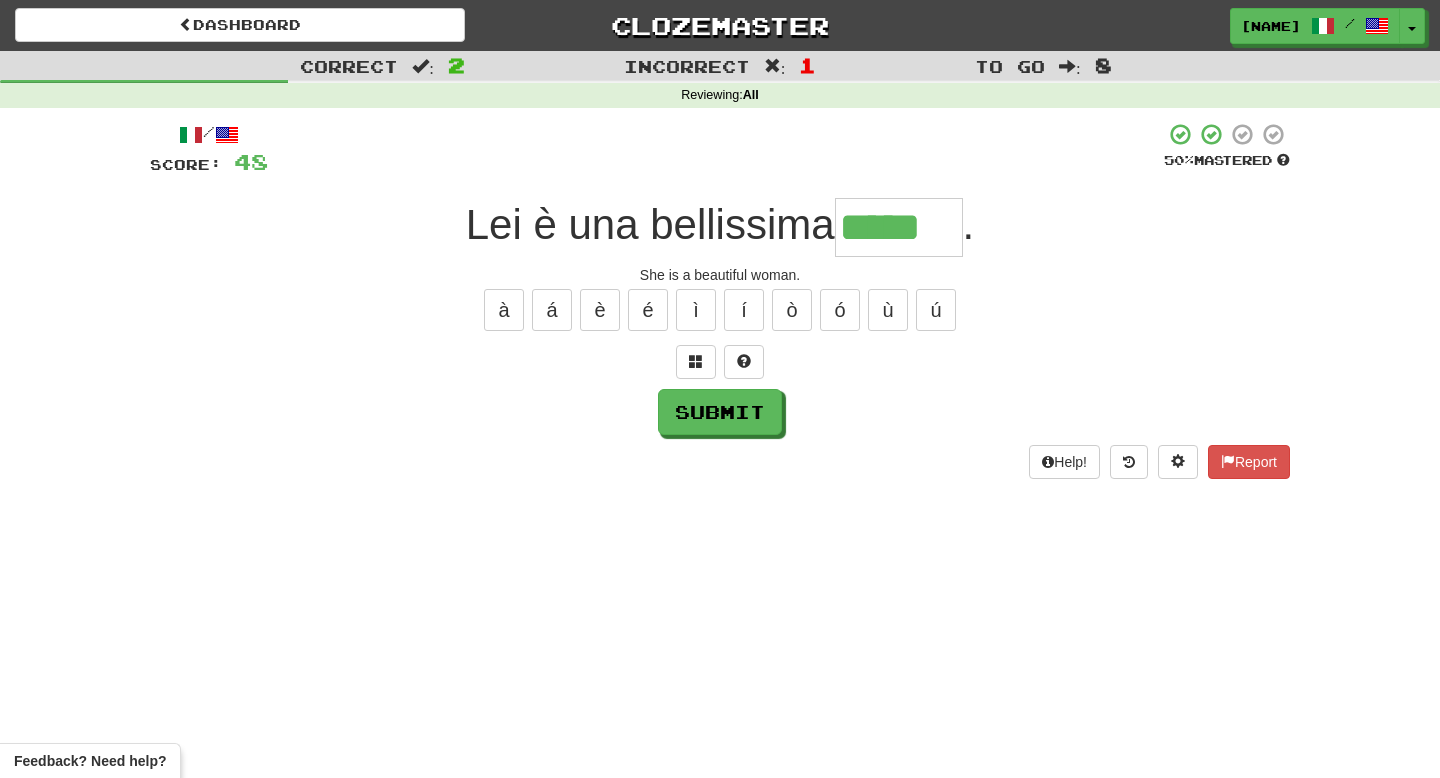 type on "*****" 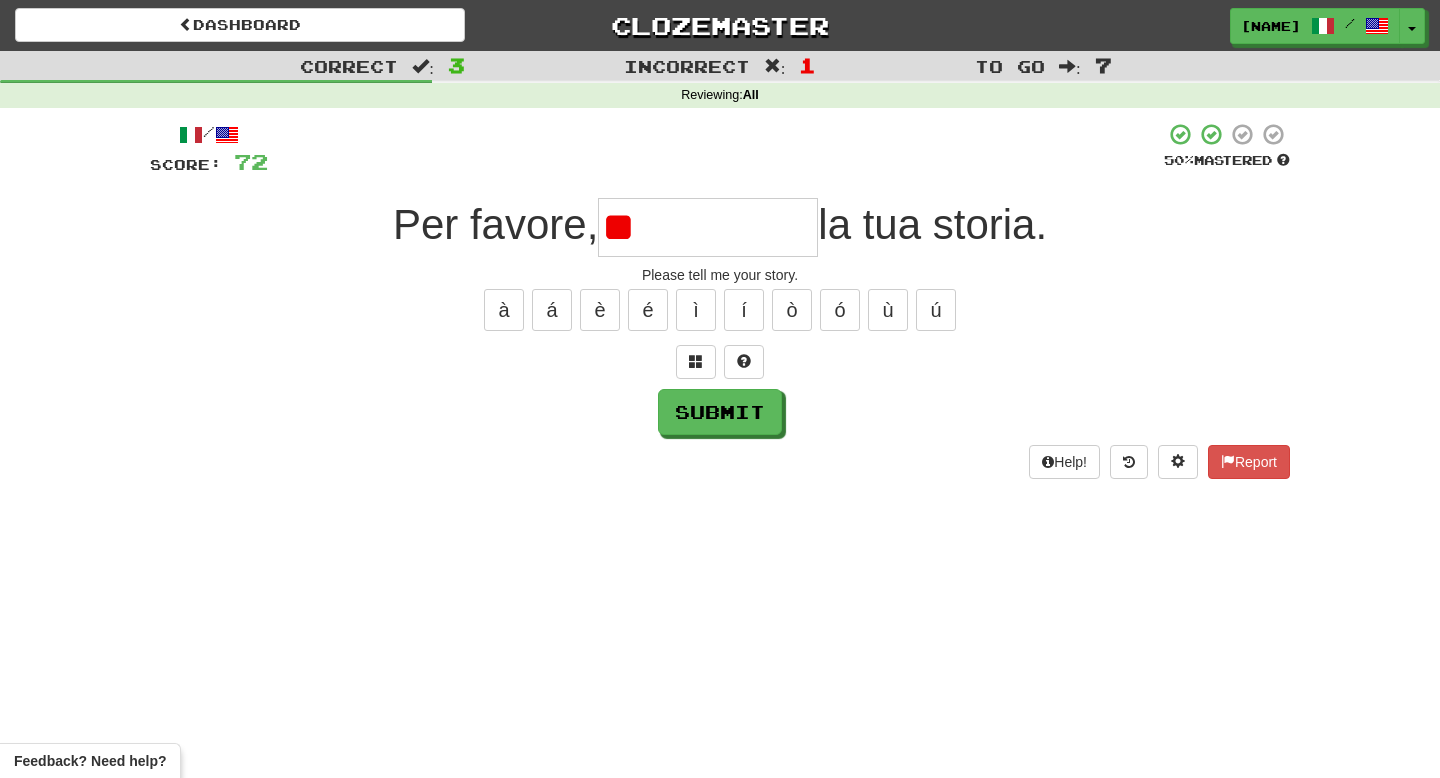 type on "*" 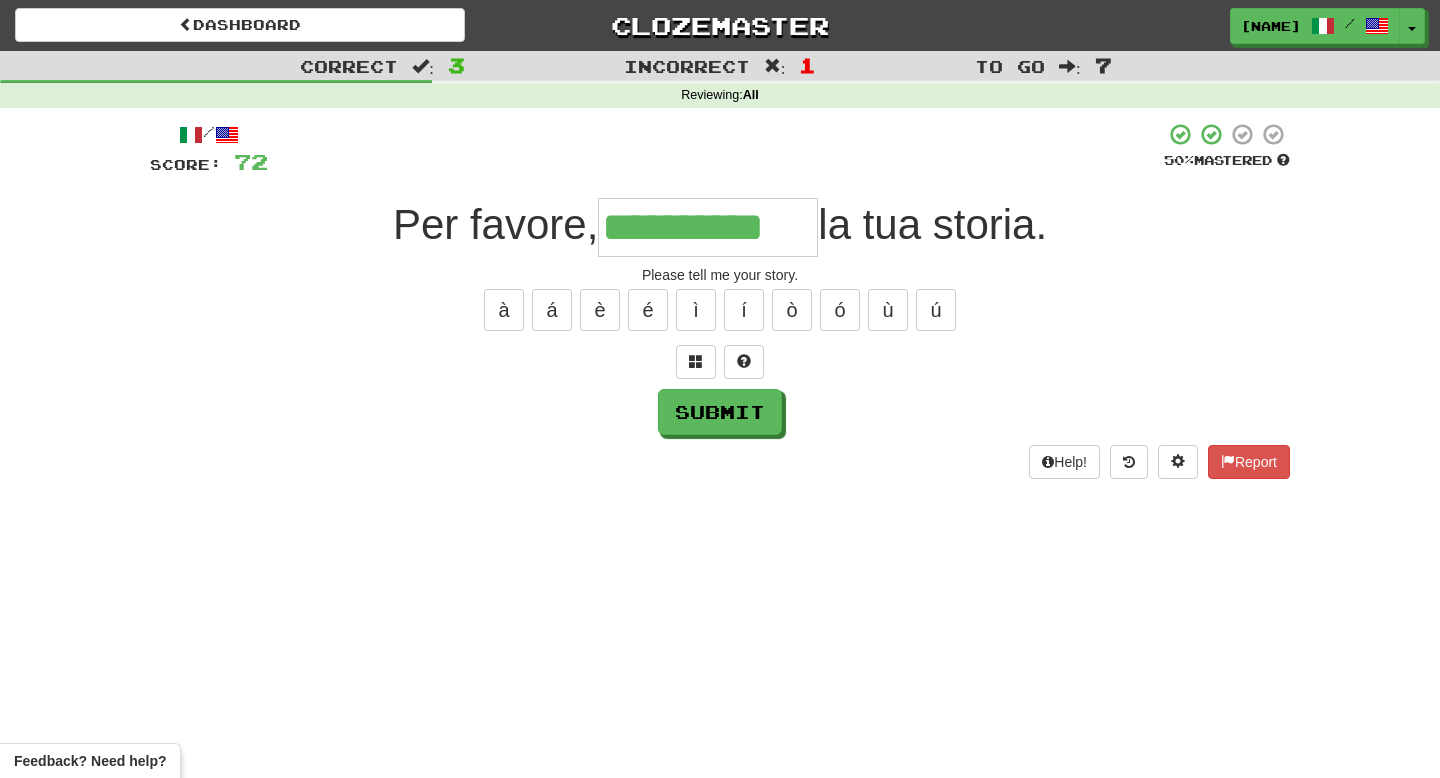 type on "**********" 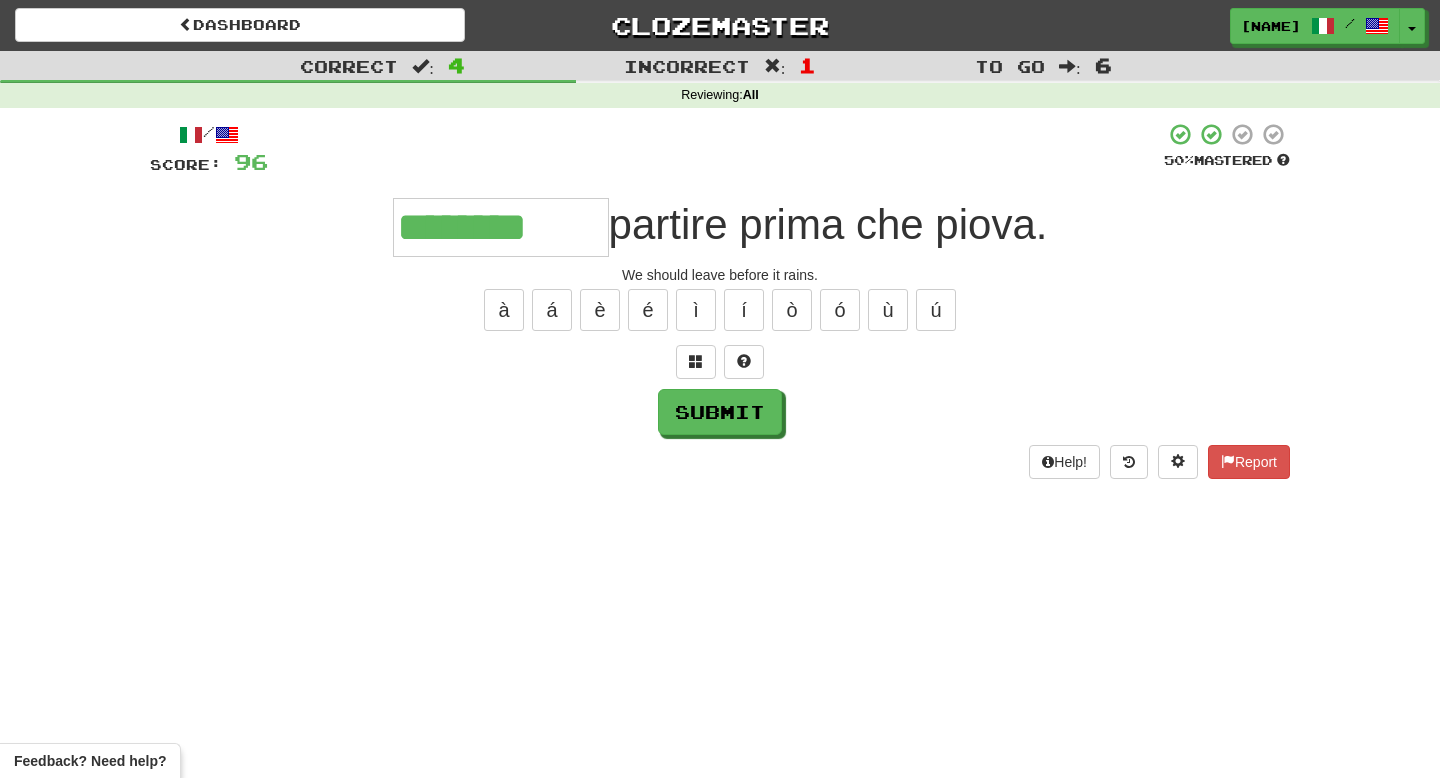 type on "********" 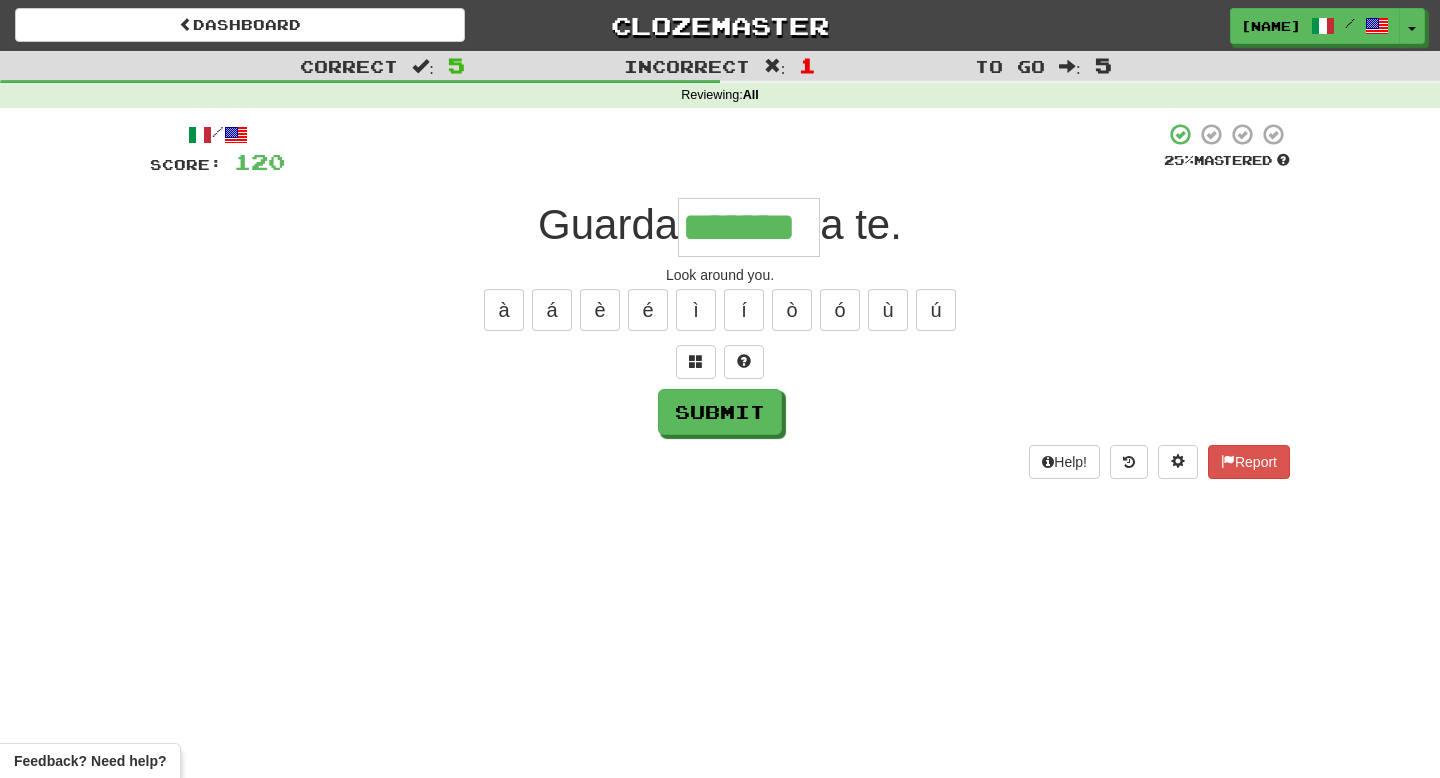 type on "*******" 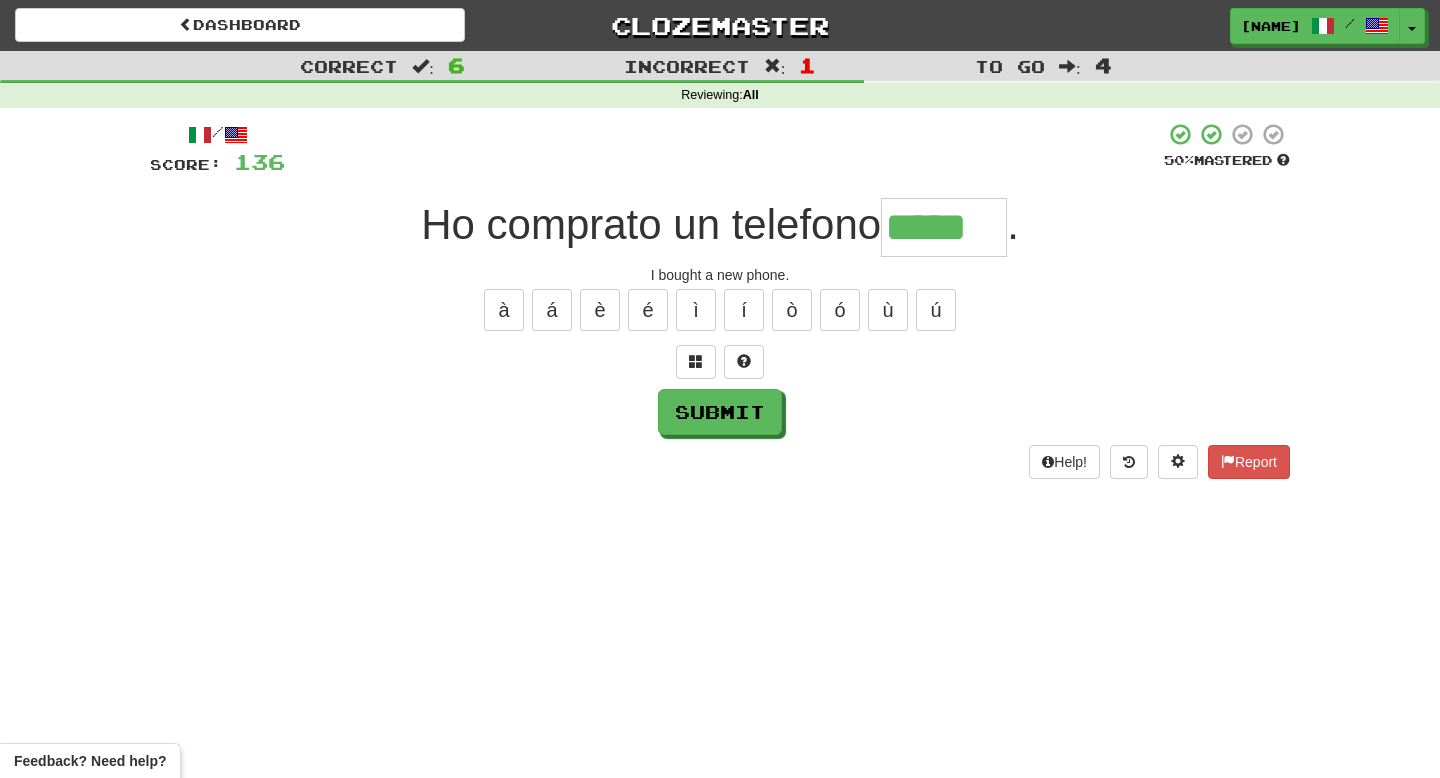 type on "*****" 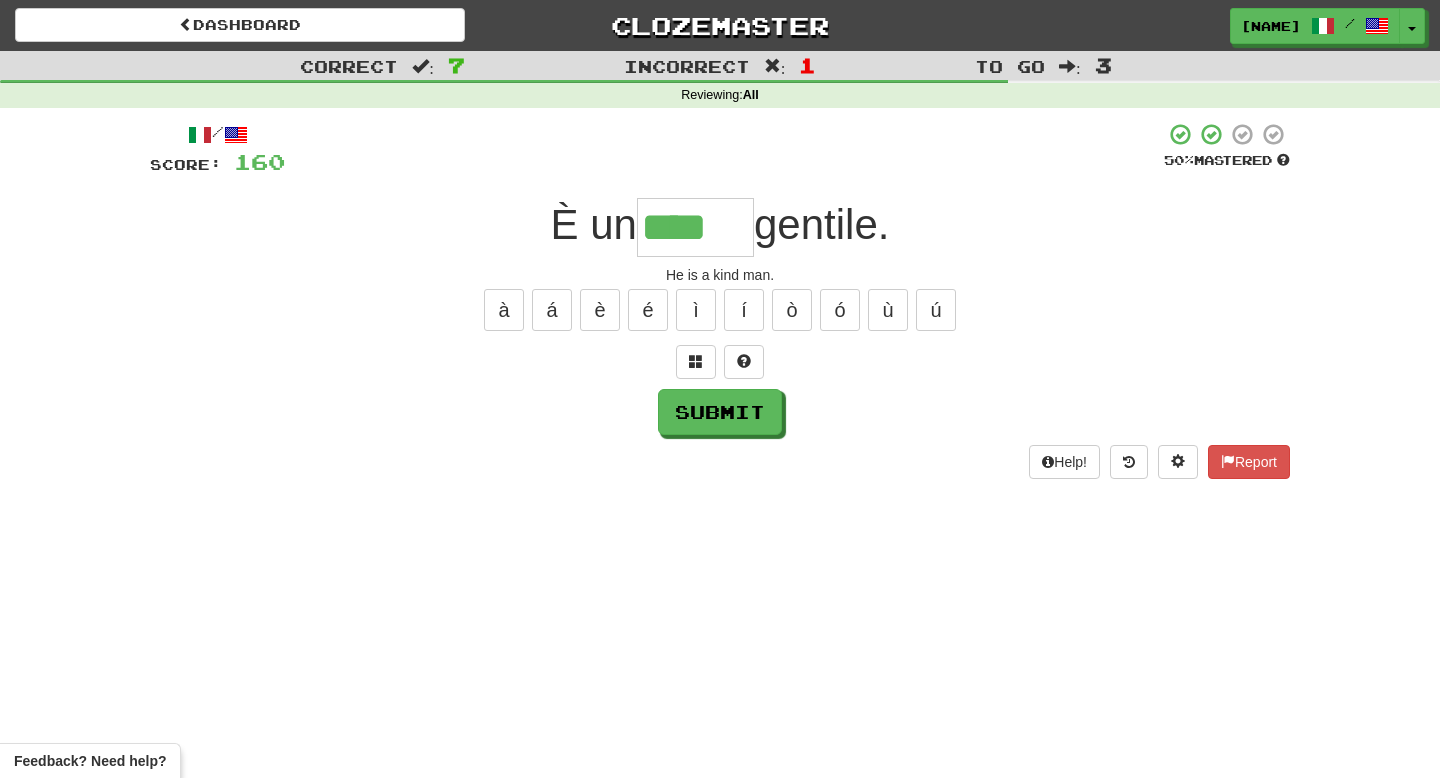 type on "****" 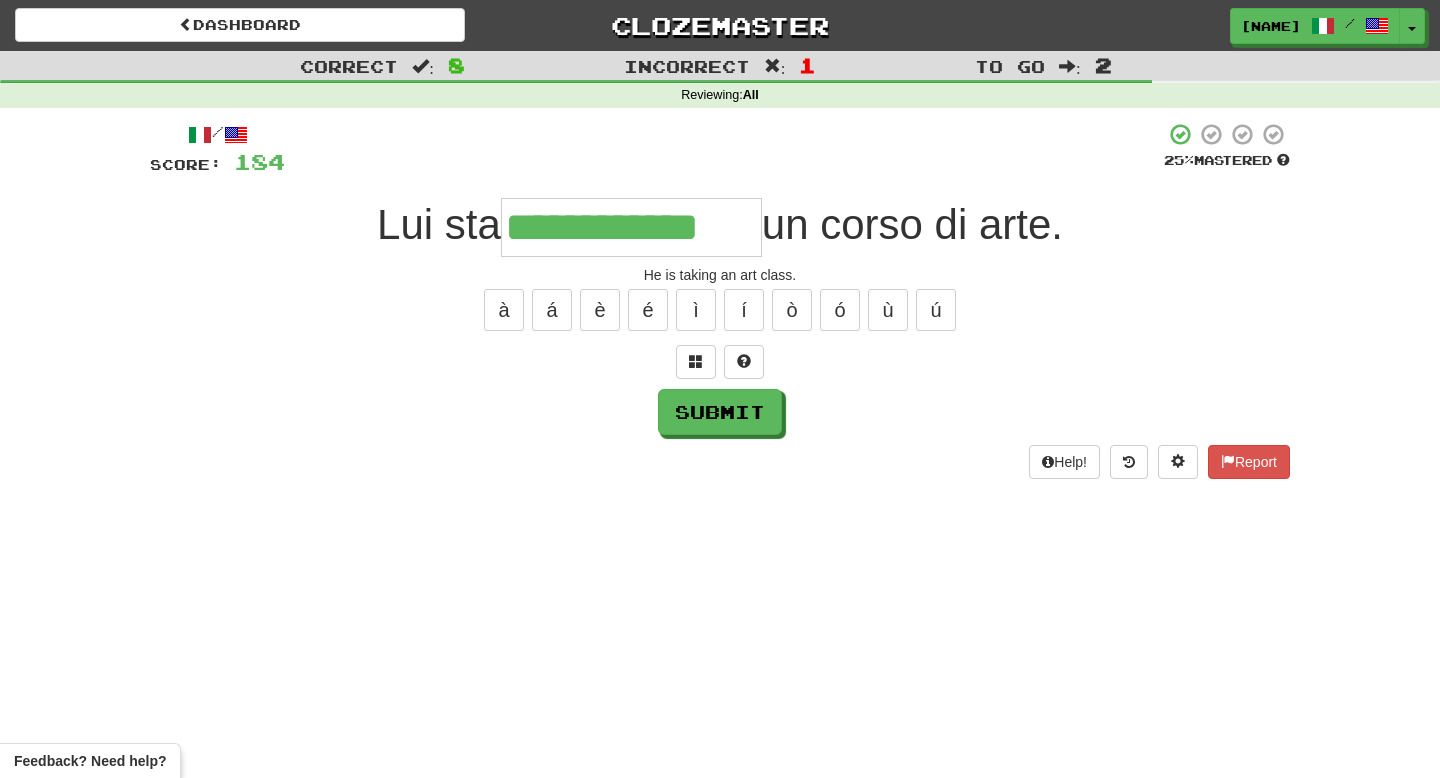 type on "**********" 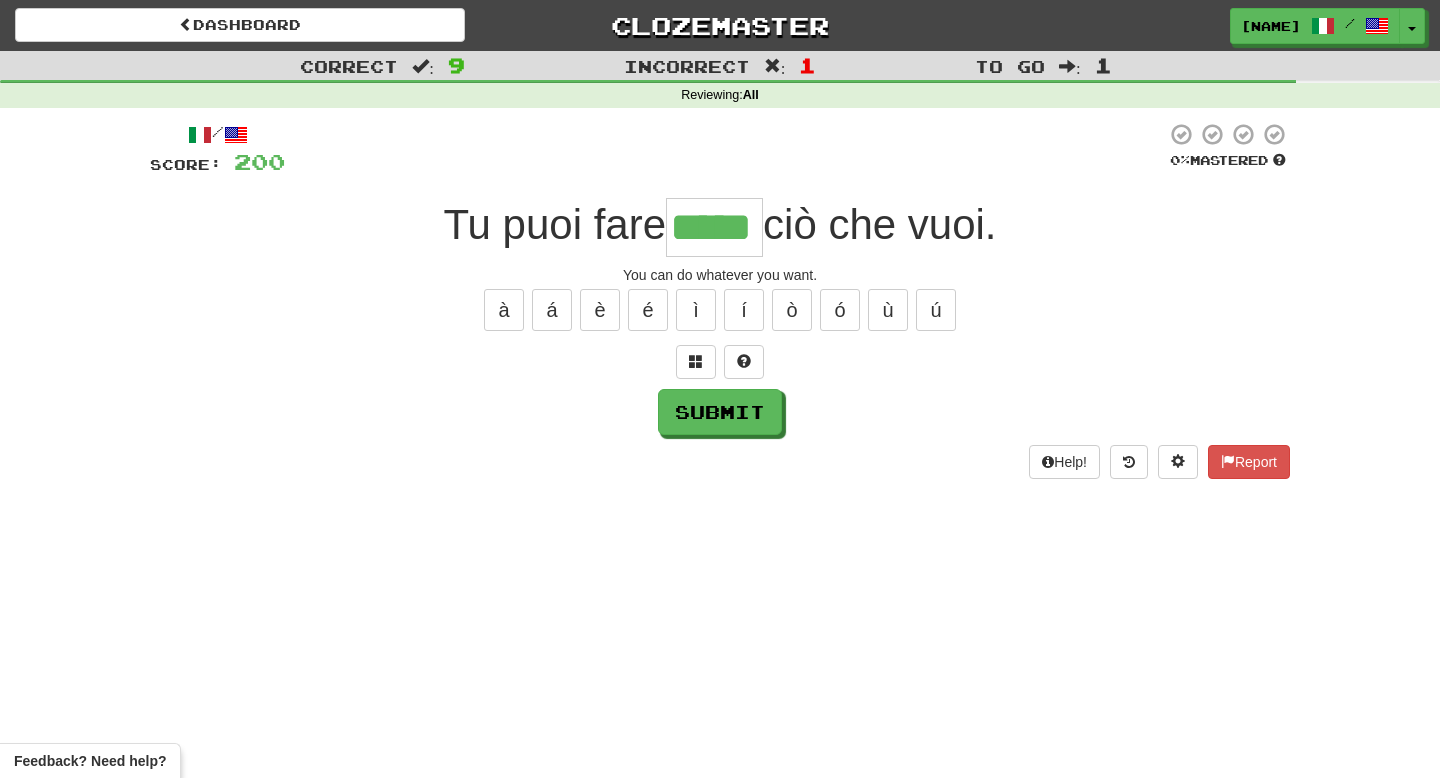 type on "*****" 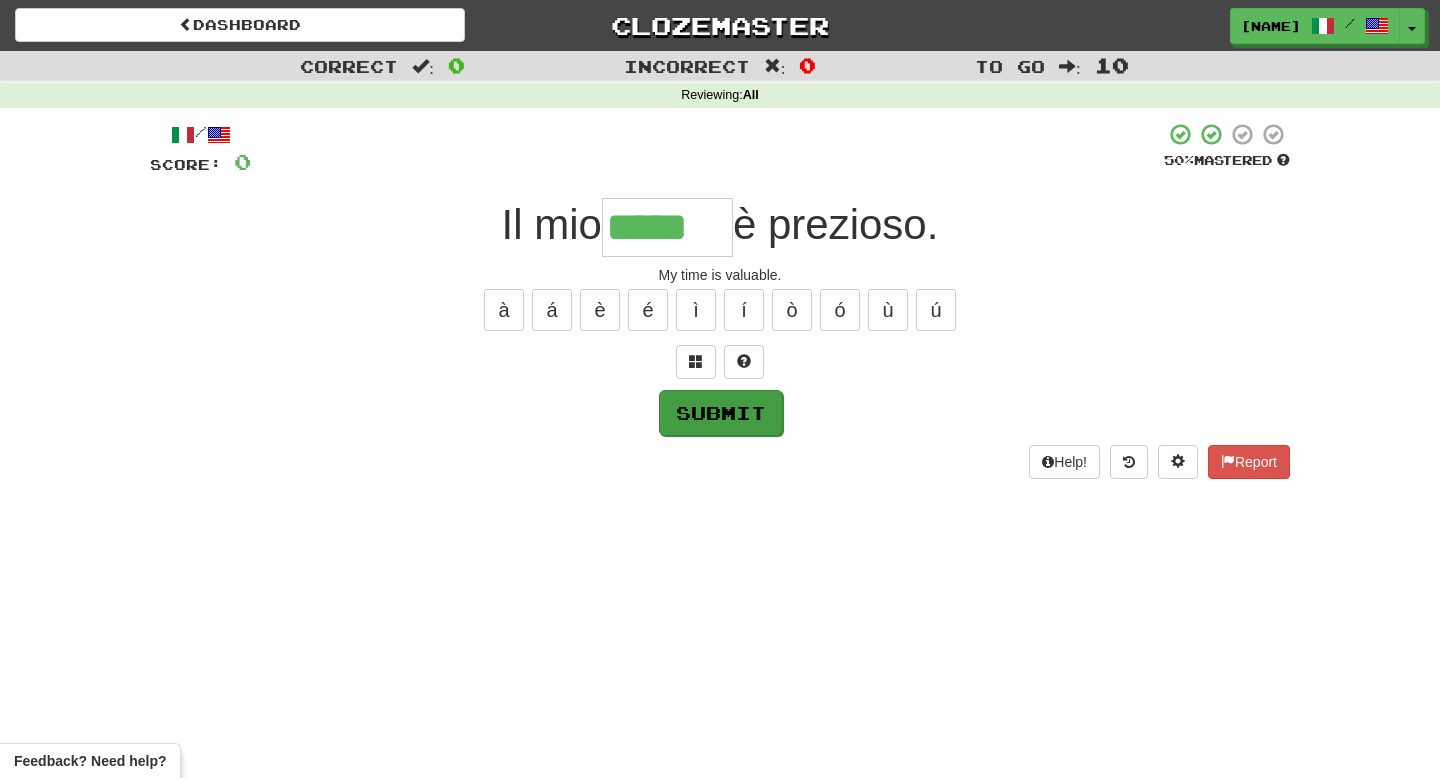 type on "*****" 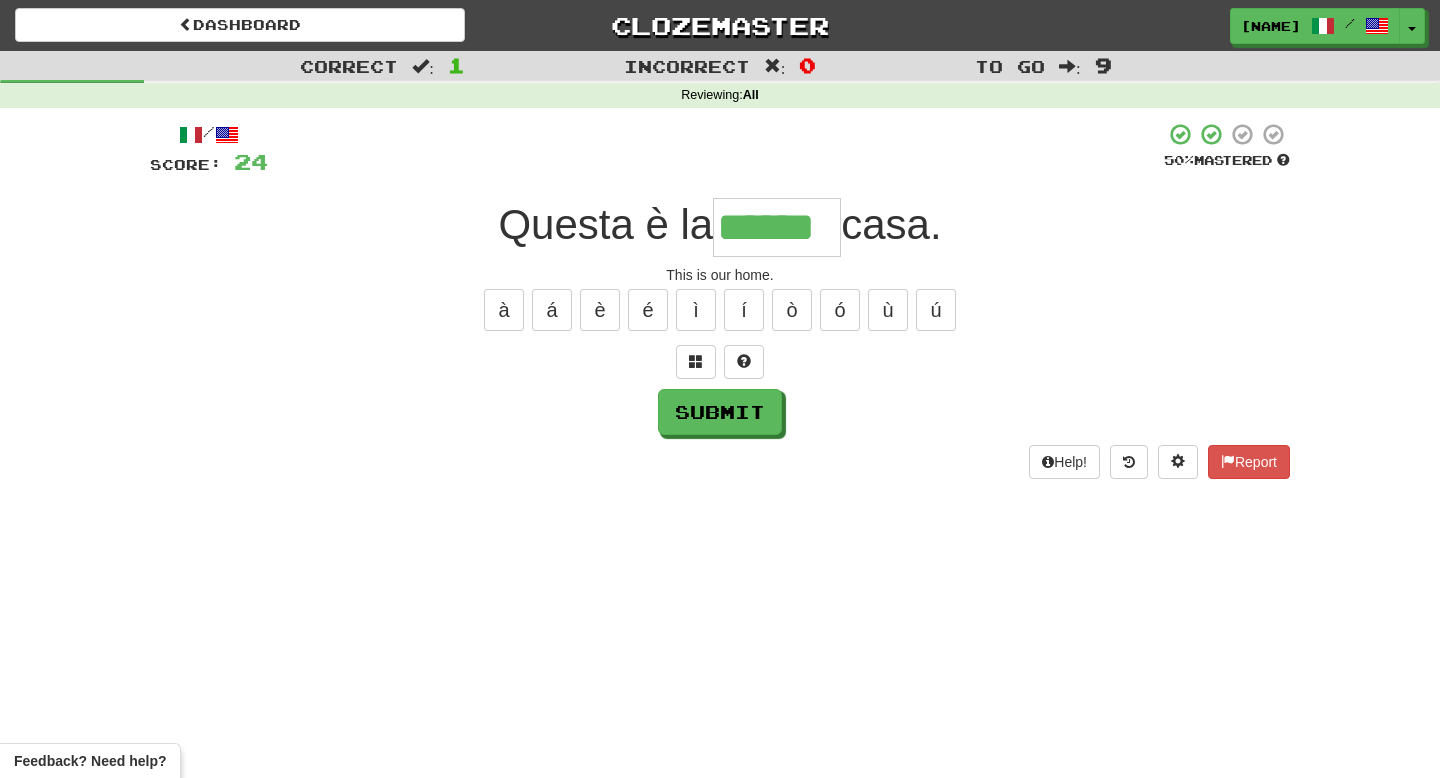 type on "******" 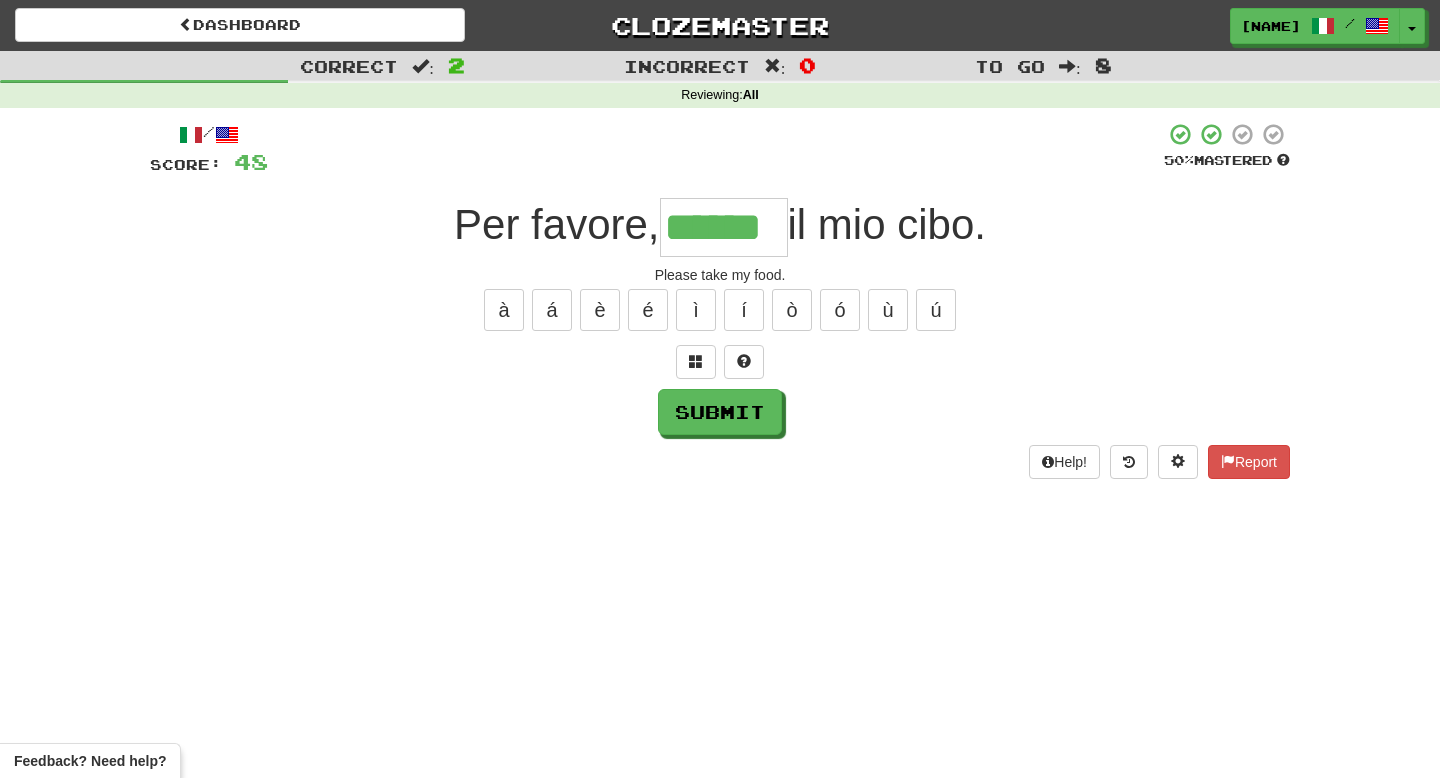 type on "******" 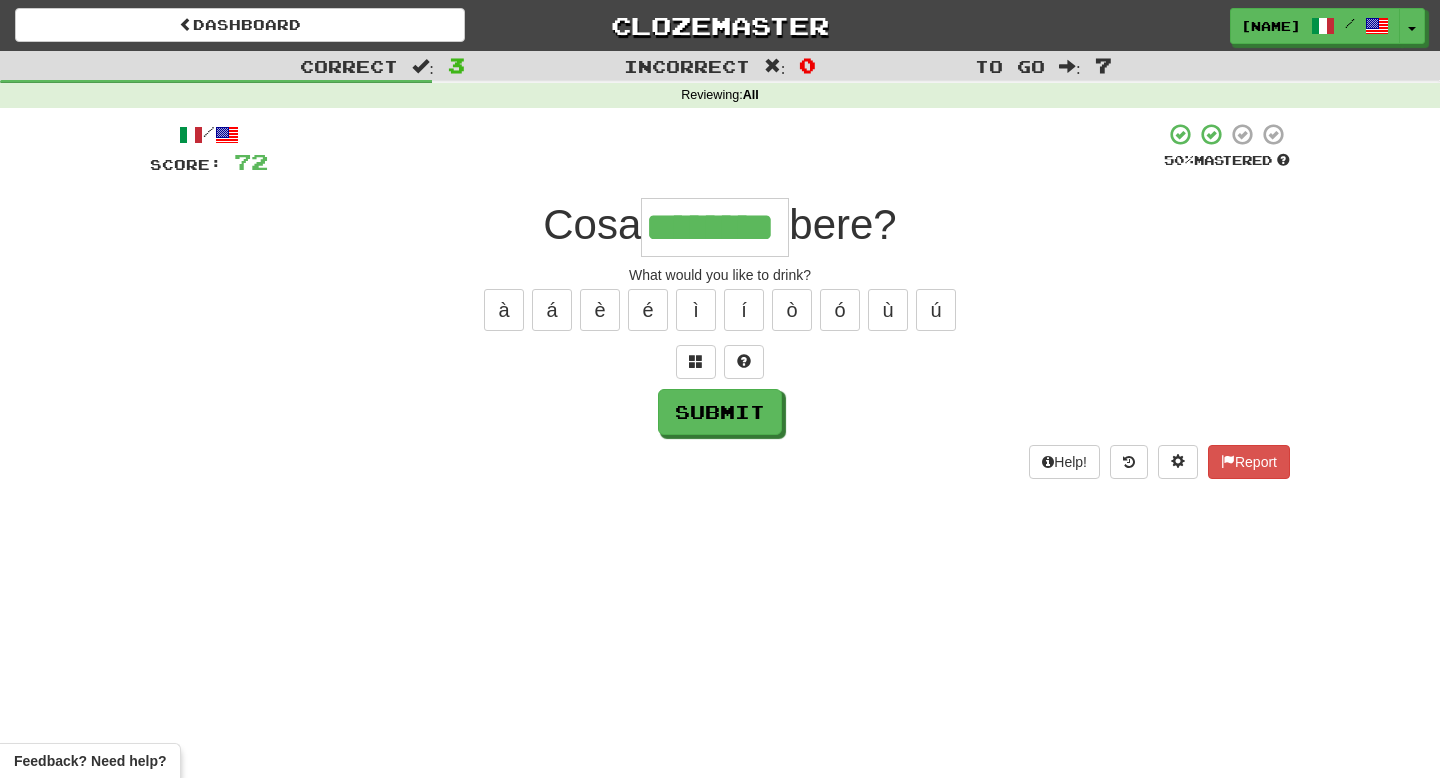 type on "********" 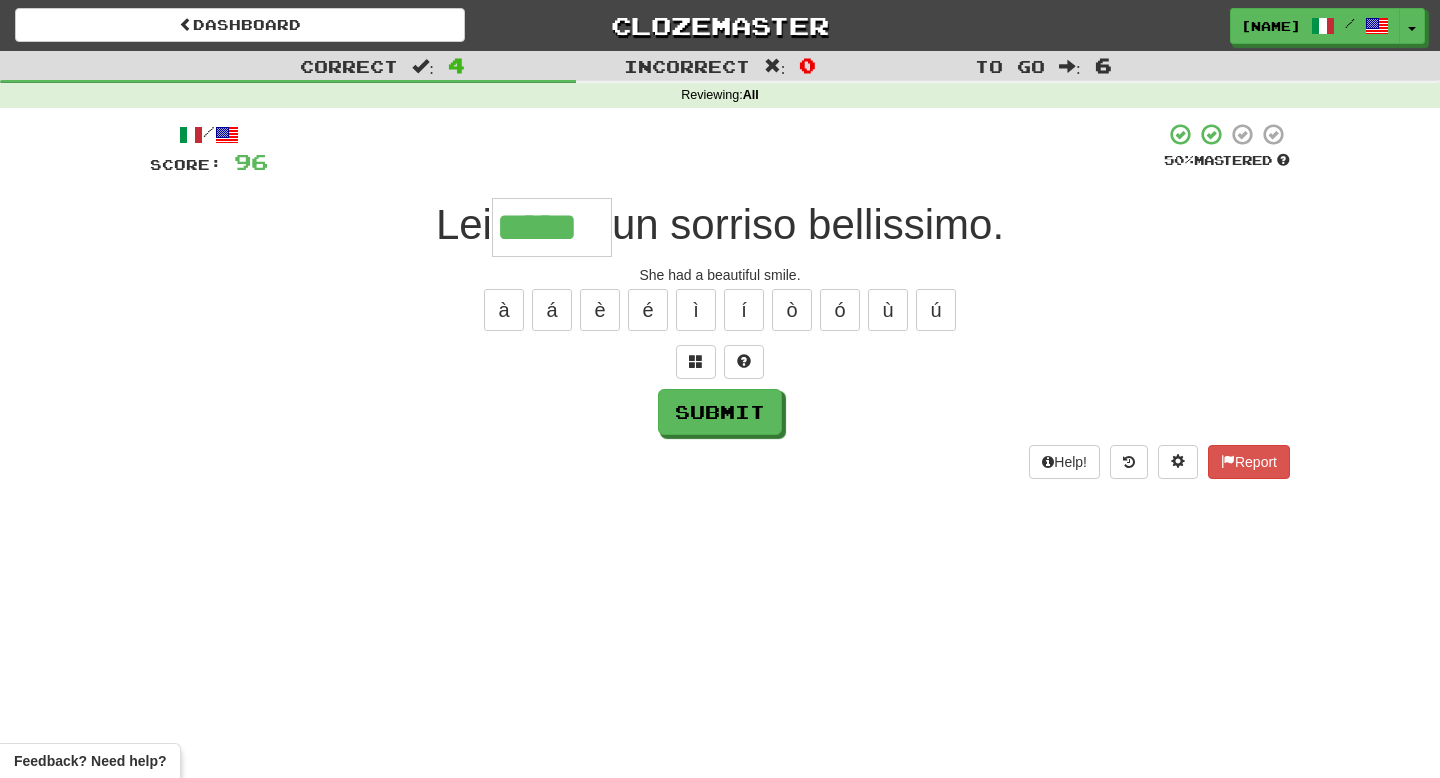 type on "*****" 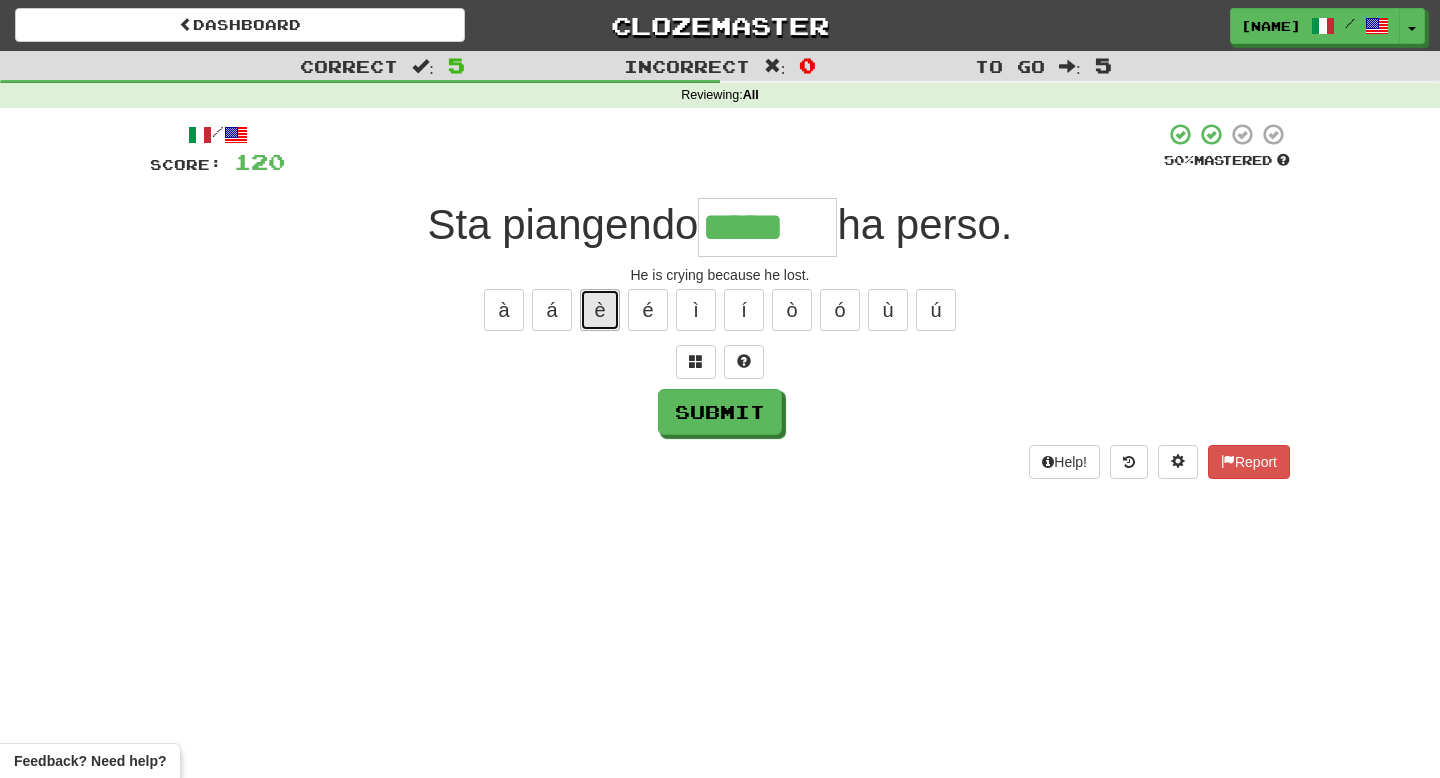 click on "è" at bounding box center [600, 310] 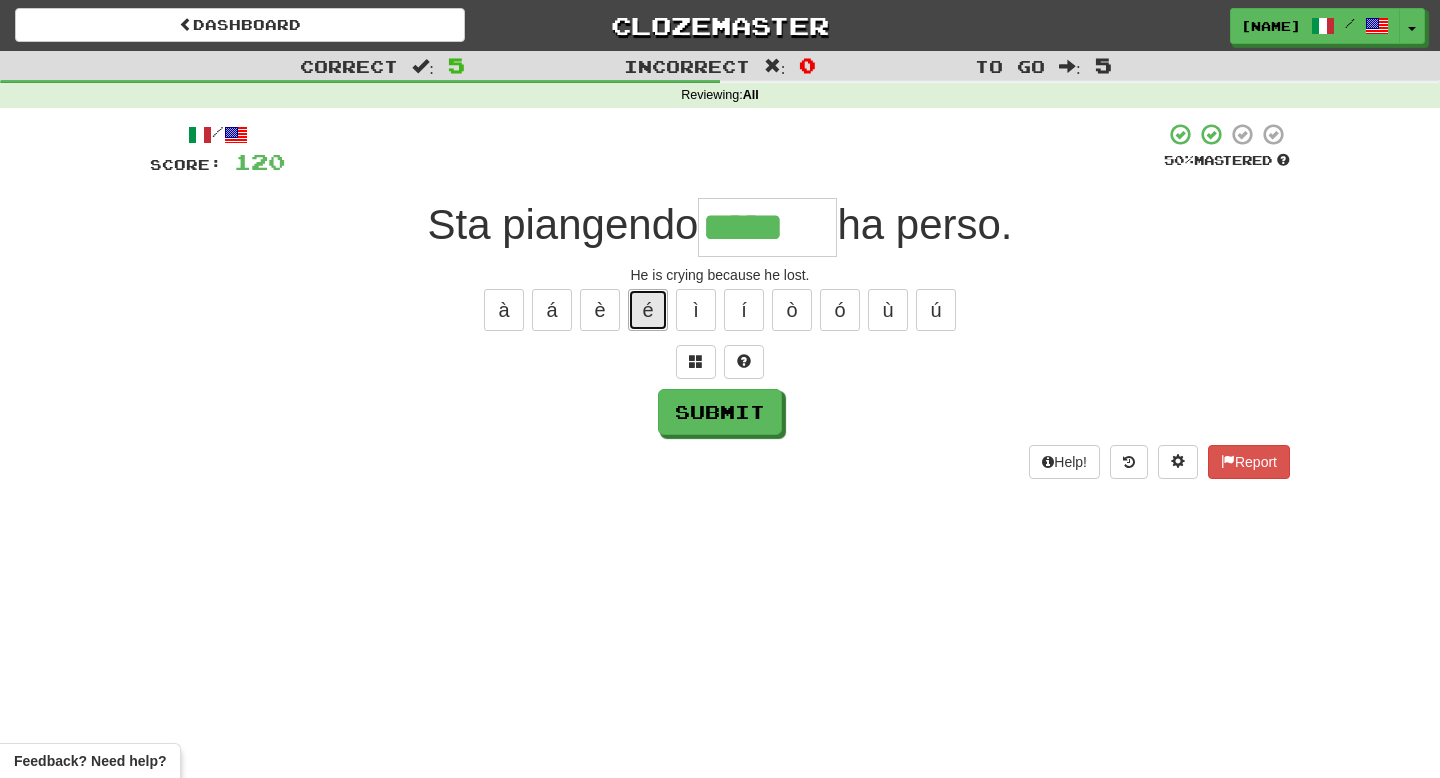 click on "é" at bounding box center (648, 310) 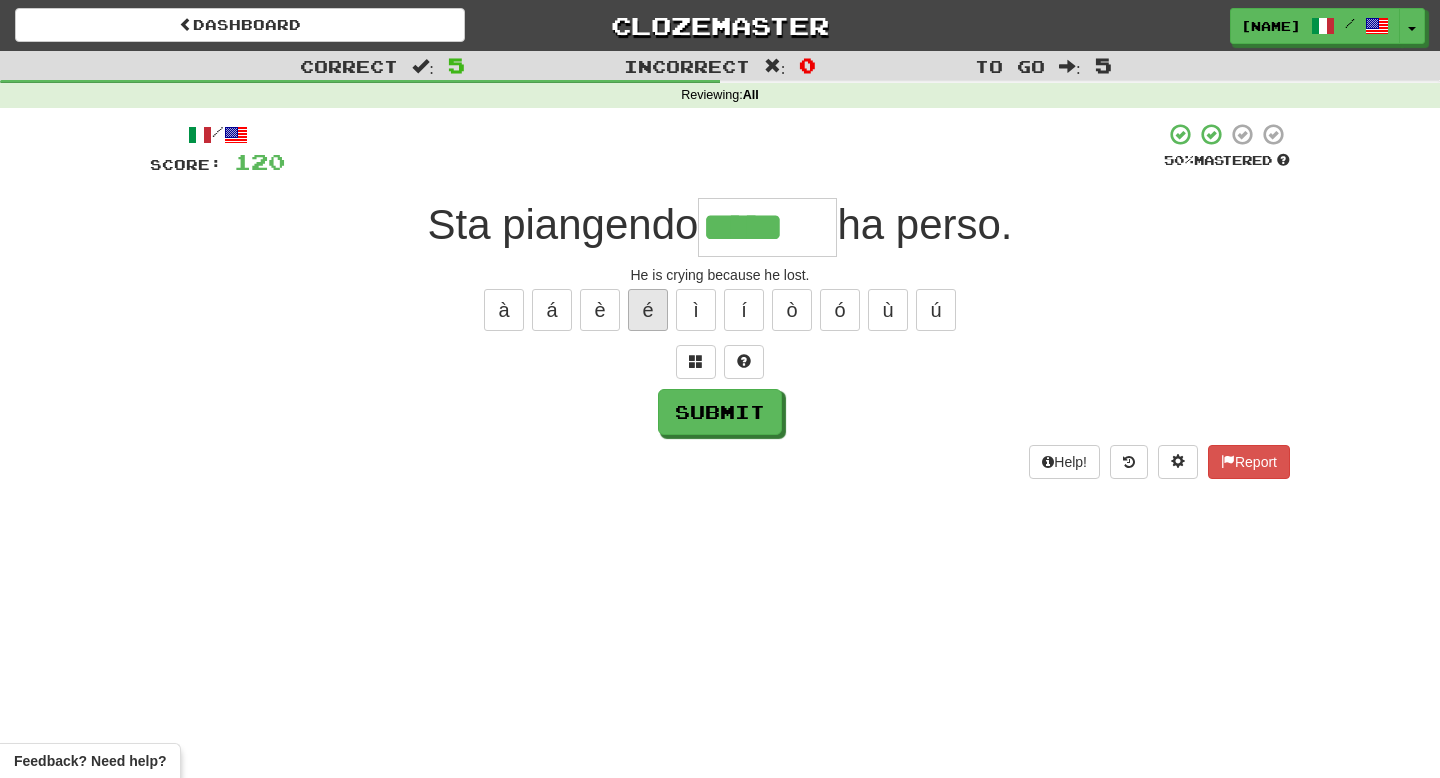 type on "******" 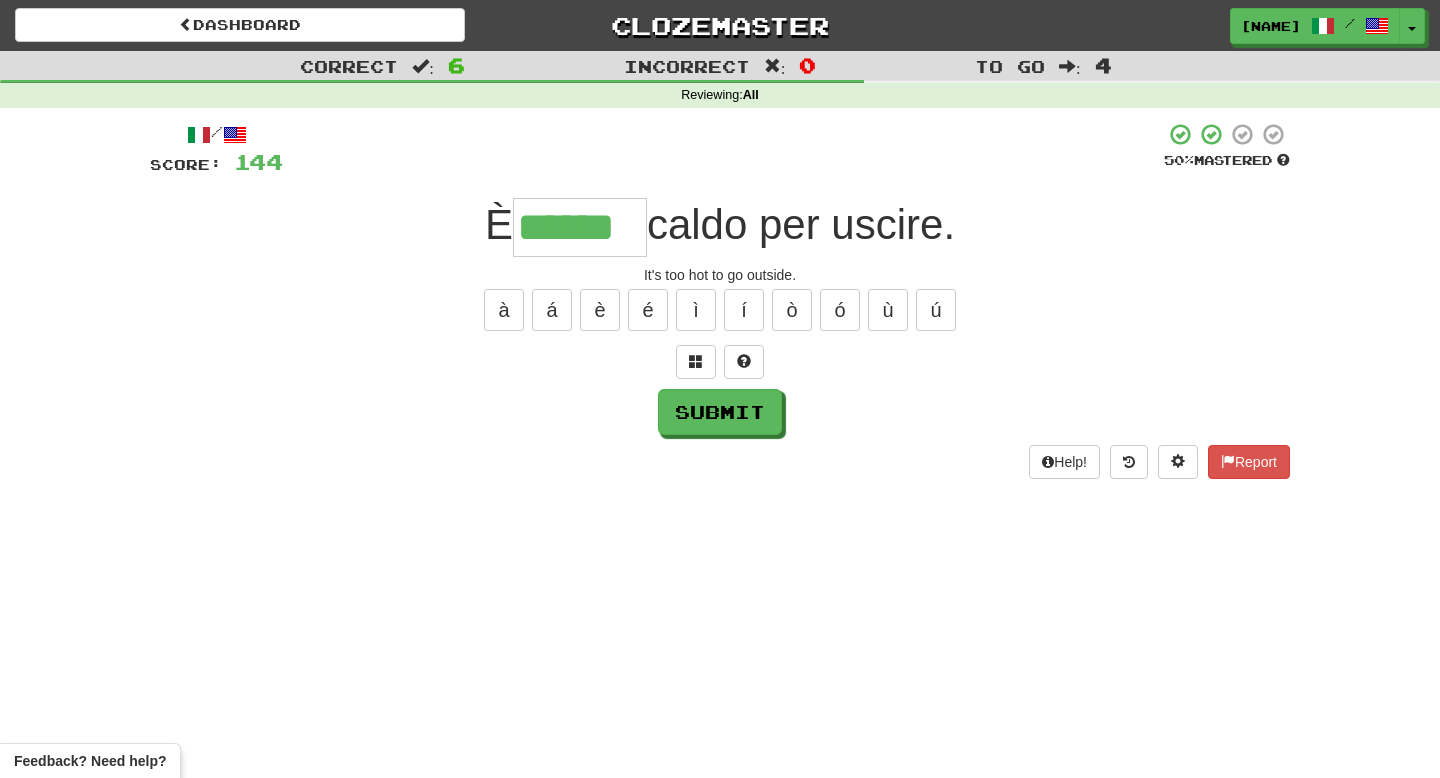 type on "******" 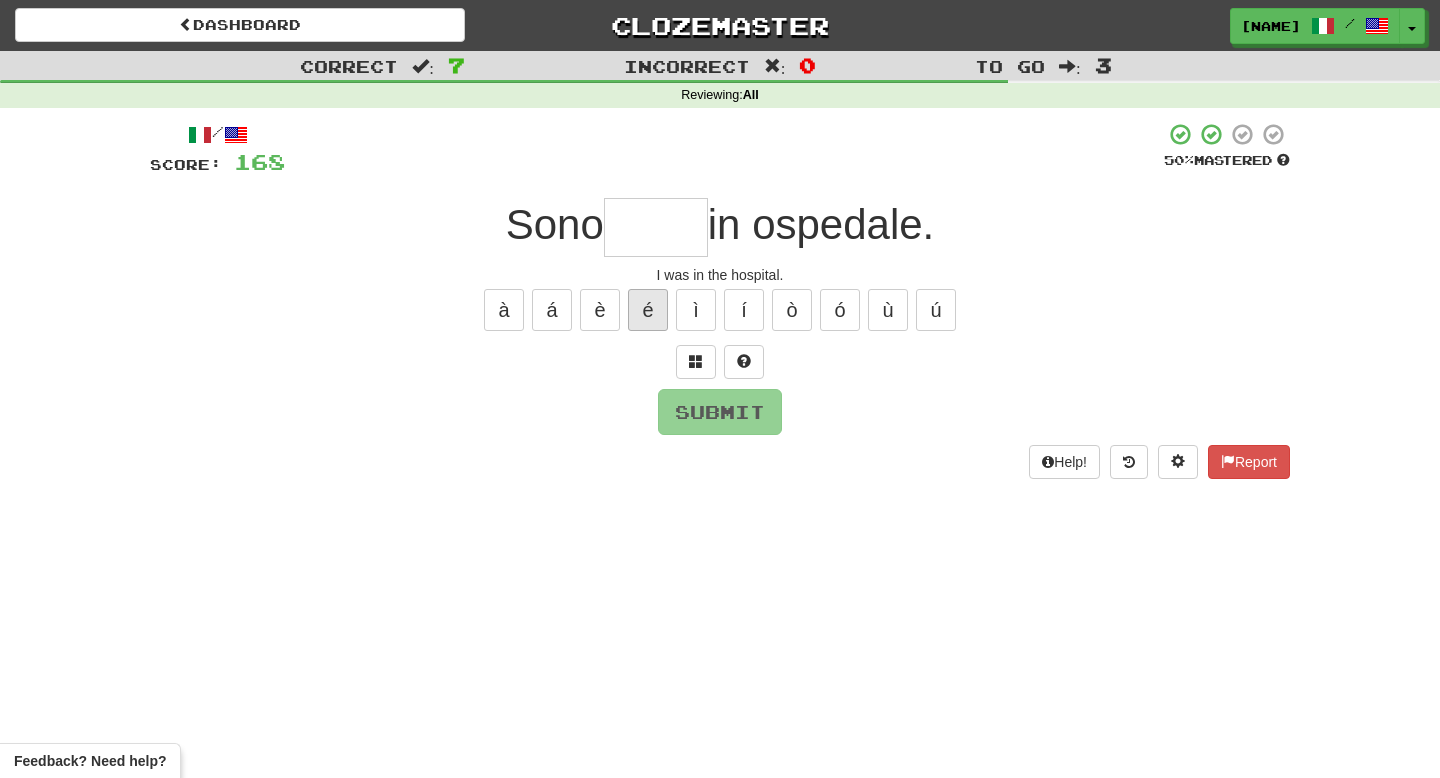 type on "*" 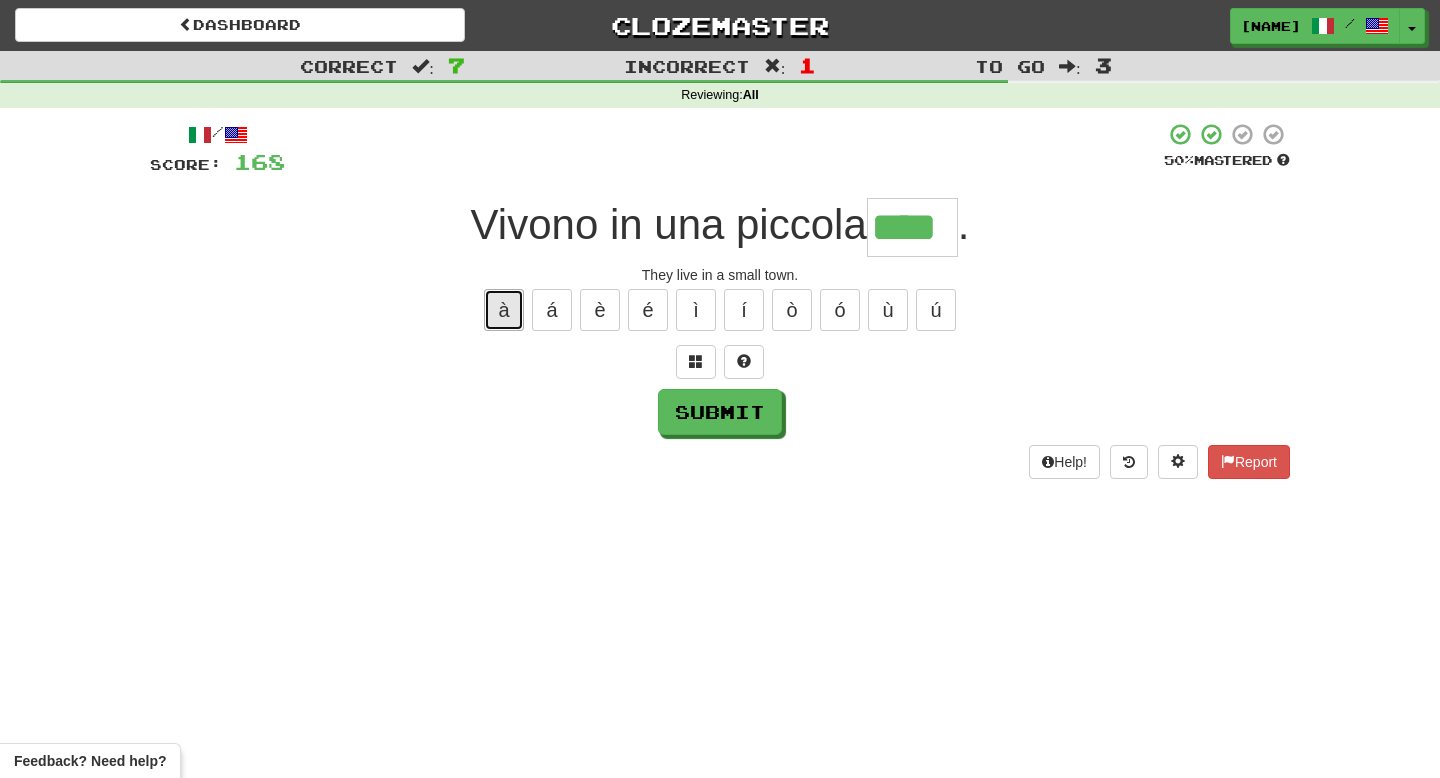 click on "à" at bounding box center [504, 310] 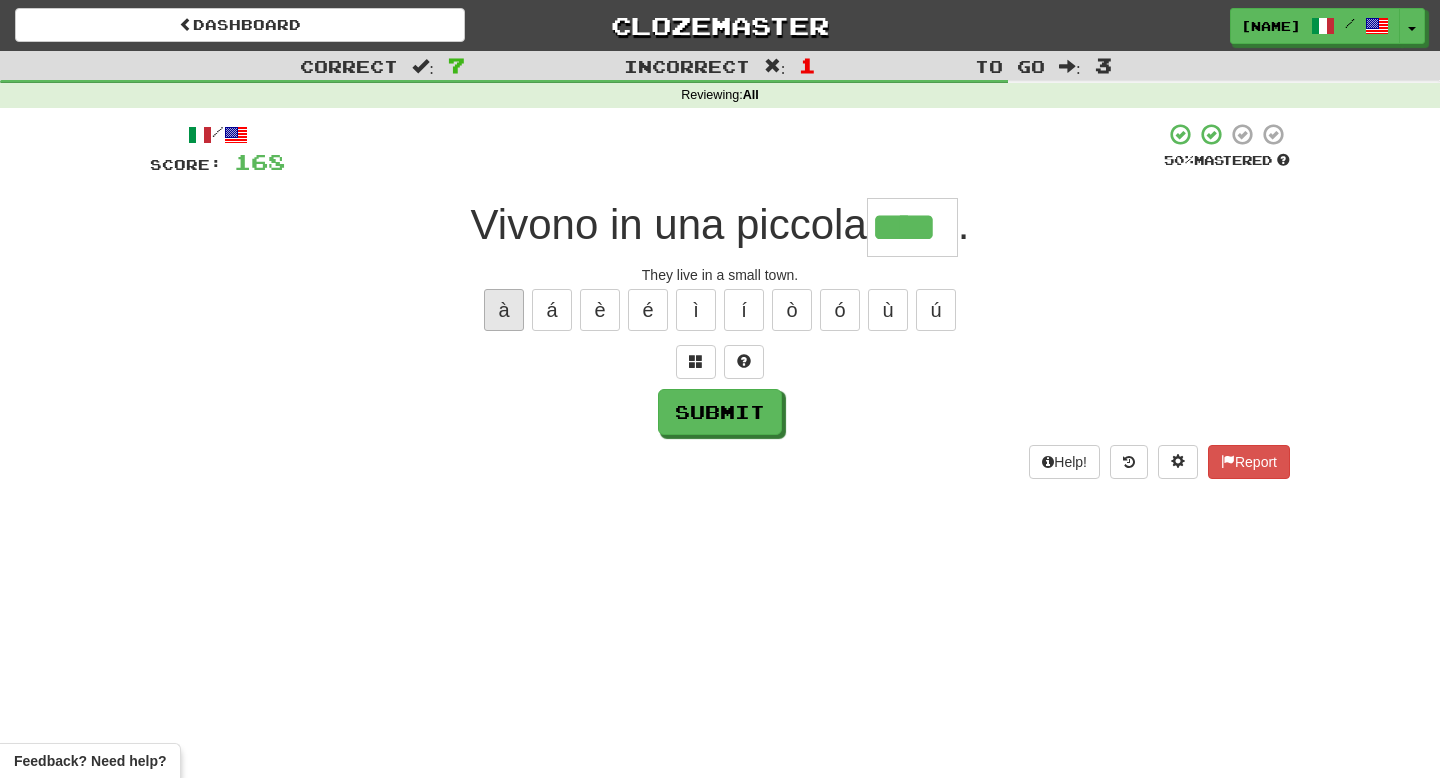 type on "*****" 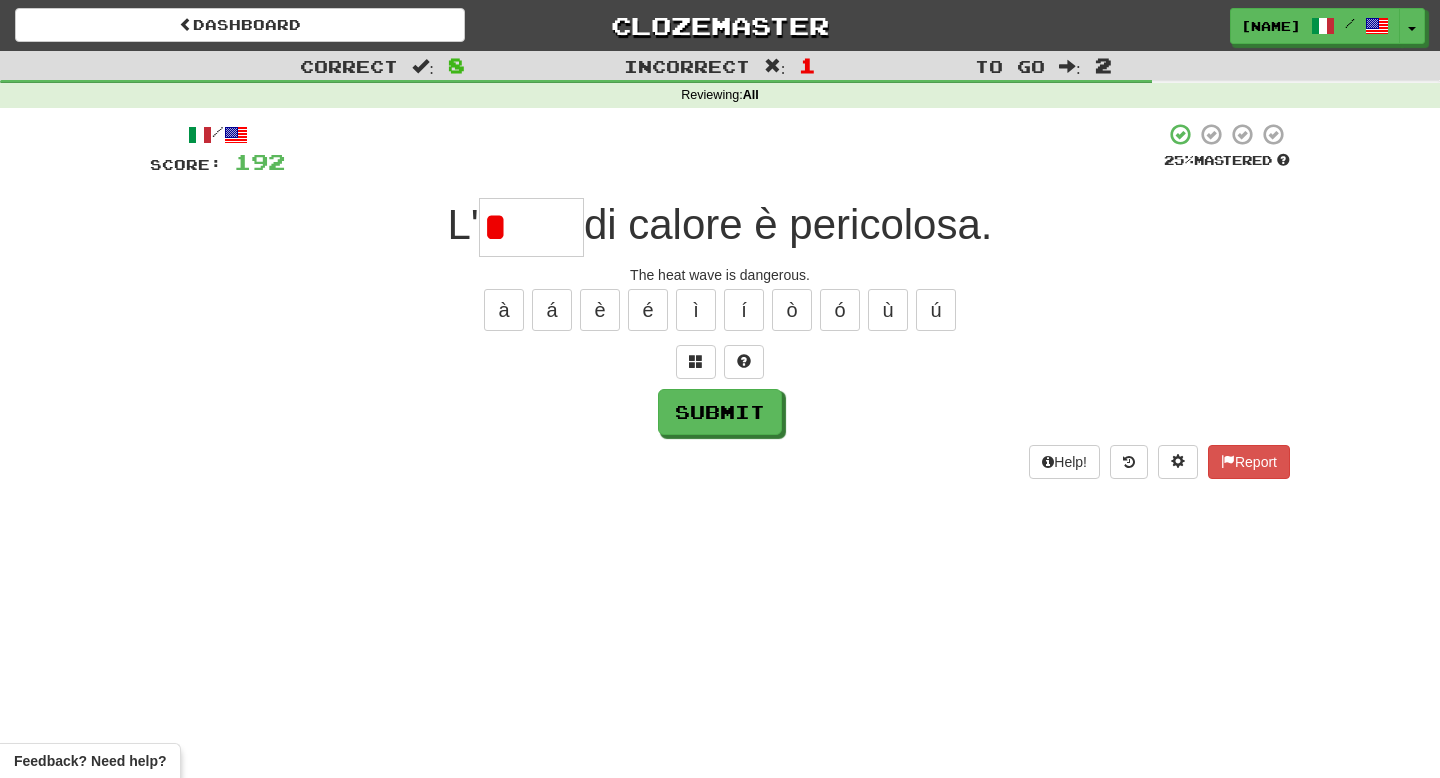 type on "****" 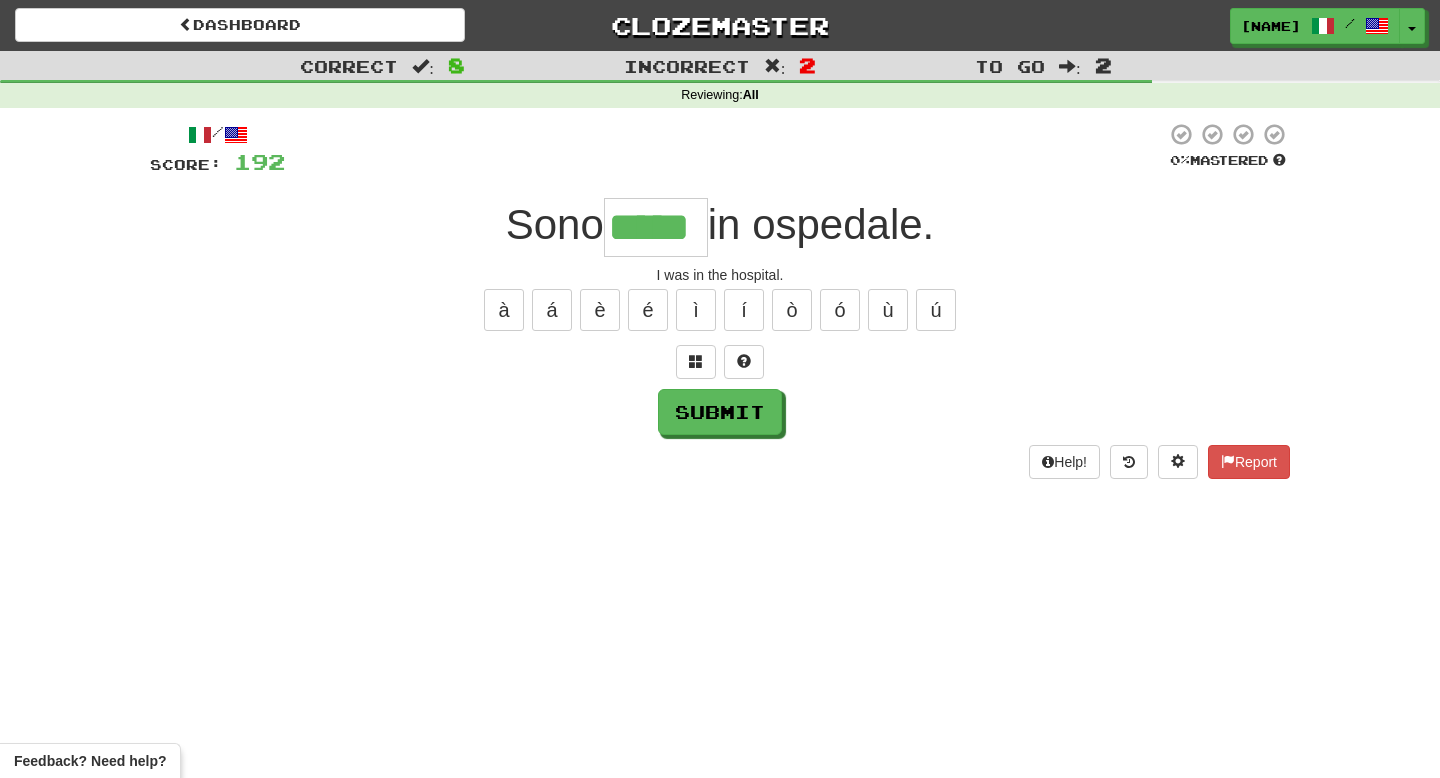 type on "*****" 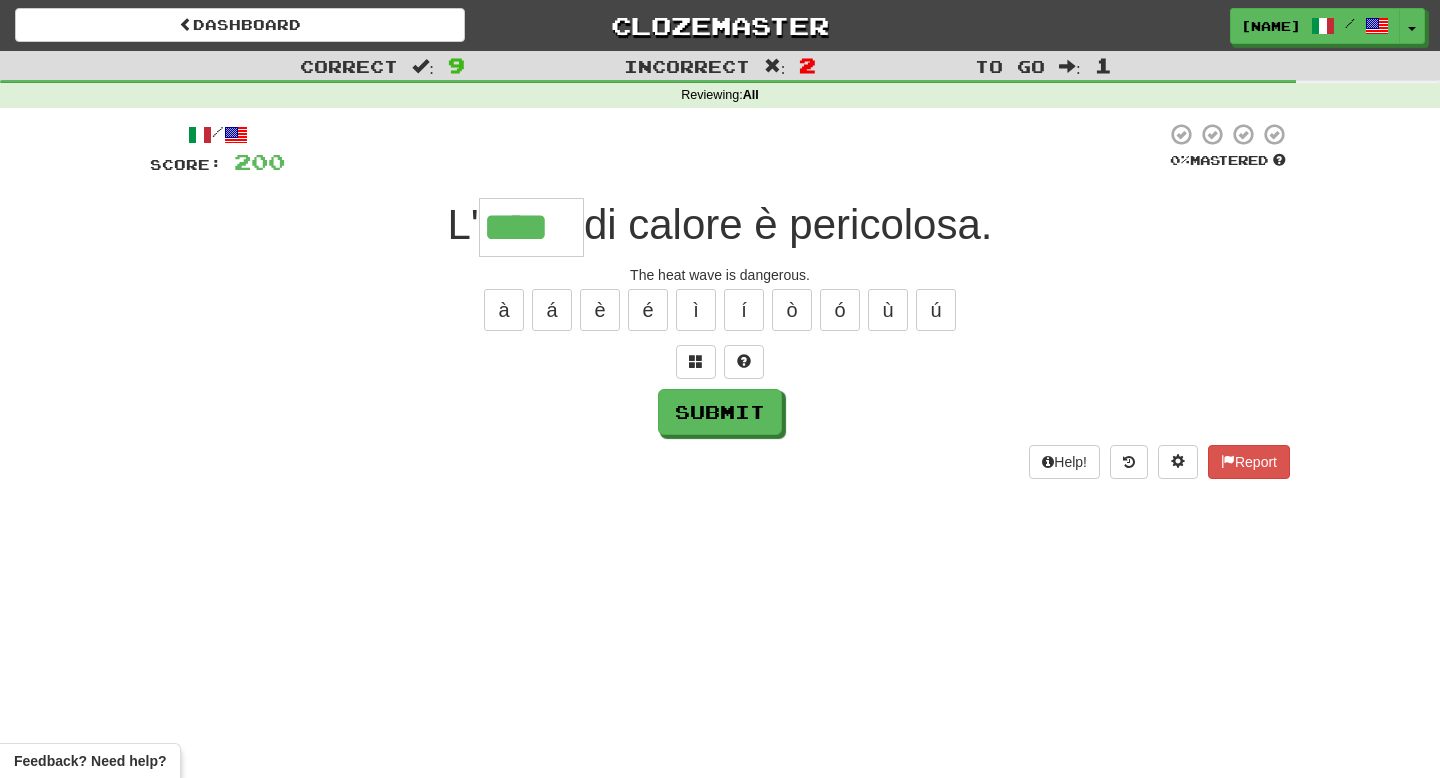 type on "****" 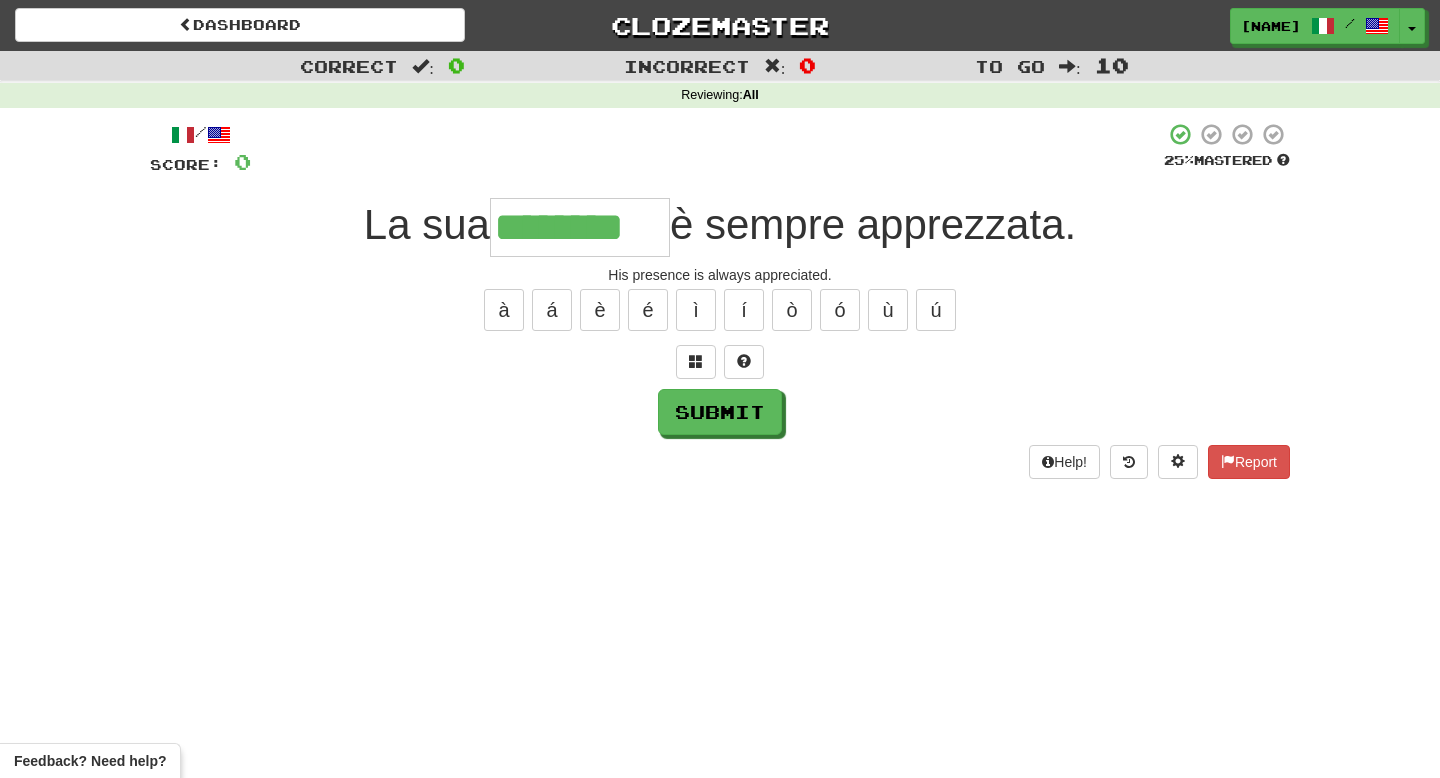 type on "********" 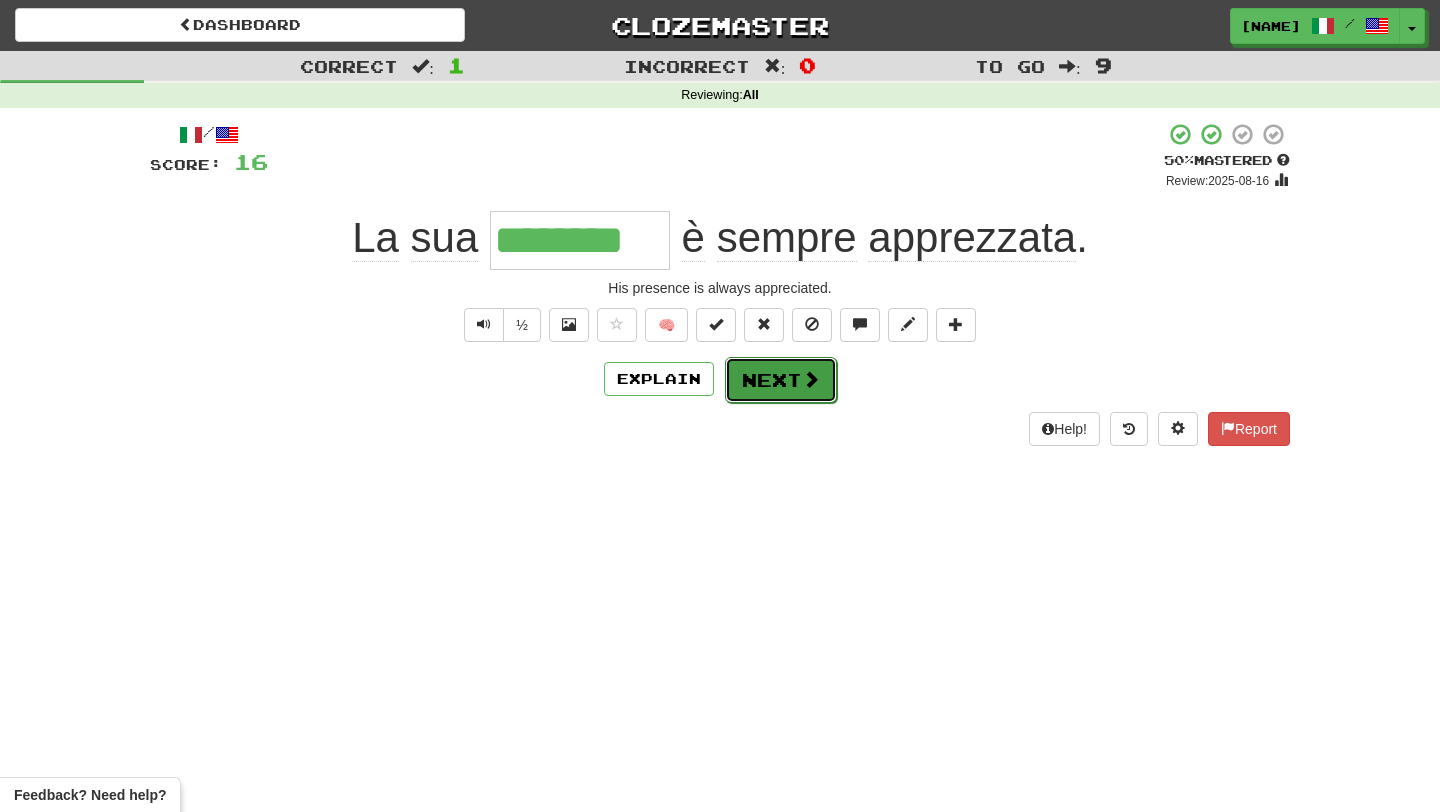 click on "Next" at bounding box center [781, 380] 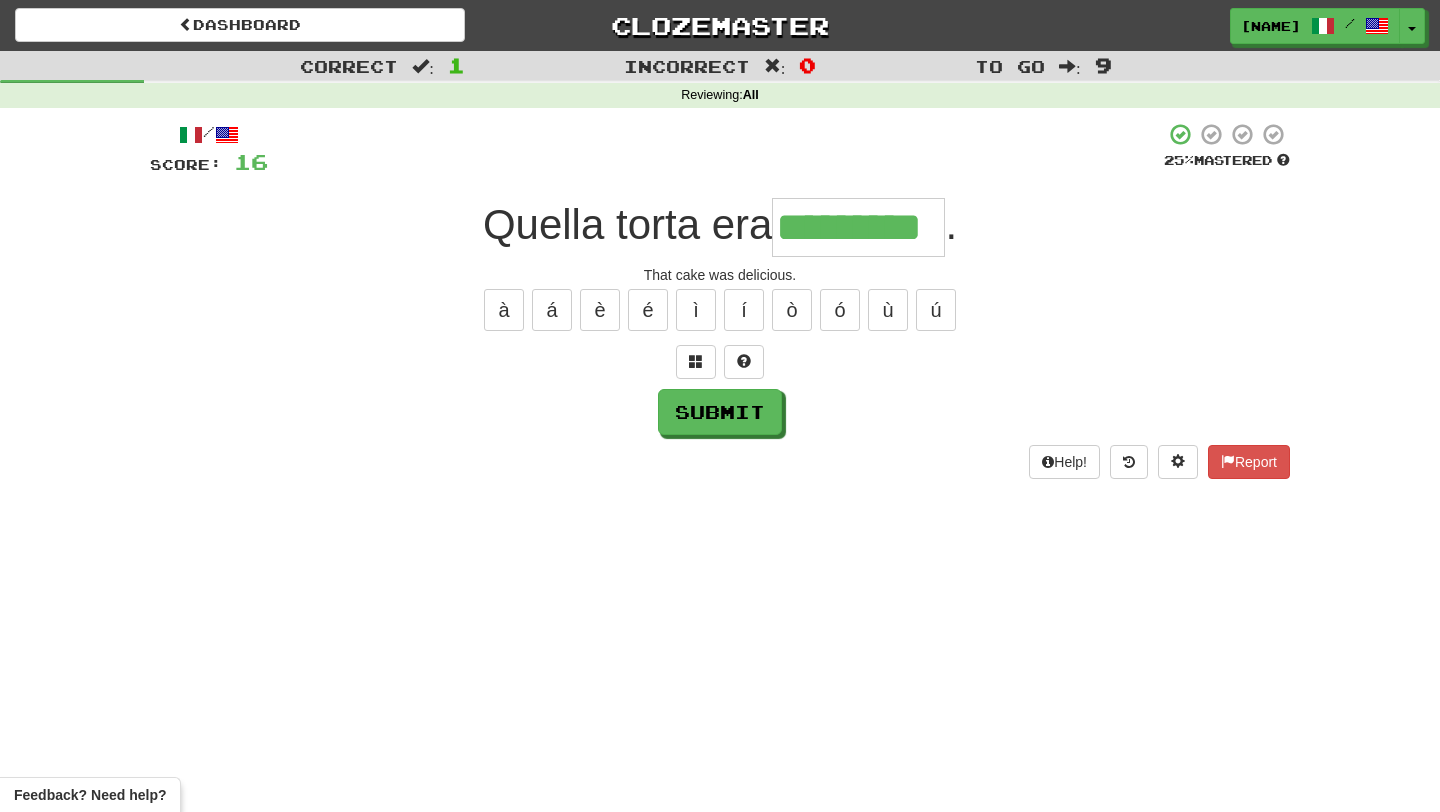 type on "*********" 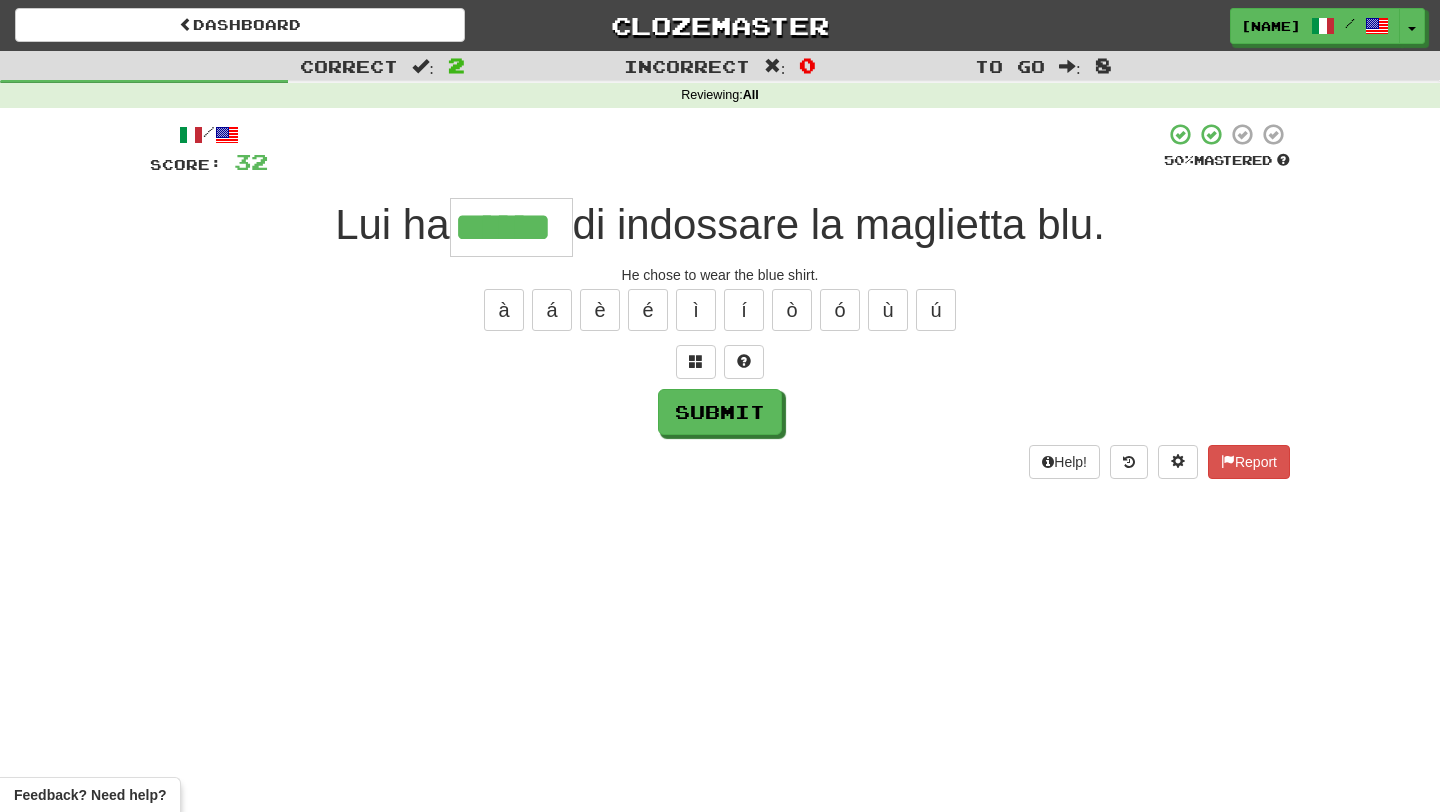 type on "******" 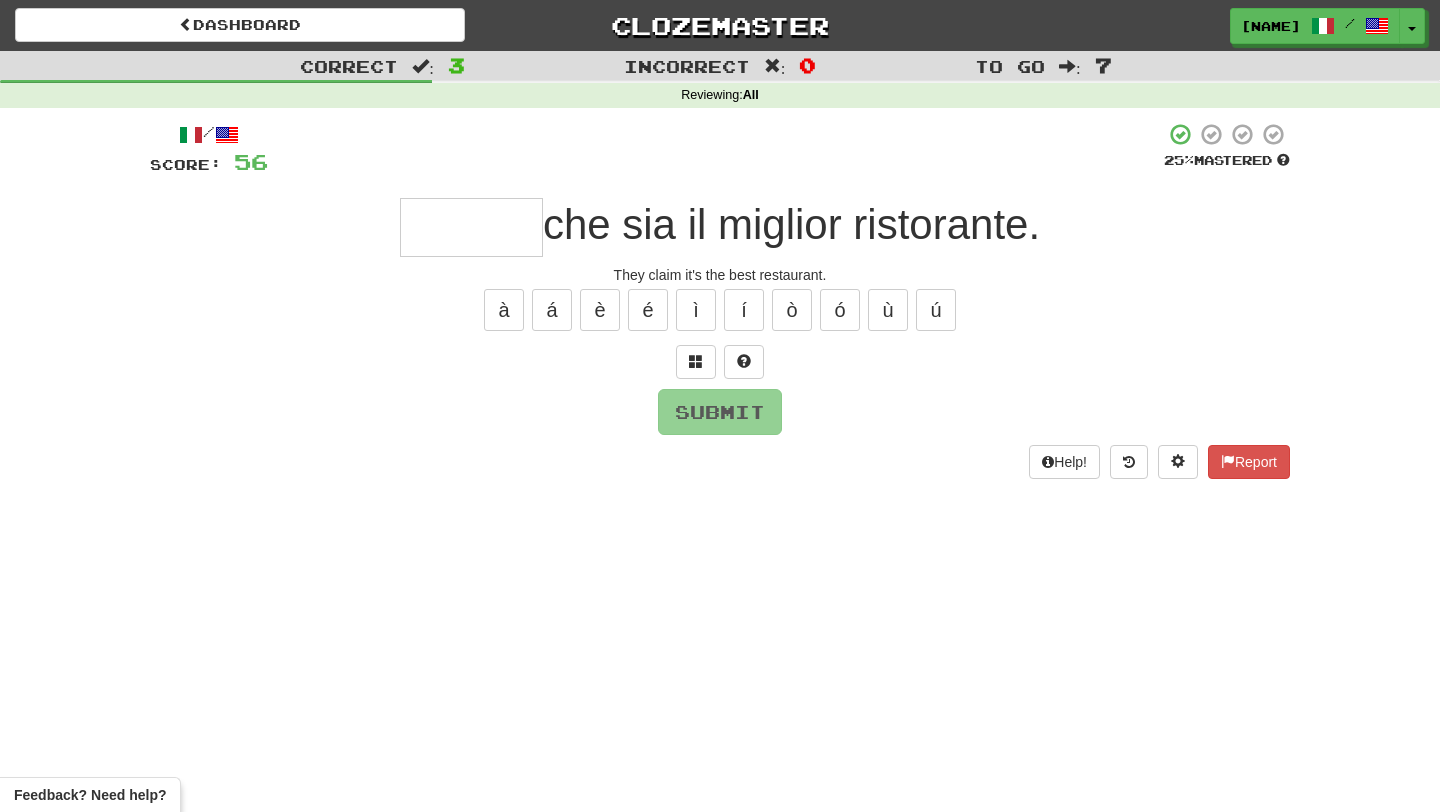 type on "*" 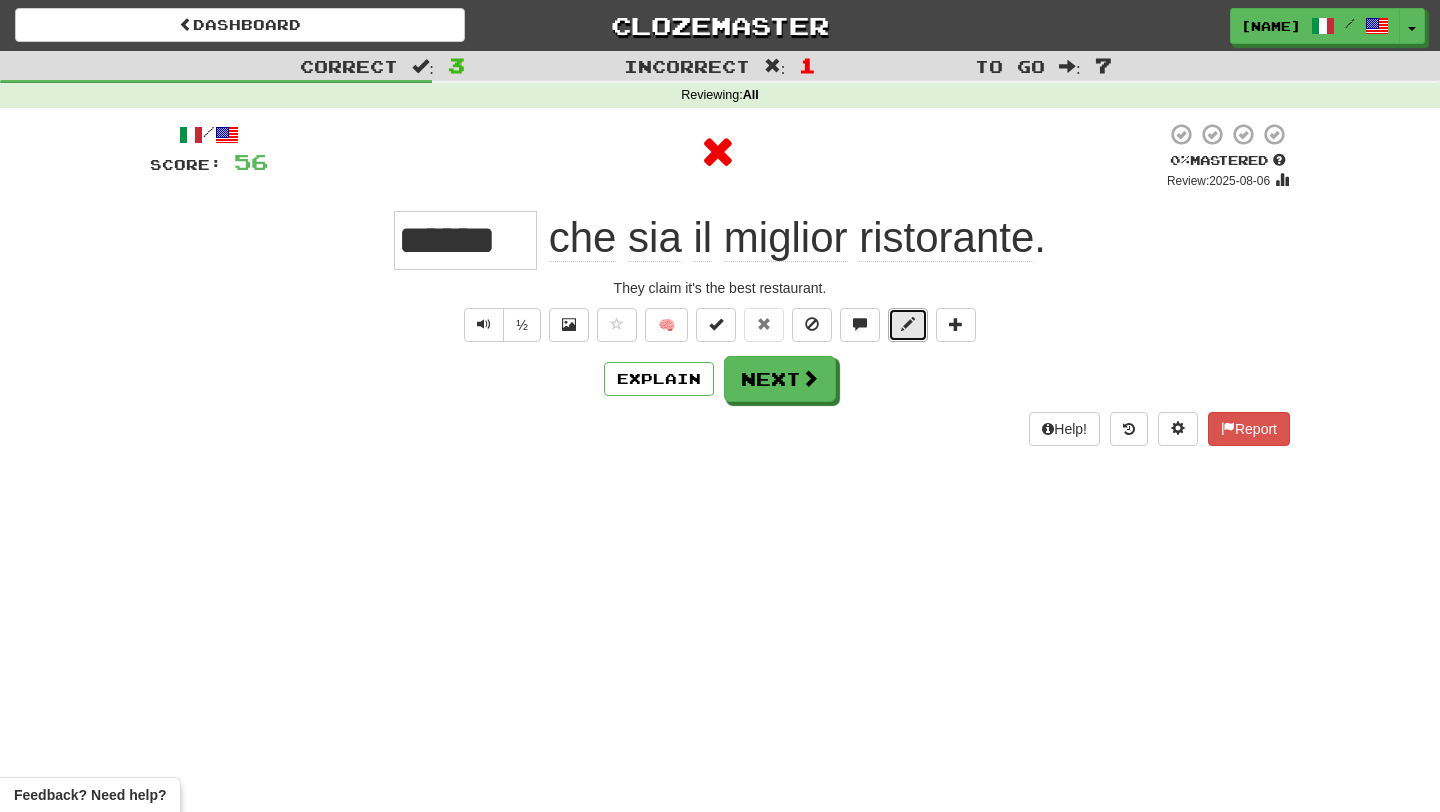 click at bounding box center [908, 325] 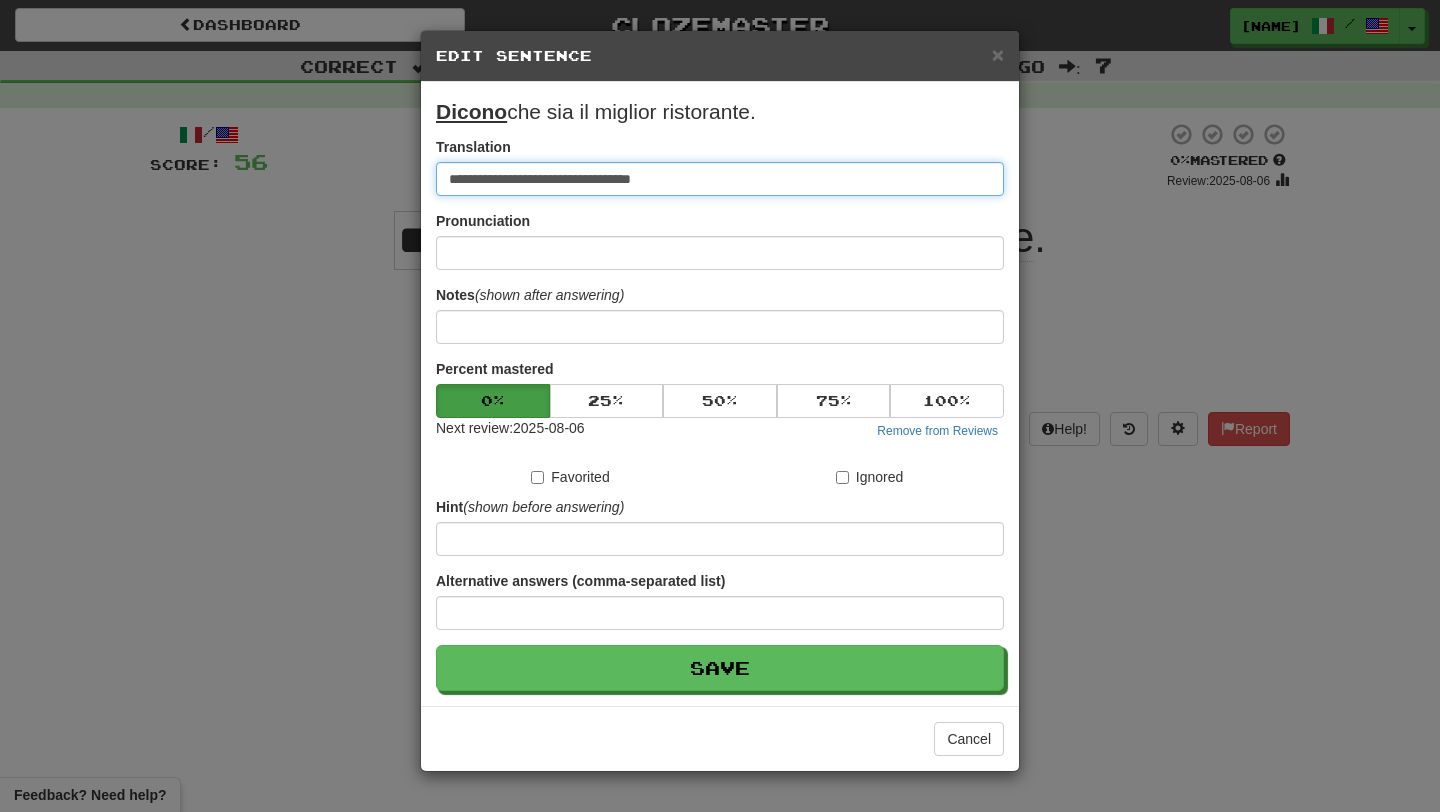click on "**********" at bounding box center (720, 179) 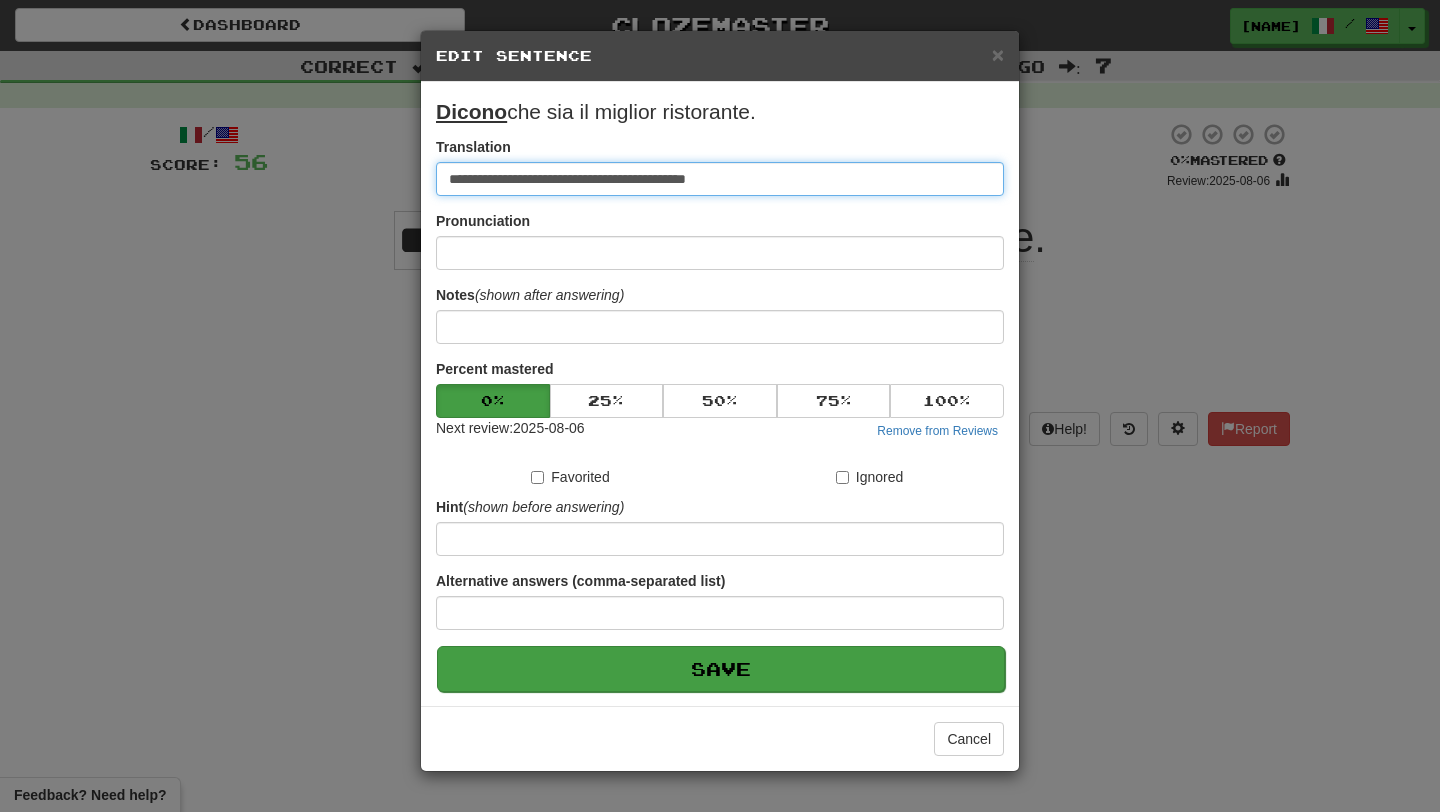 type on "**********" 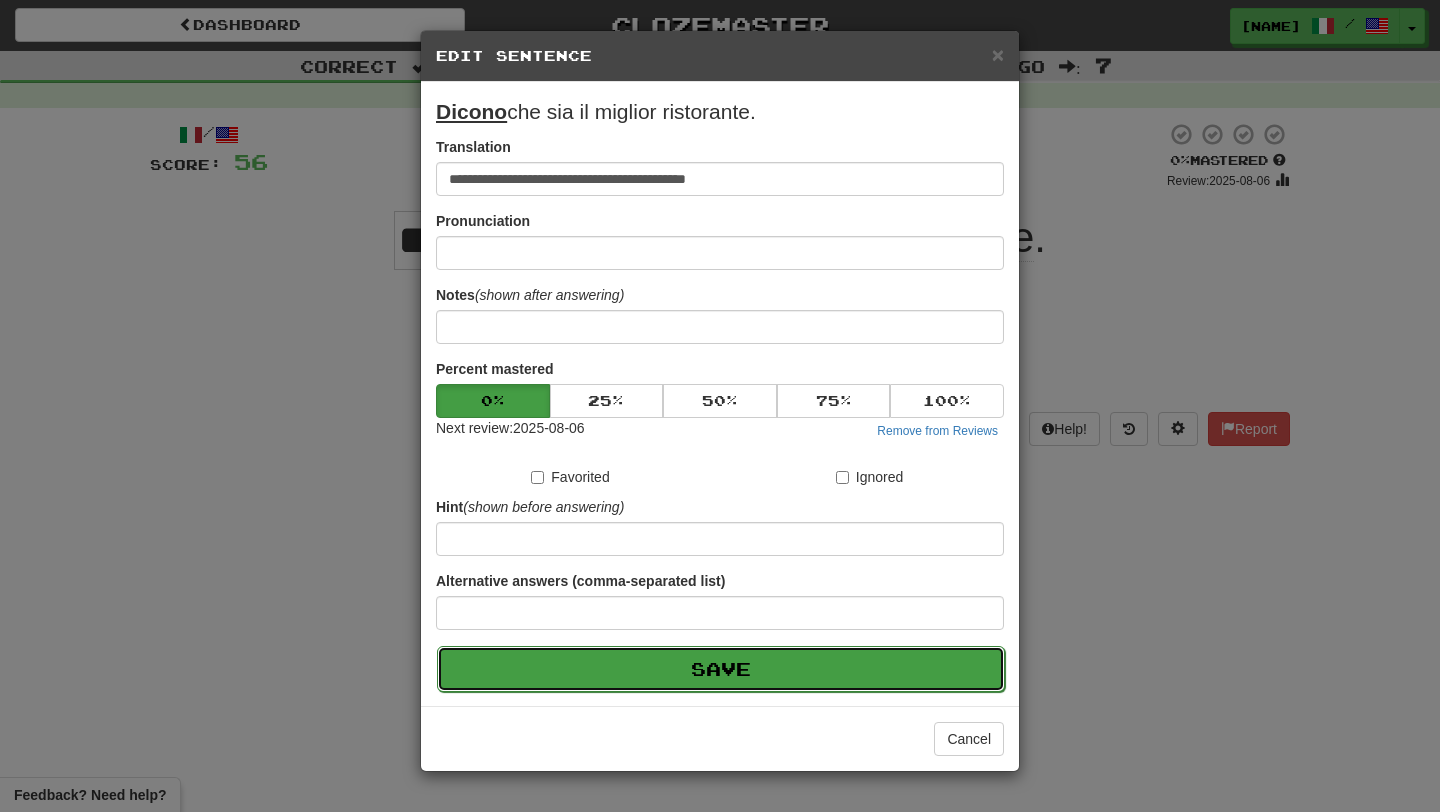 click on "Save" at bounding box center (721, 669) 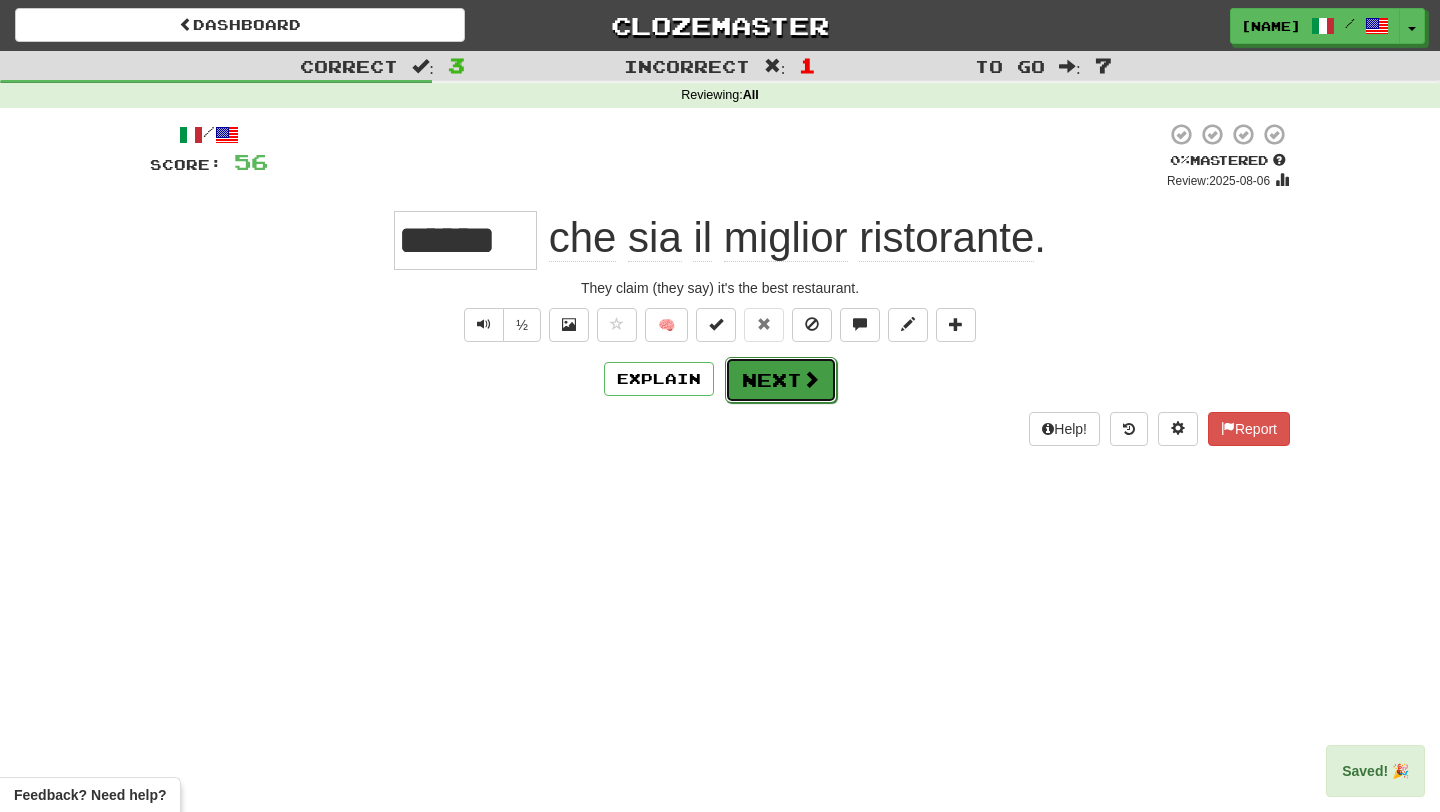 click on "Next" at bounding box center [781, 380] 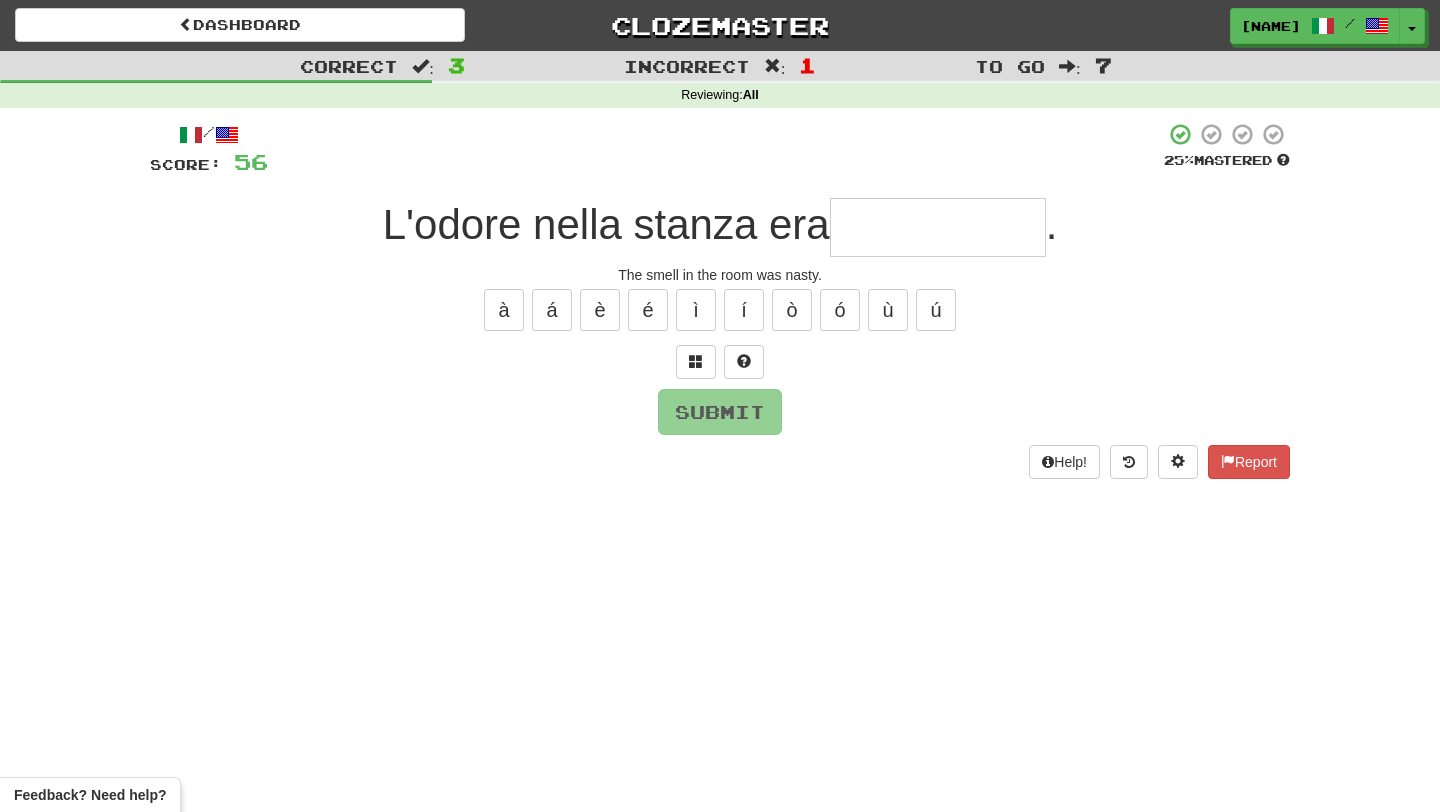 type on "*" 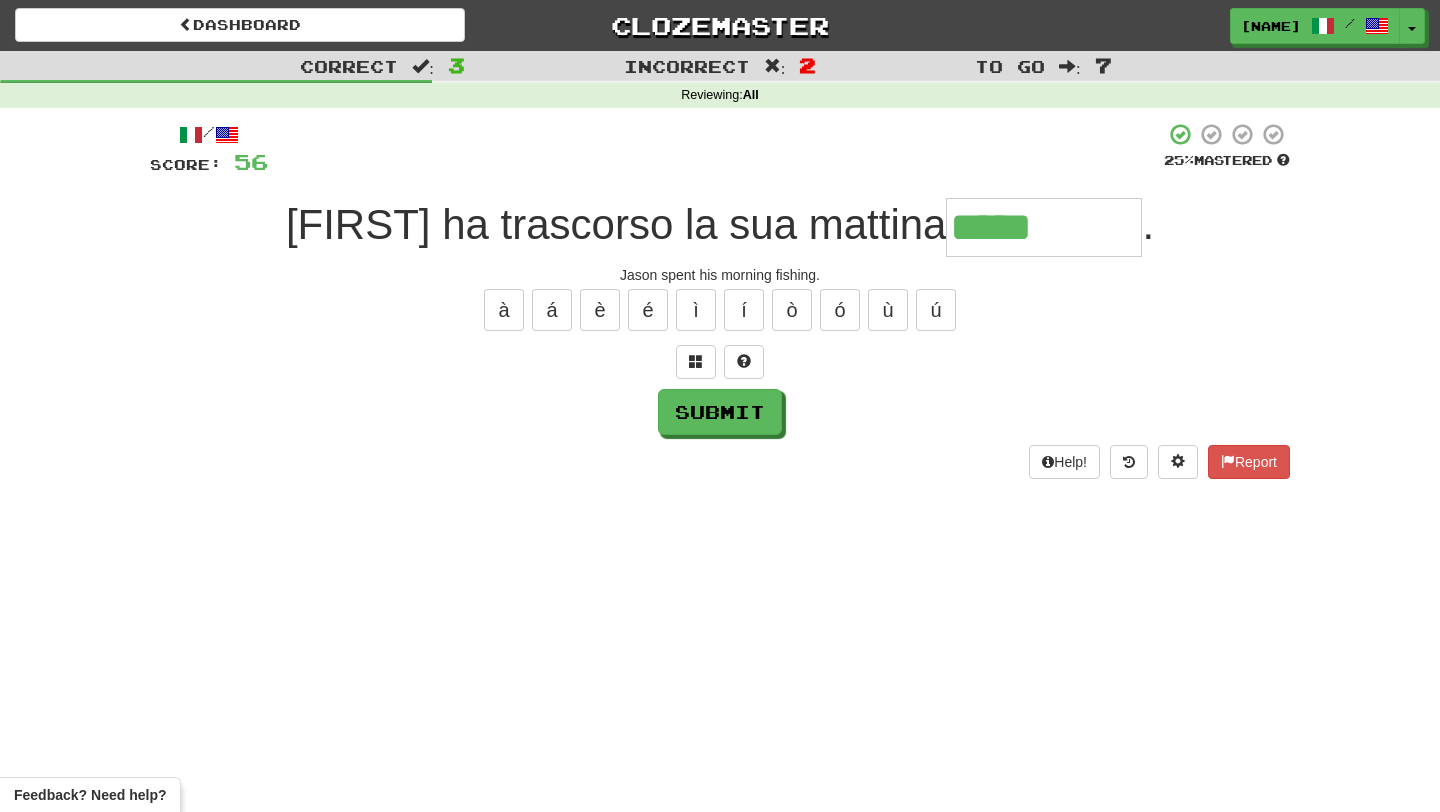 type on "********" 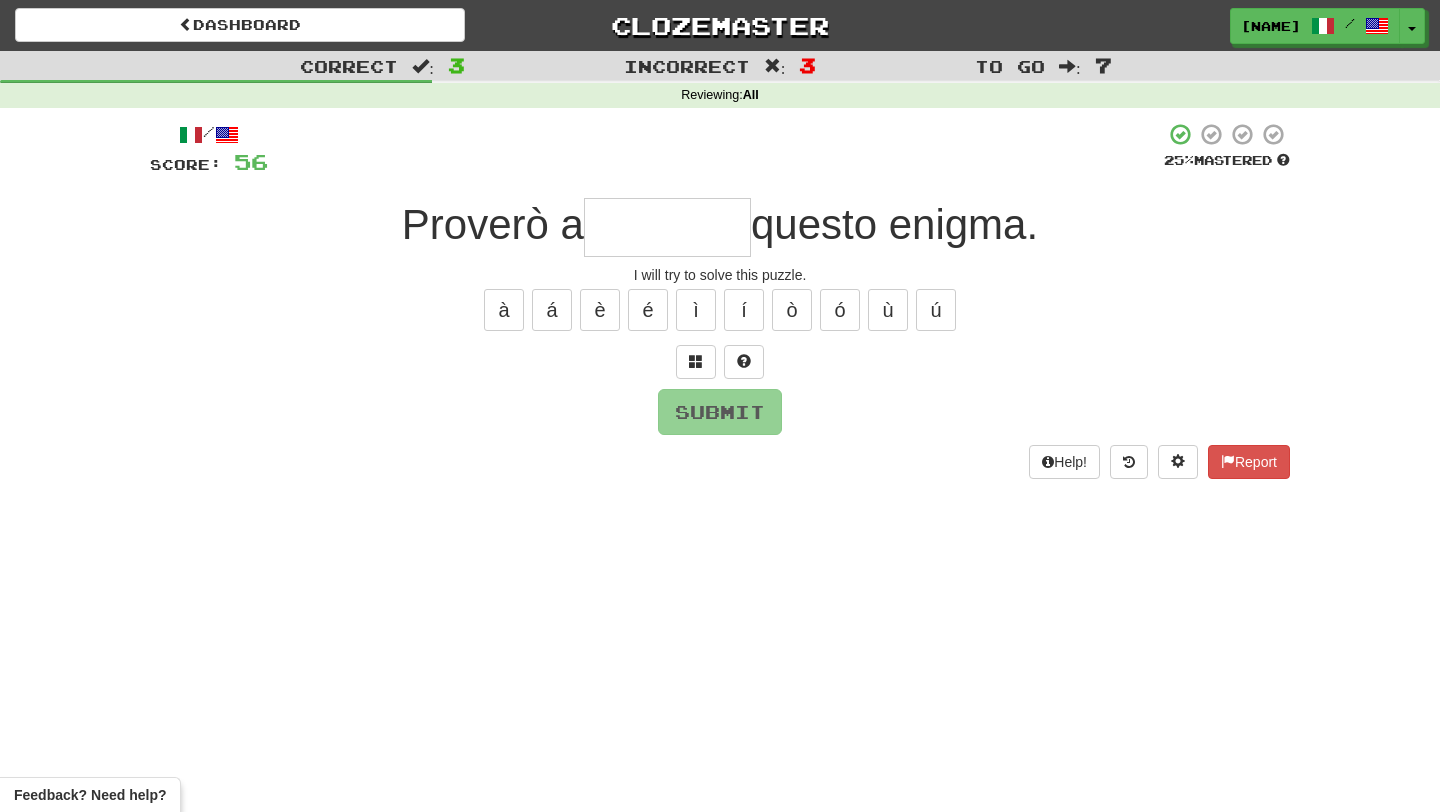 type on "*********" 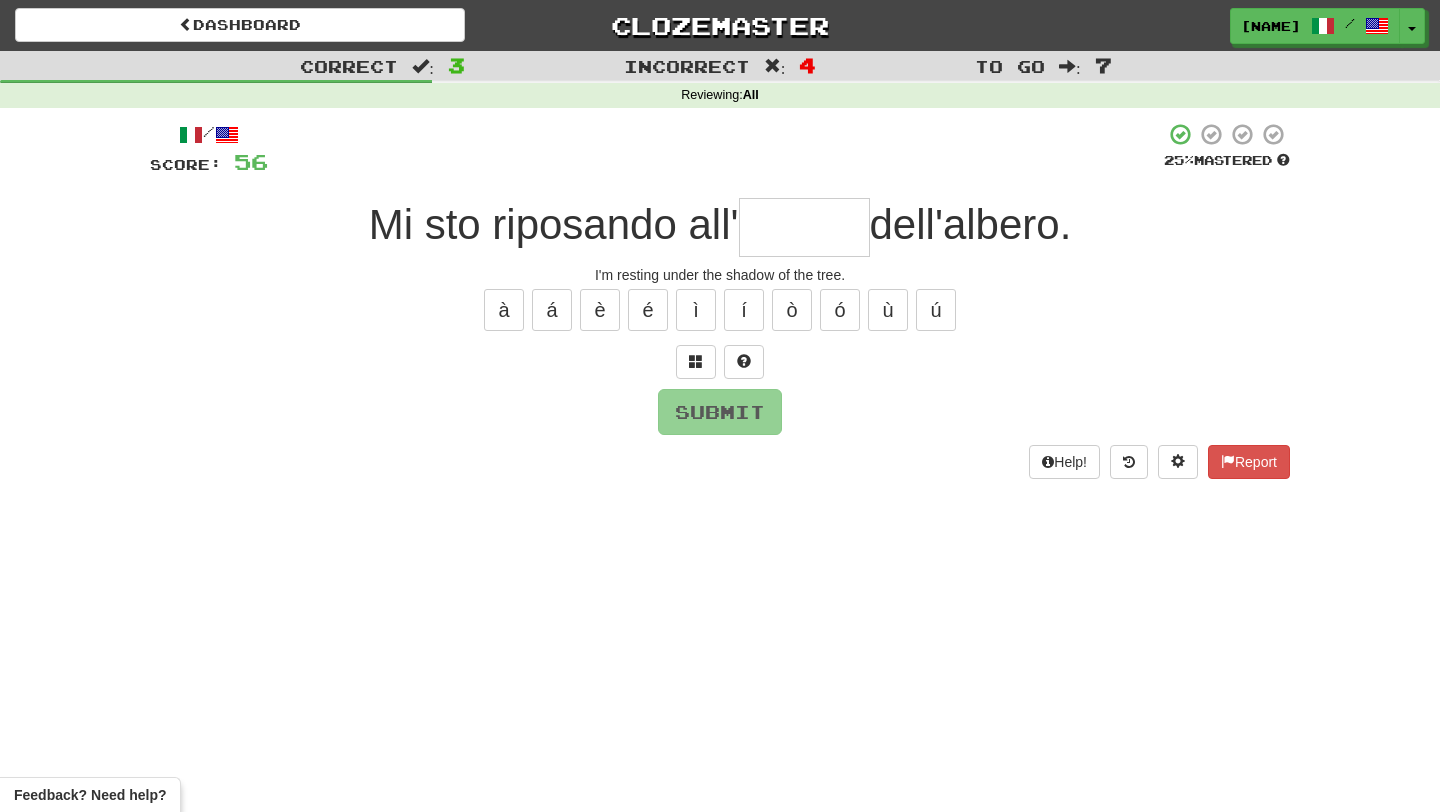 type on "*" 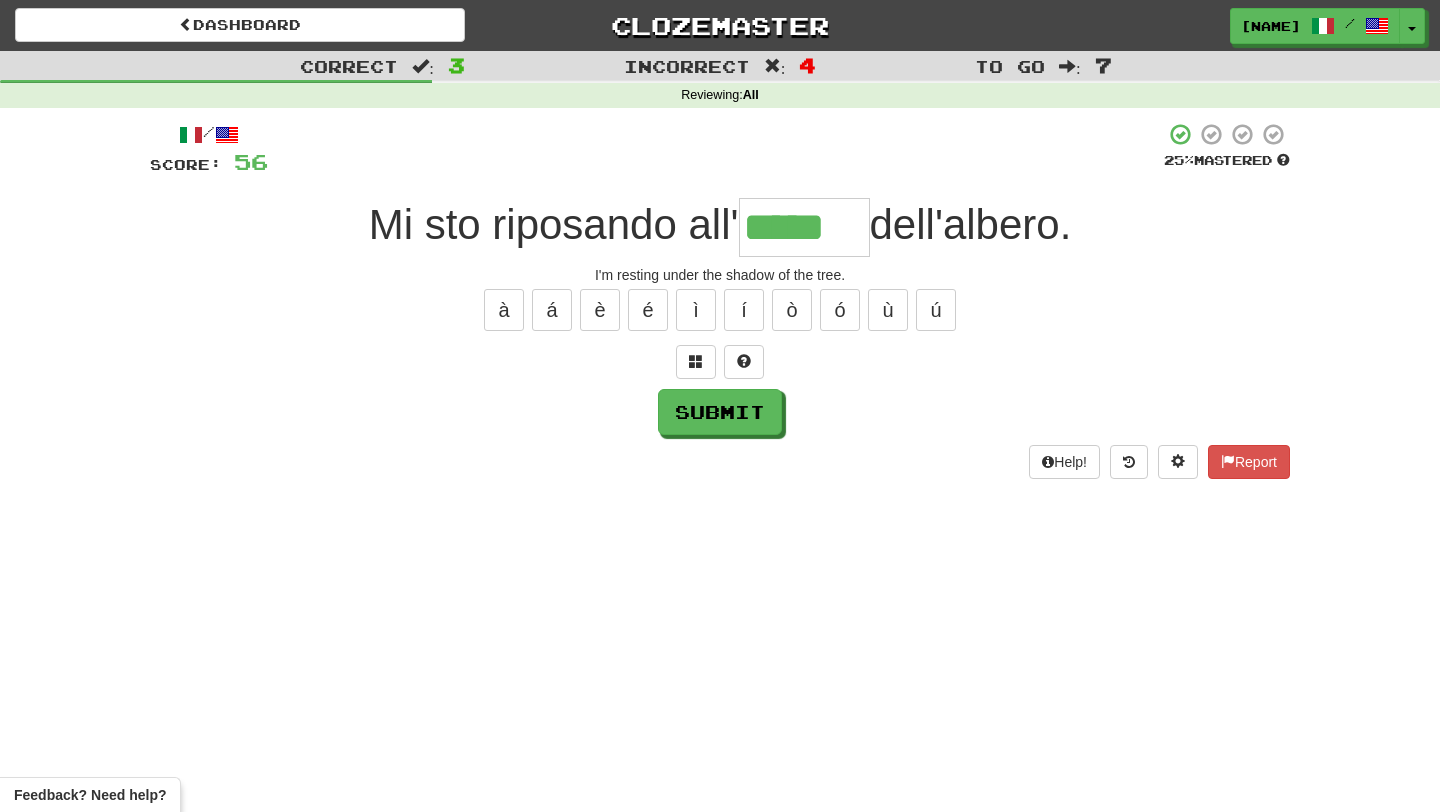 type on "*****" 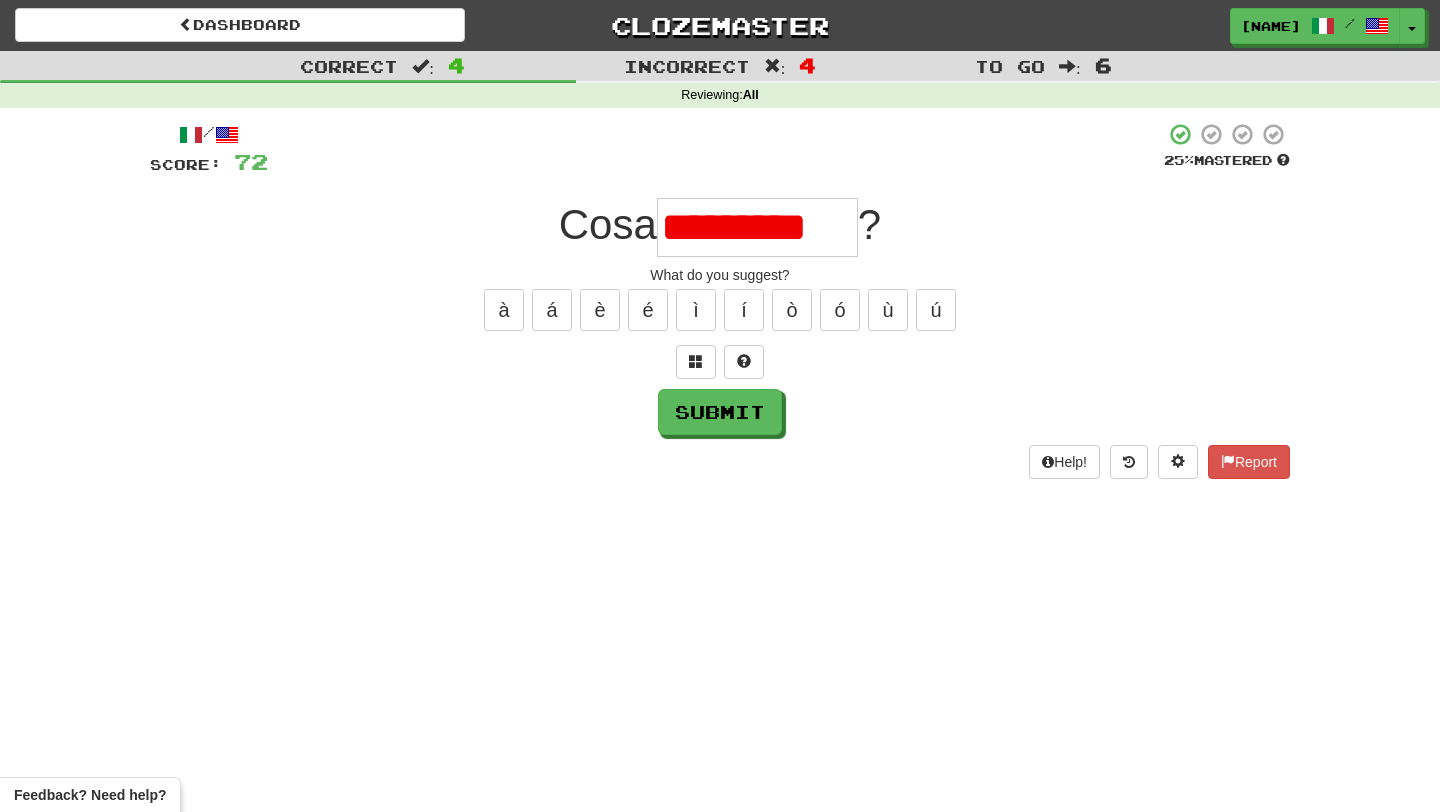 scroll, scrollTop: 0, scrollLeft: 0, axis: both 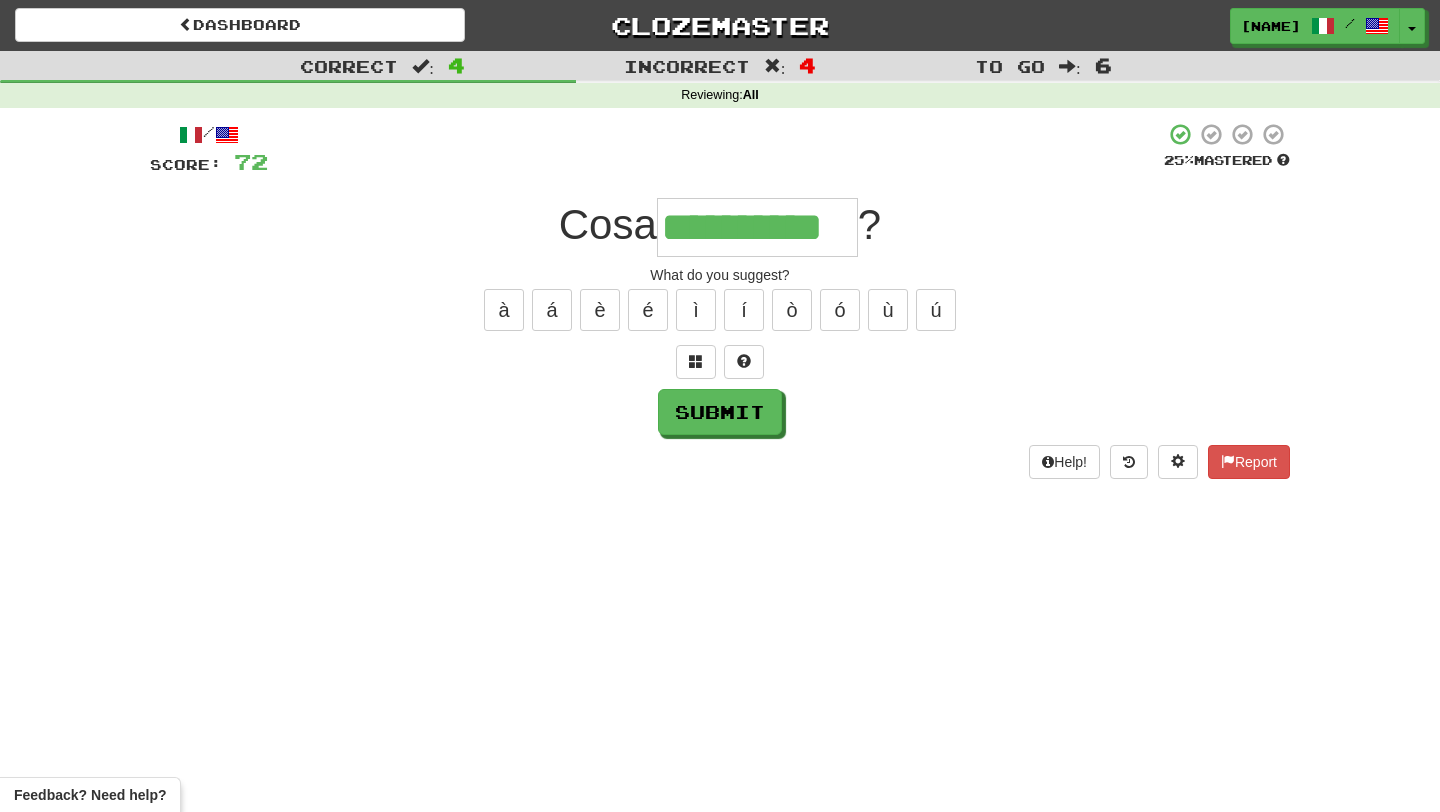 type on "**********" 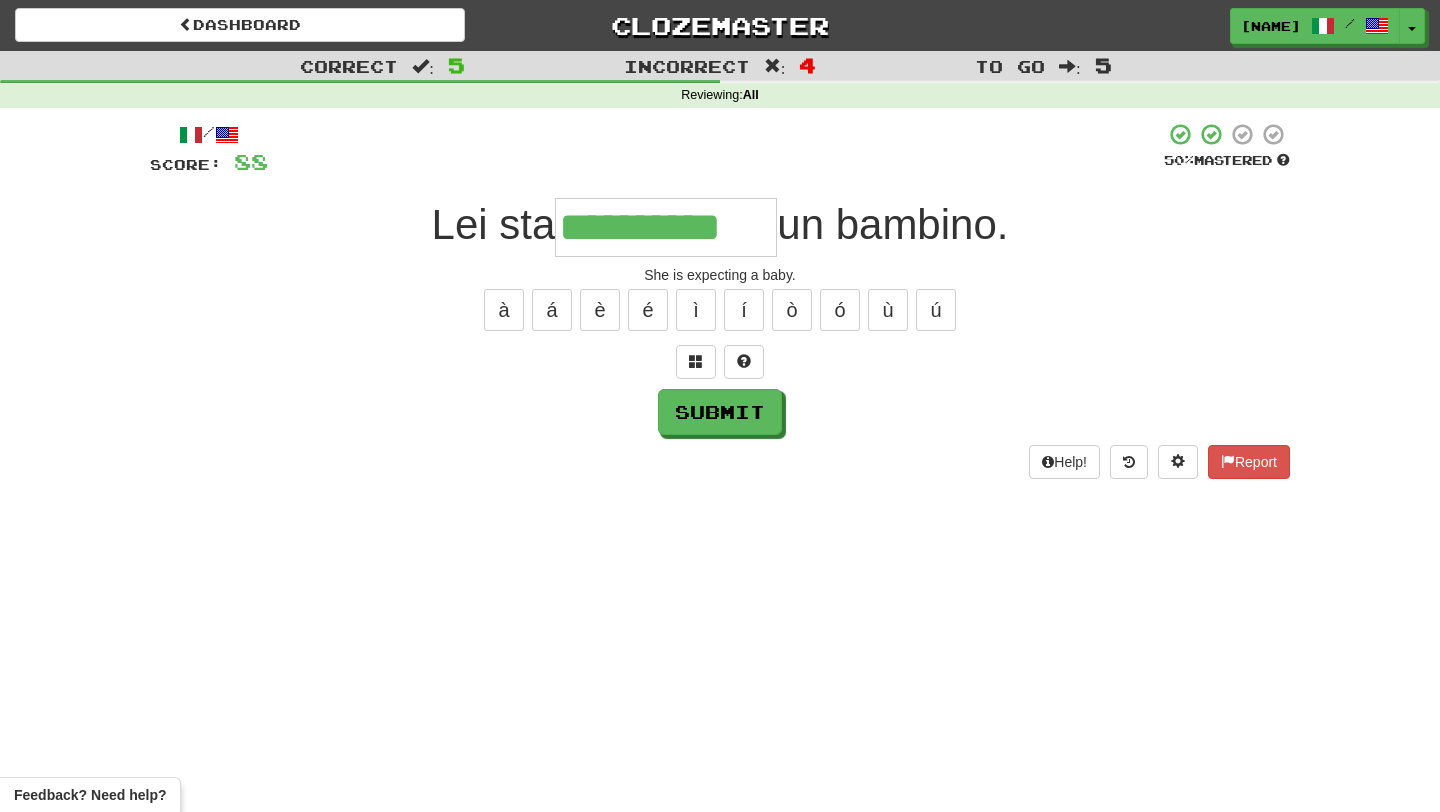 type on "**********" 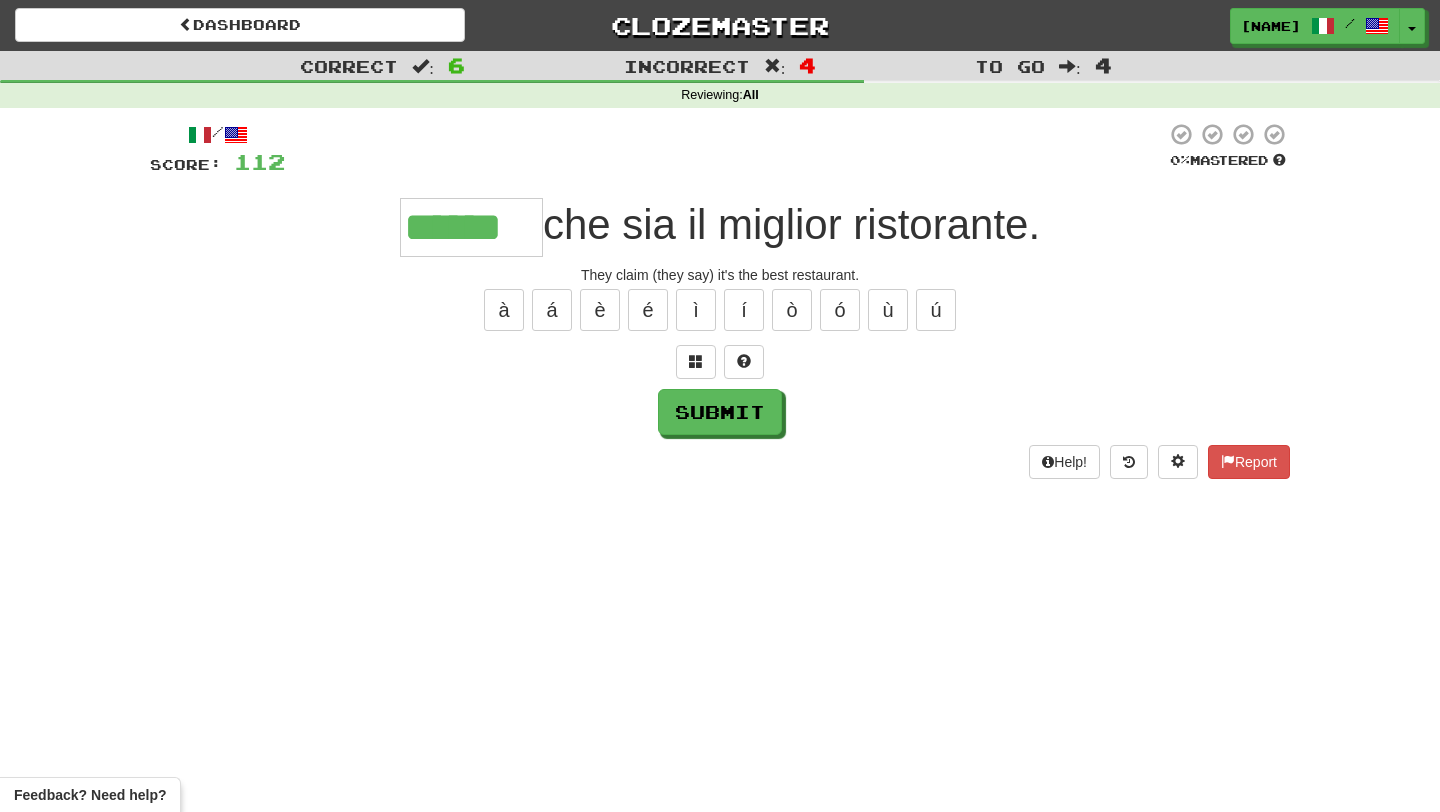 type on "******" 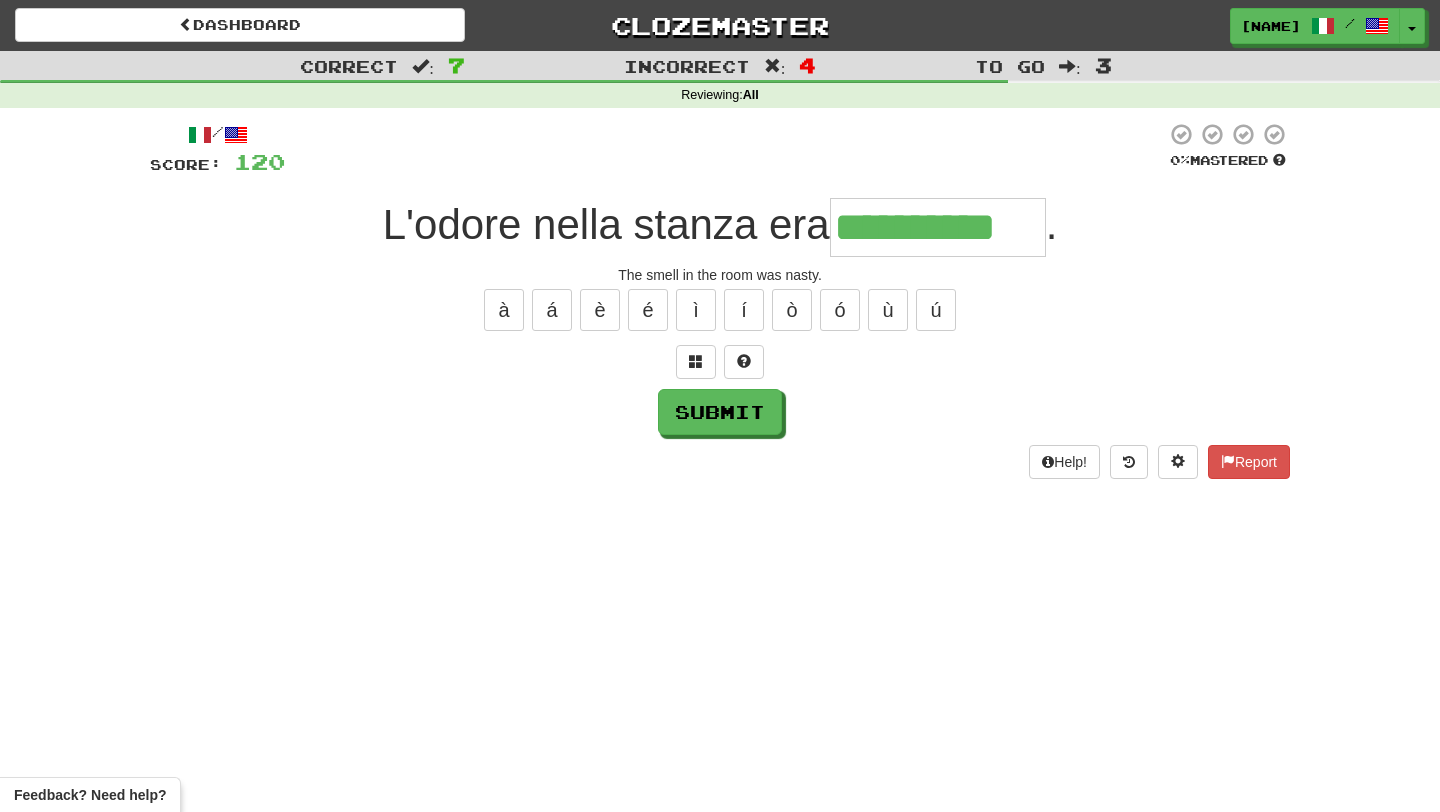 type on "**********" 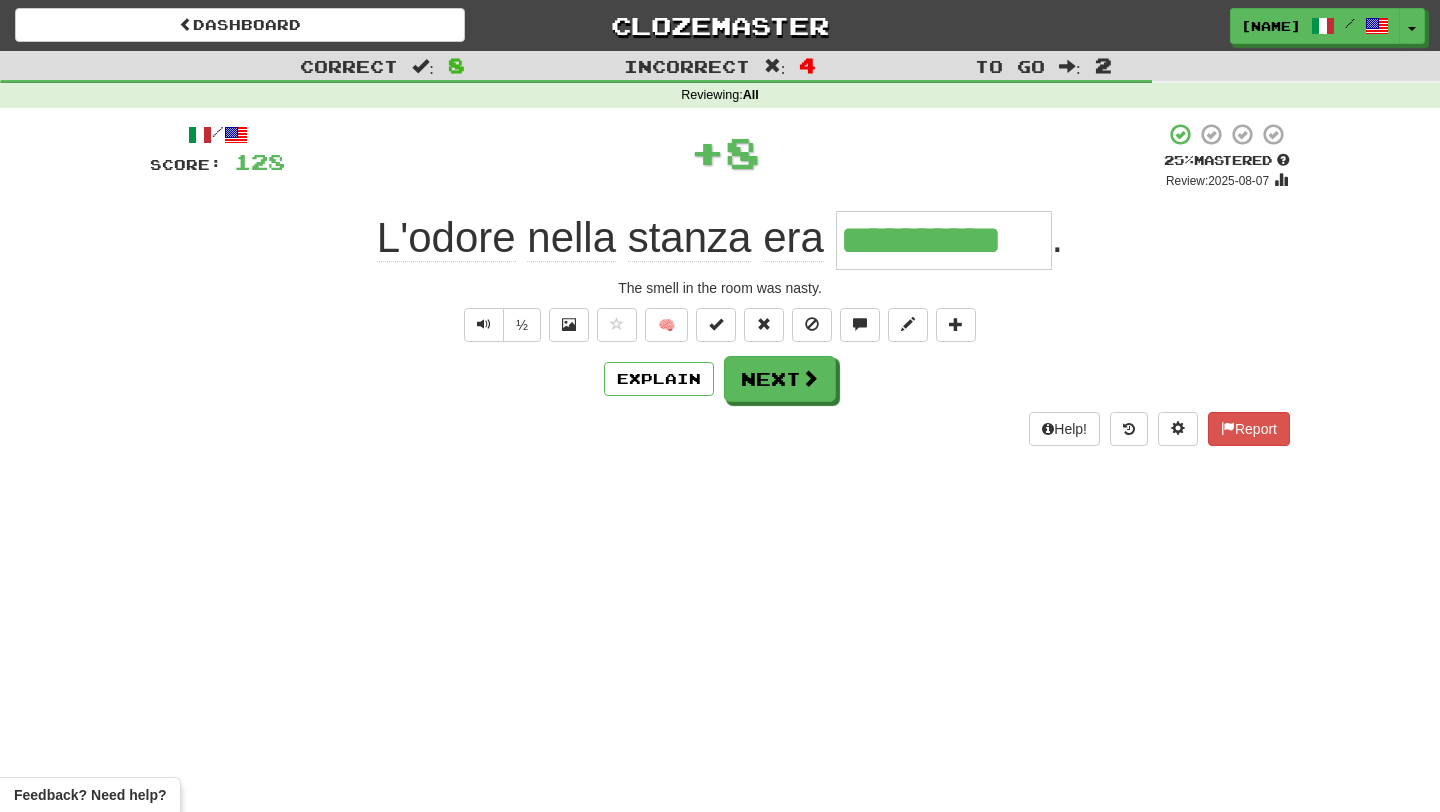 drag, startPoint x: 867, startPoint y: 244, endPoint x: 1078, endPoint y: 245, distance: 211.00237 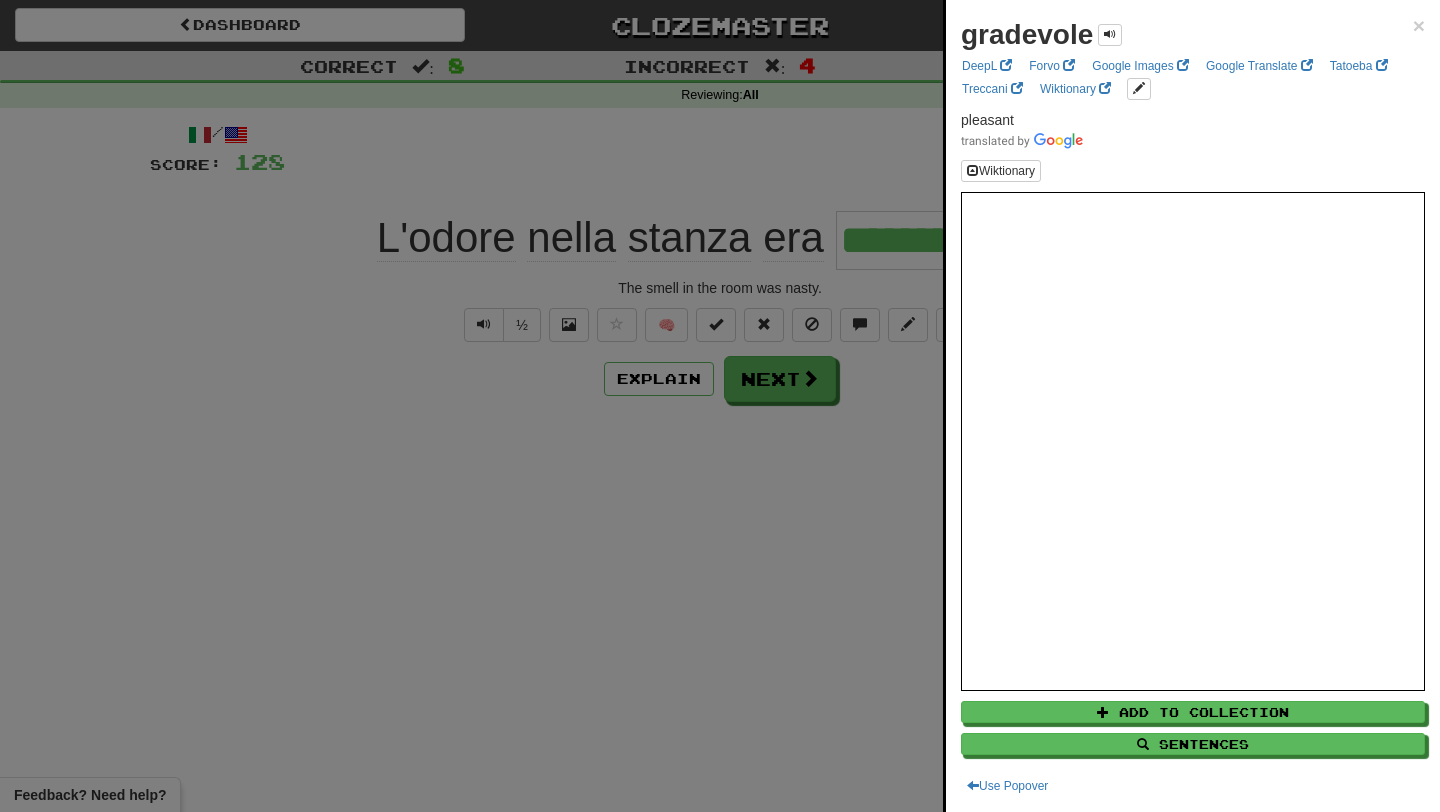 click at bounding box center [720, 406] 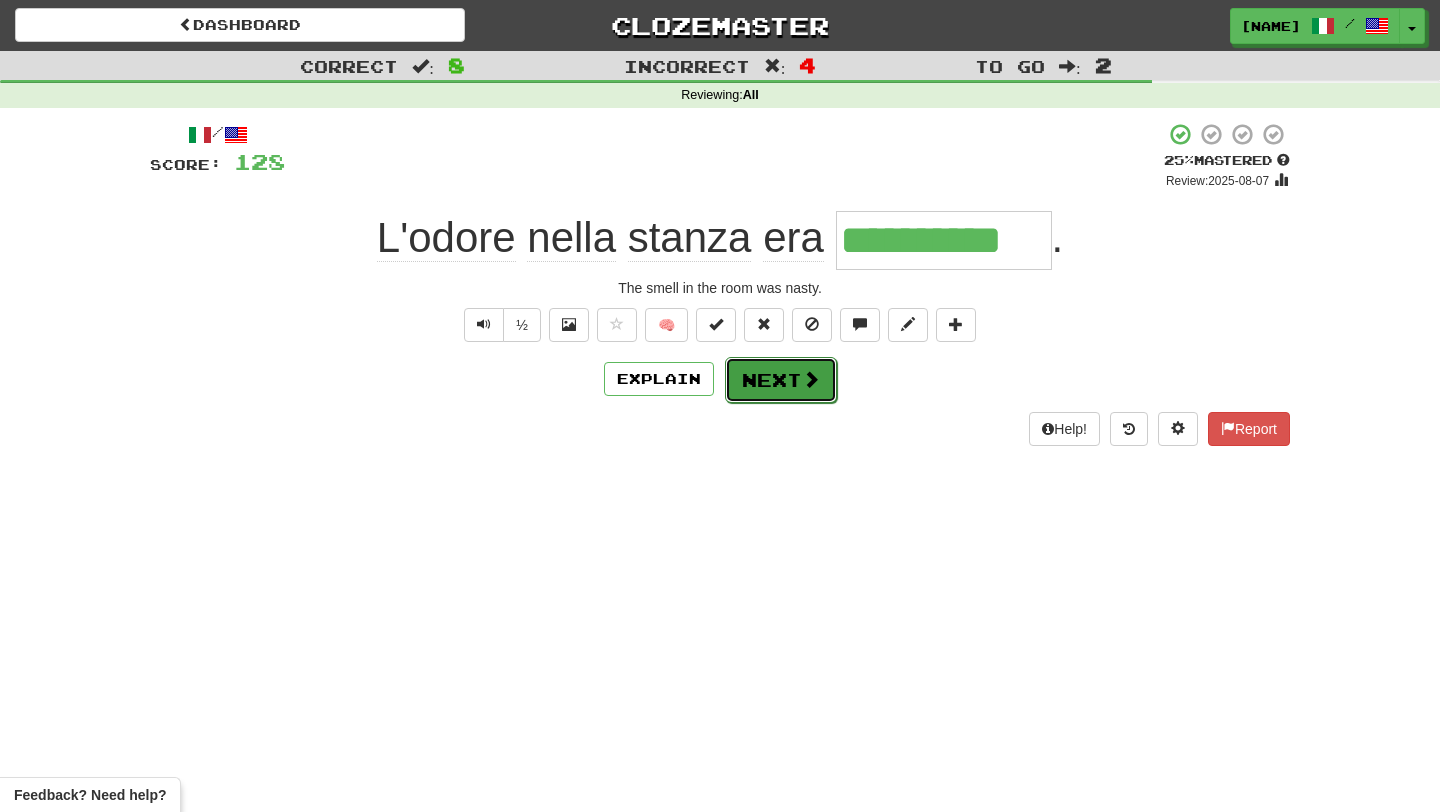 click on "Next" at bounding box center [781, 380] 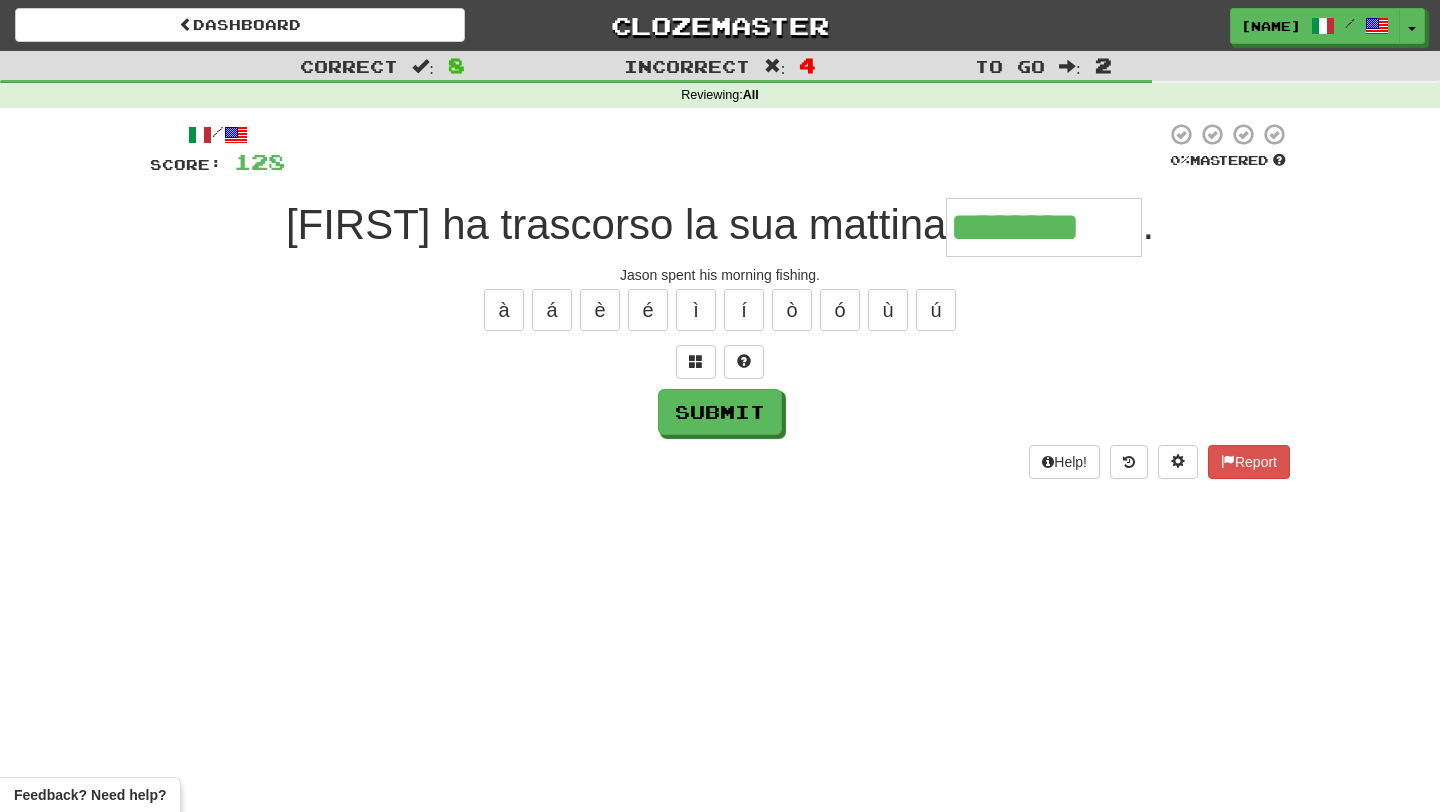 type on "********" 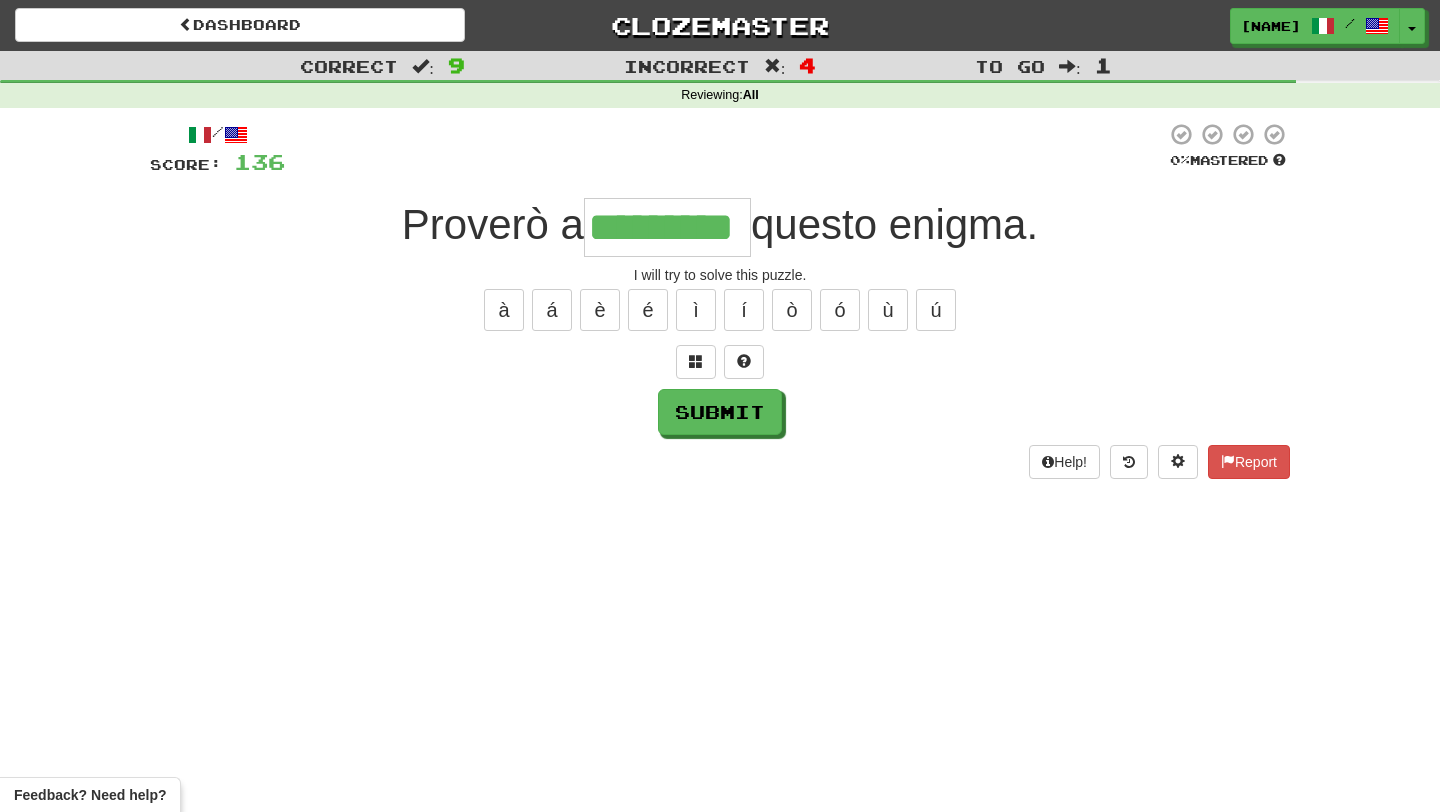 type on "*********" 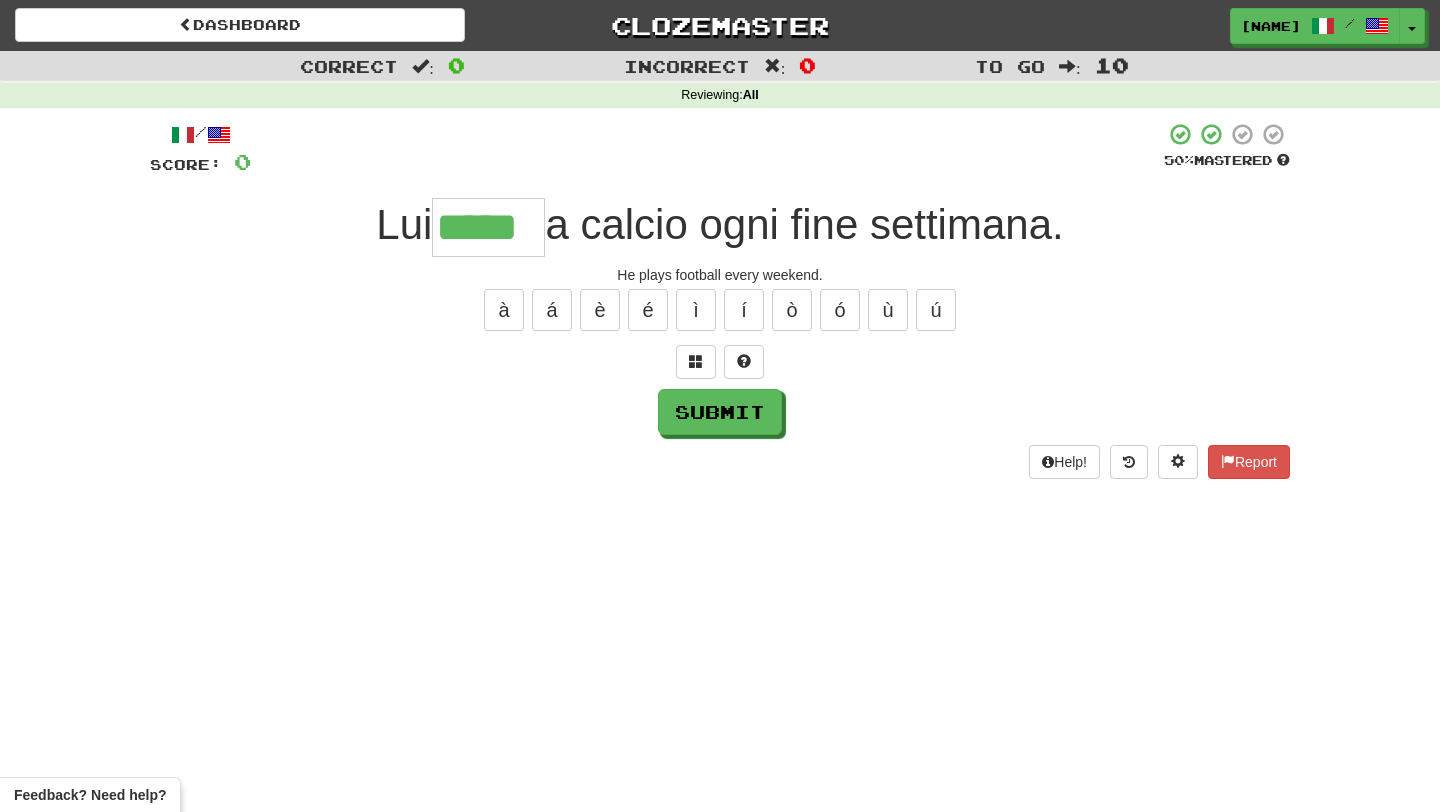 type on "*****" 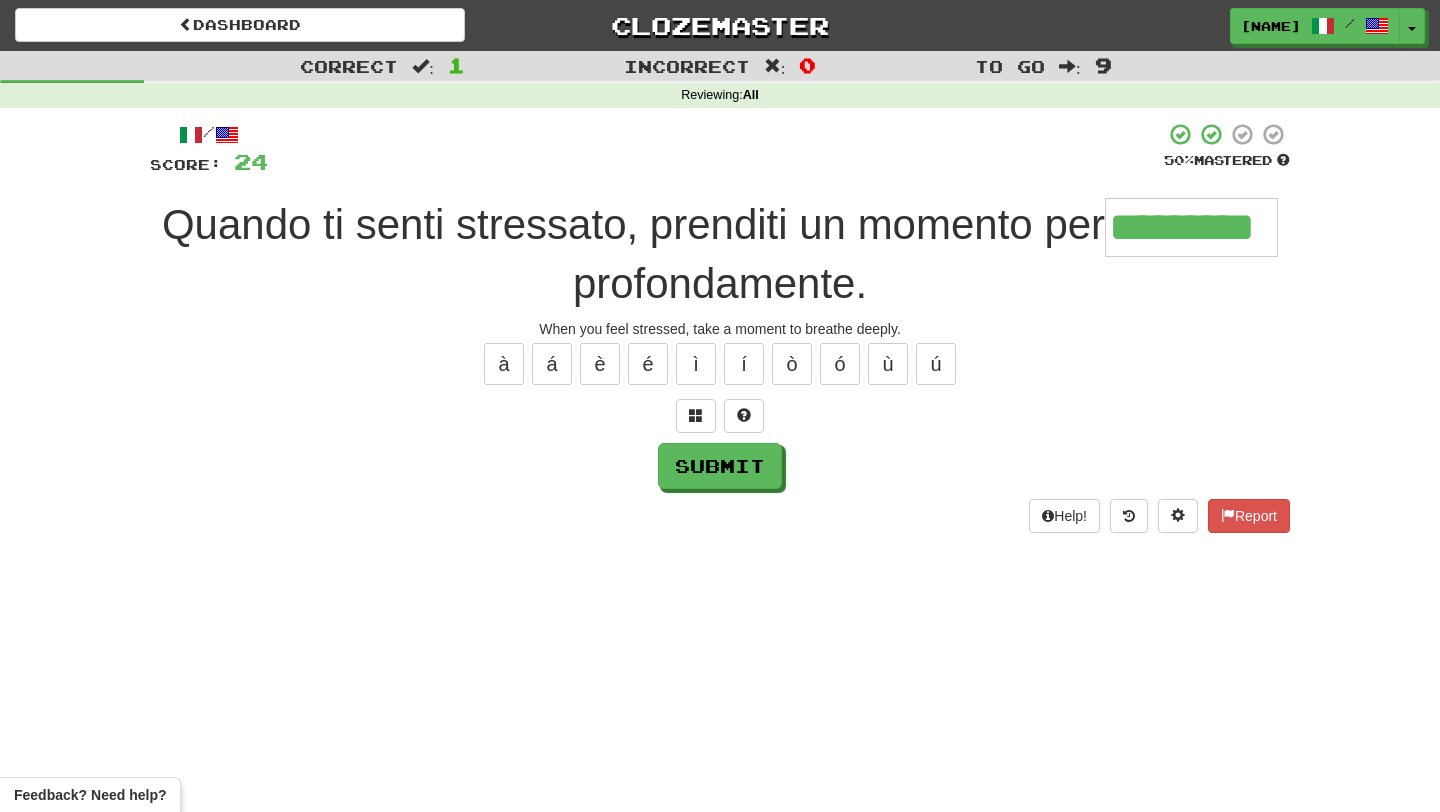 type on "*********" 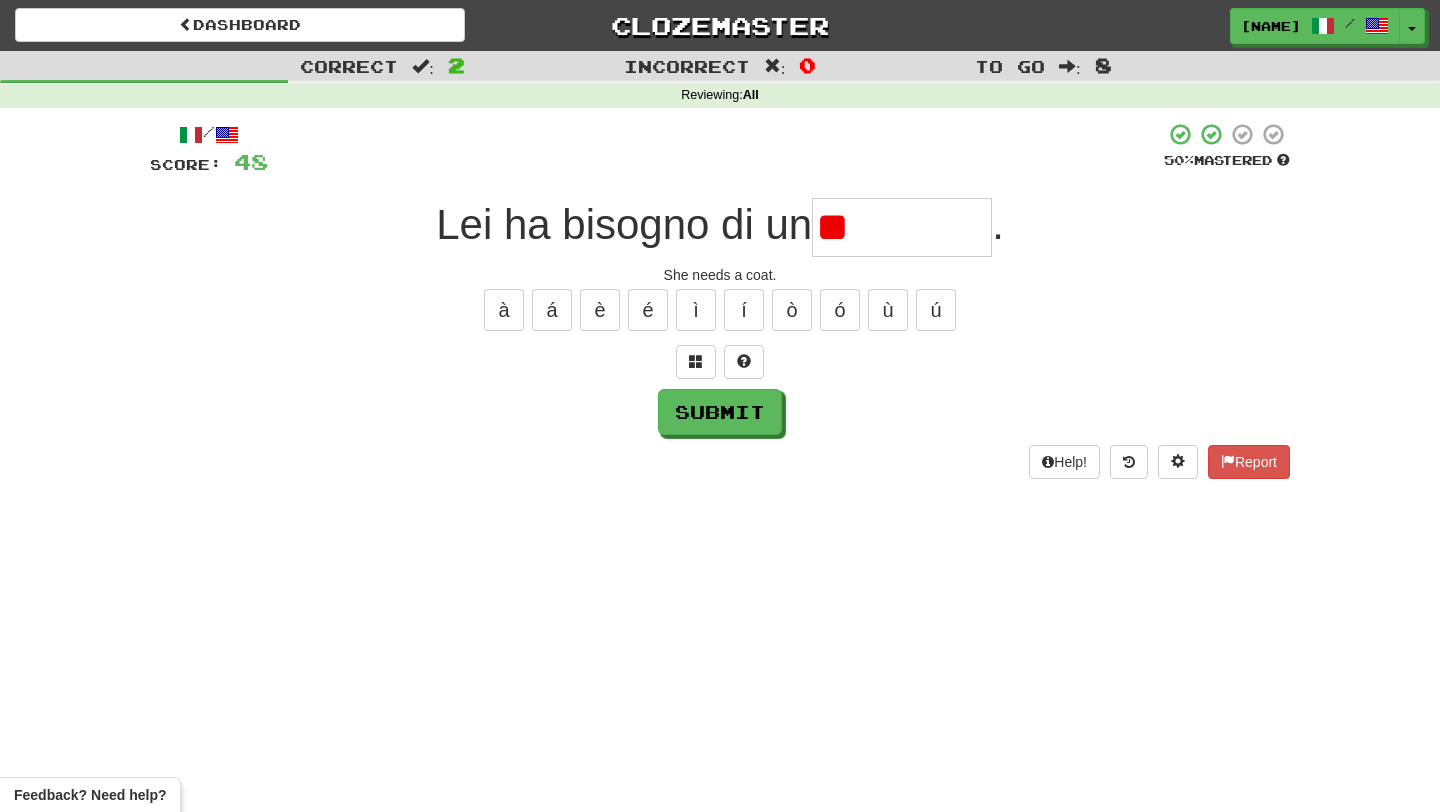 type on "*" 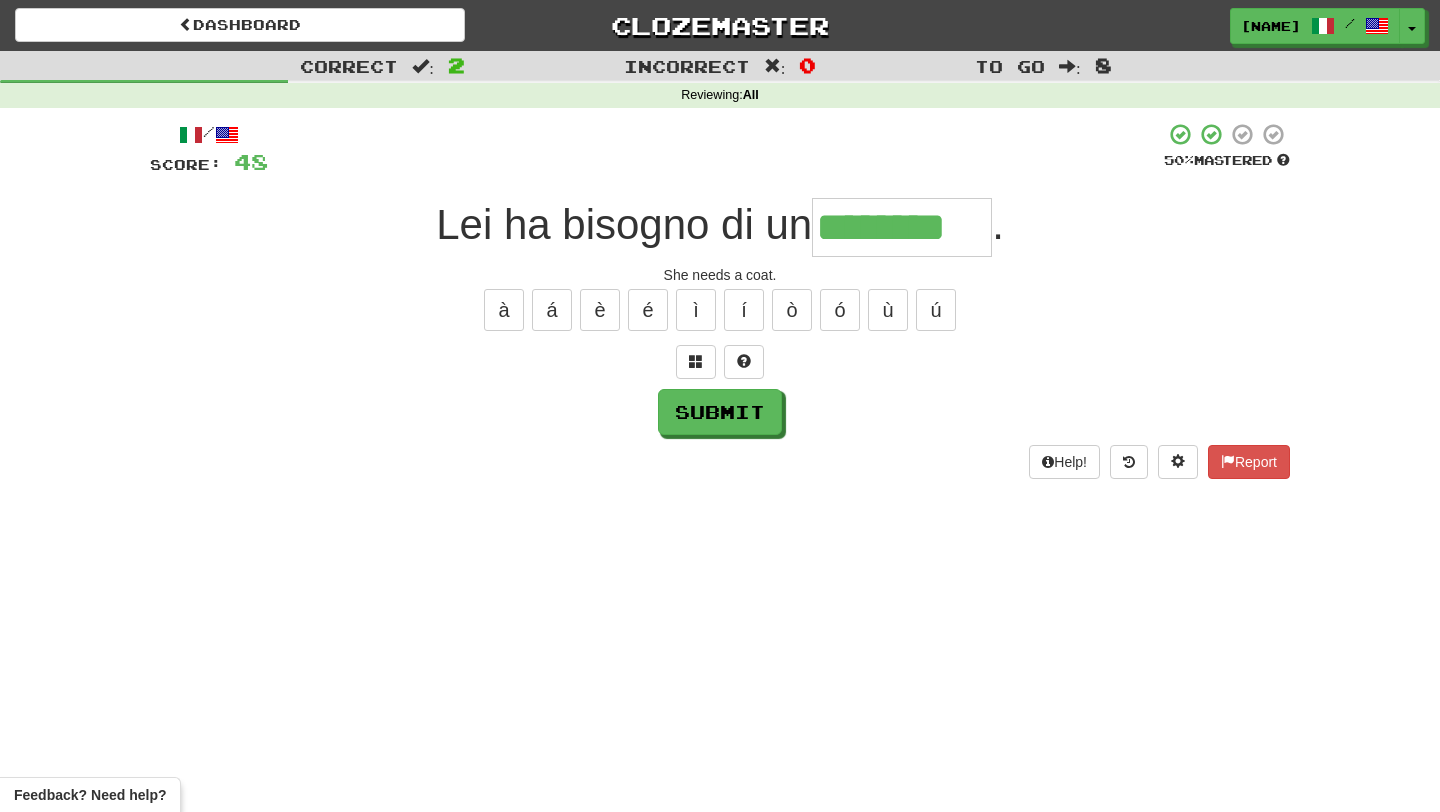 type on "********" 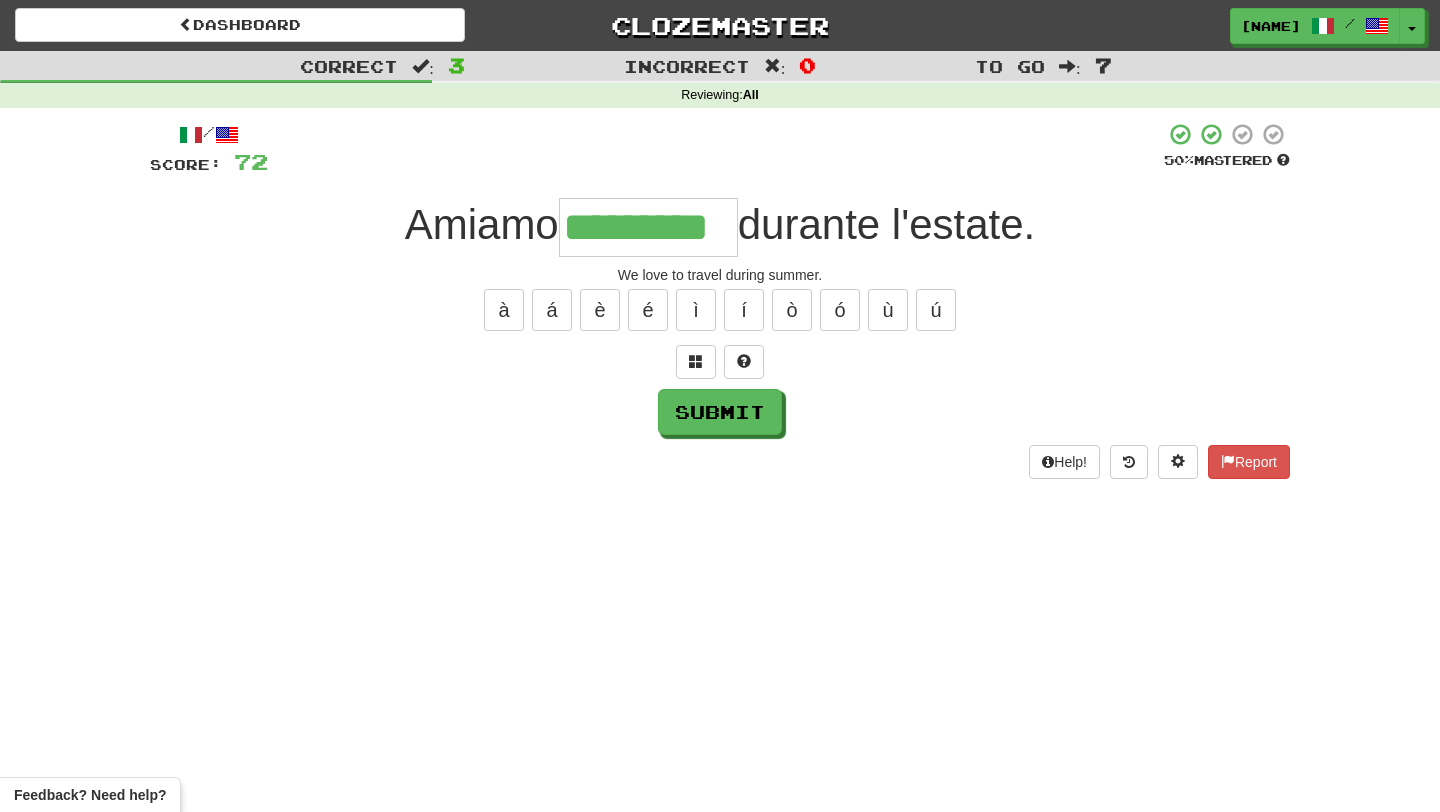 type on "*********" 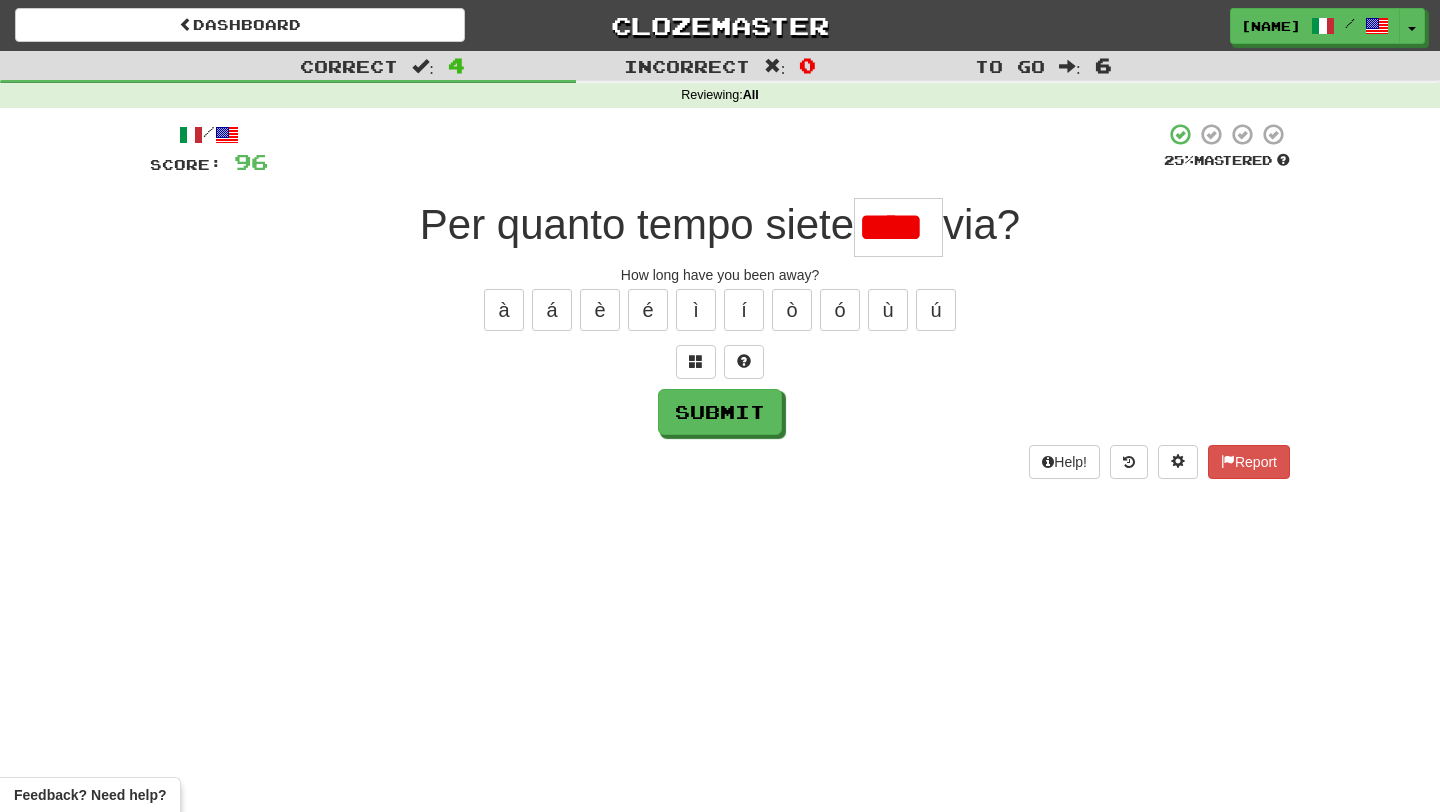 scroll, scrollTop: 0, scrollLeft: 0, axis: both 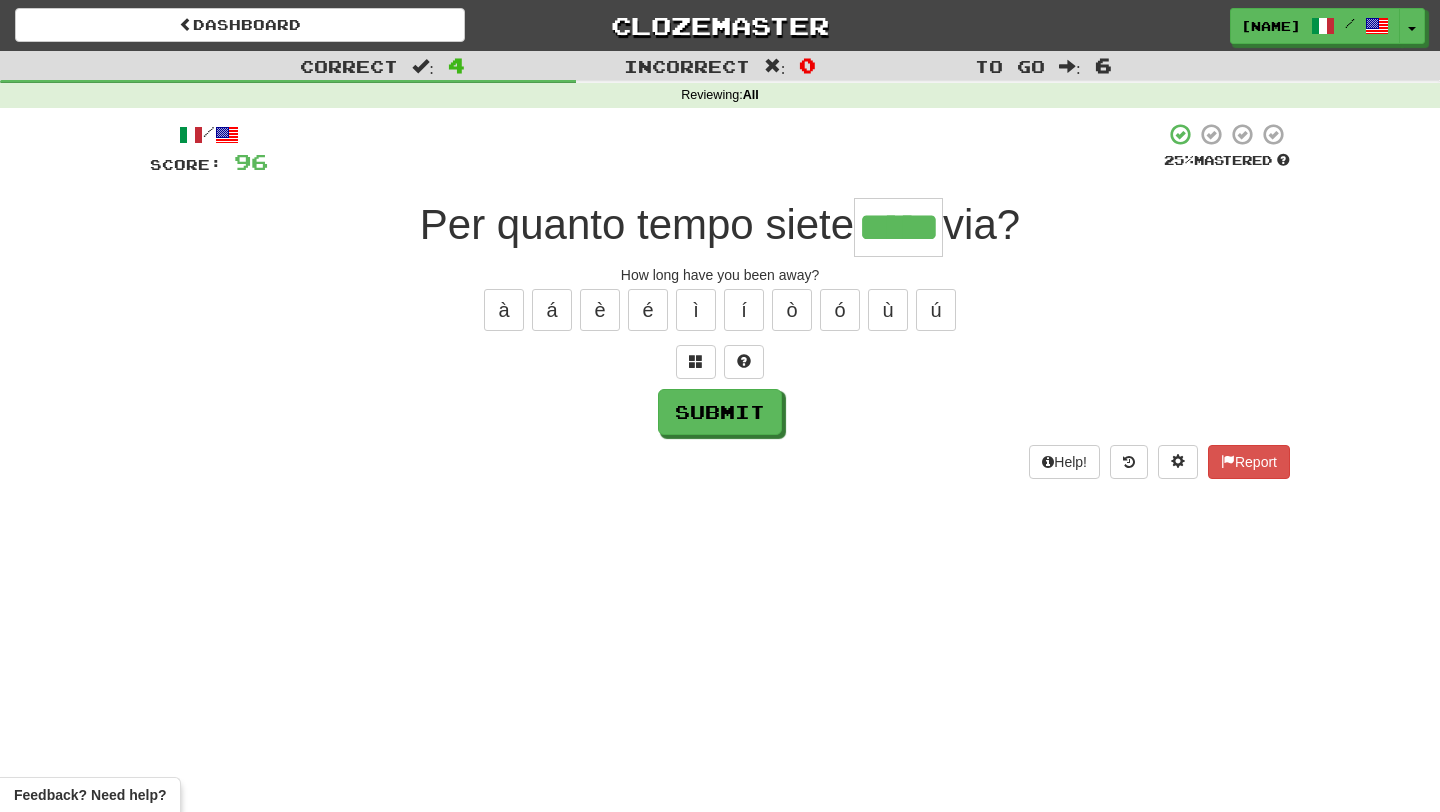 type on "*****" 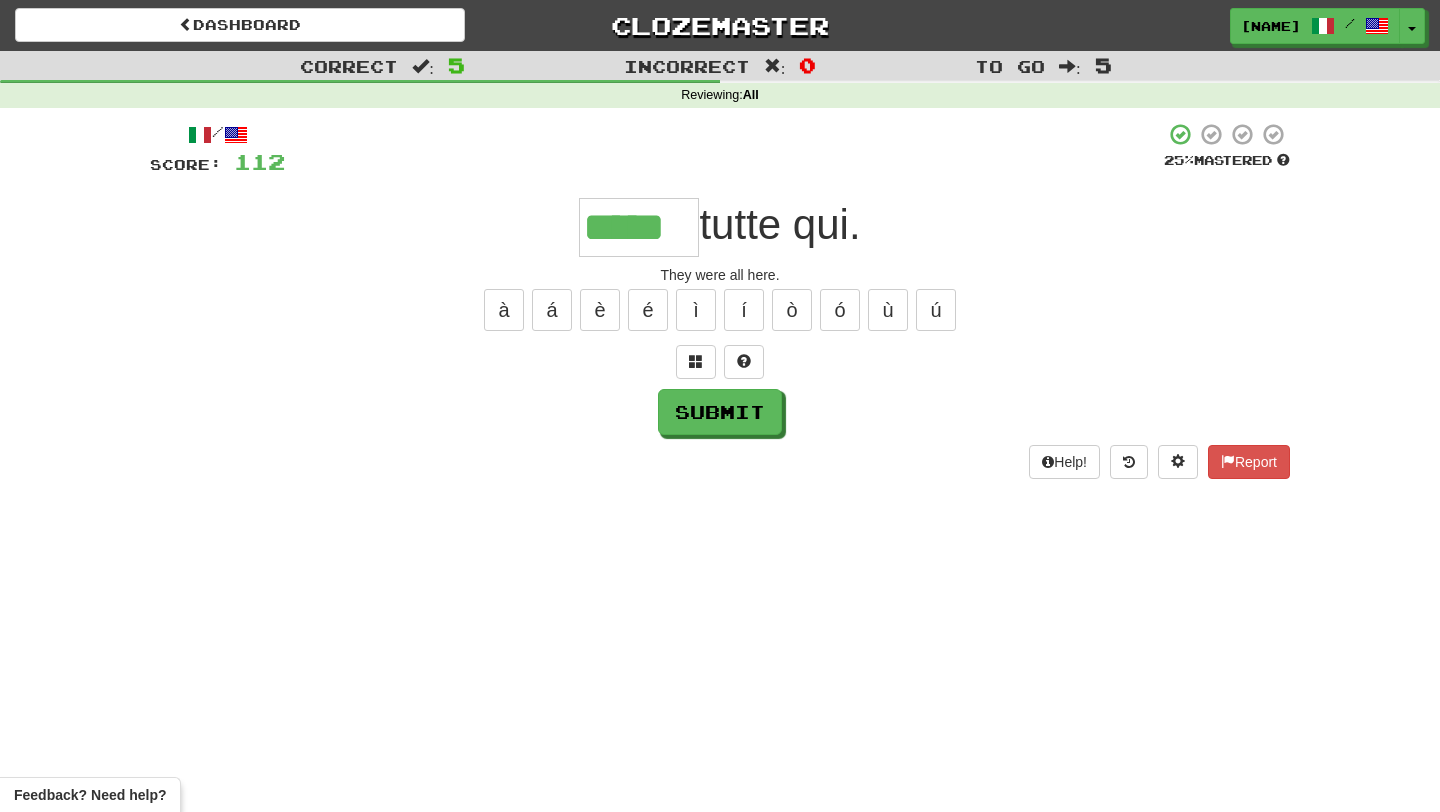 type on "*****" 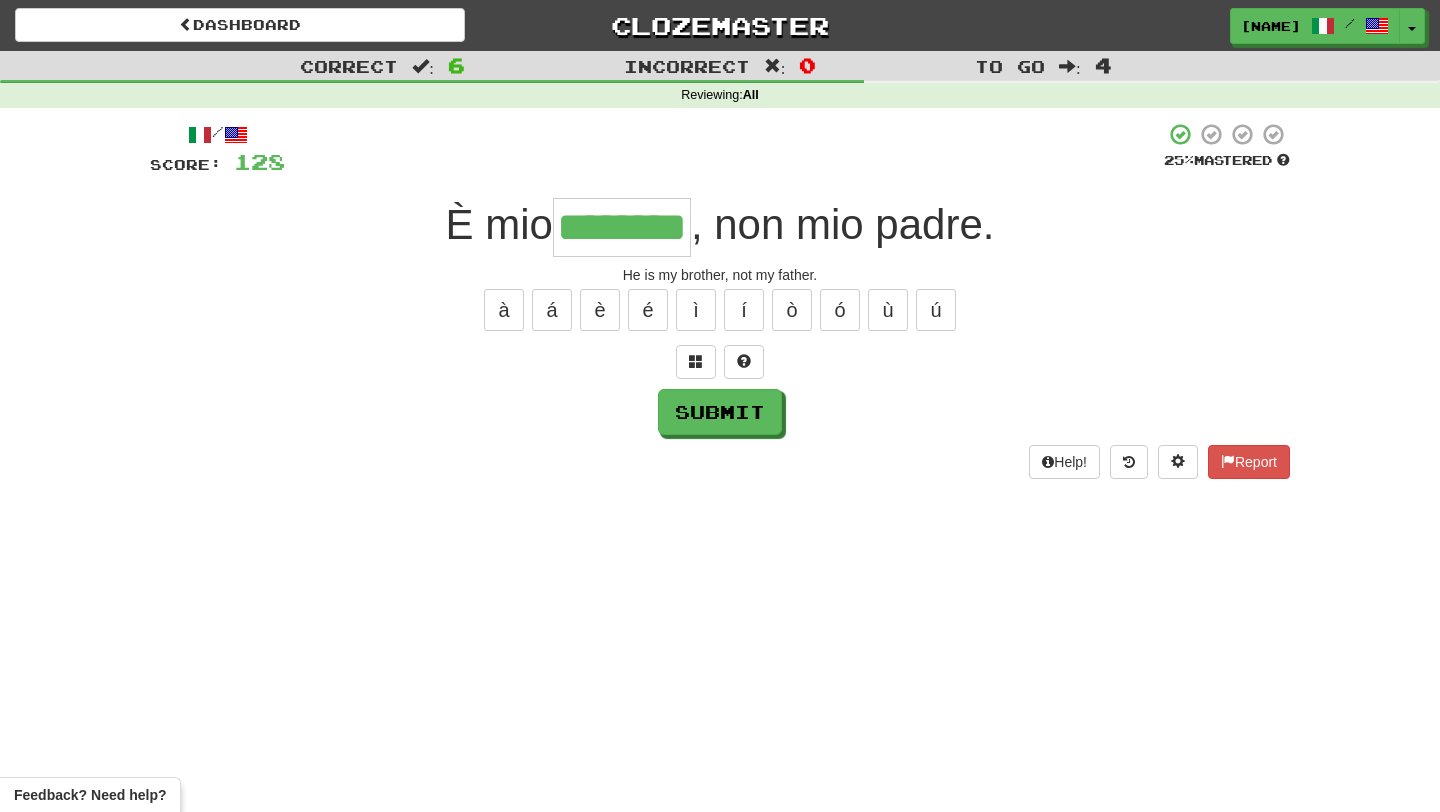 type on "********" 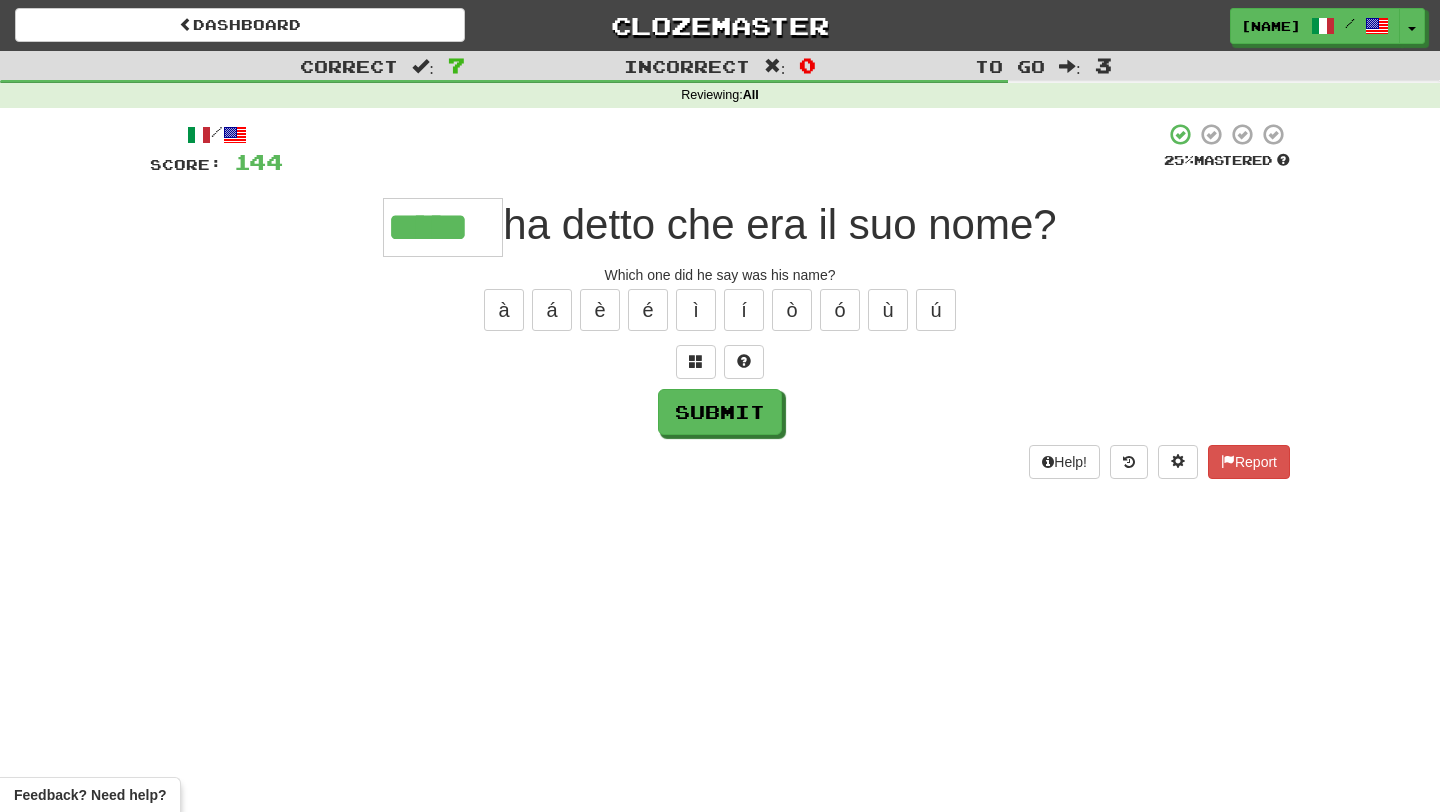 type on "*****" 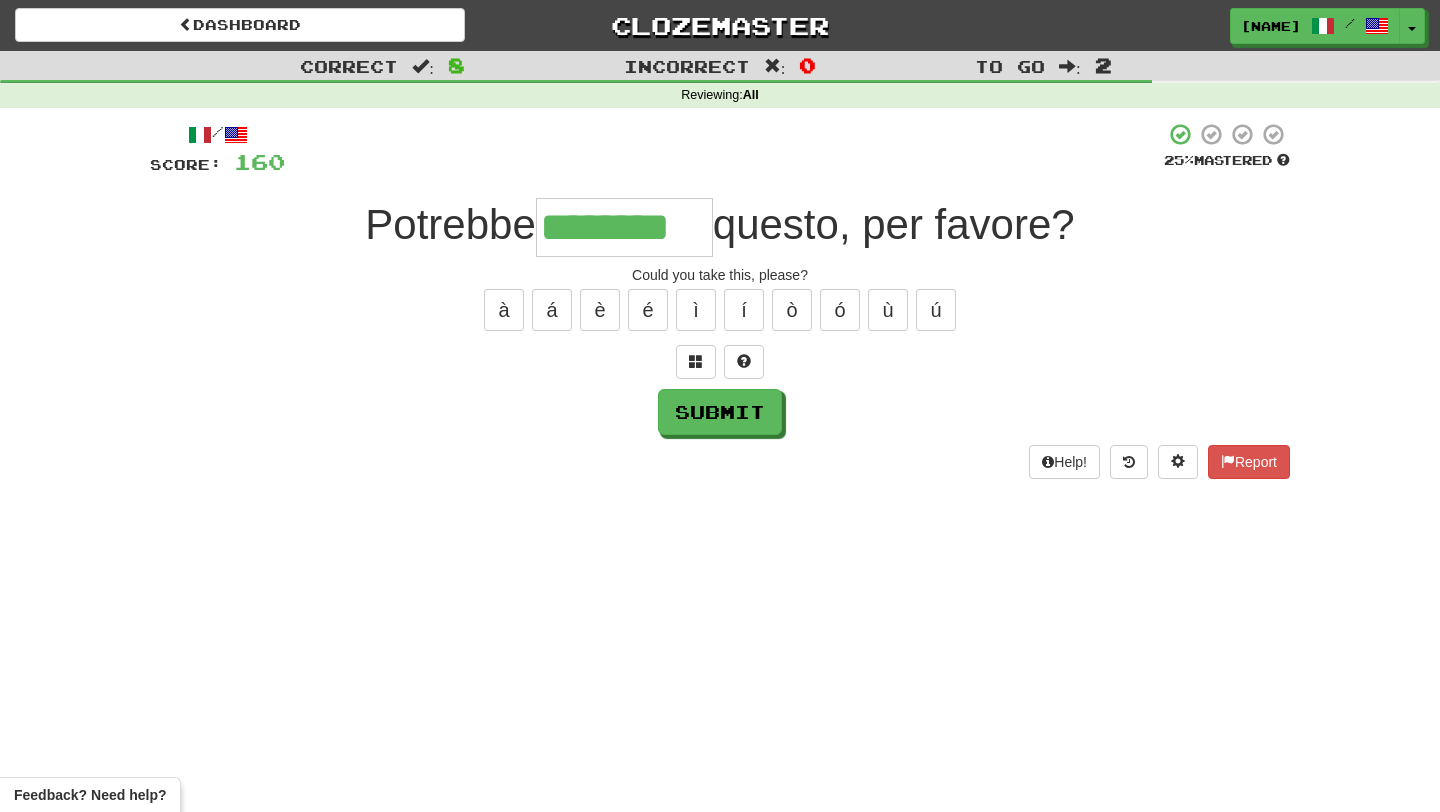 type on "********" 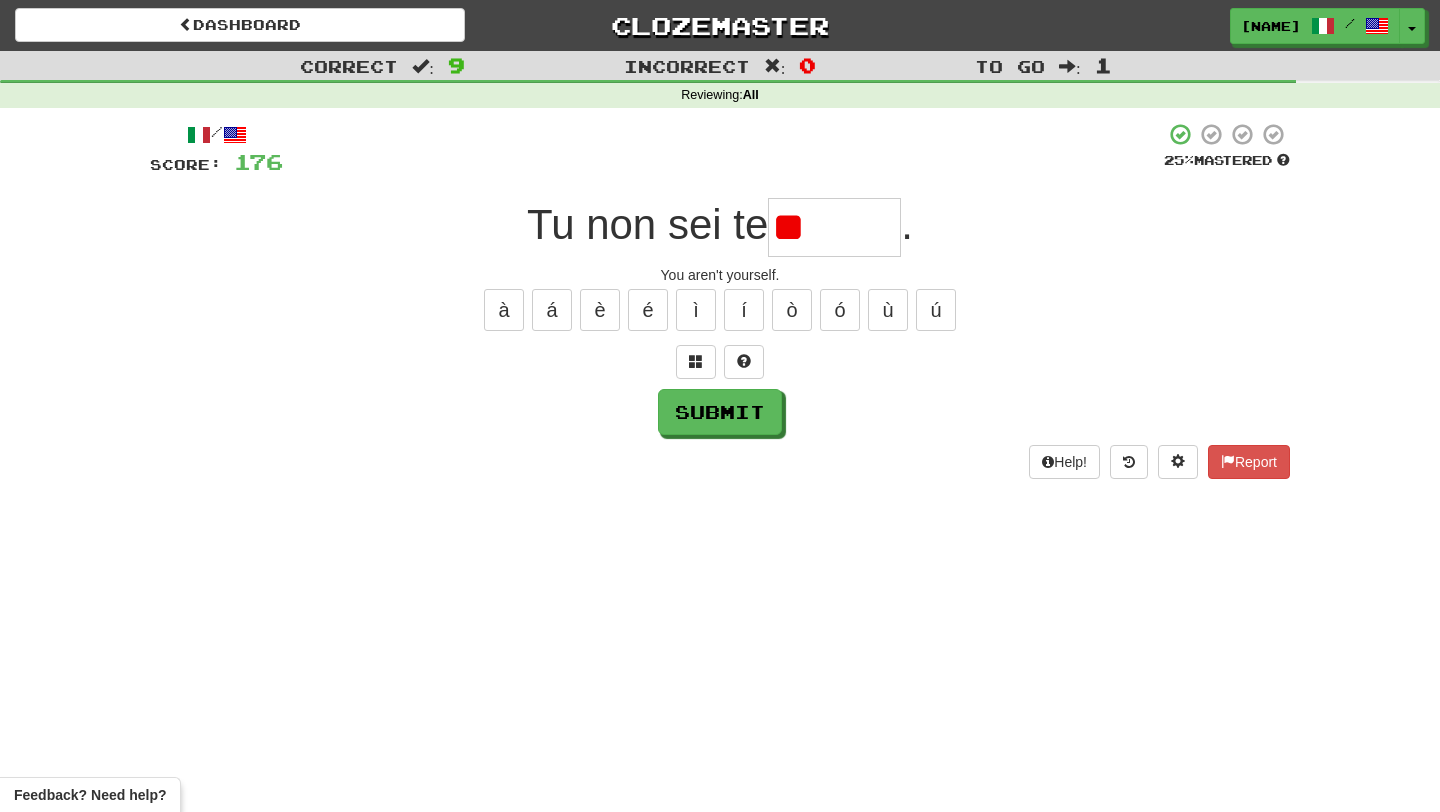 type on "*" 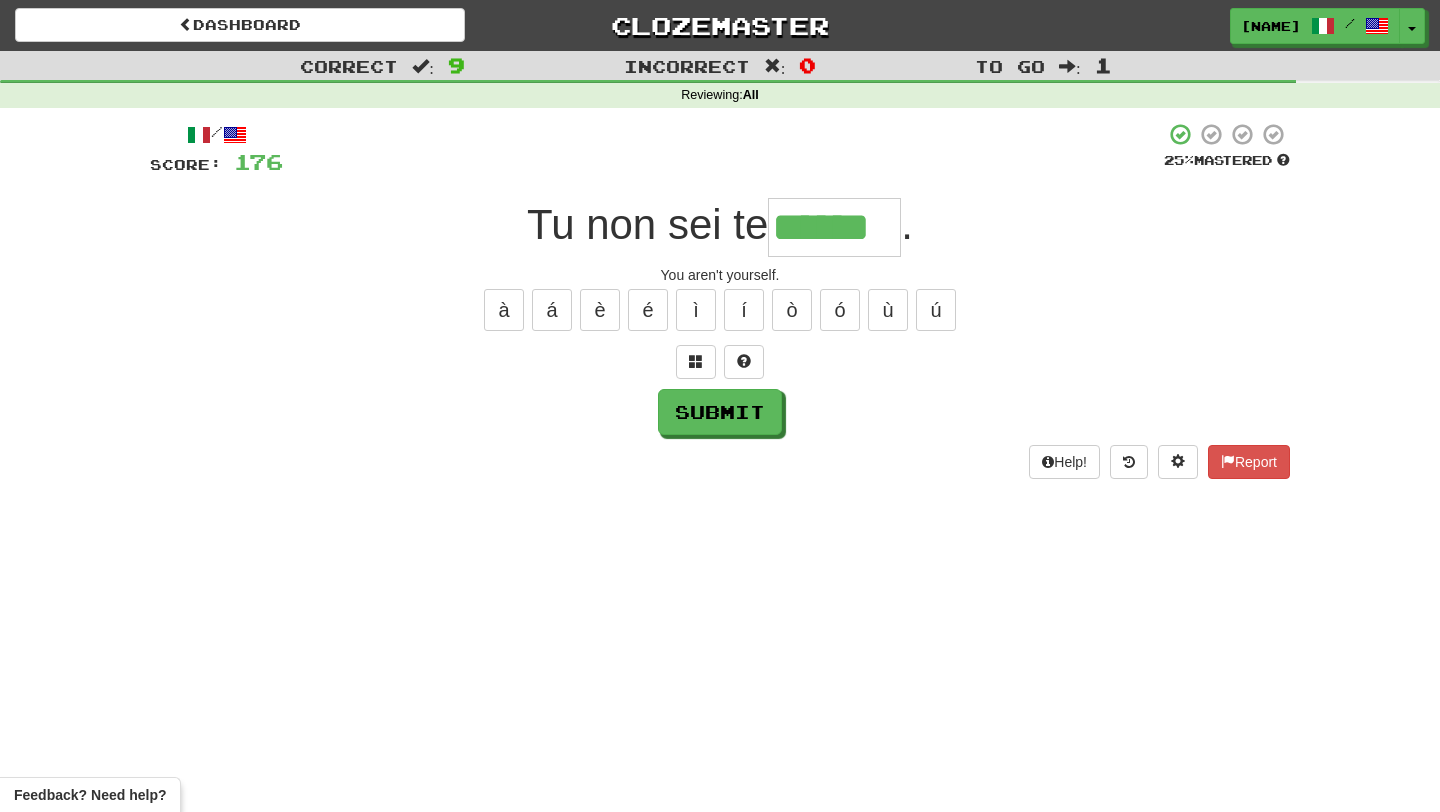 type on "******" 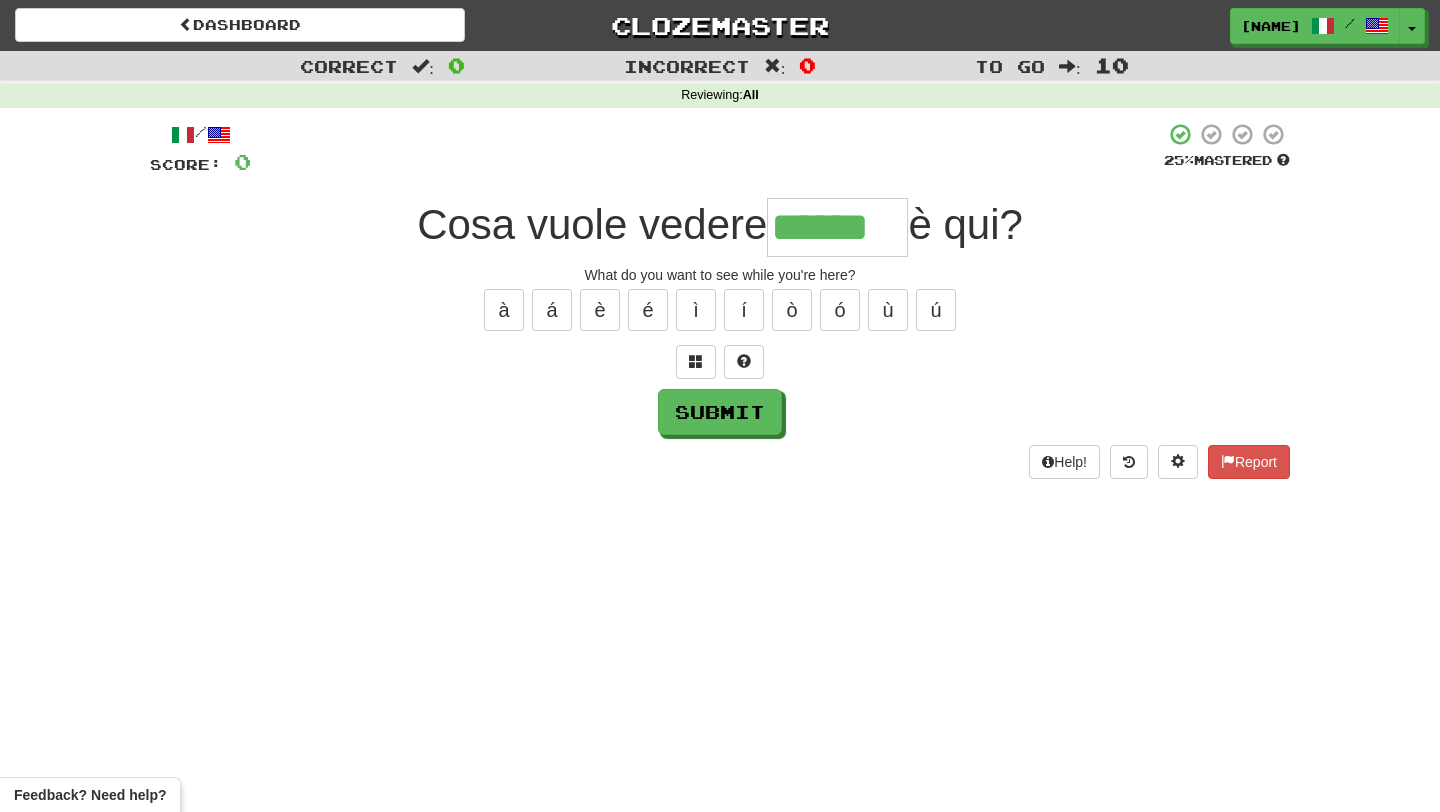 type on "******" 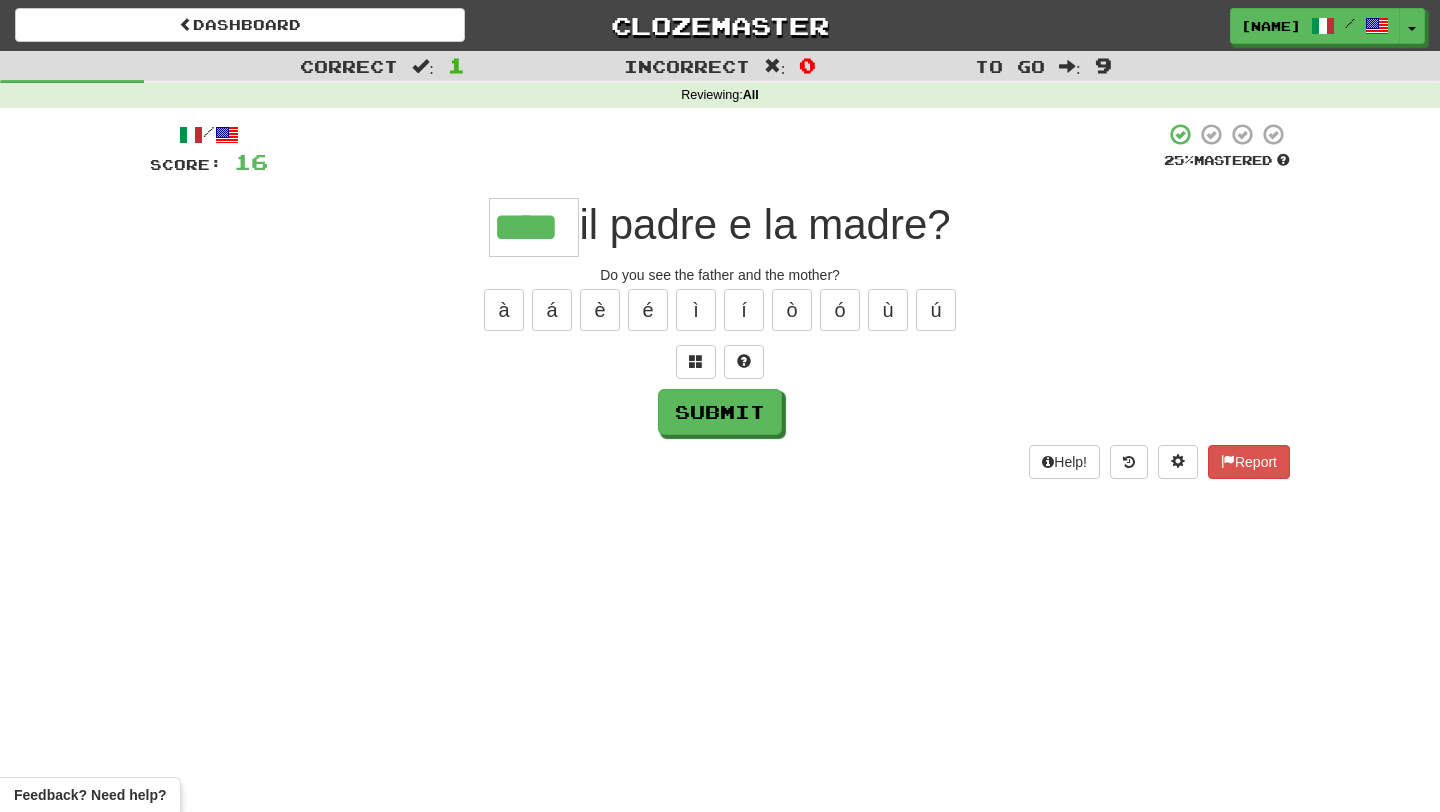 type on "****" 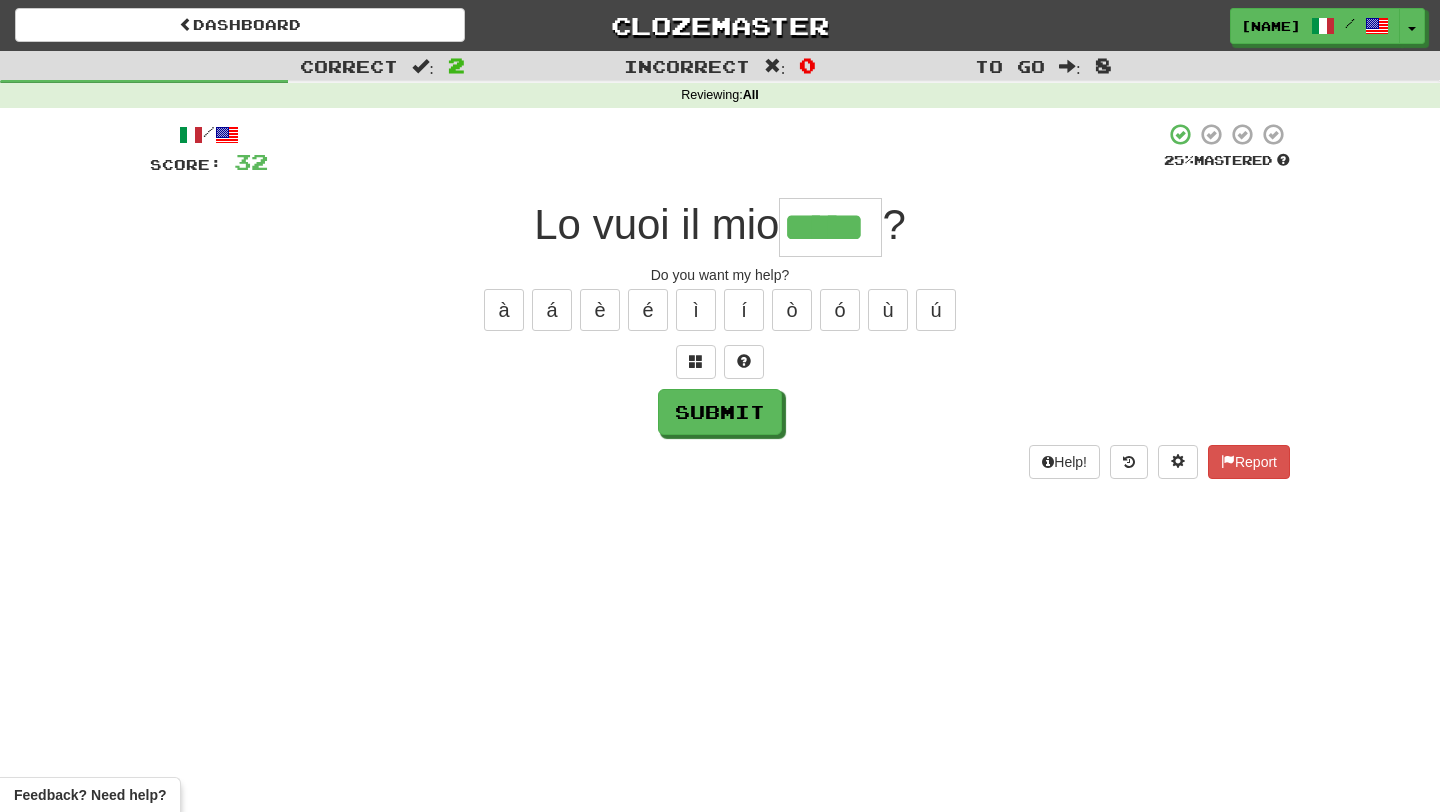 type on "*****" 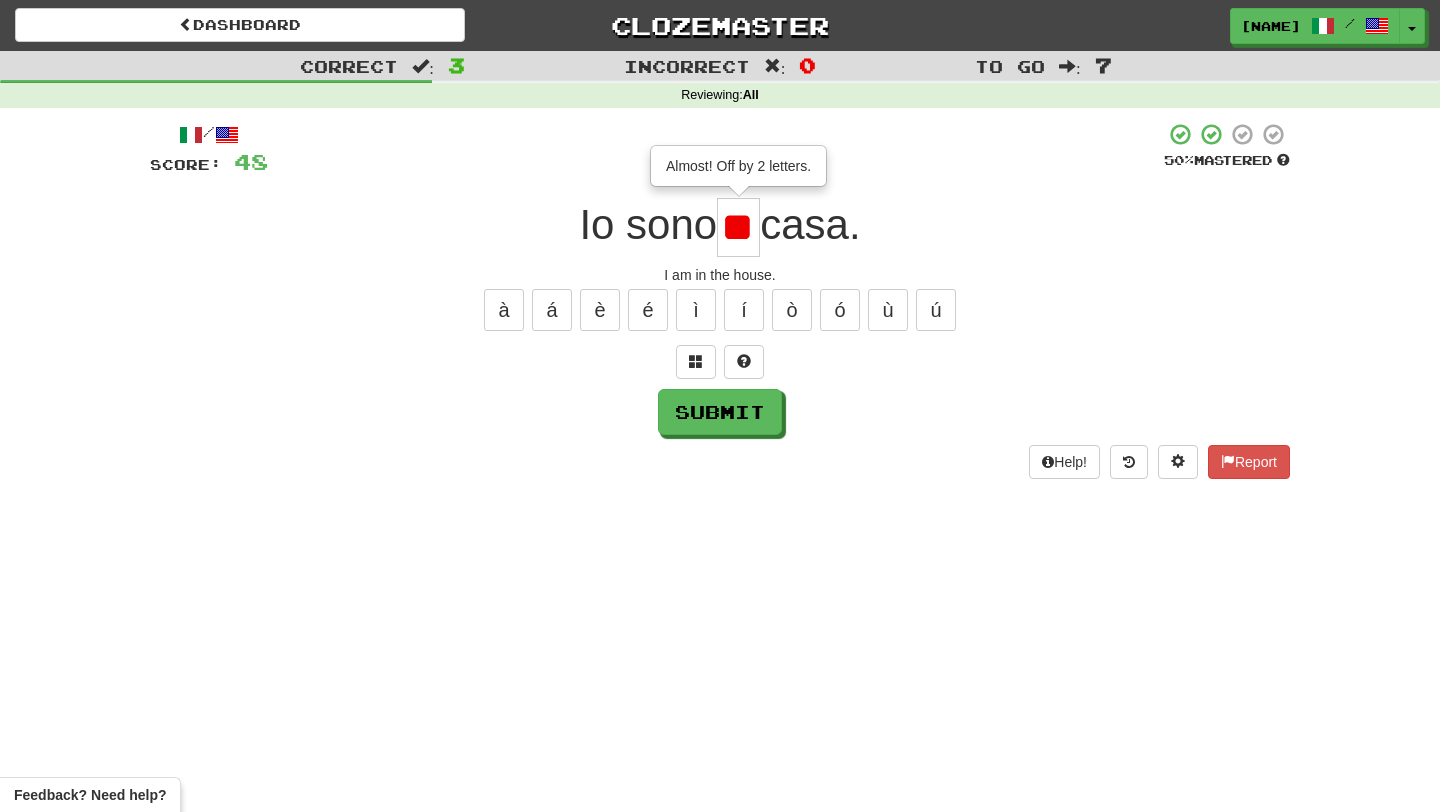 type on "*" 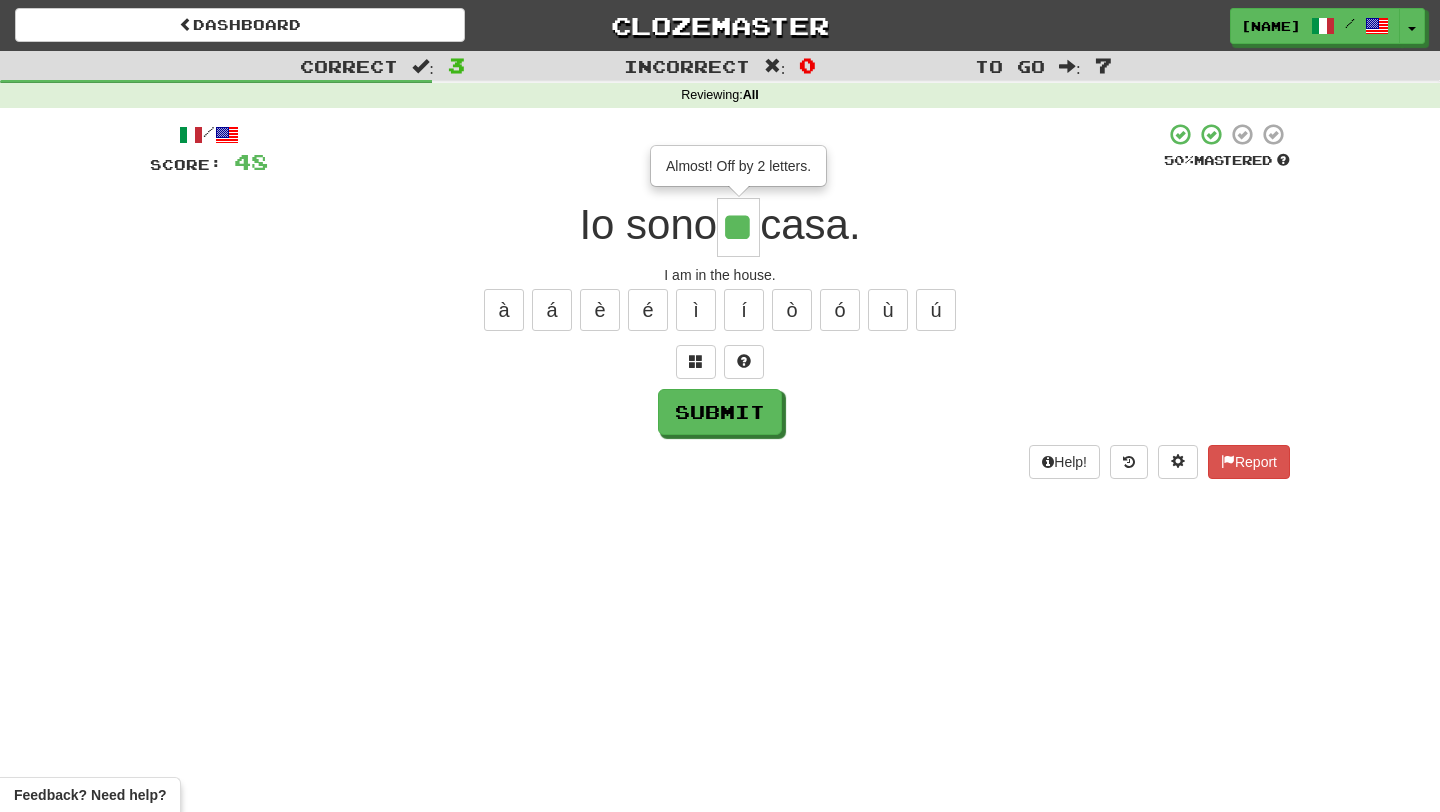 type on "**" 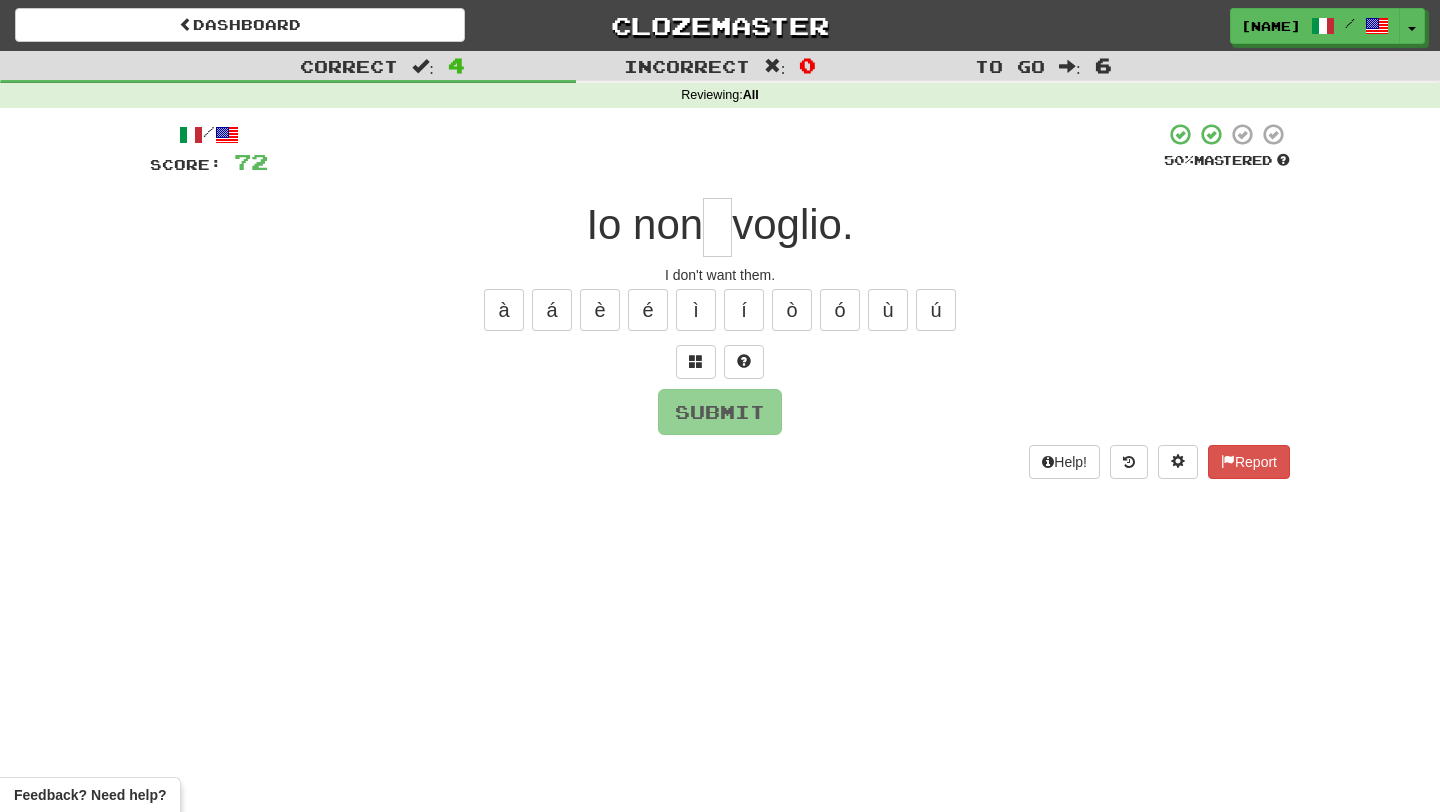 type on "*" 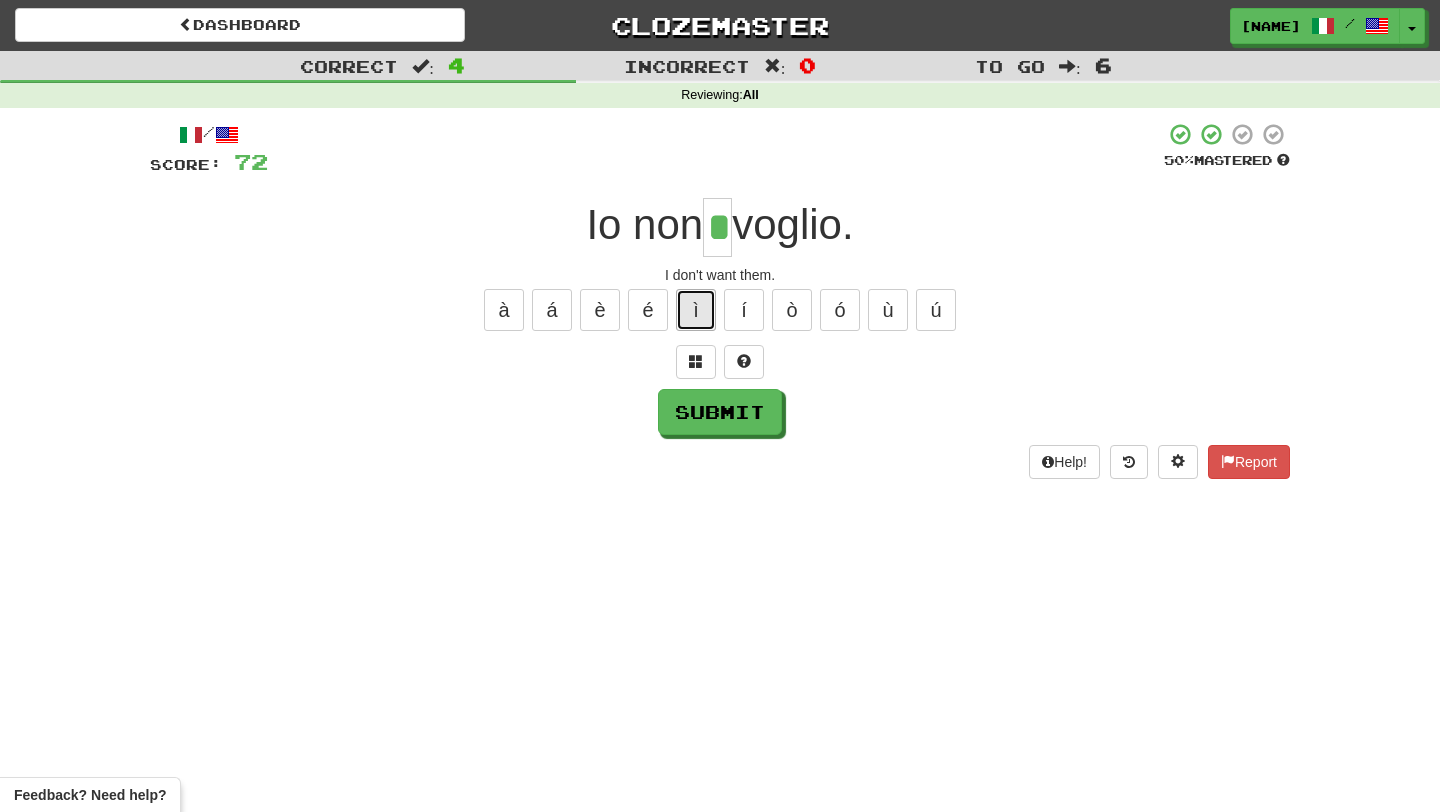 click on "ì" at bounding box center (696, 310) 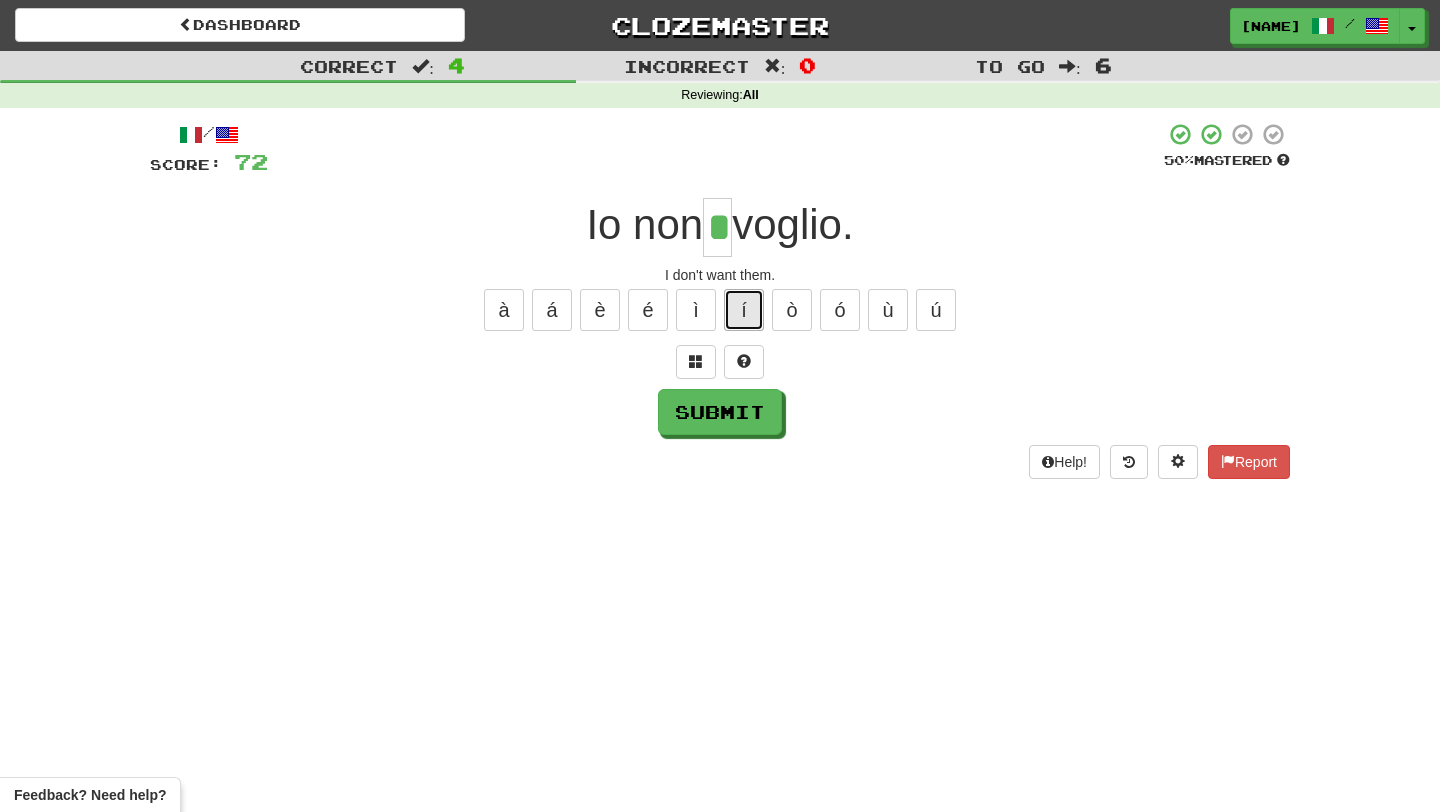 click on "í" at bounding box center [744, 310] 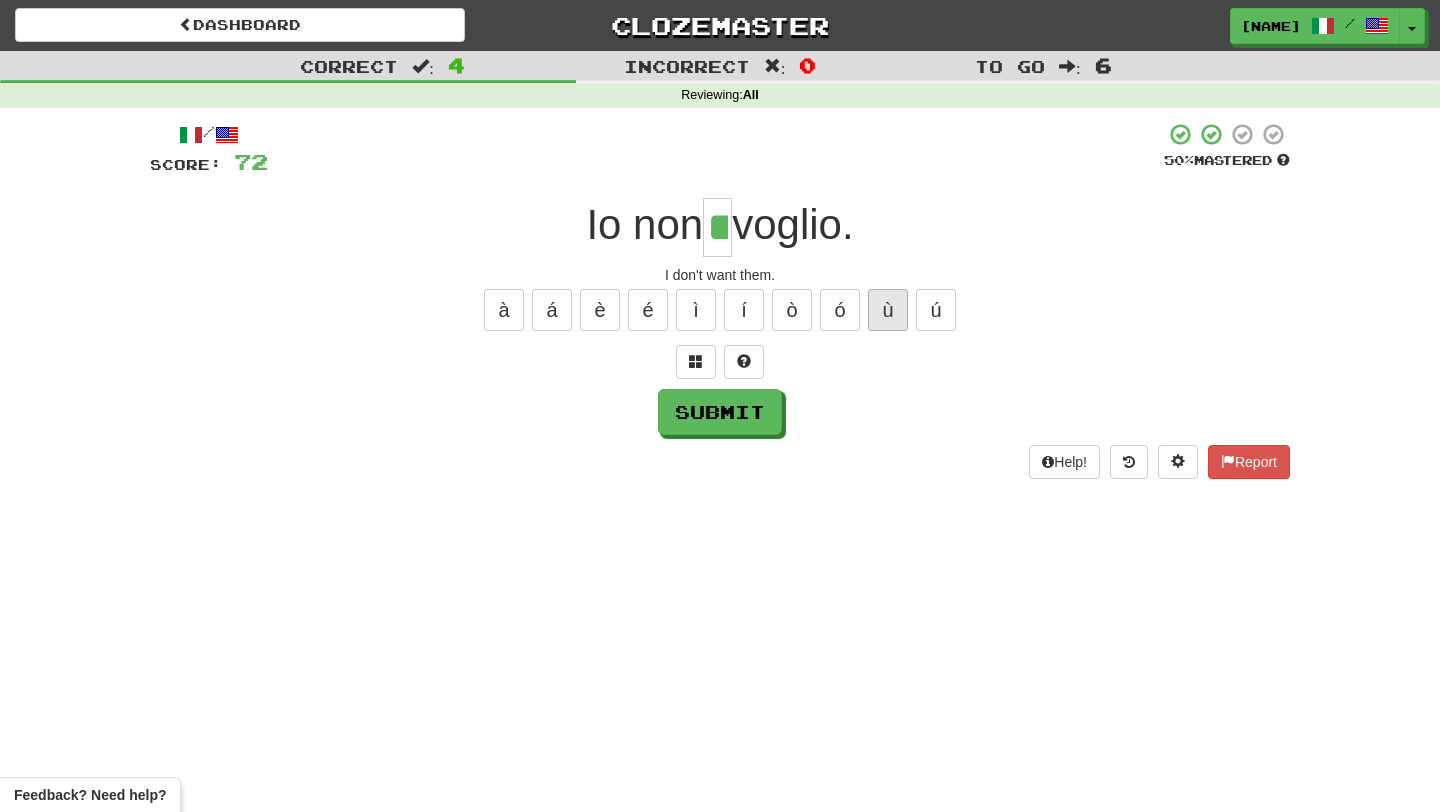 type on "**" 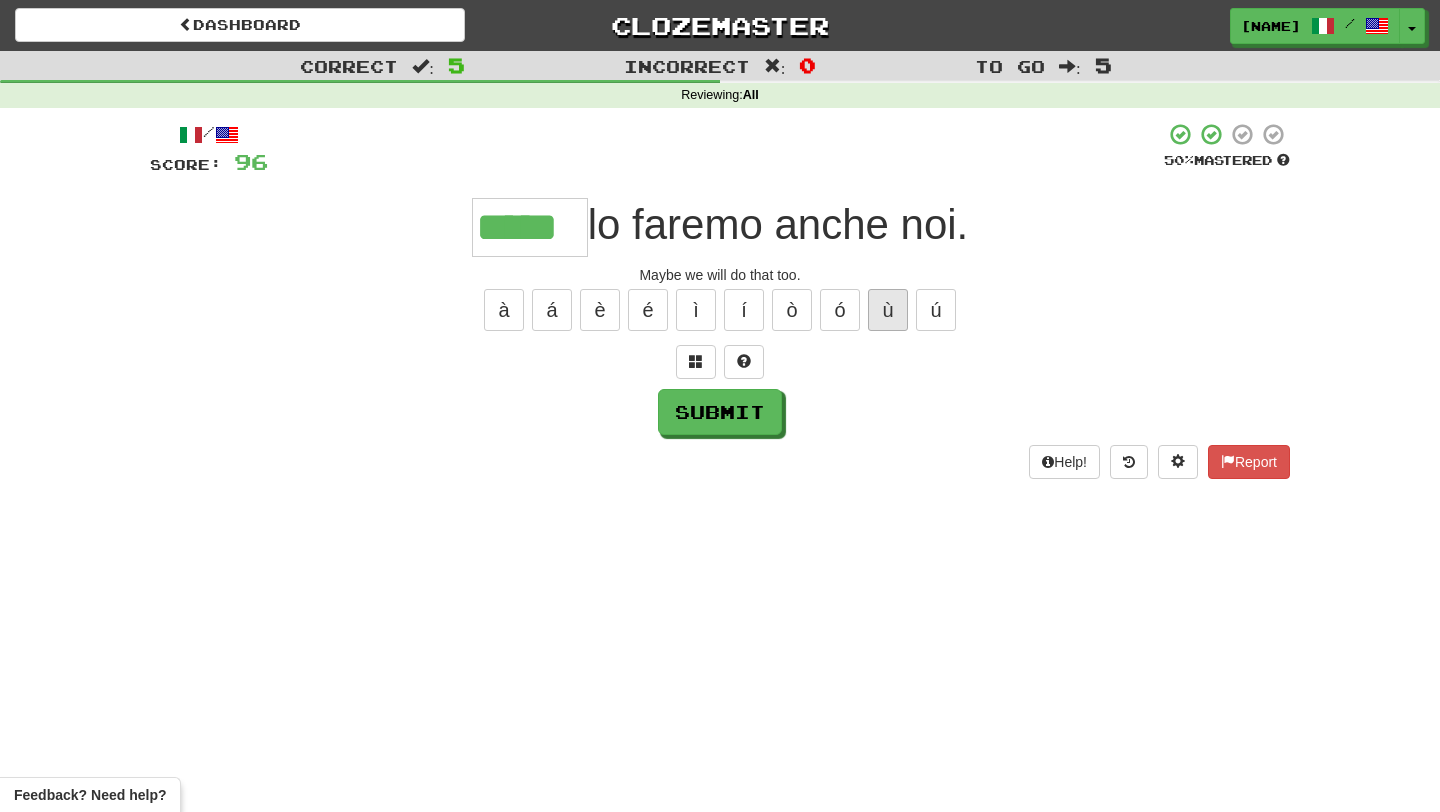 type on "*****" 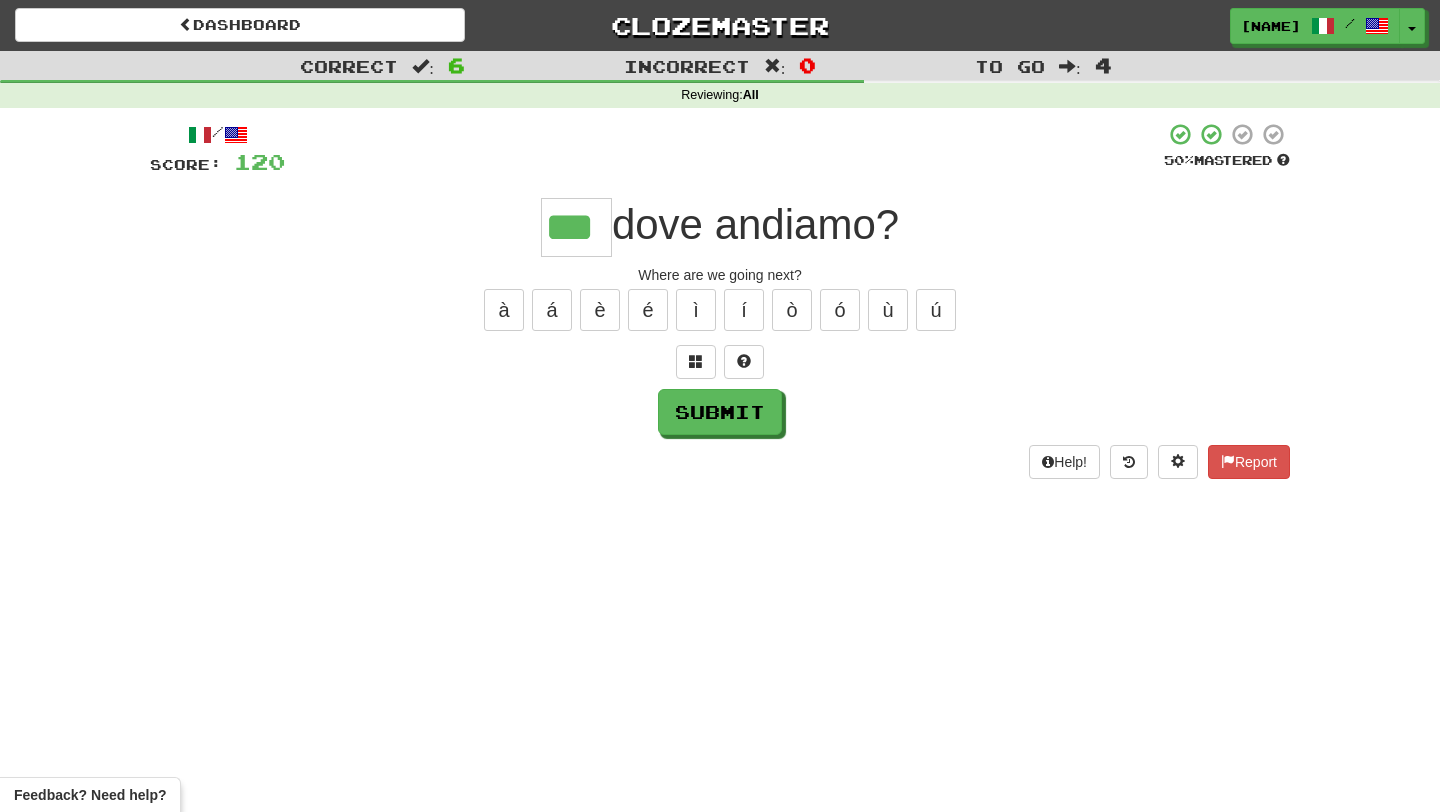 type on "***" 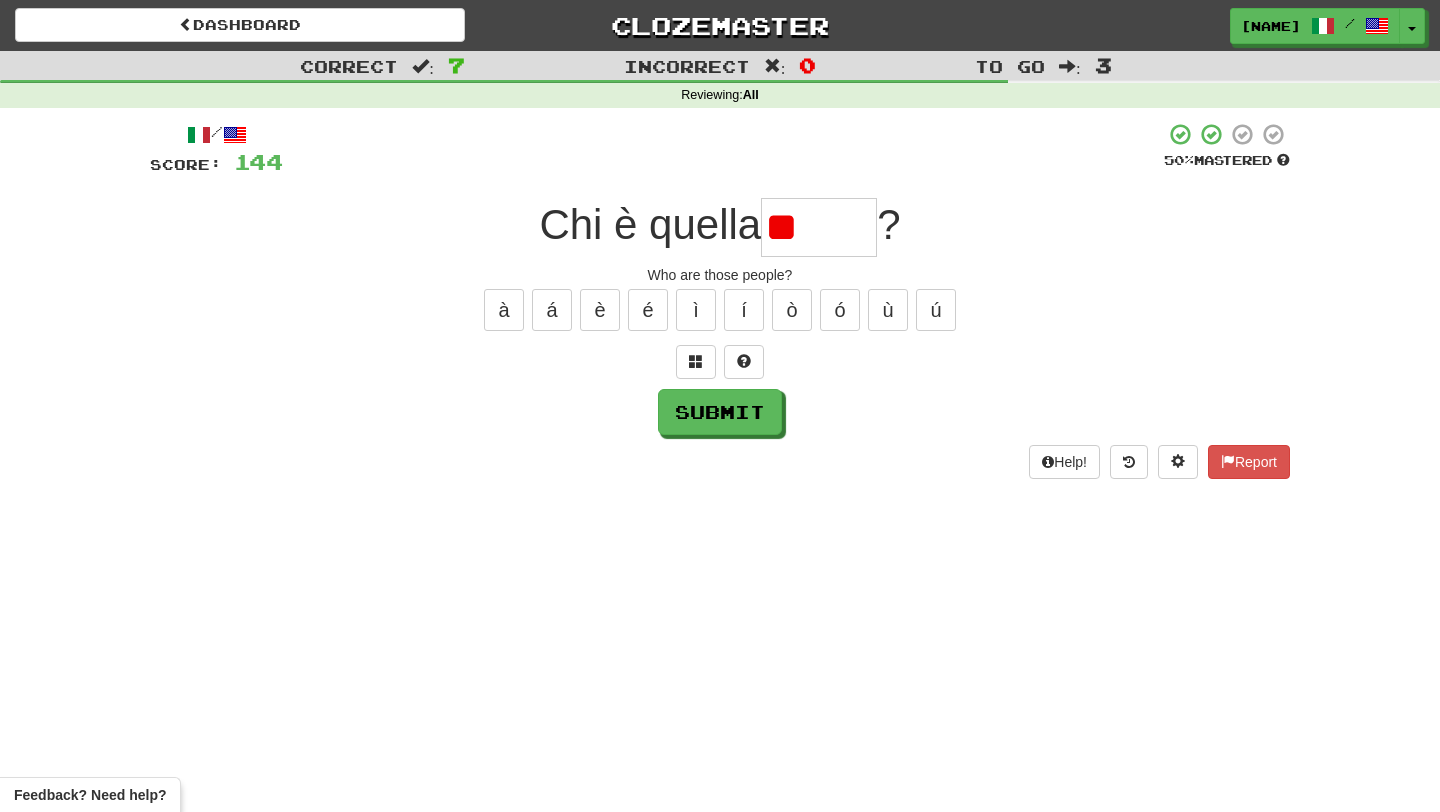 type on "*" 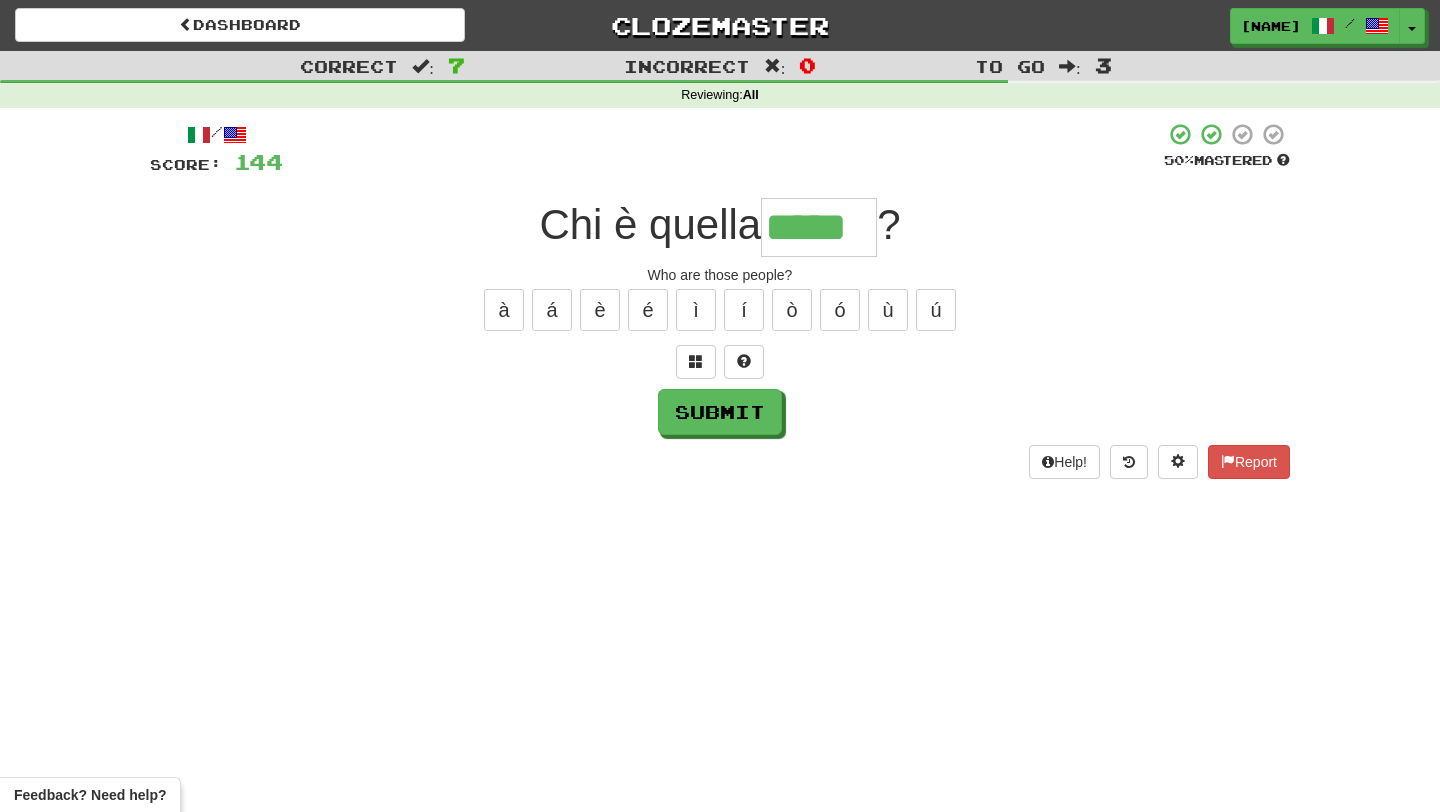 type on "*****" 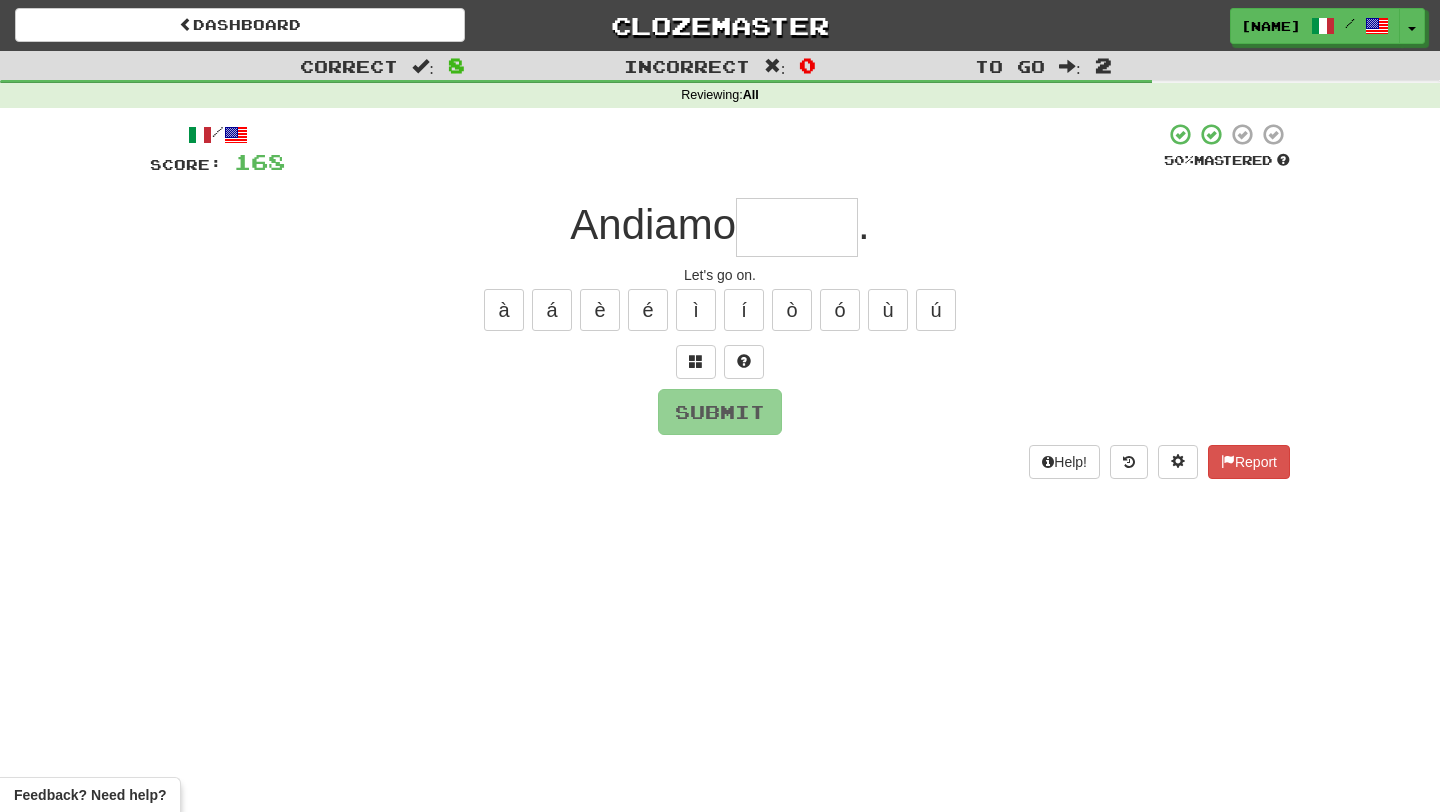 type on "*" 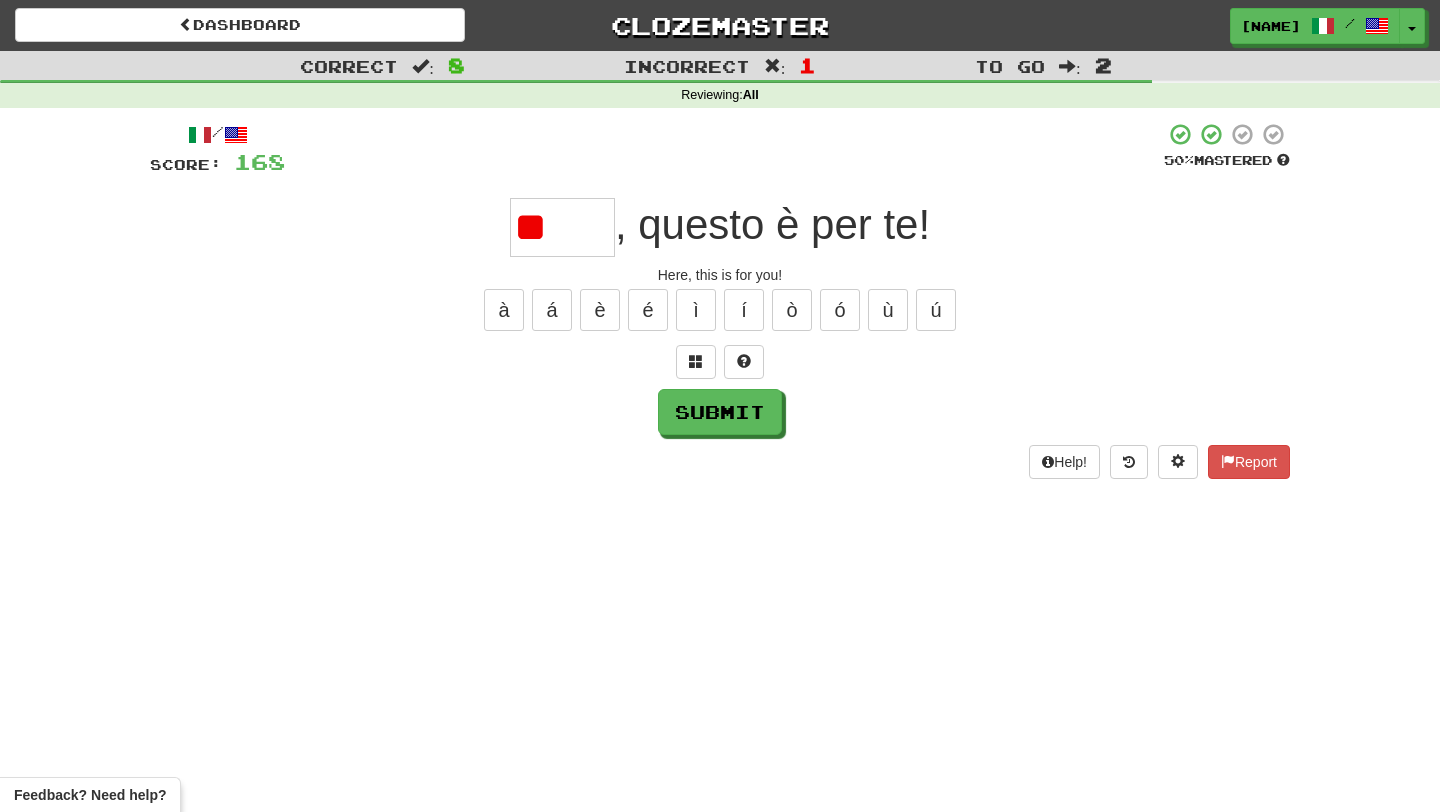 type on "*" 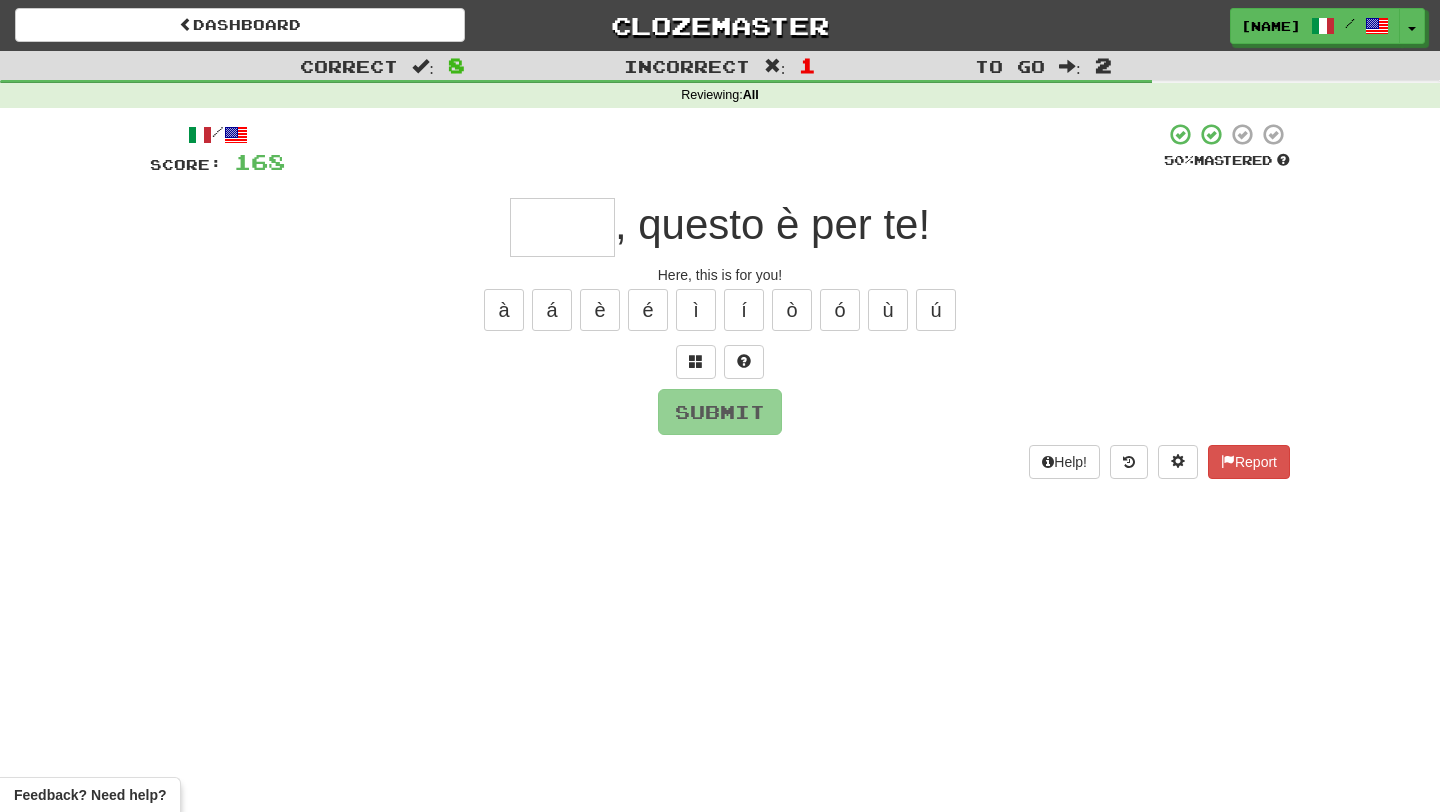 type on "****" 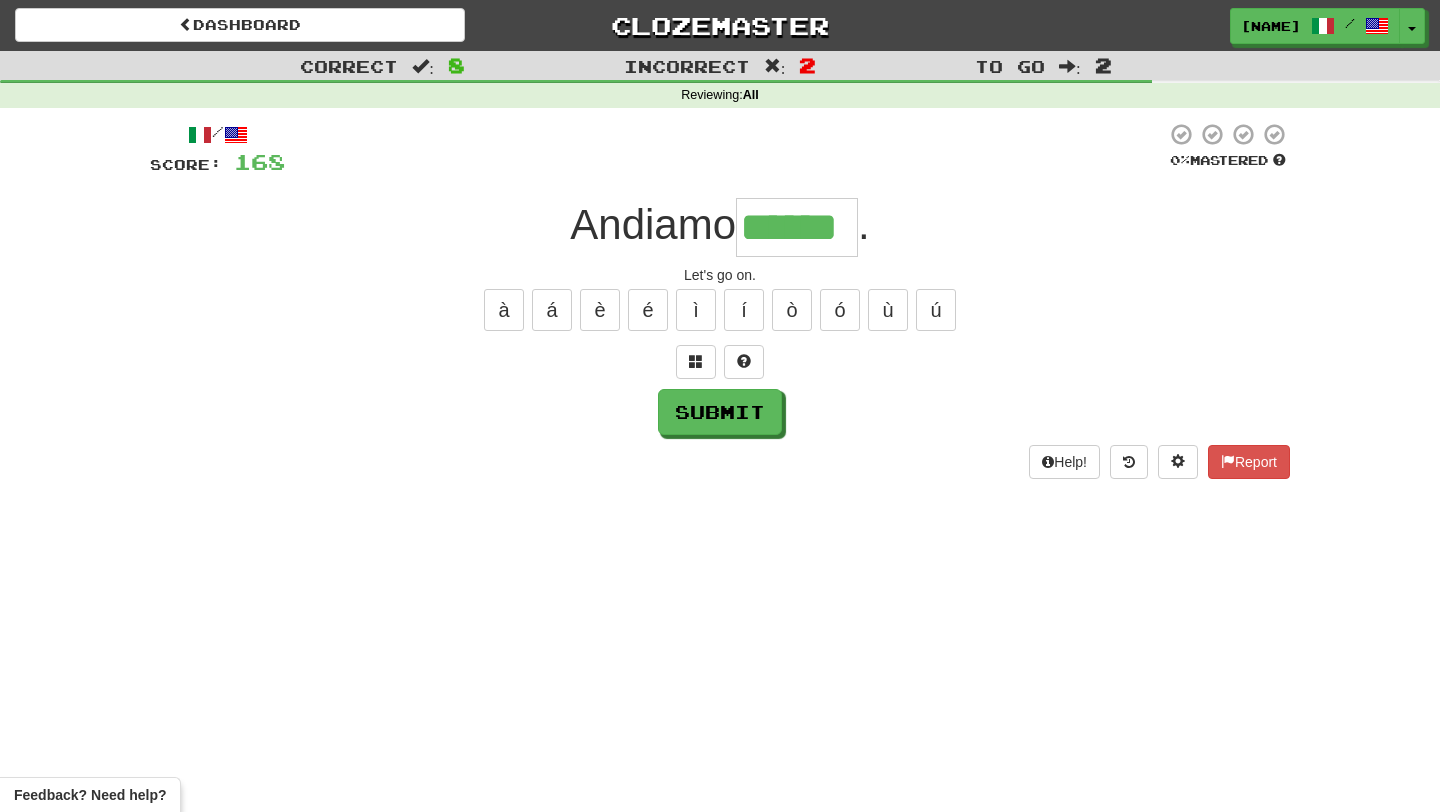 type on "******" 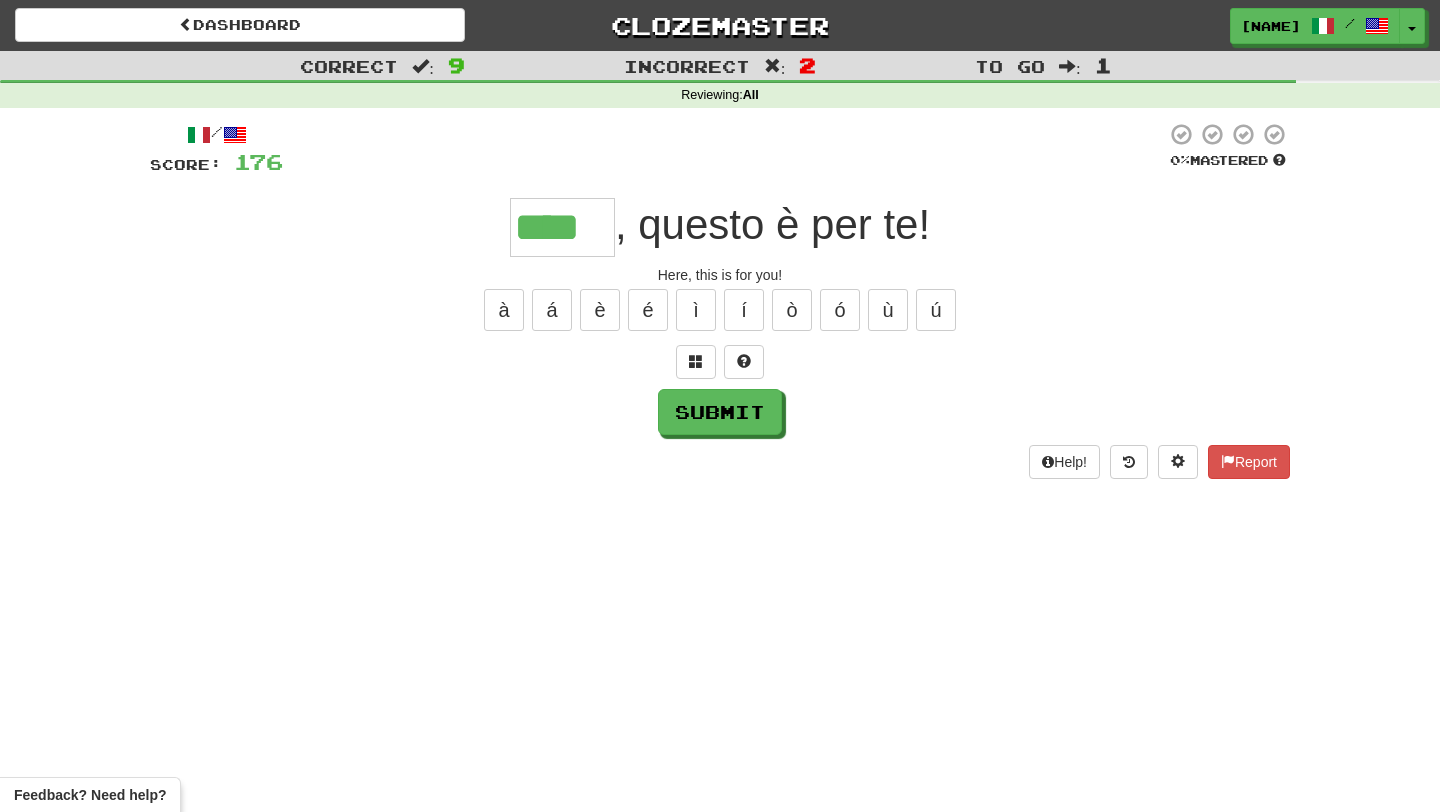 type on "****" 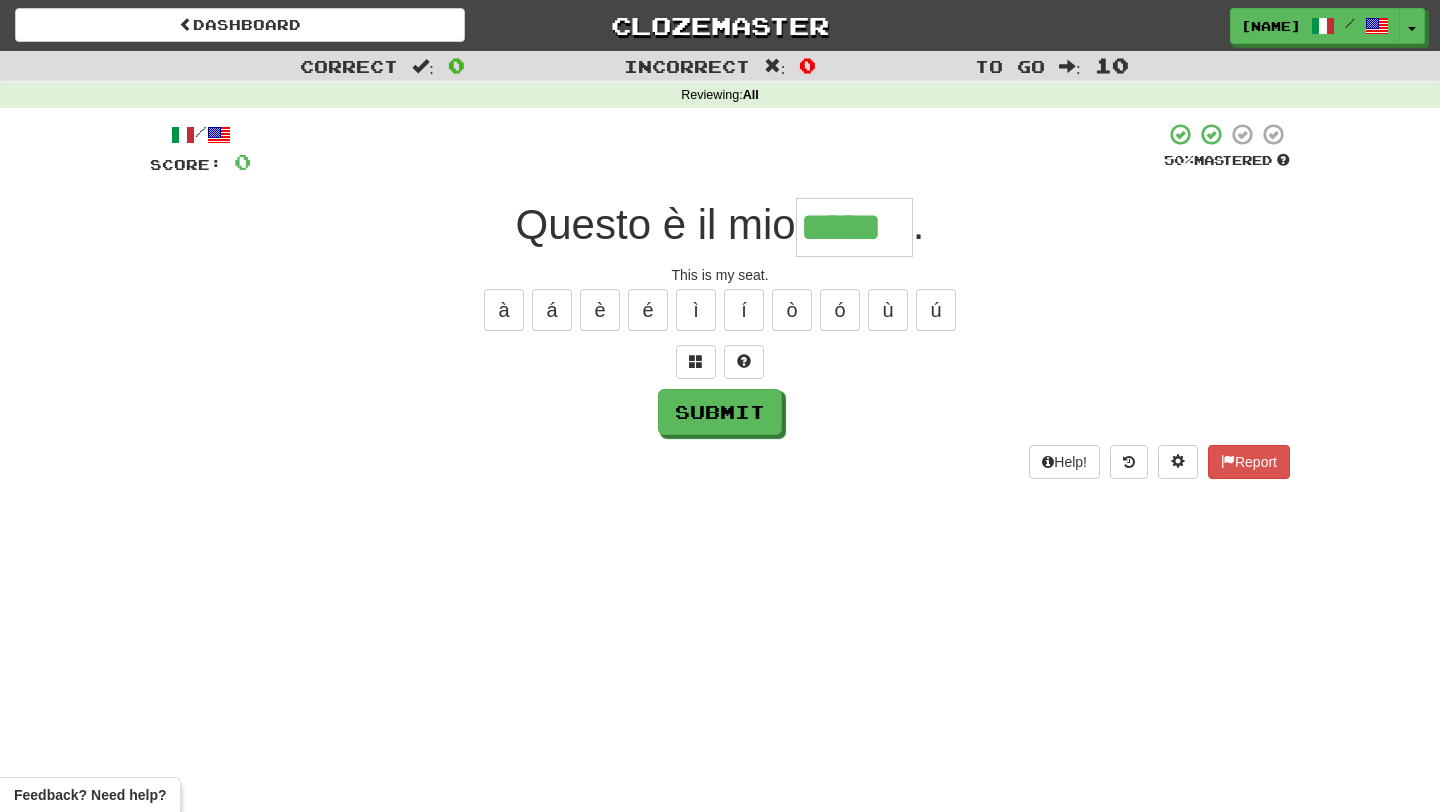type on "*****" 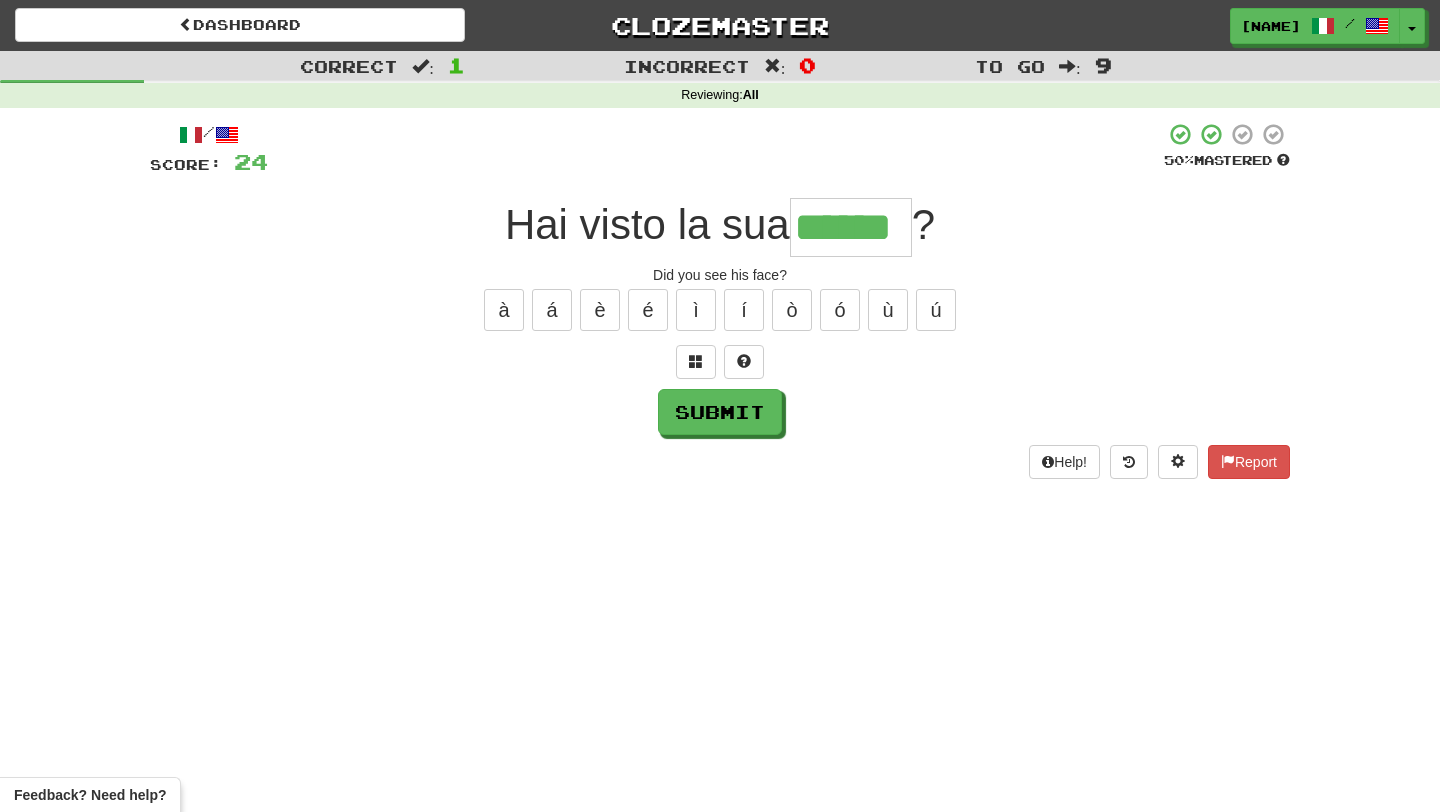 type on "******" 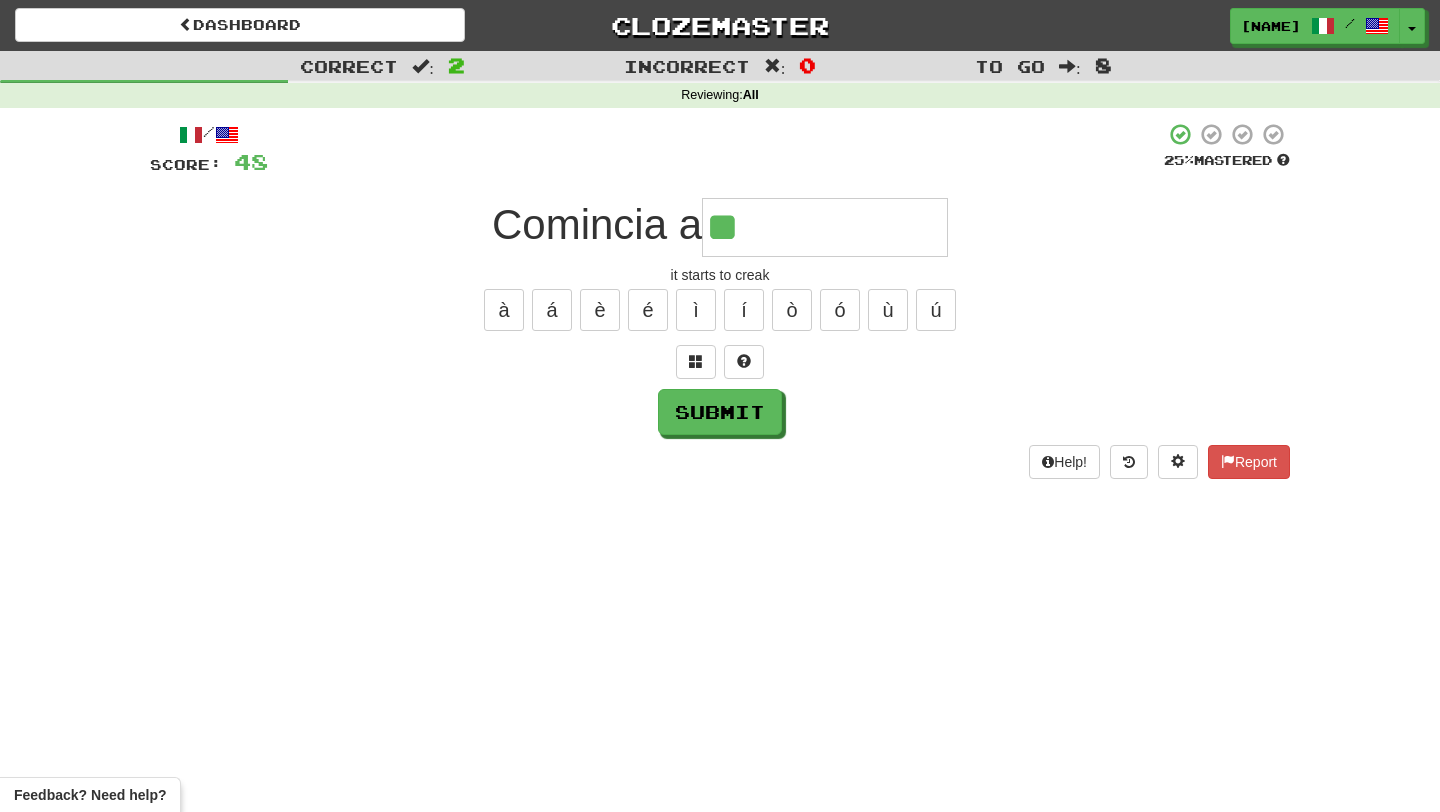 type on "**********" 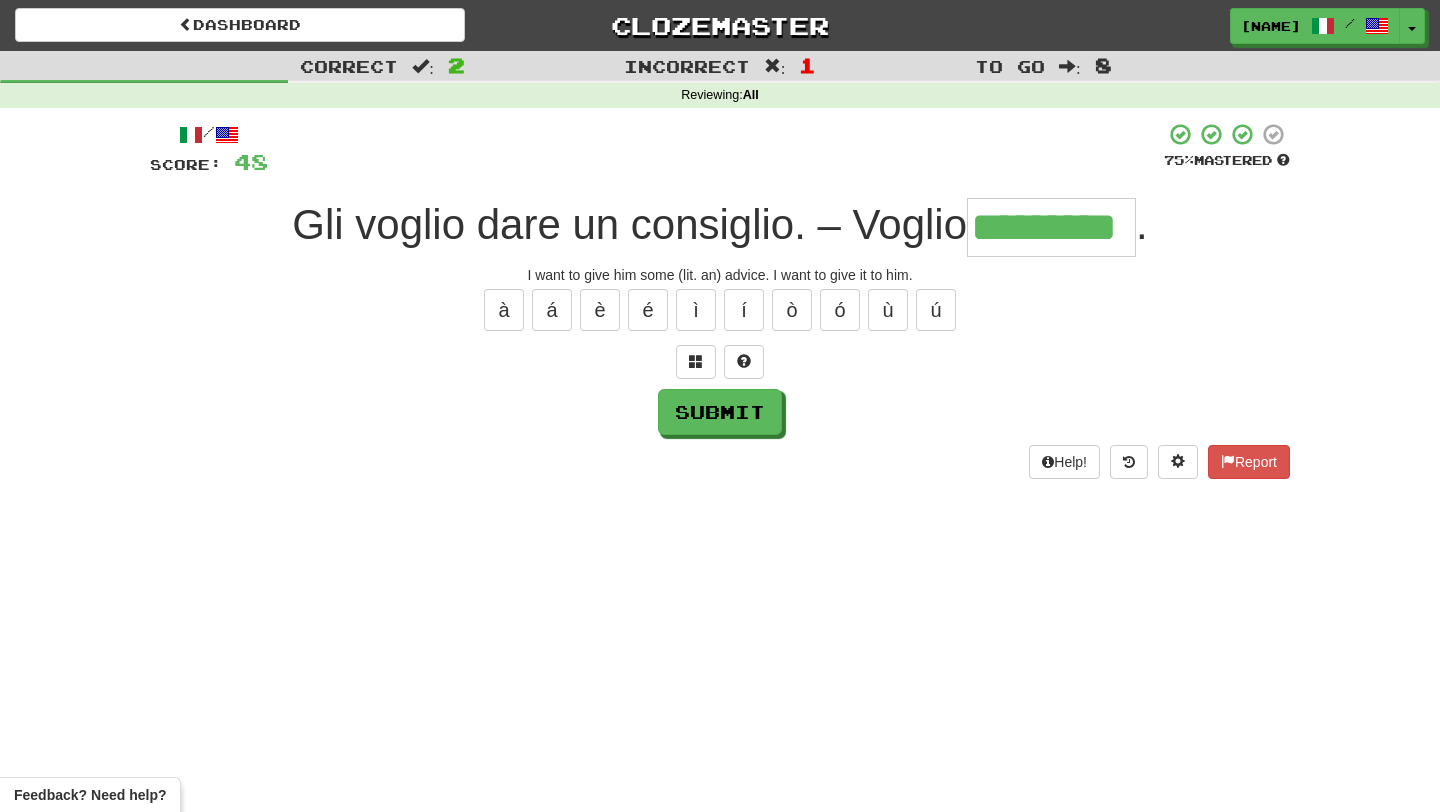 type on "*********" 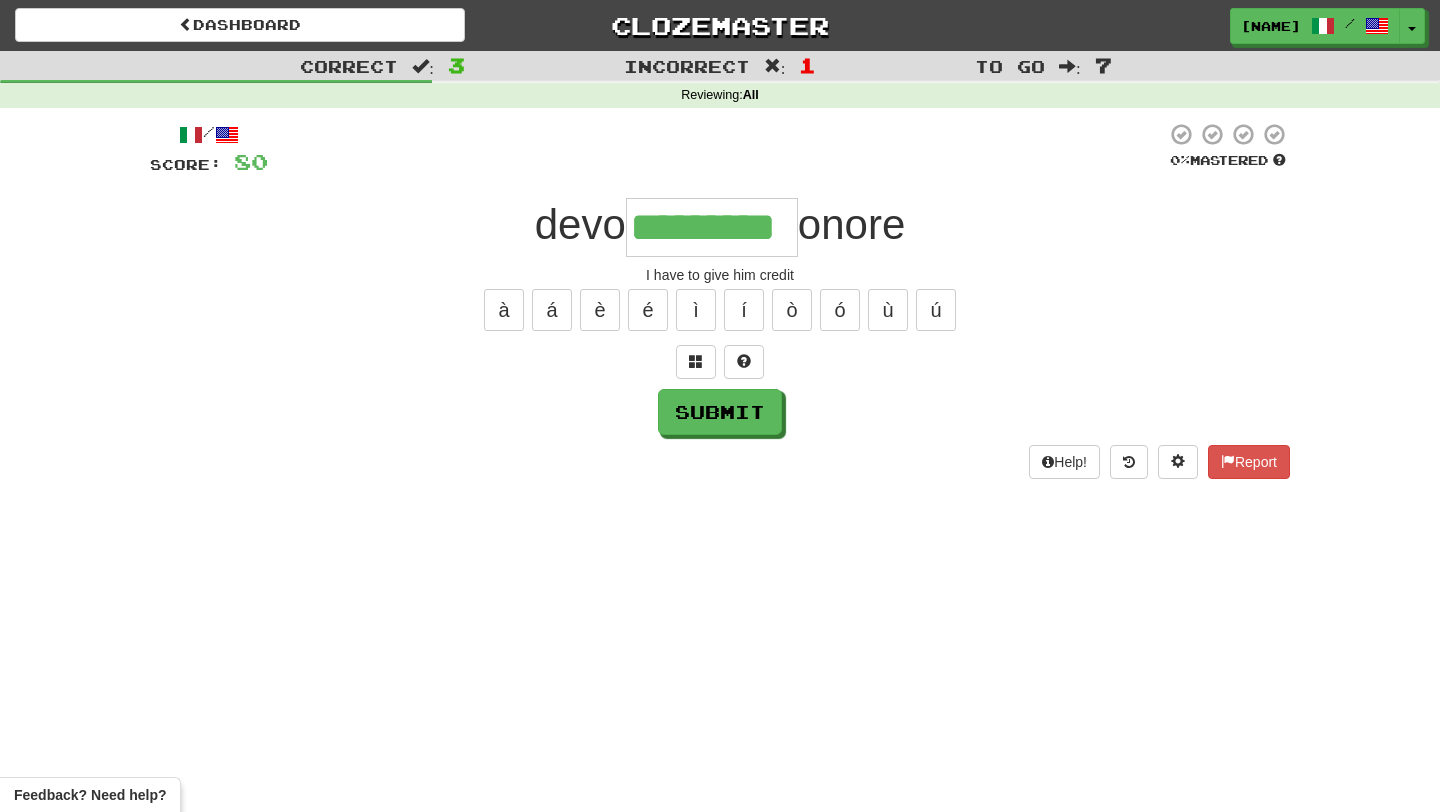 type on "*********" 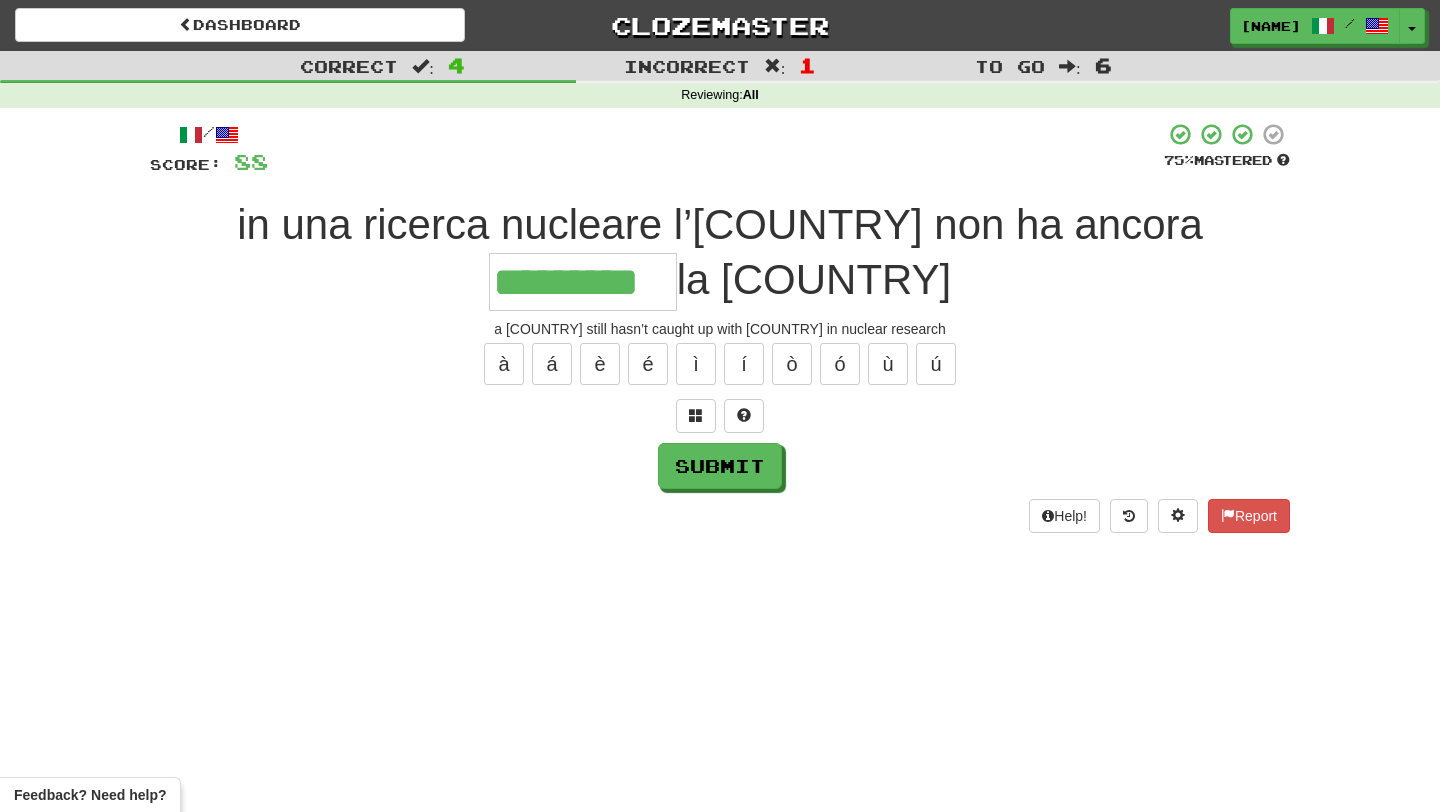 type on "*********" 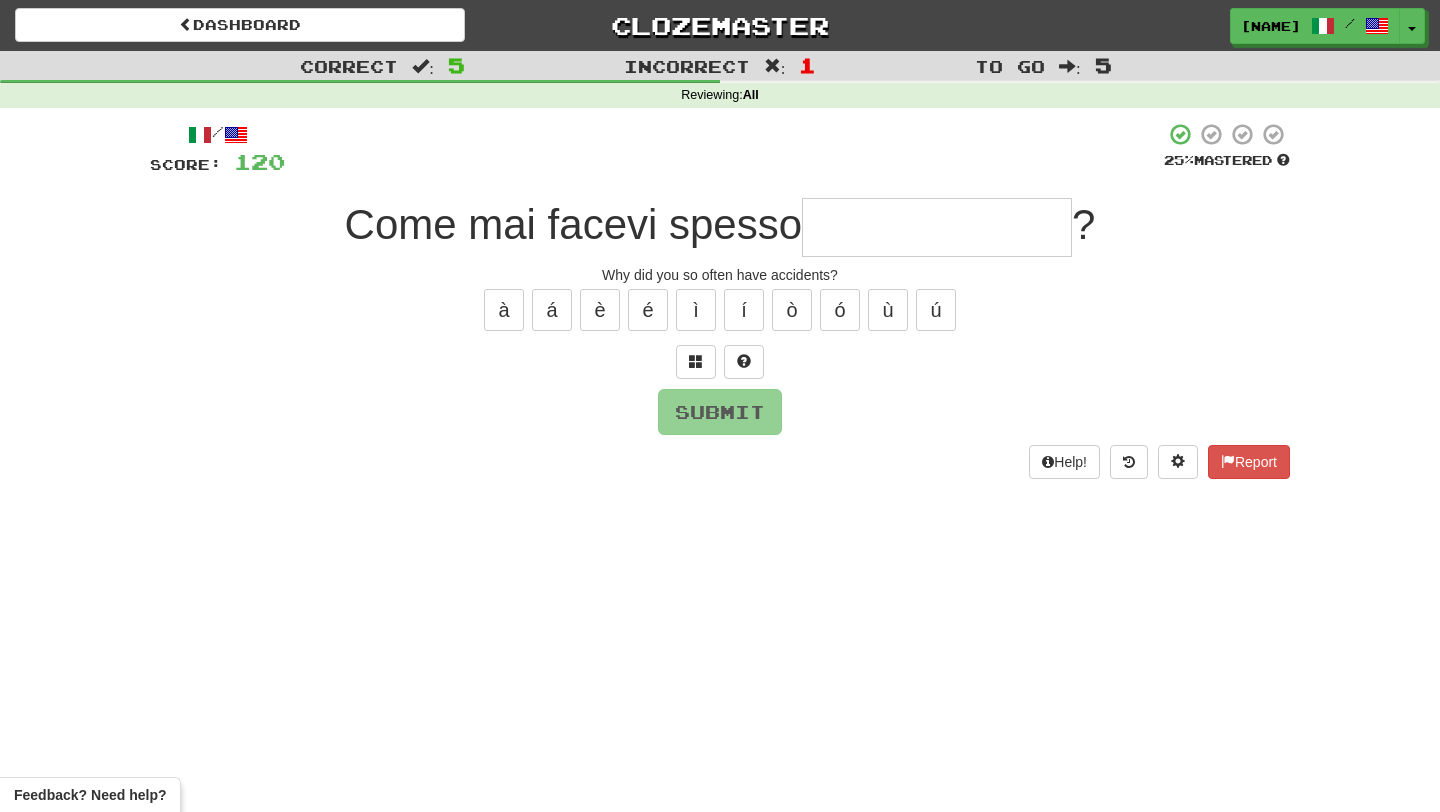 type on "*" 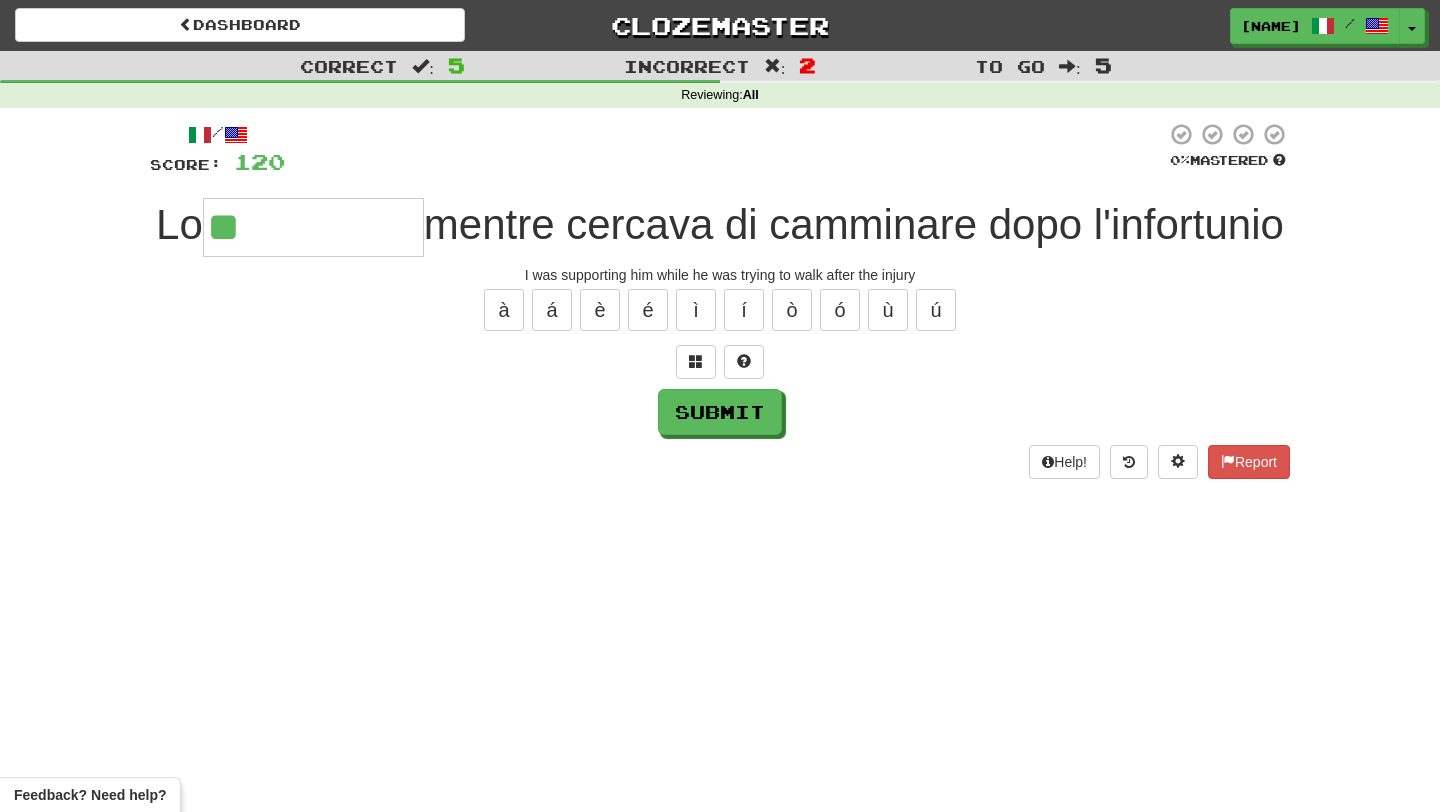 type on "**********" 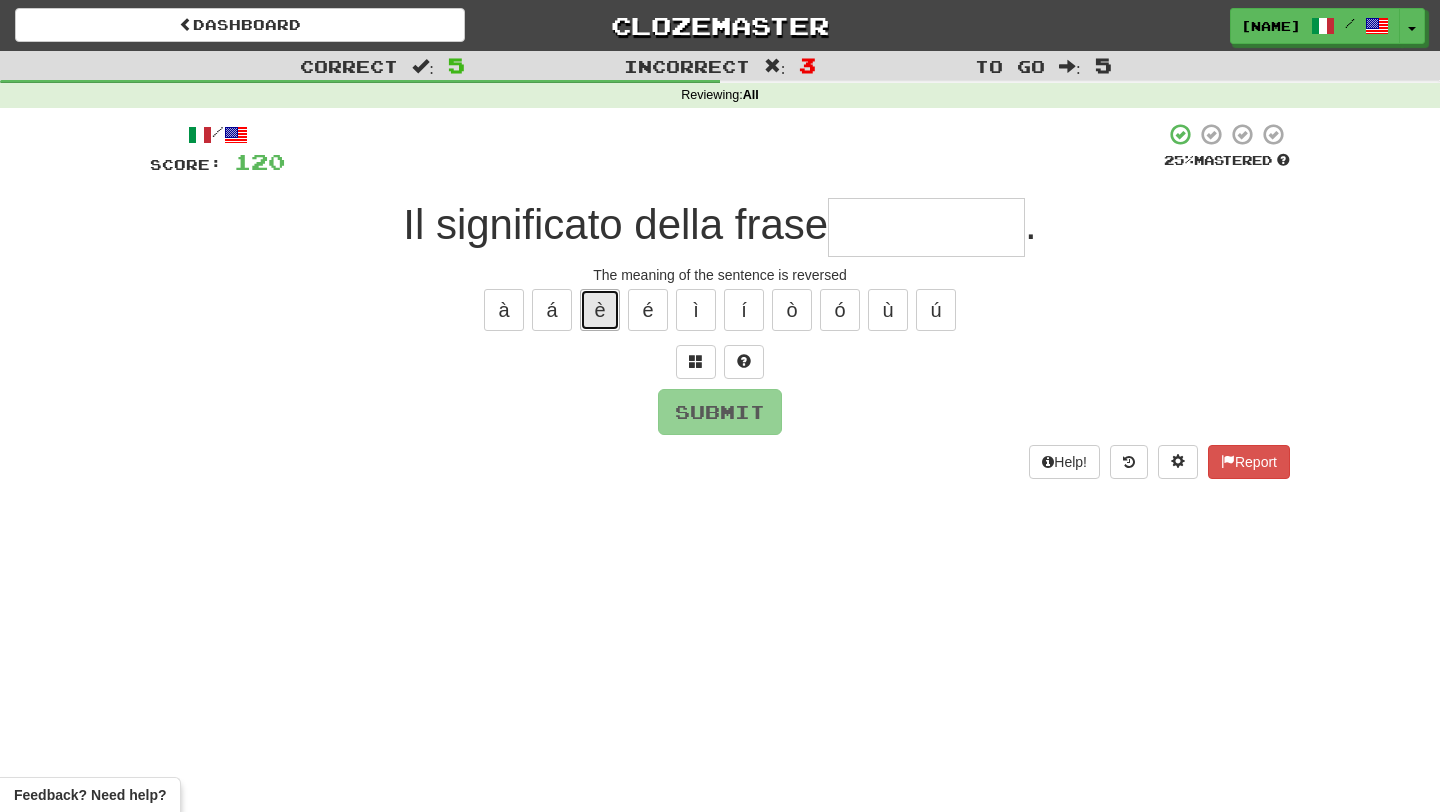 click on "è" at bounding box center [600, 310] 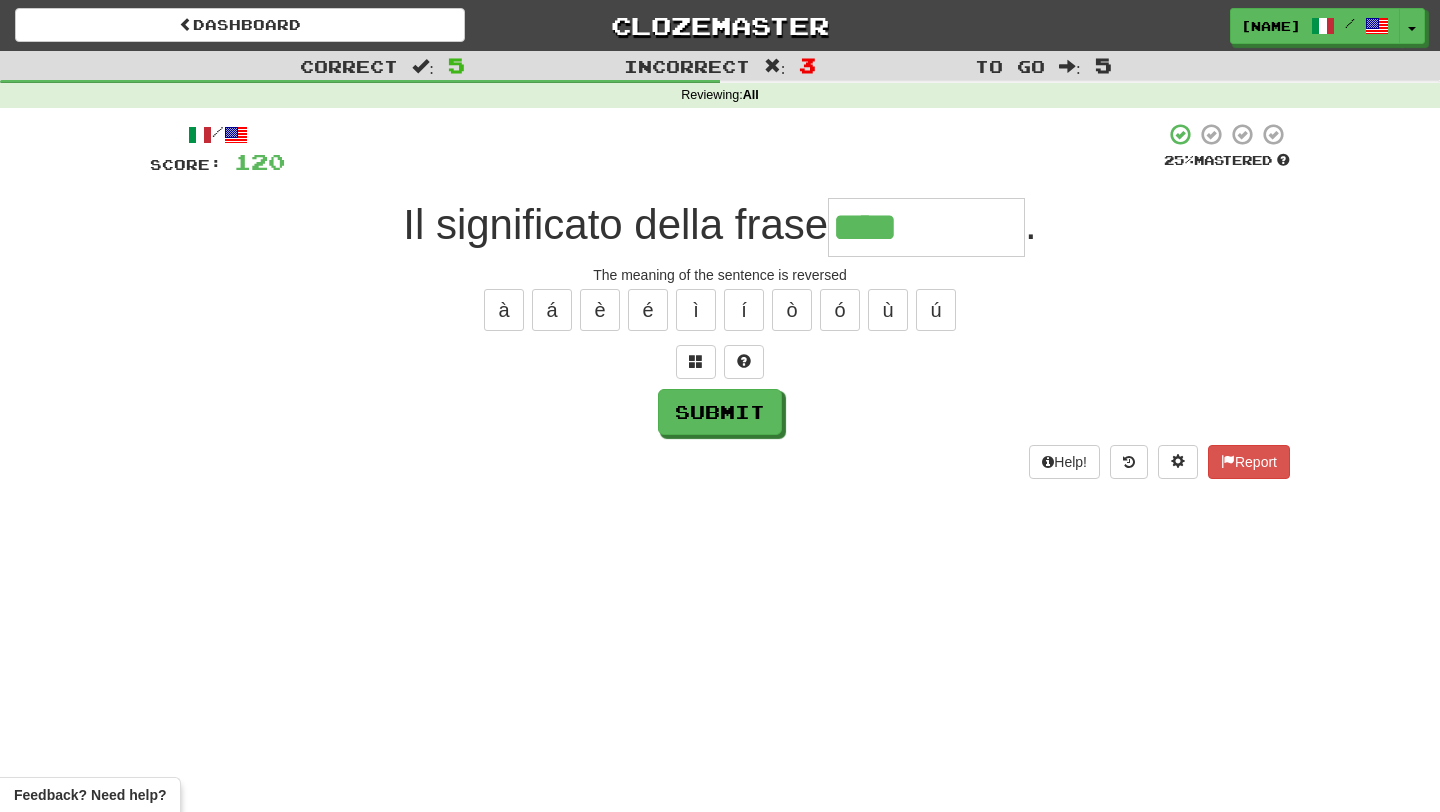 type on "**********" 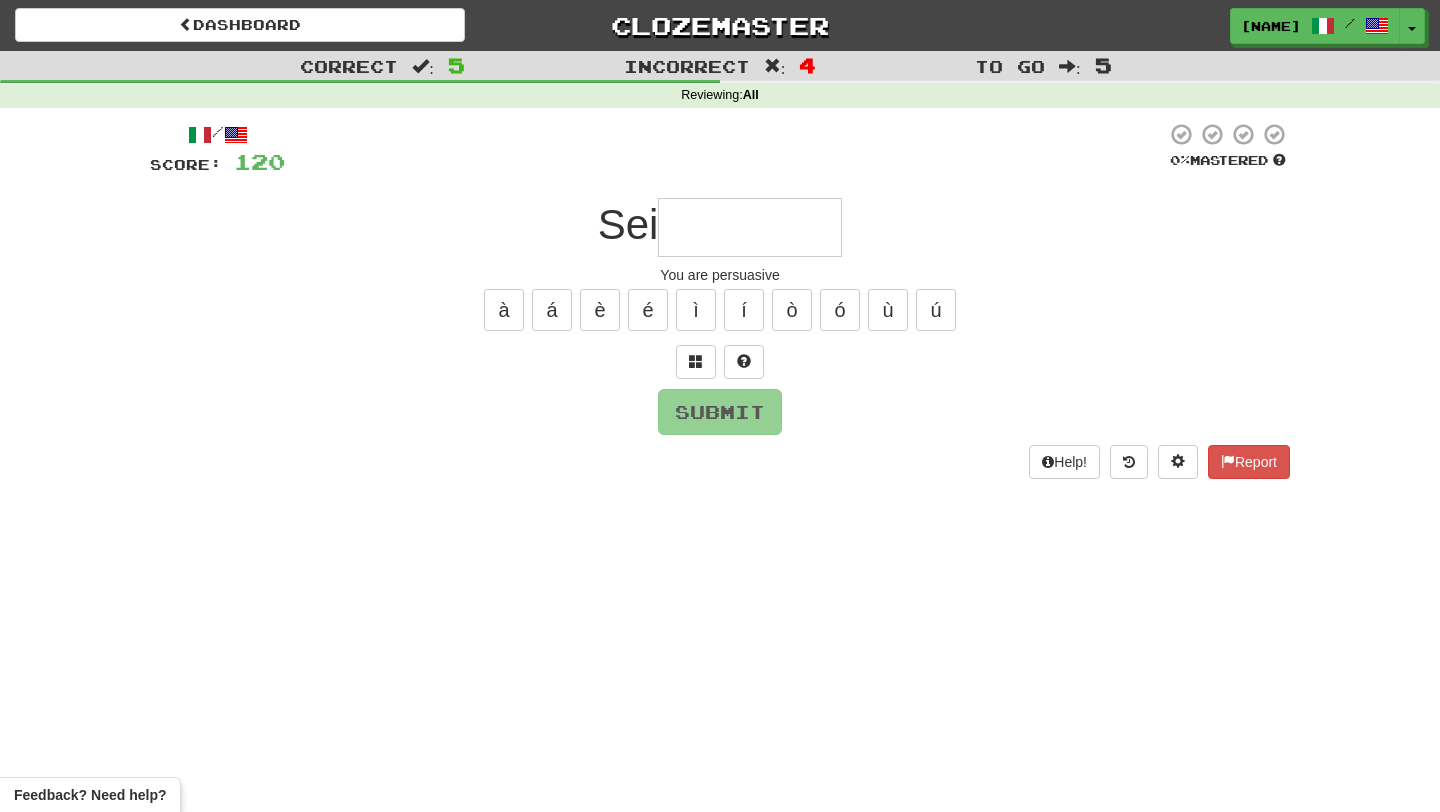type on "*" 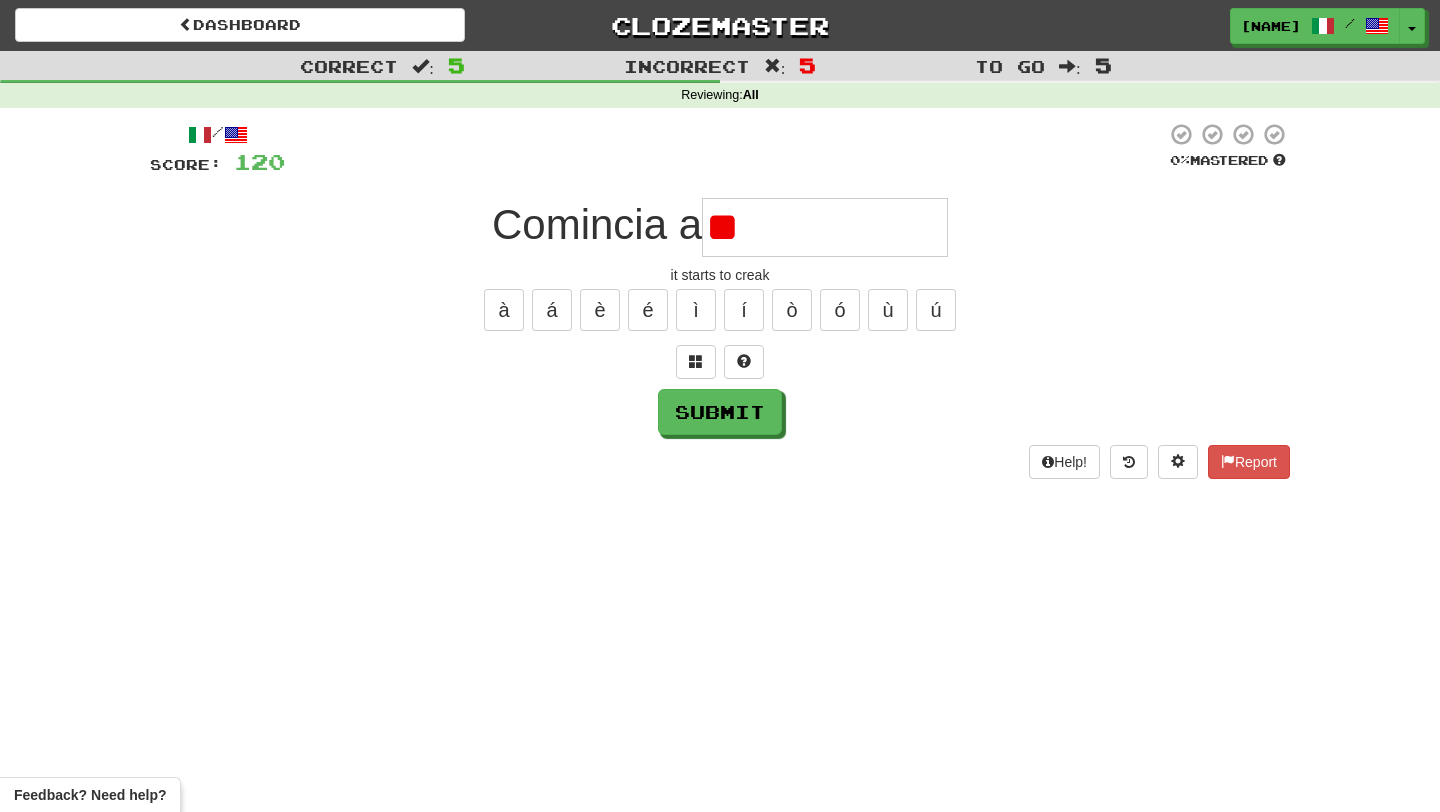 type on "*" 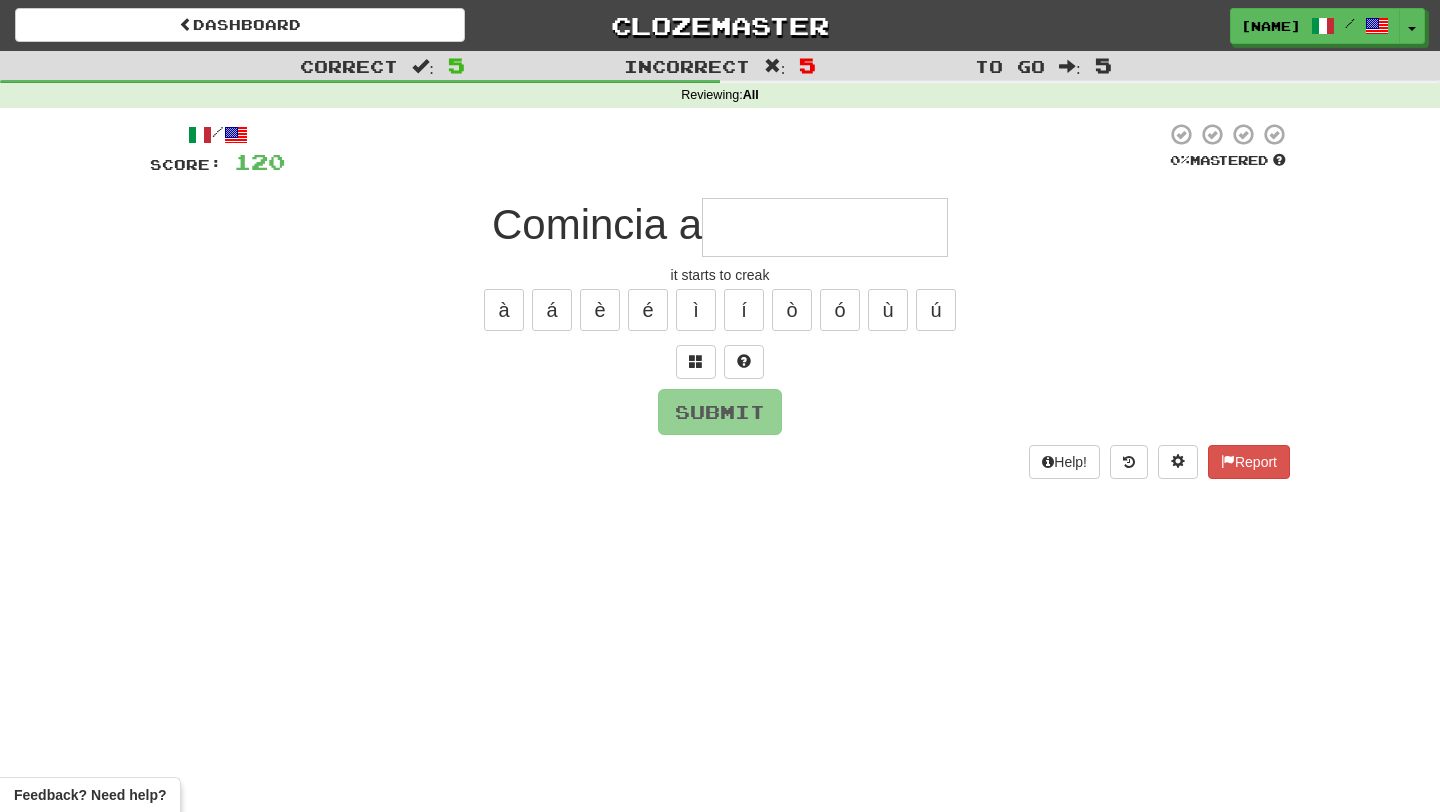 type on "**********" 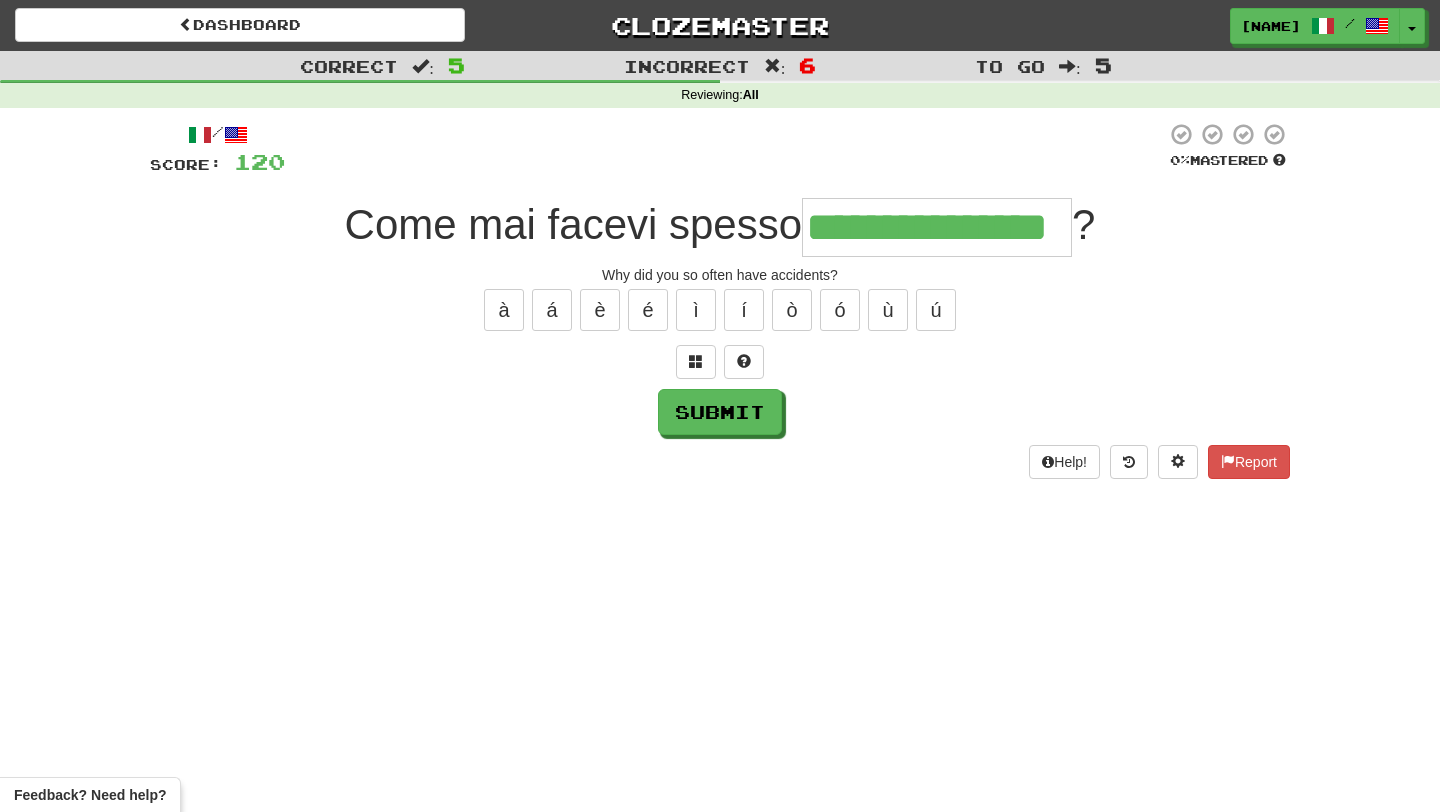 type on "**********" 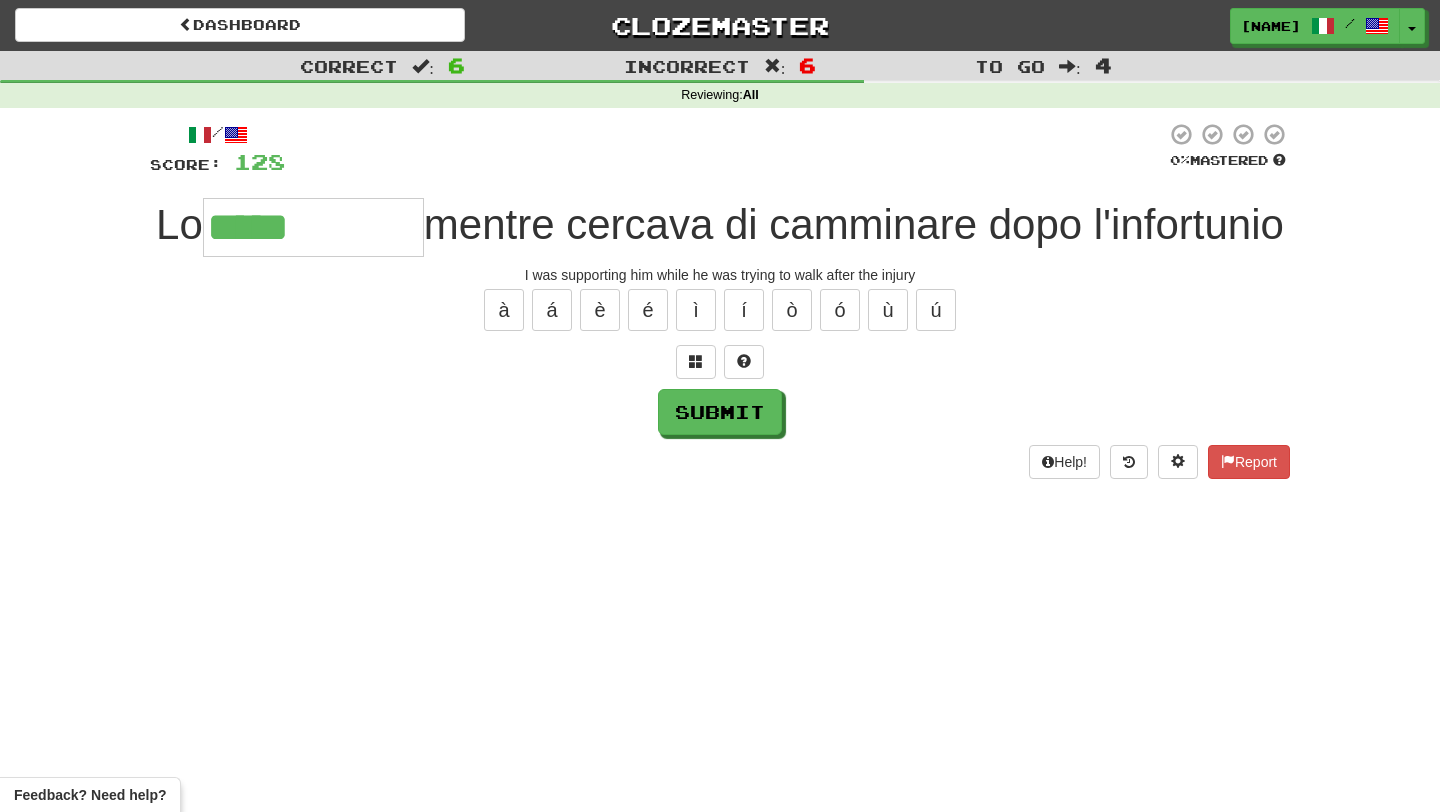type on "**********" 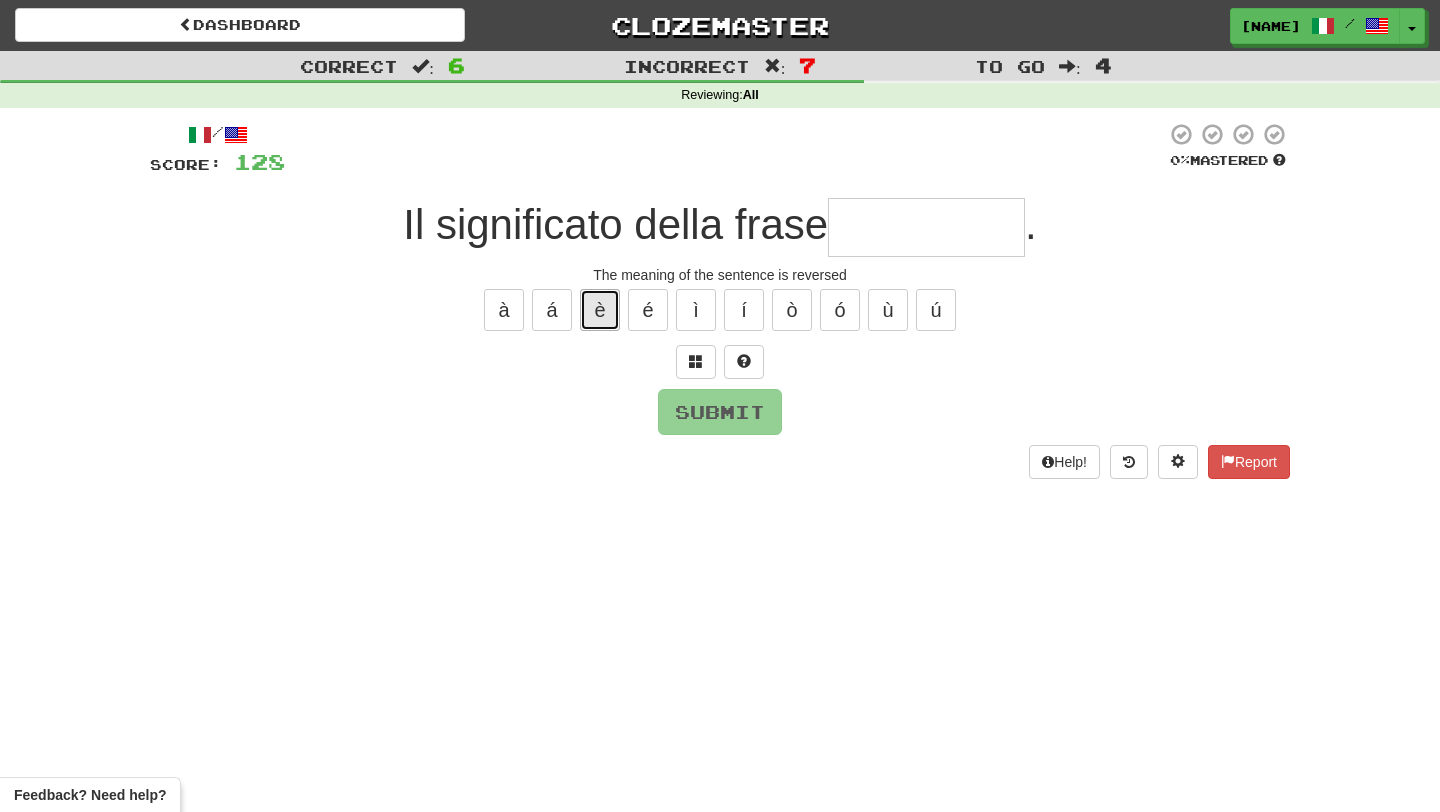 click on "è" at bounding box center (600, 310) 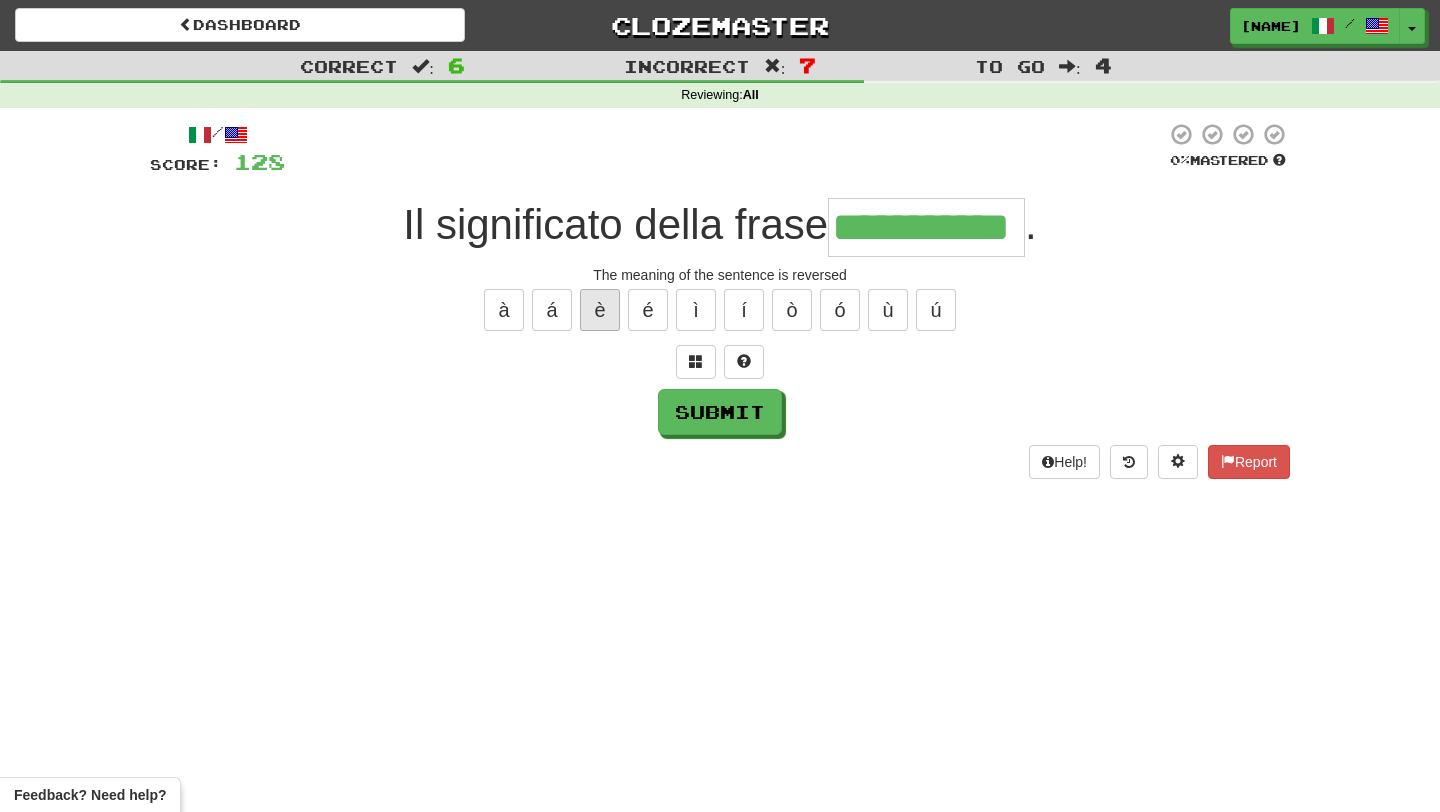 type on "**********" 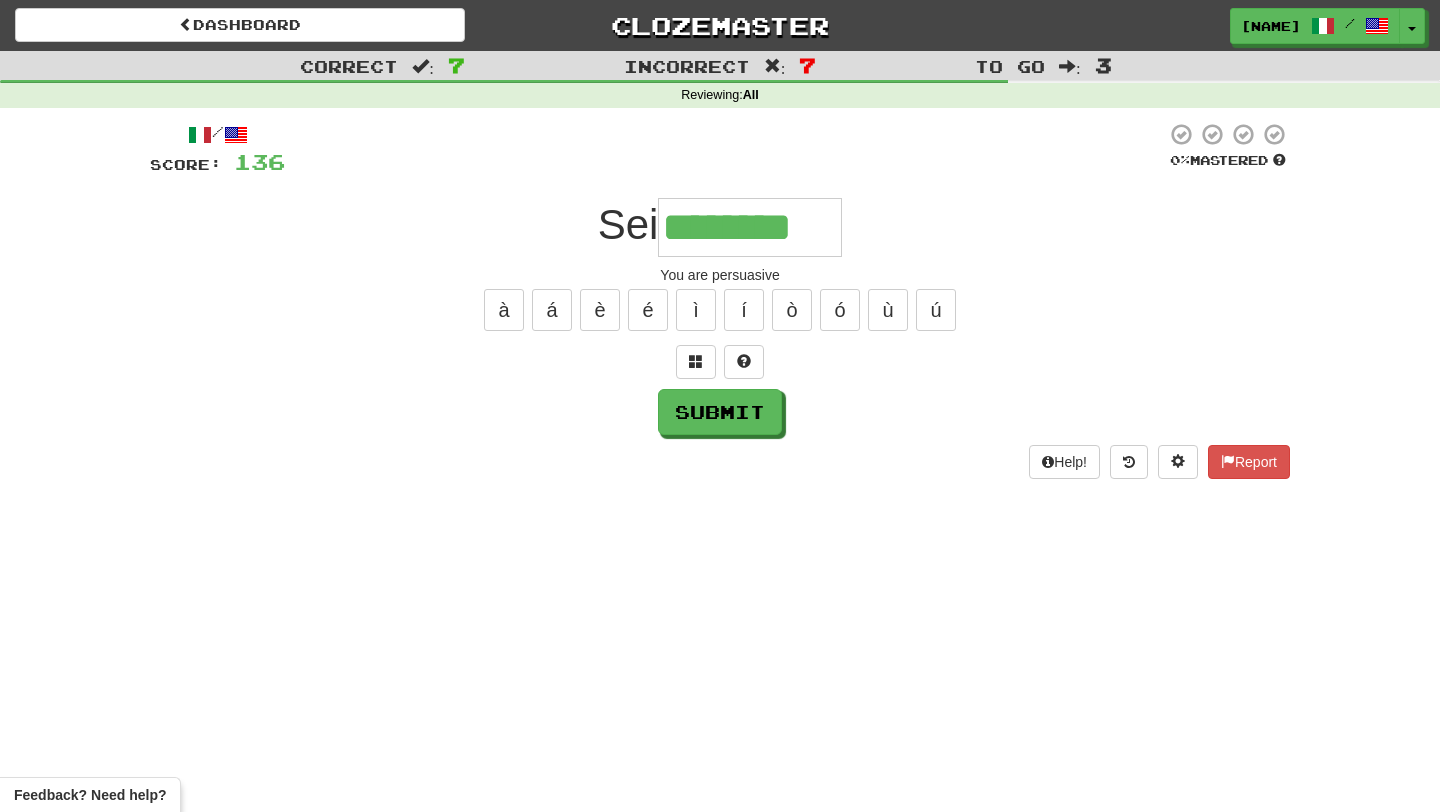 type on "********" 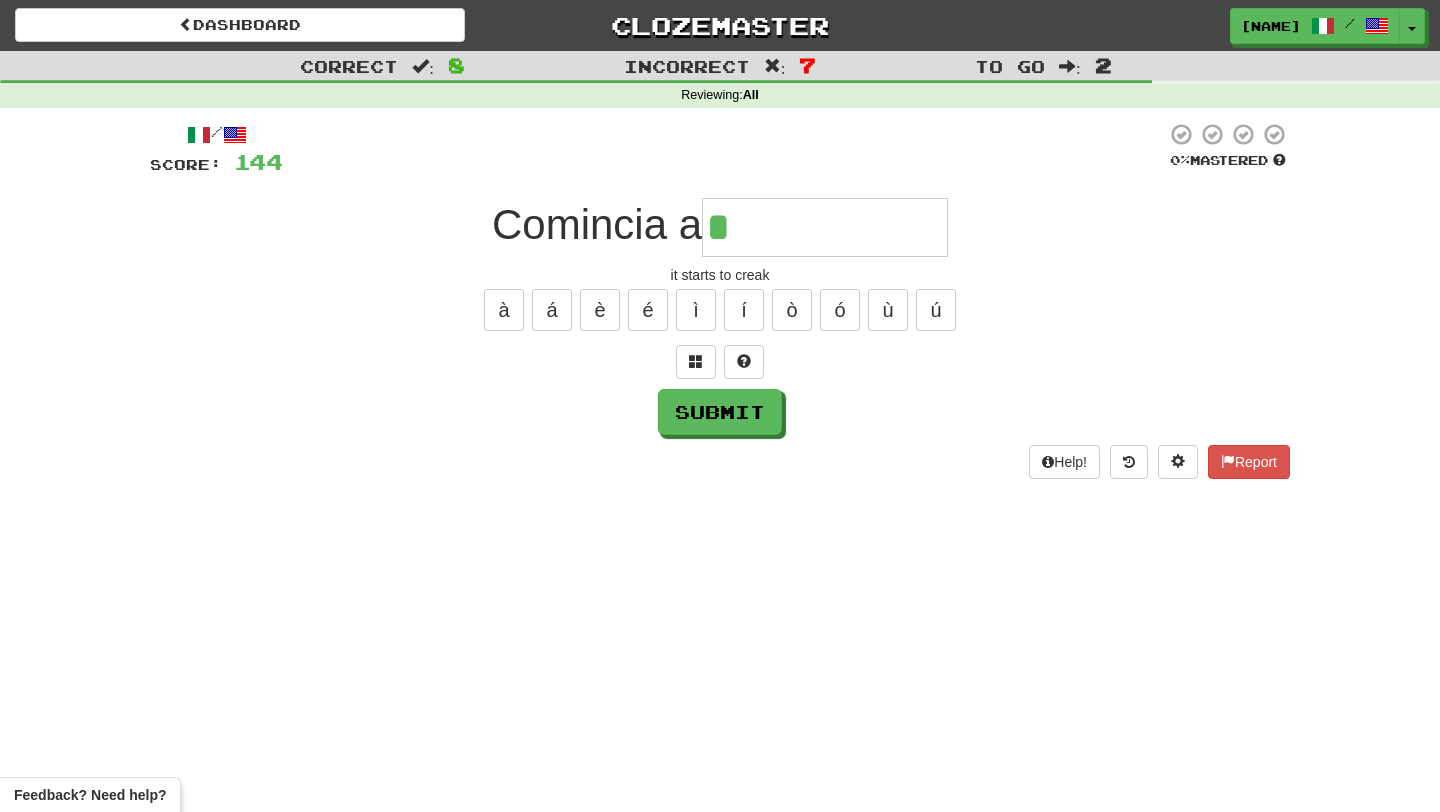 type on "**********" 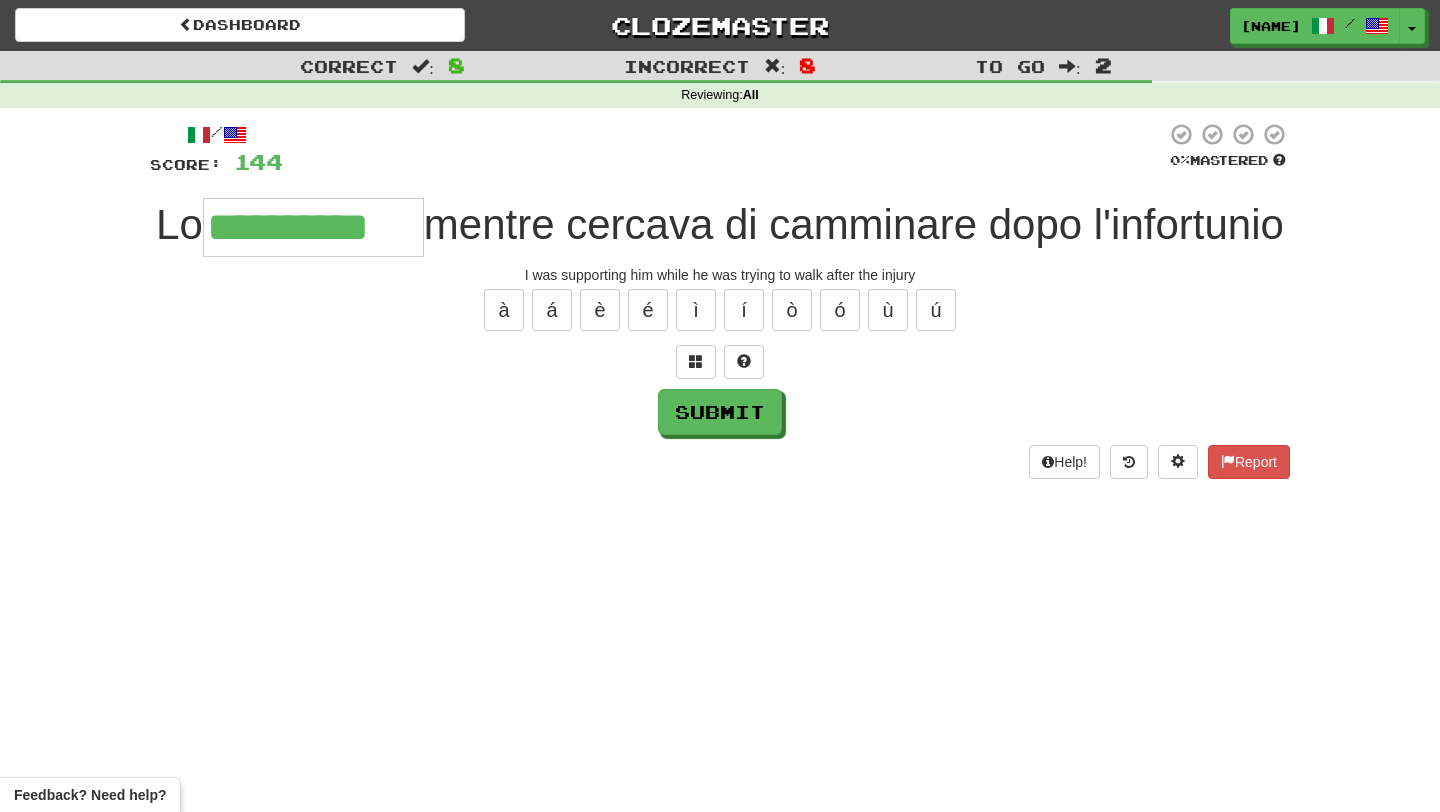 type on "**********" 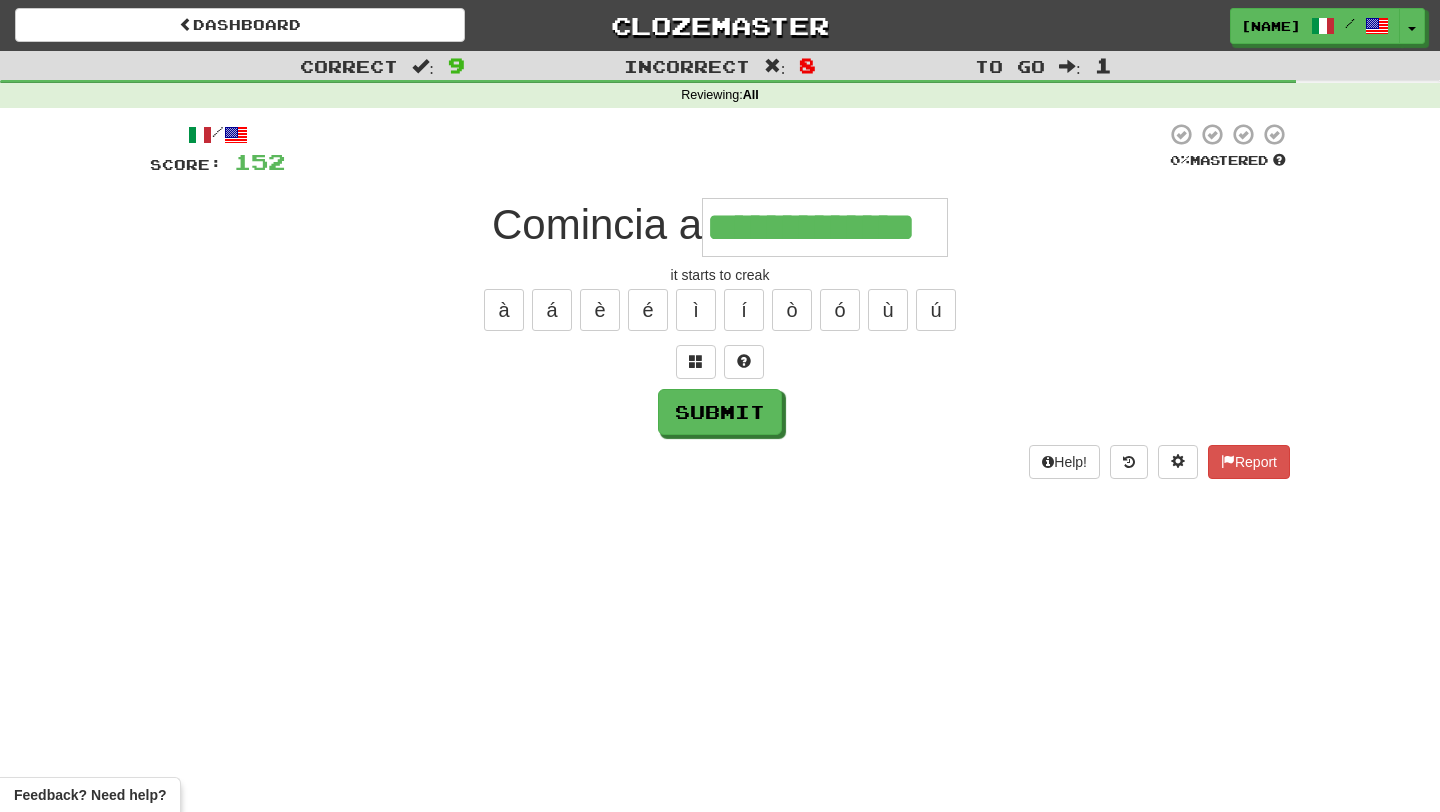 type on "**********" 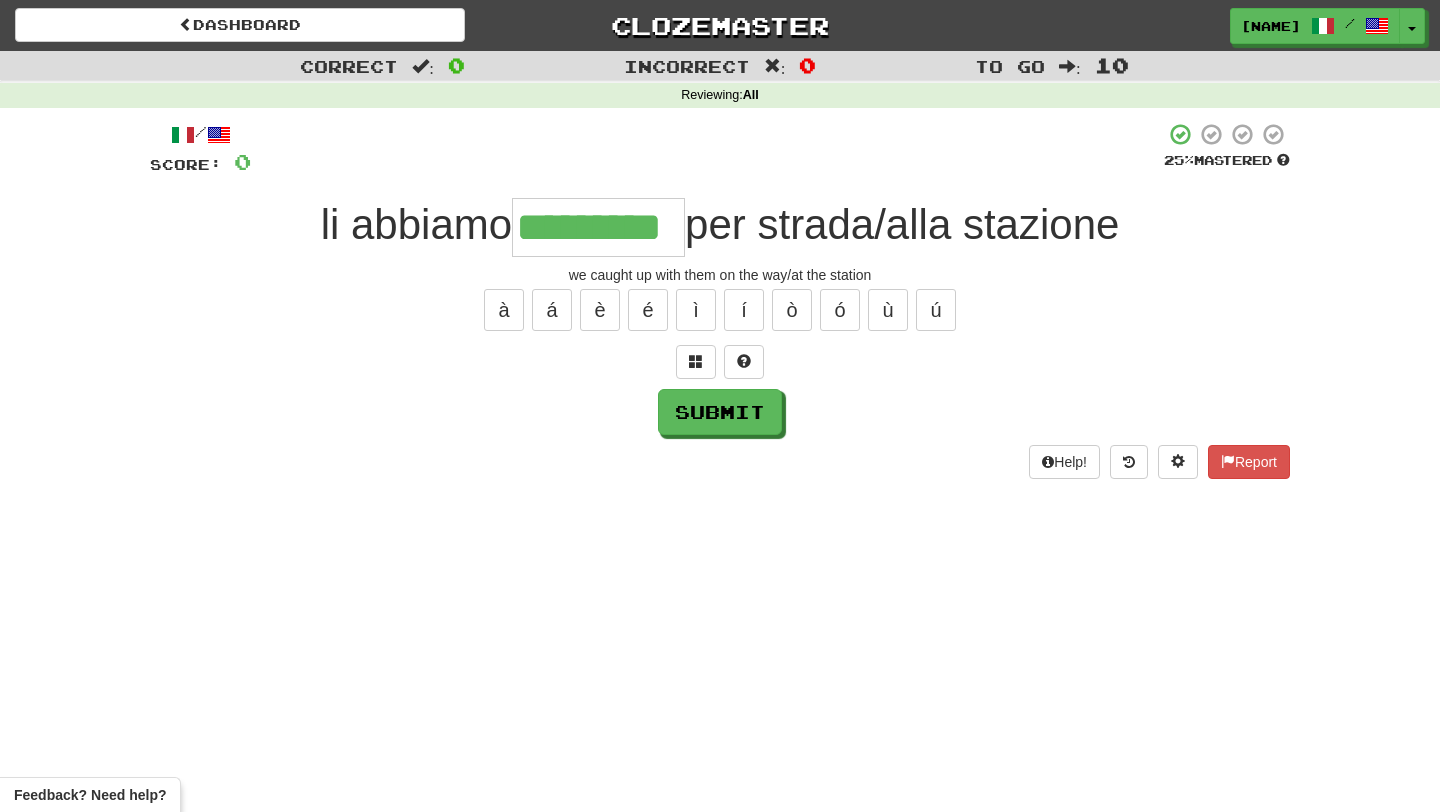 scroll, scrollTop: 0, scrollLeft: 0, axis: both 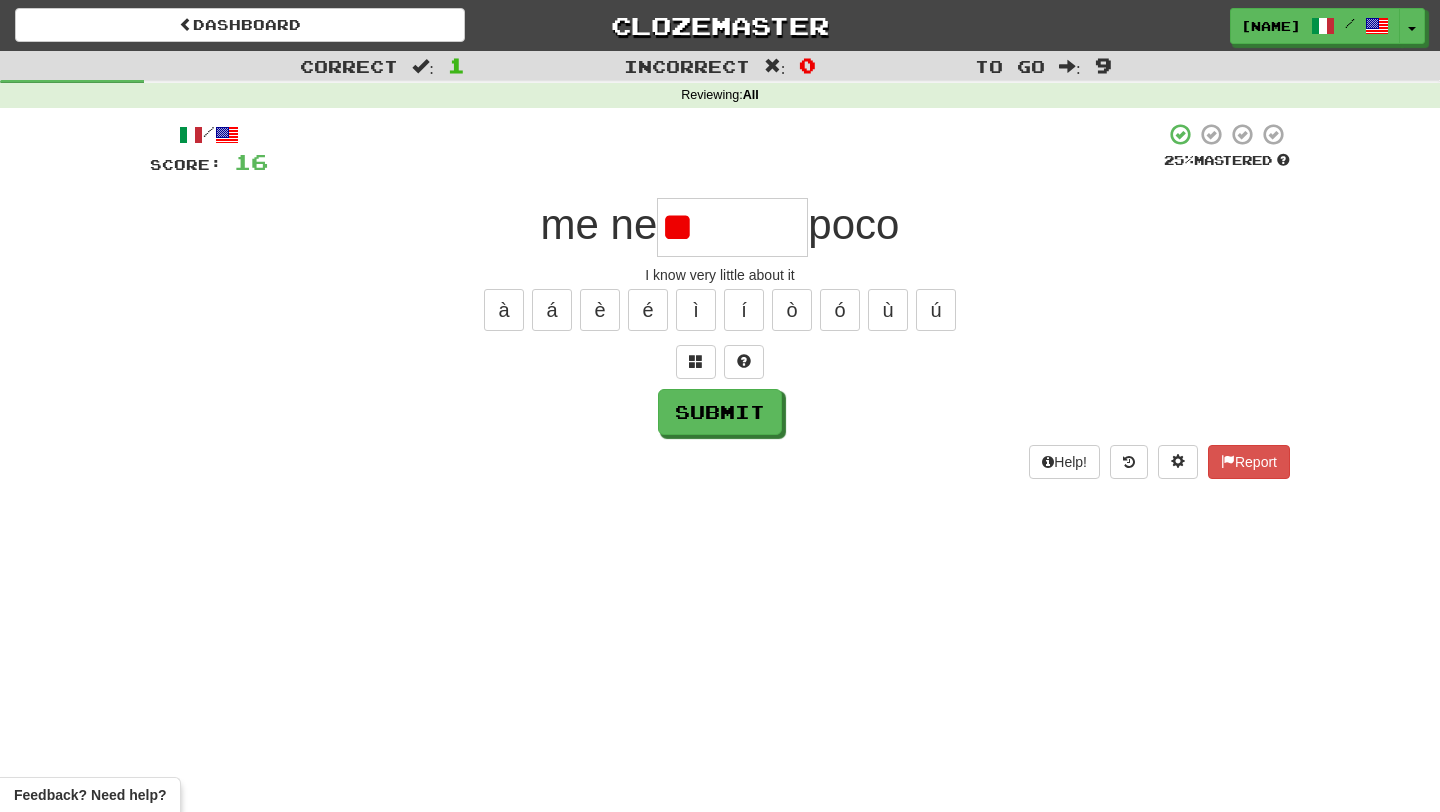 type on "*" 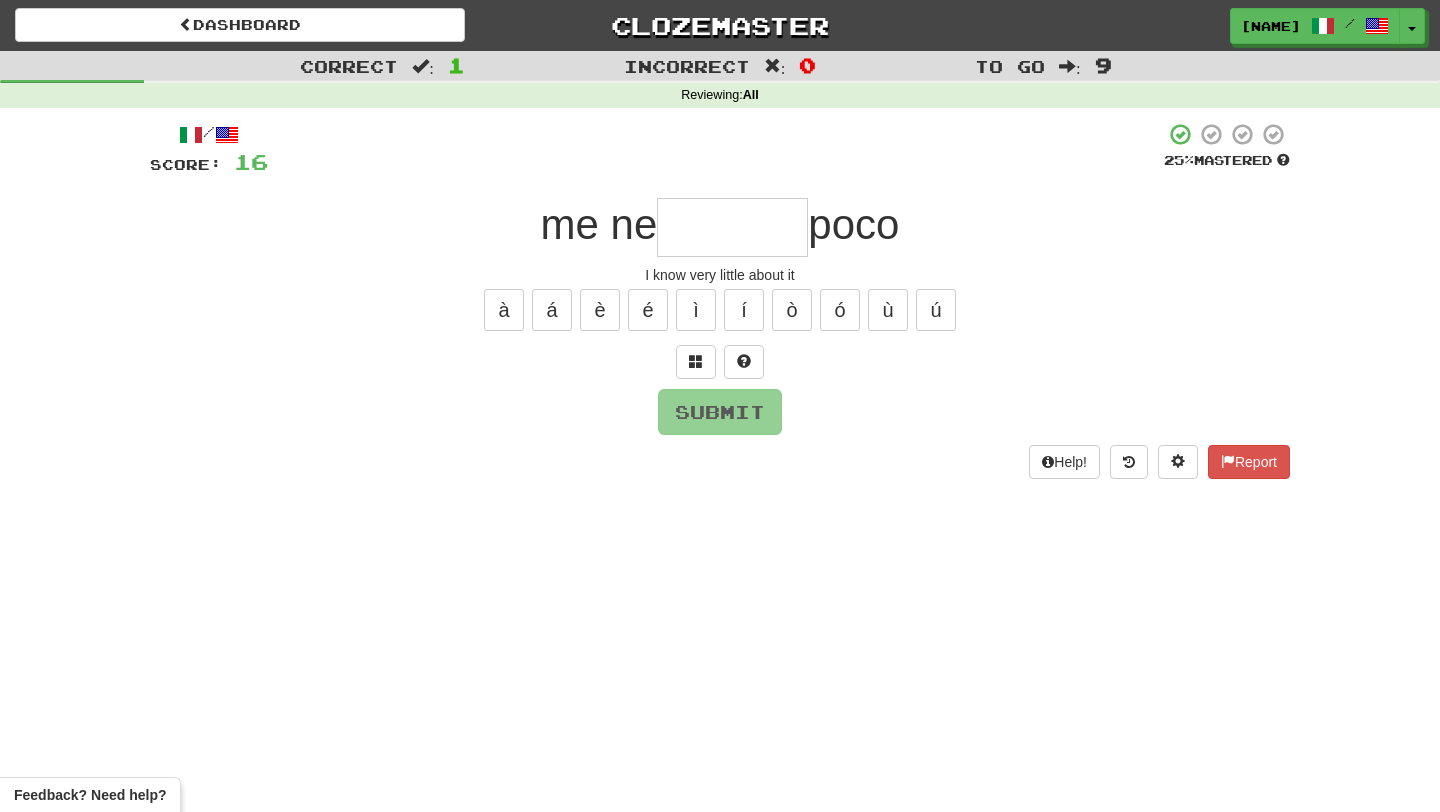 type on "*" 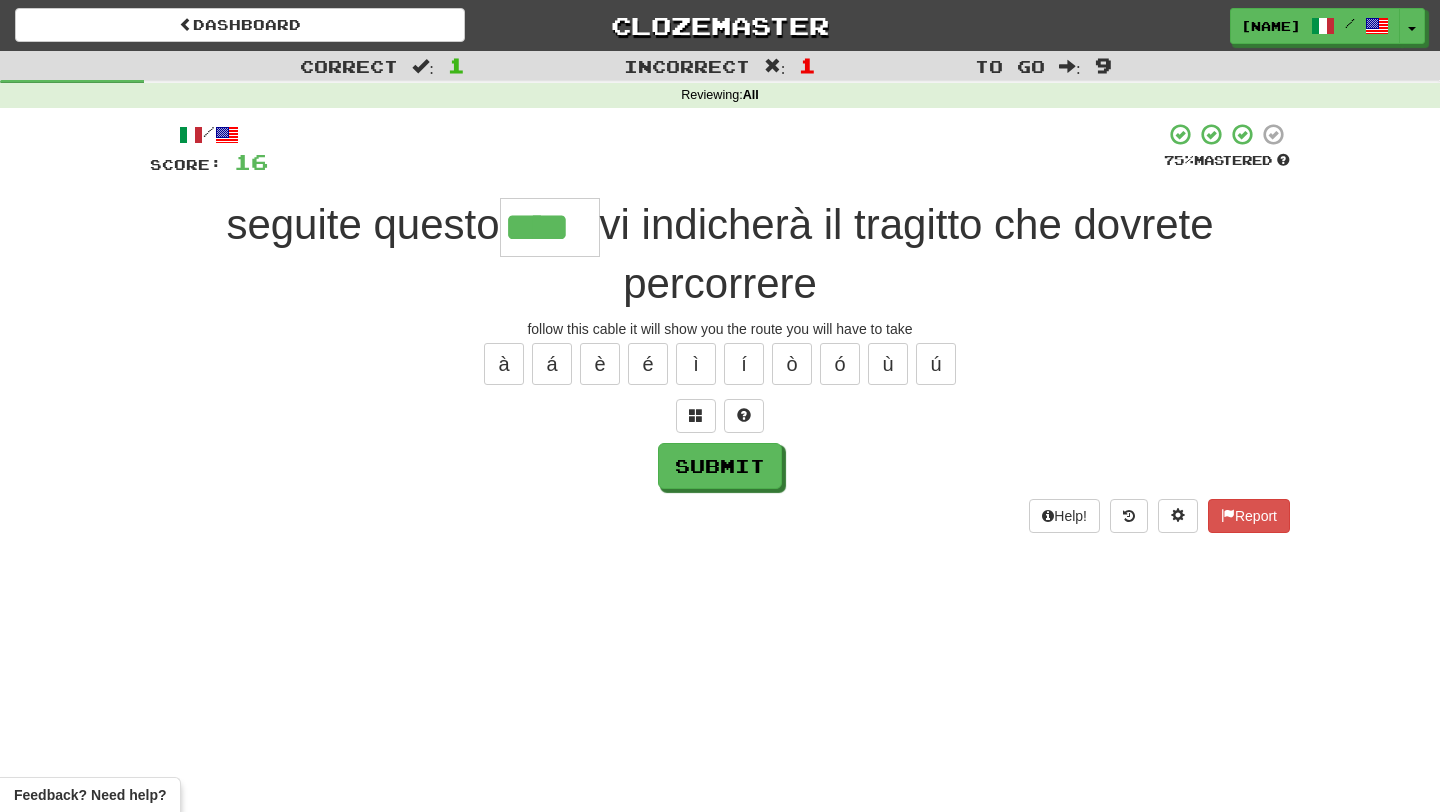 type on "****" 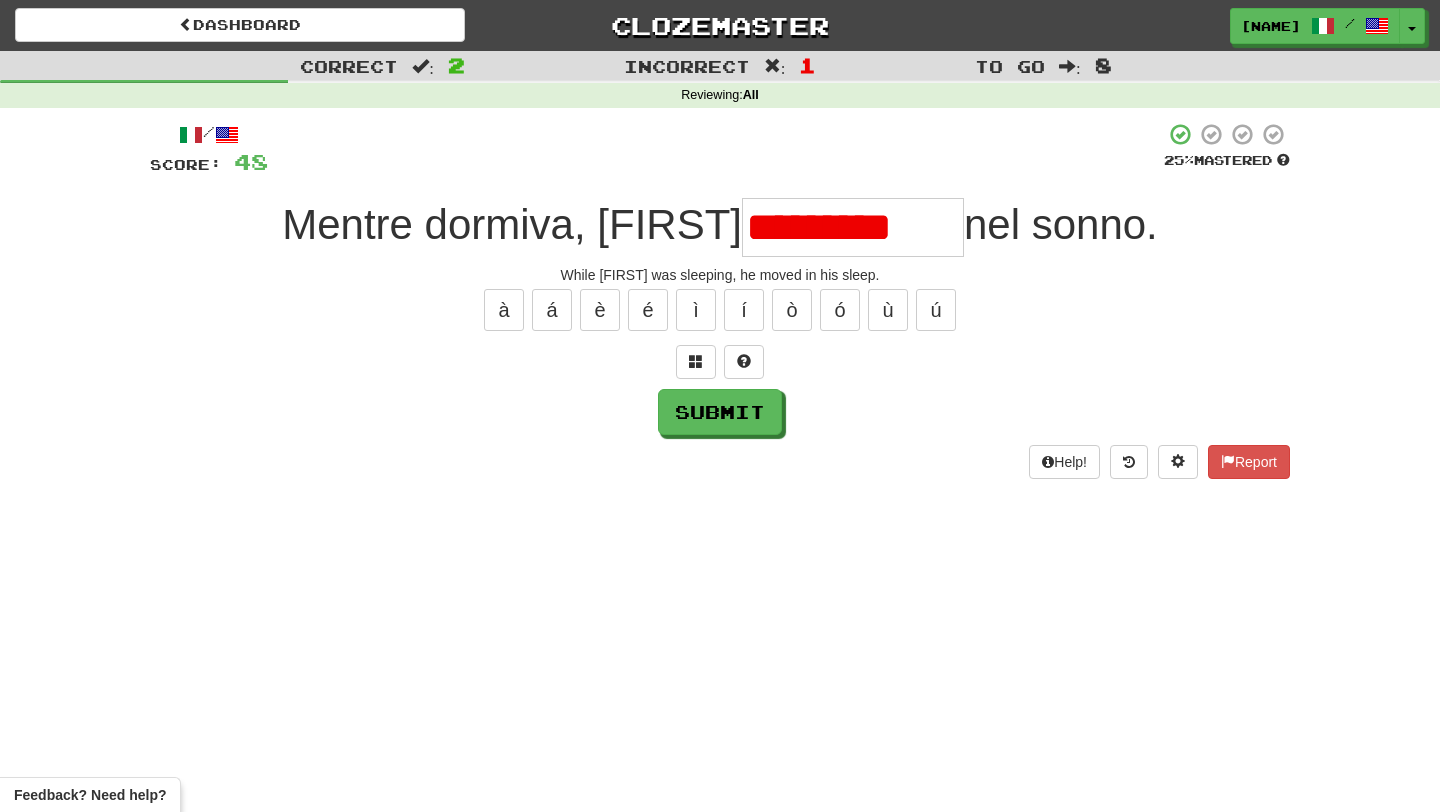 scroll, scrollTop: 0, scrollLeft: 0, axis: both 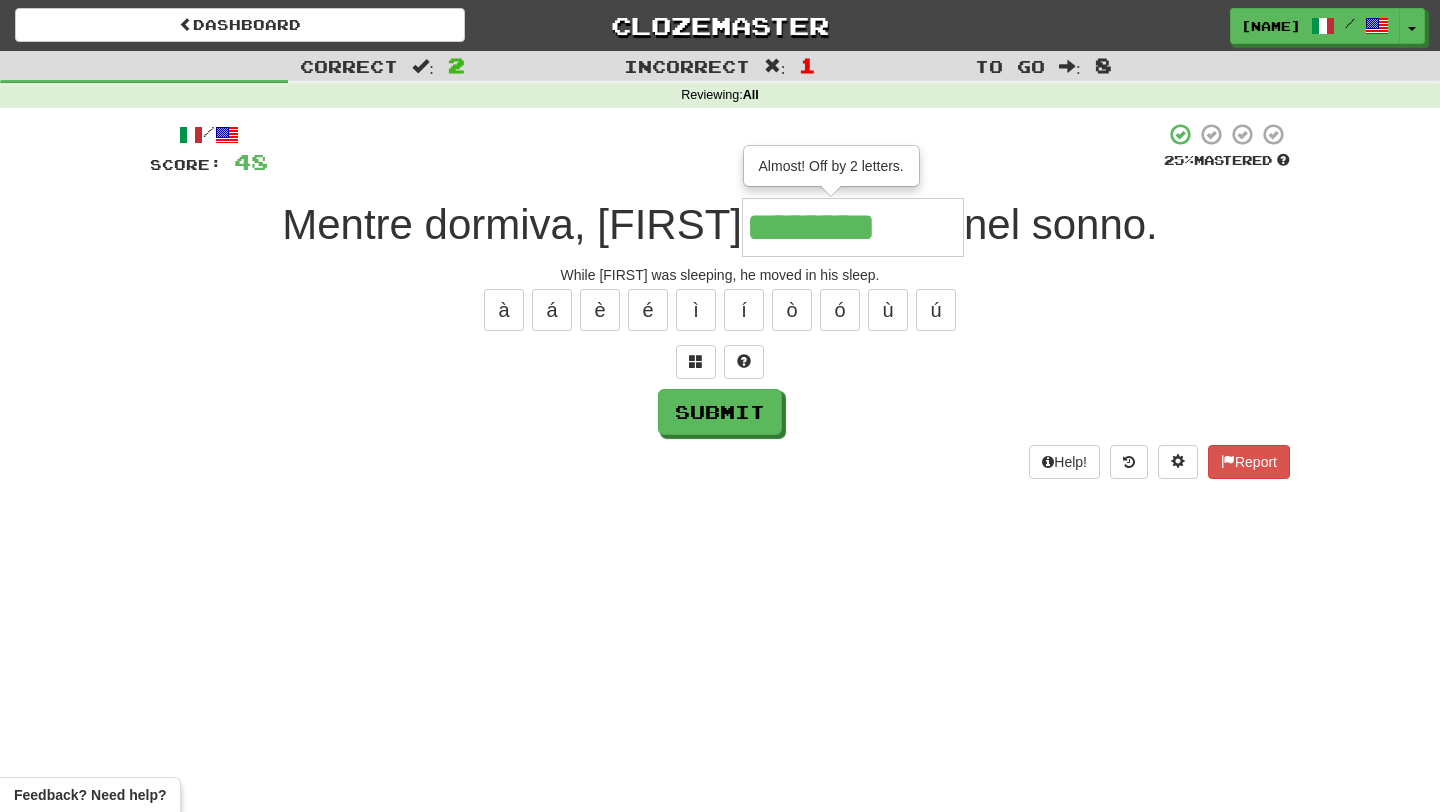 type on "**********" 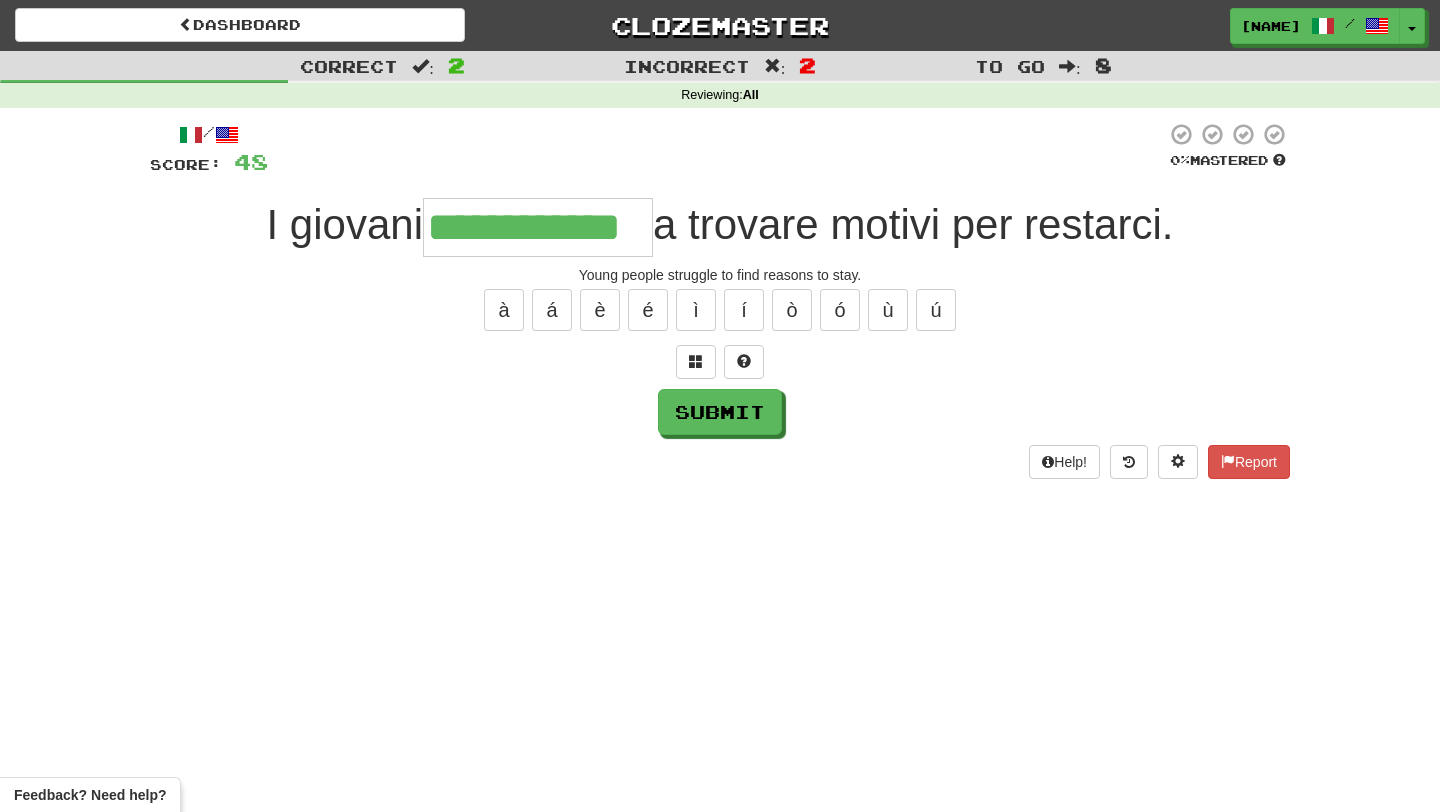 type on "**********" 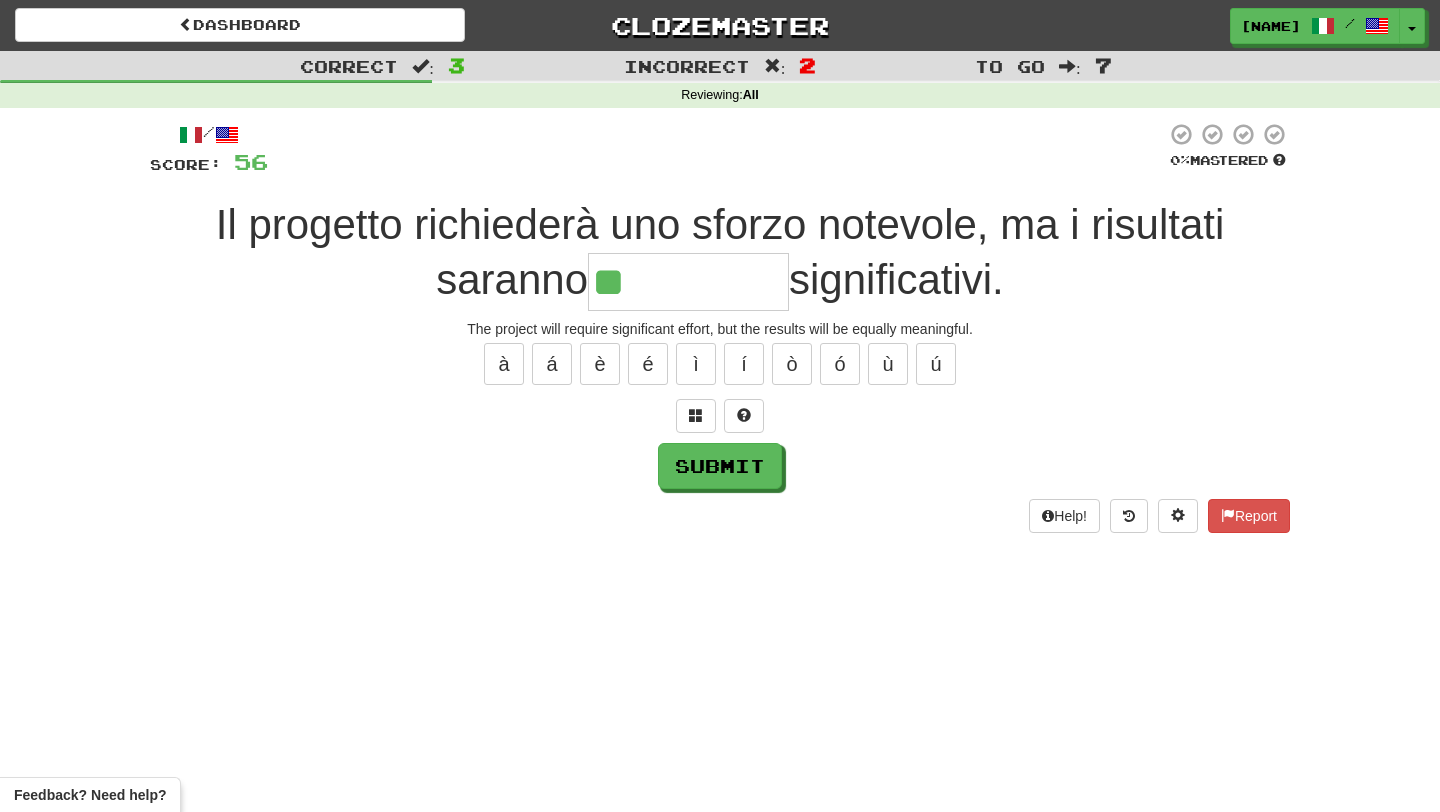 type on "**********" 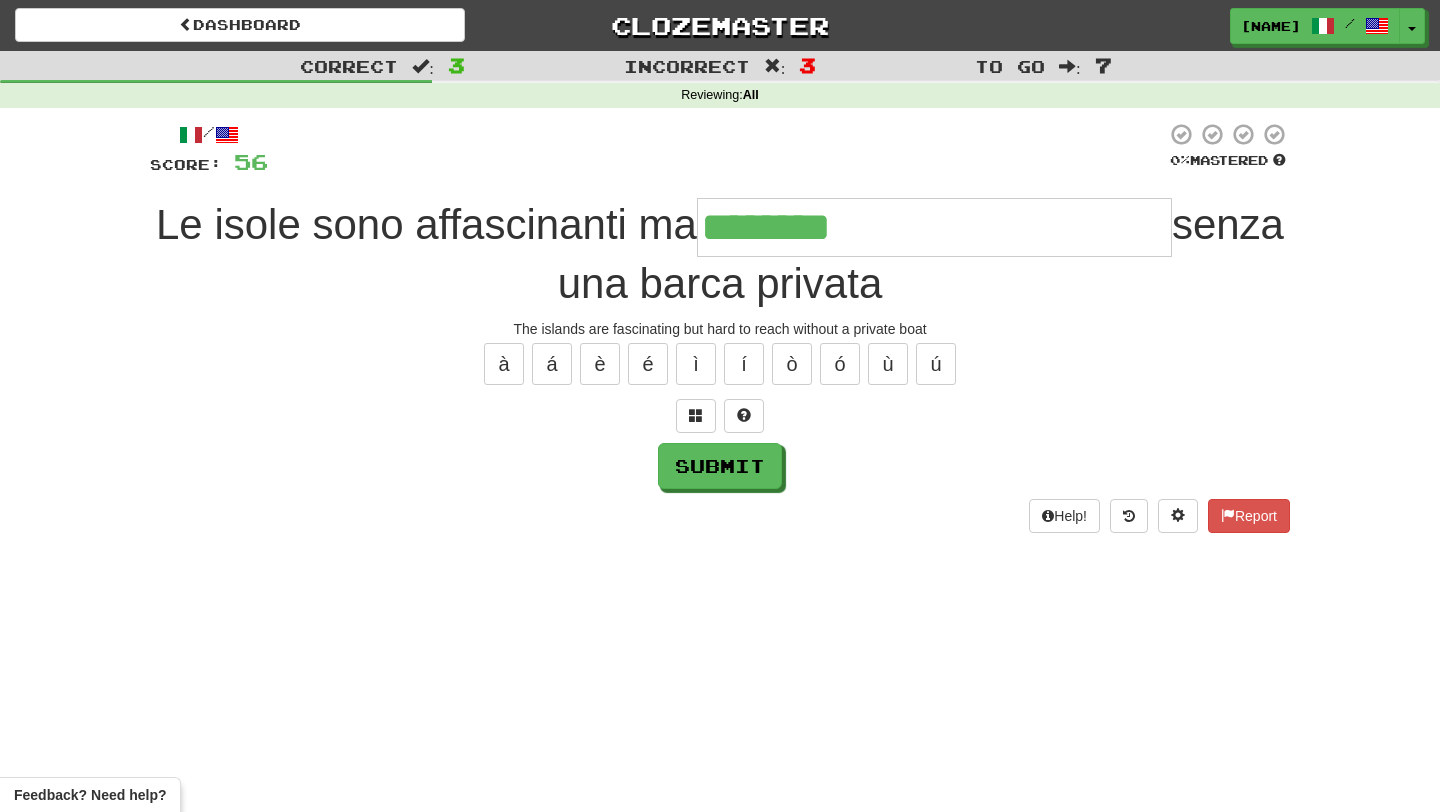 type on "**********" 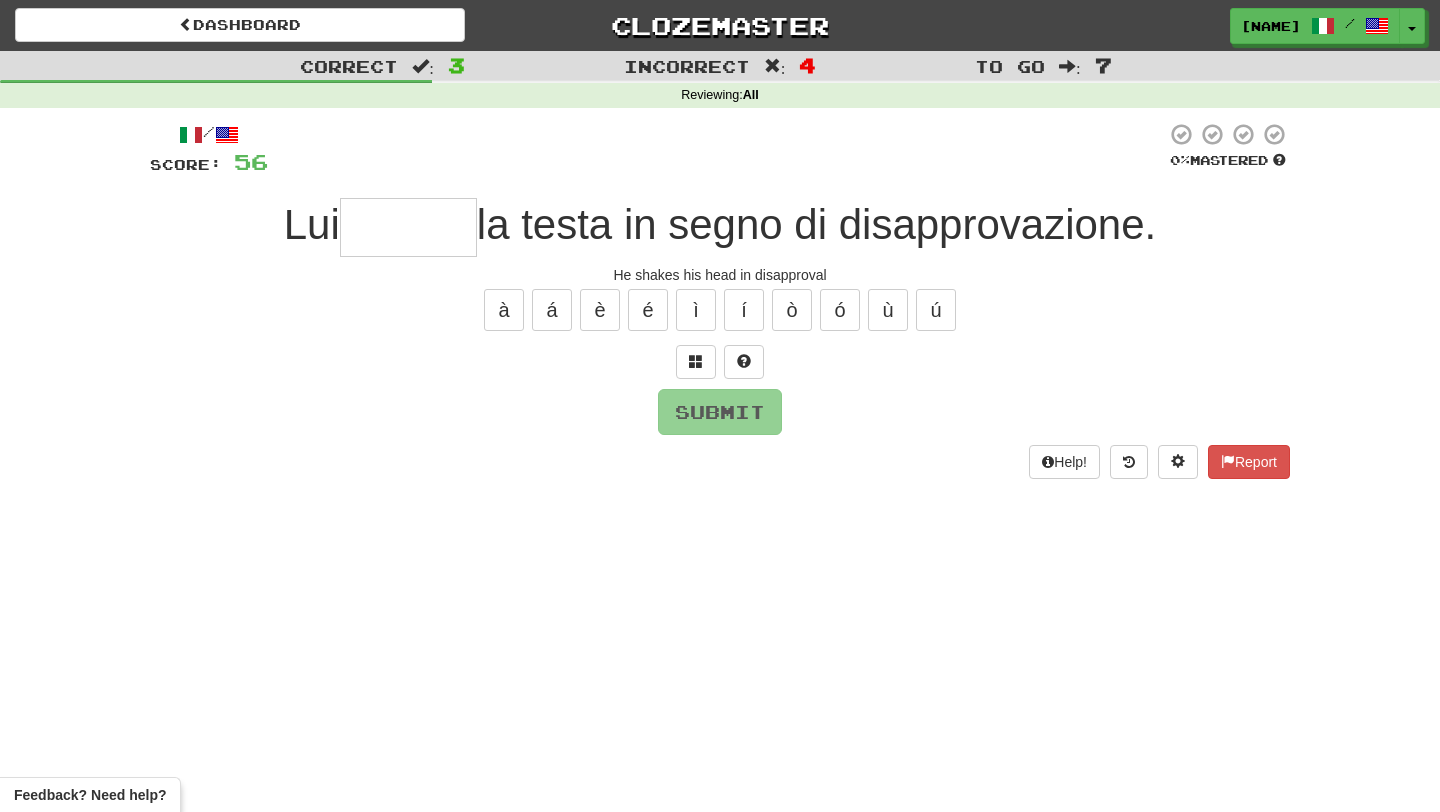 type on "******" 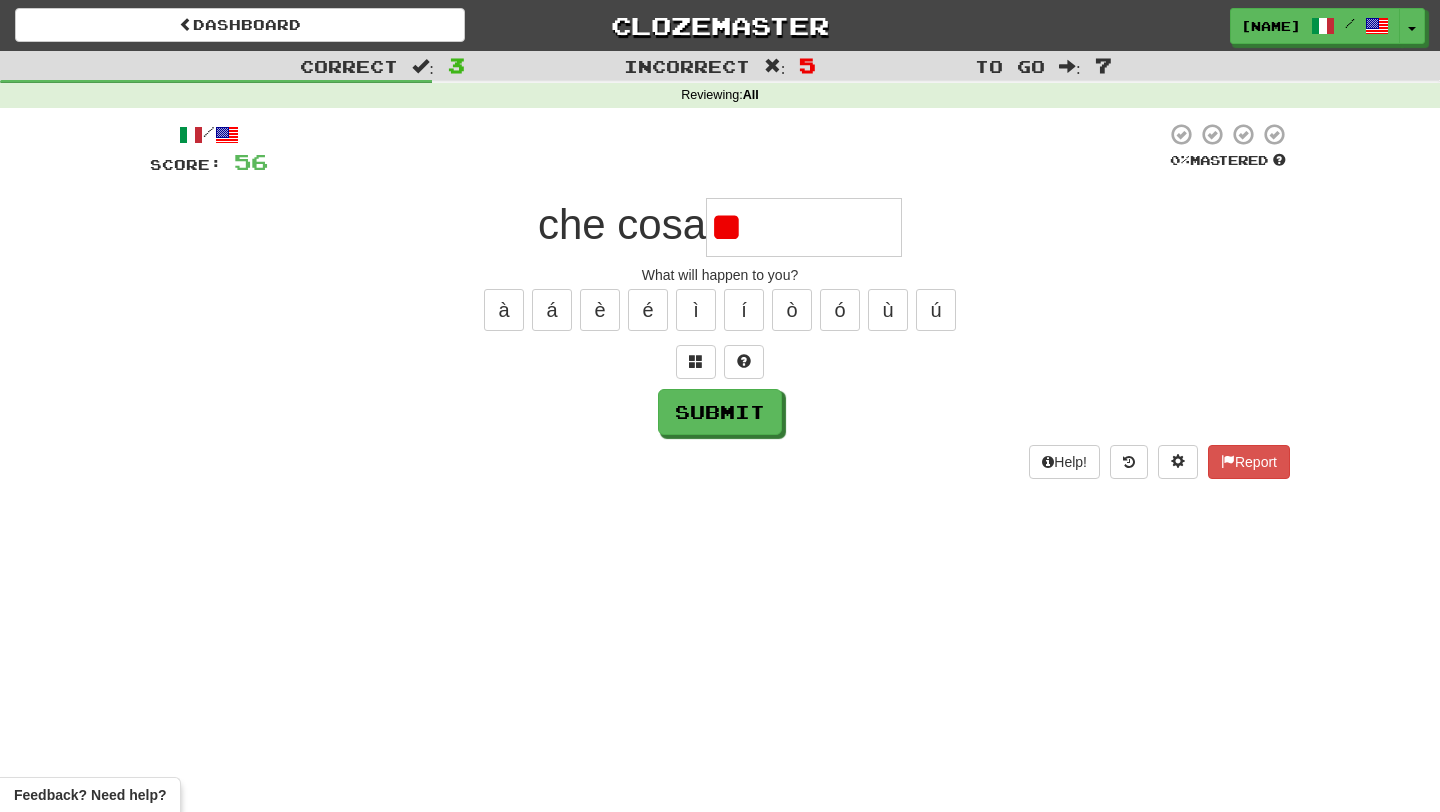 type on "*" 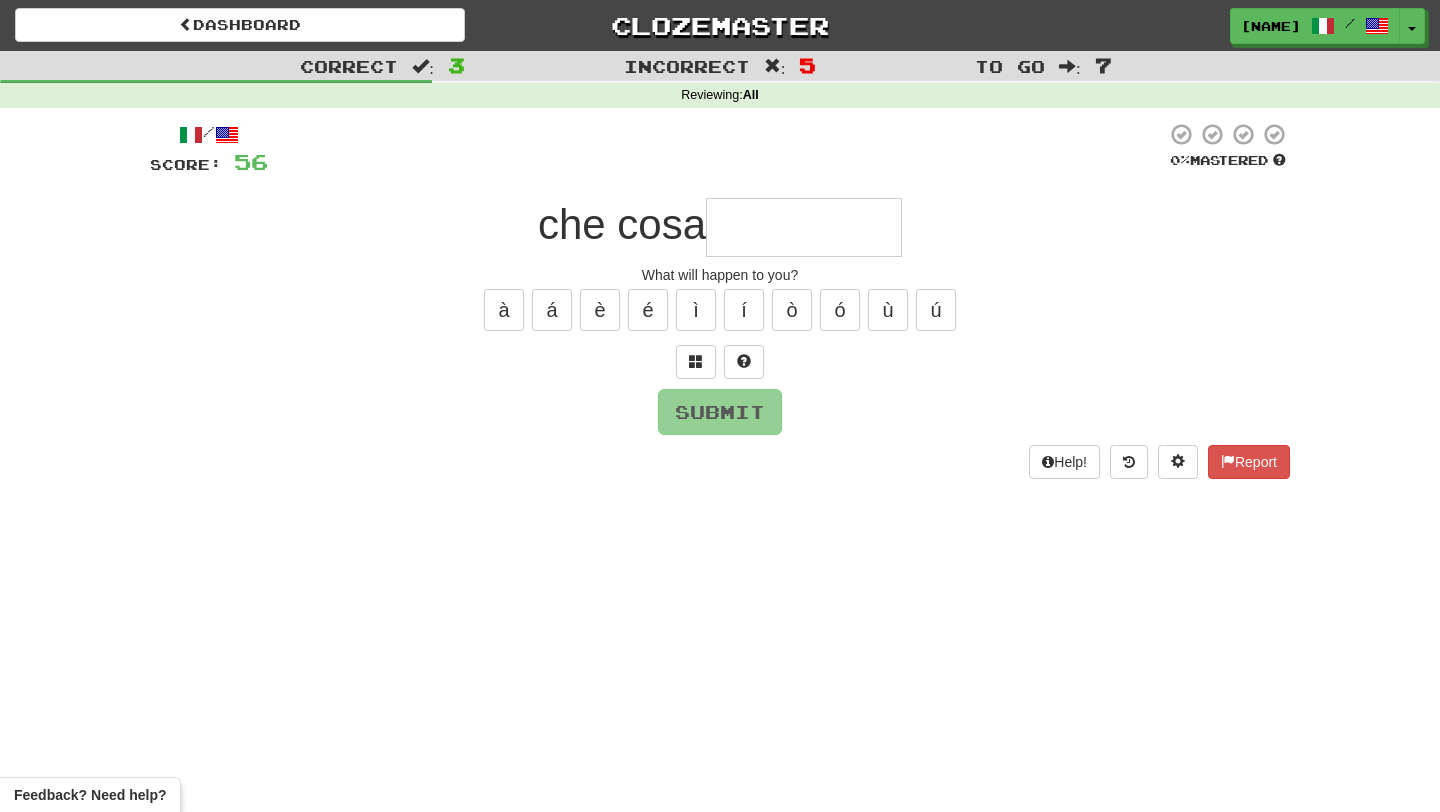 type on "*" 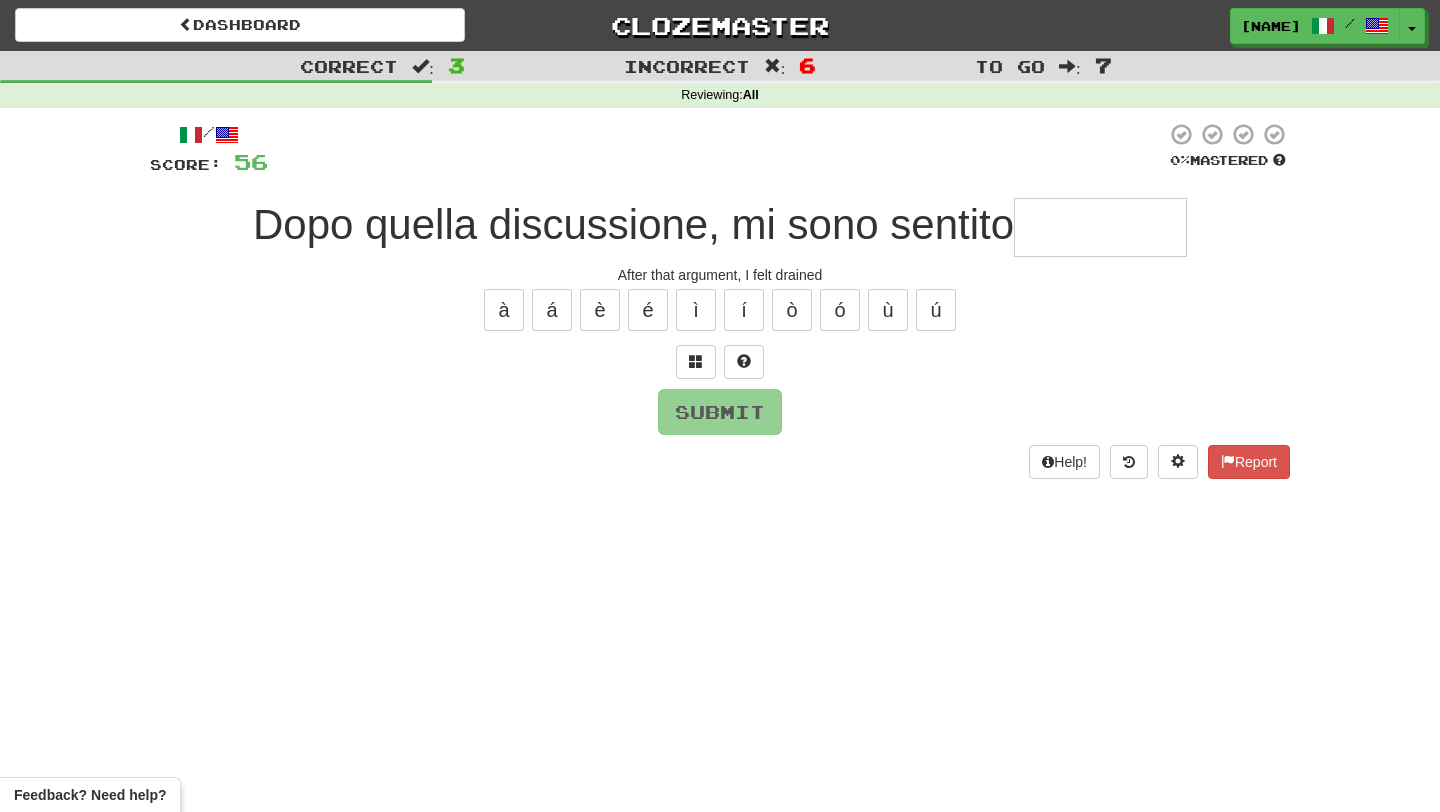 type on "********" 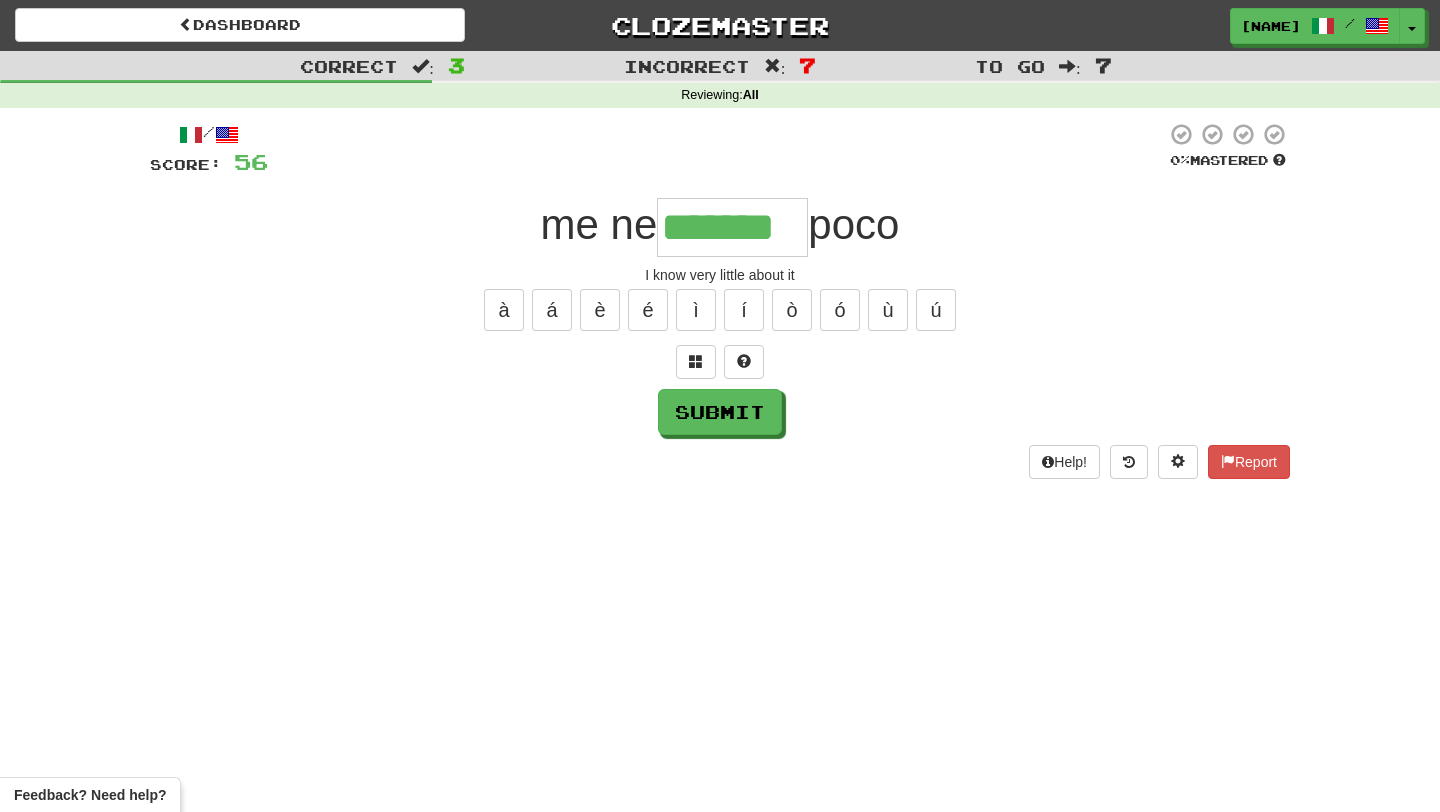 type on "*******" 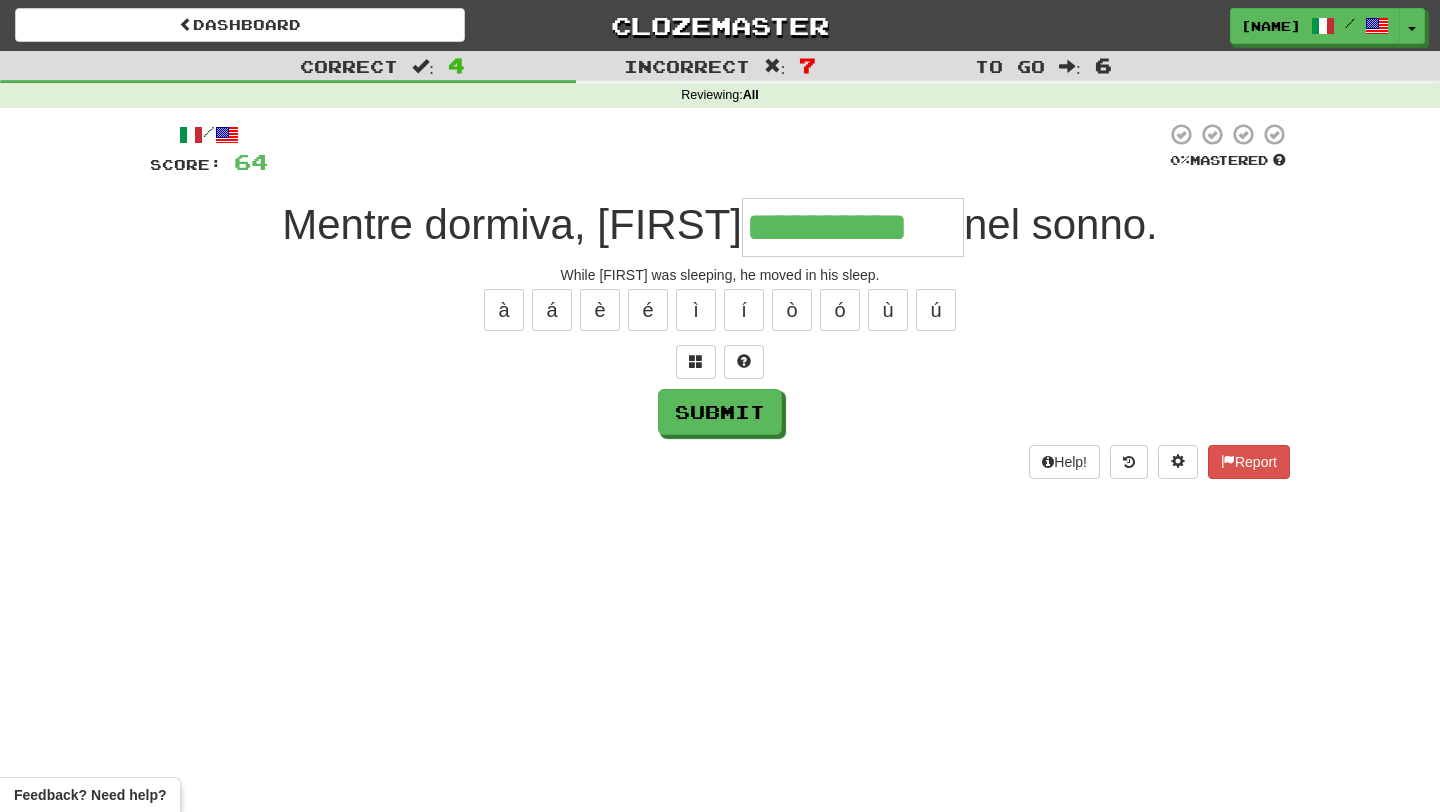type on "**********" 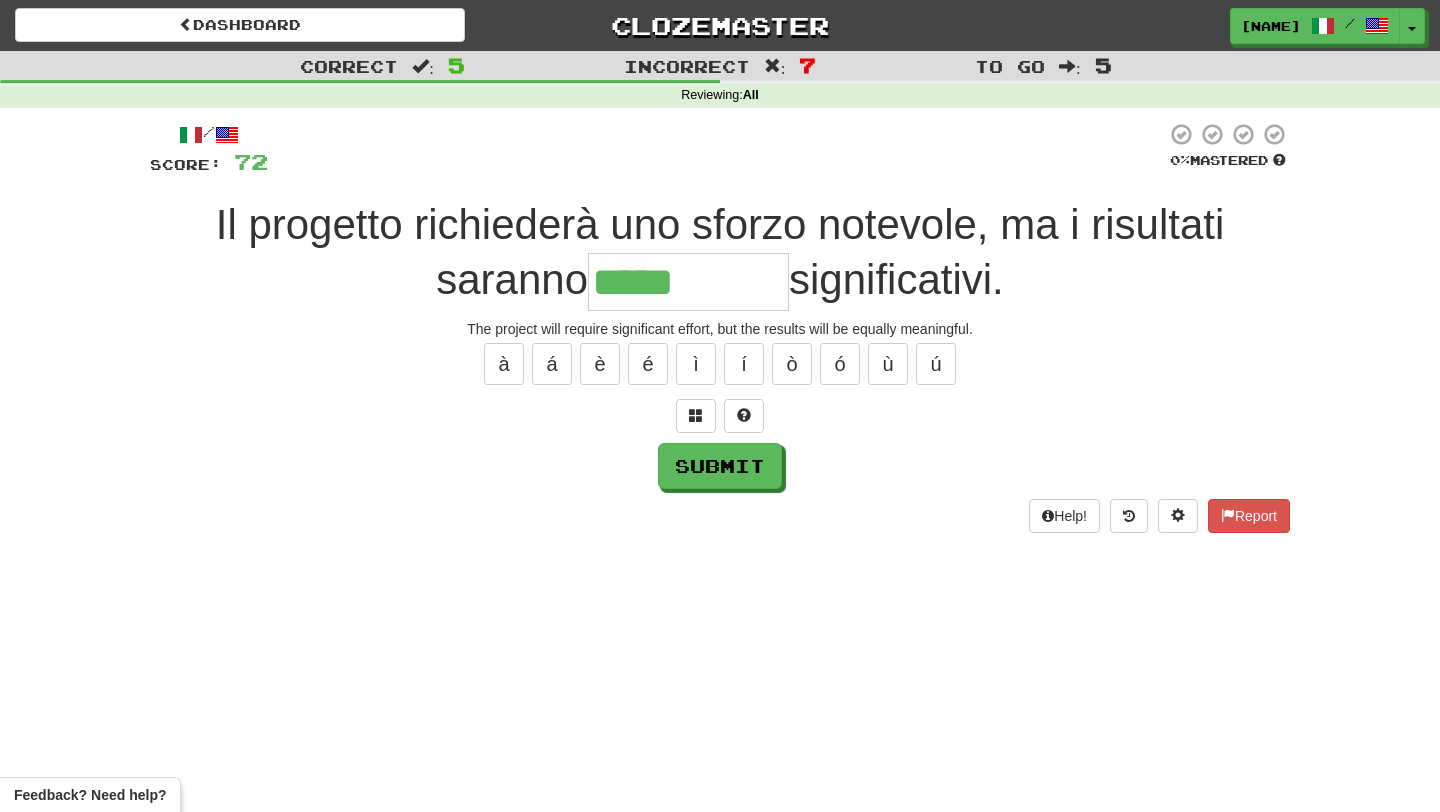 type on "**********" 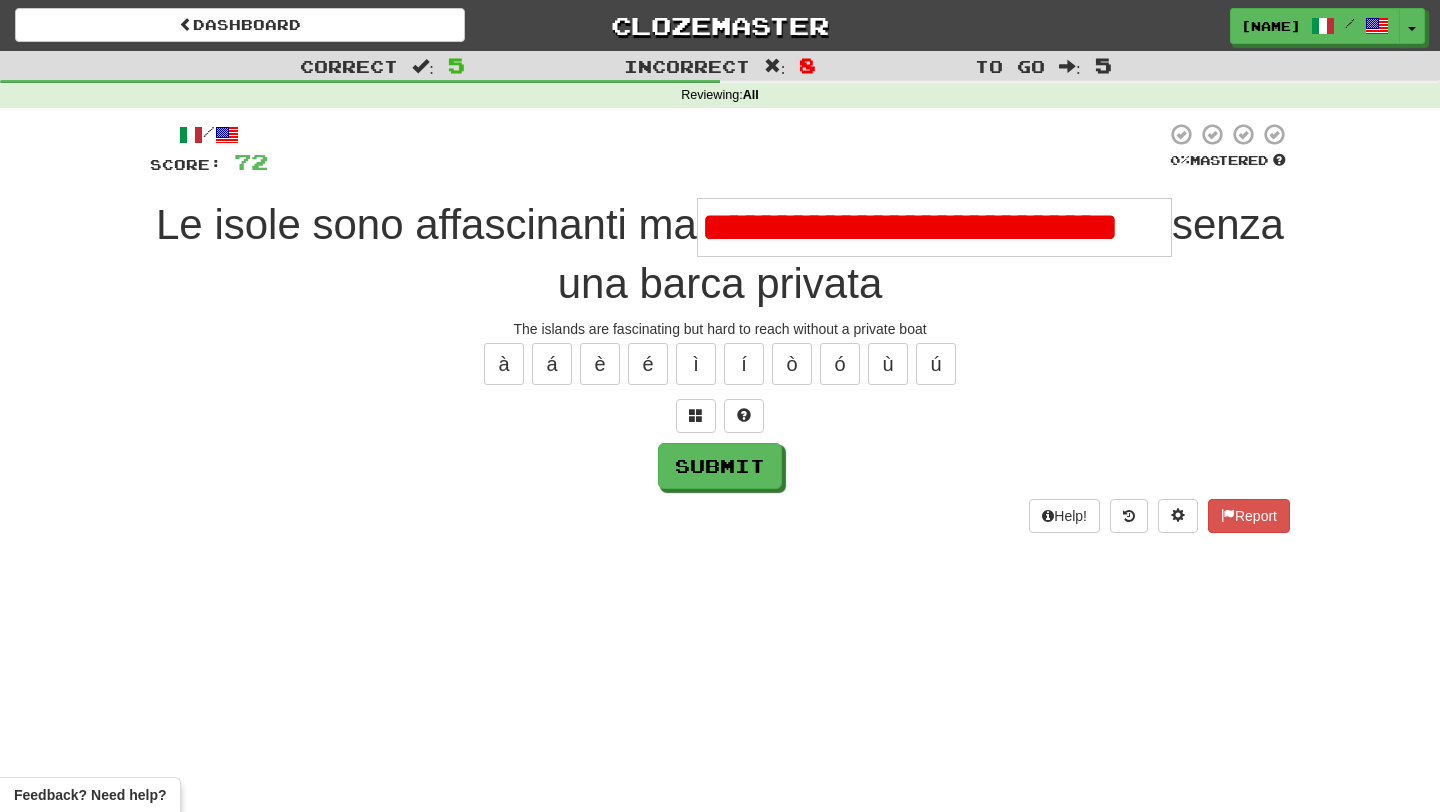 scroll, scrollTop: 0, scrollLeft: 0, axis: both 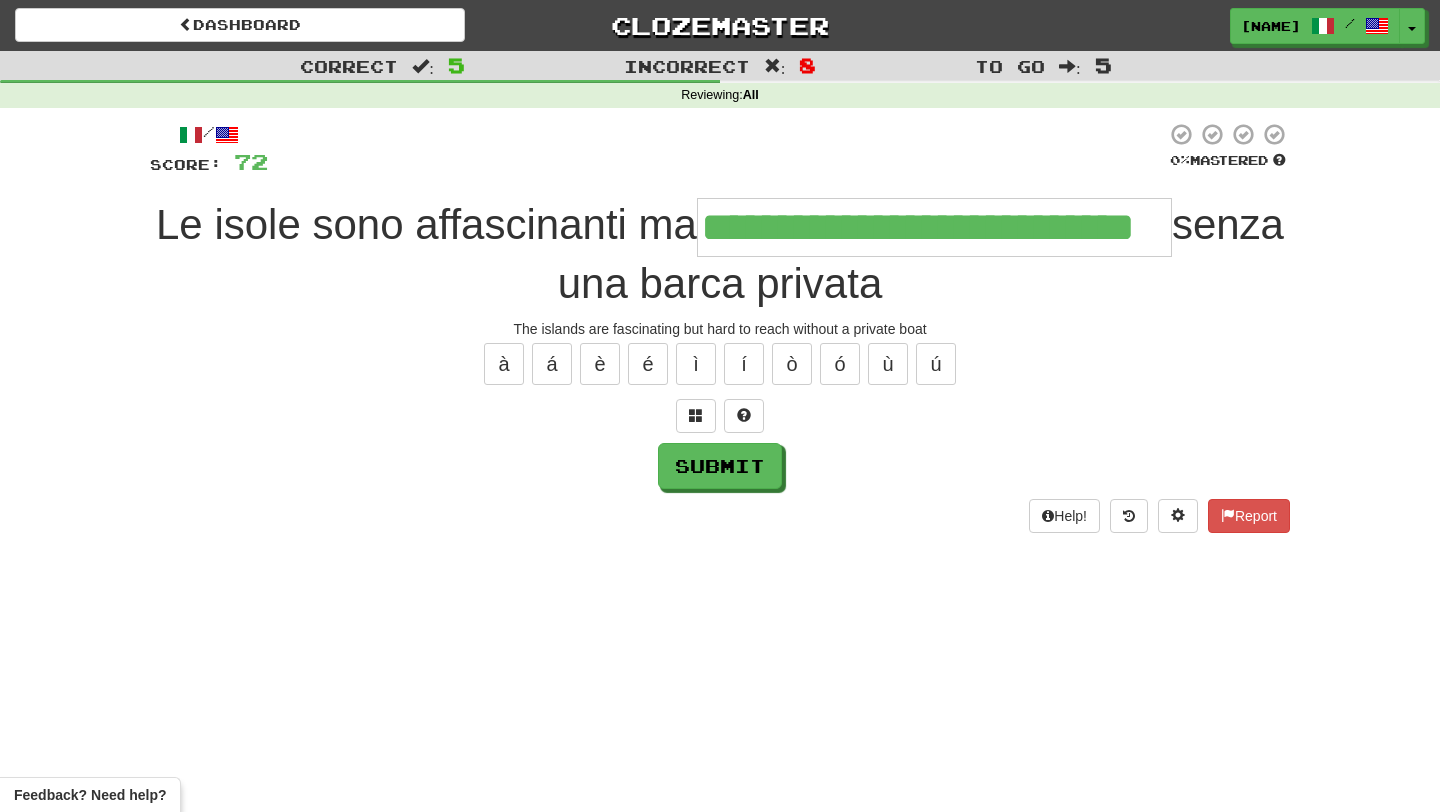 type on "**********" 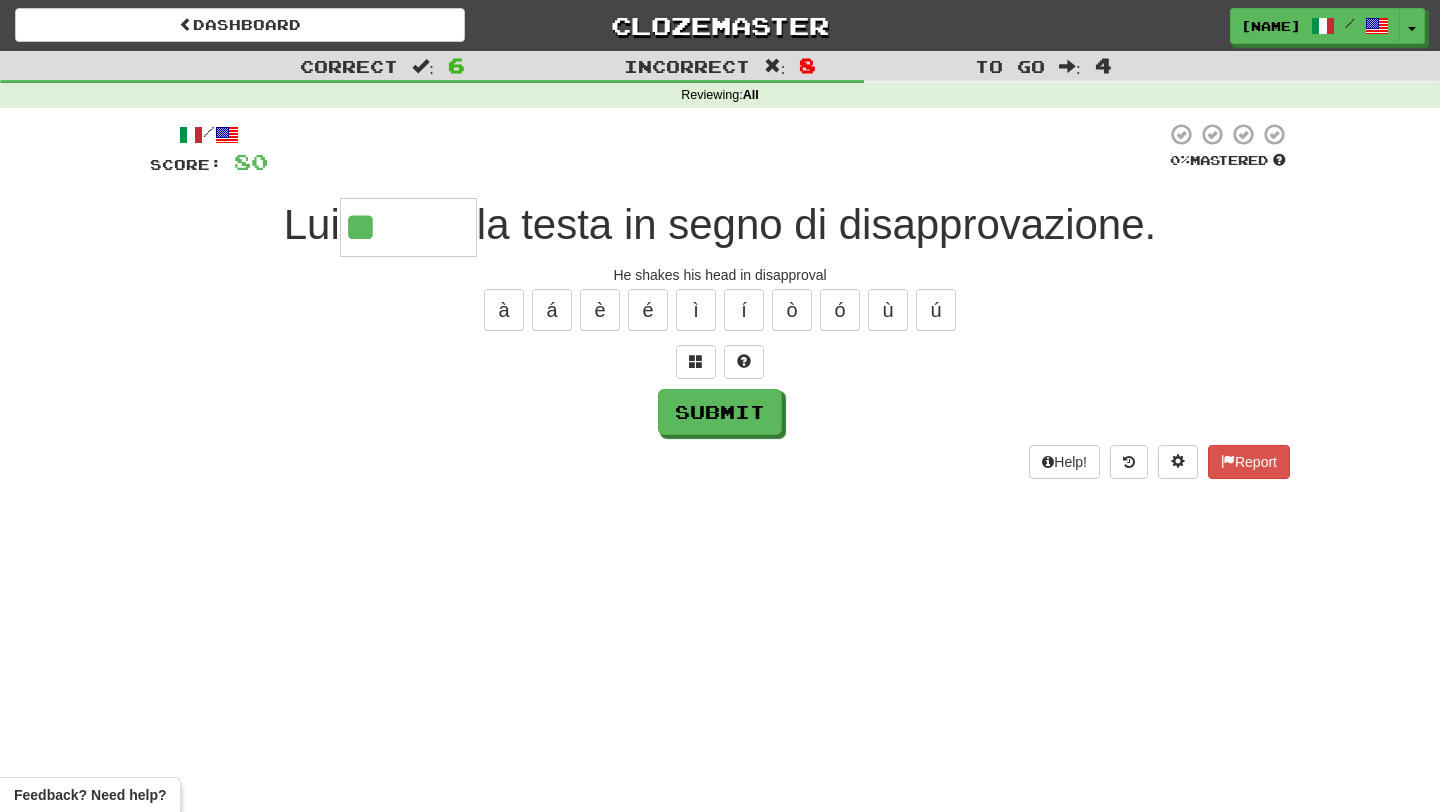 type on "******" 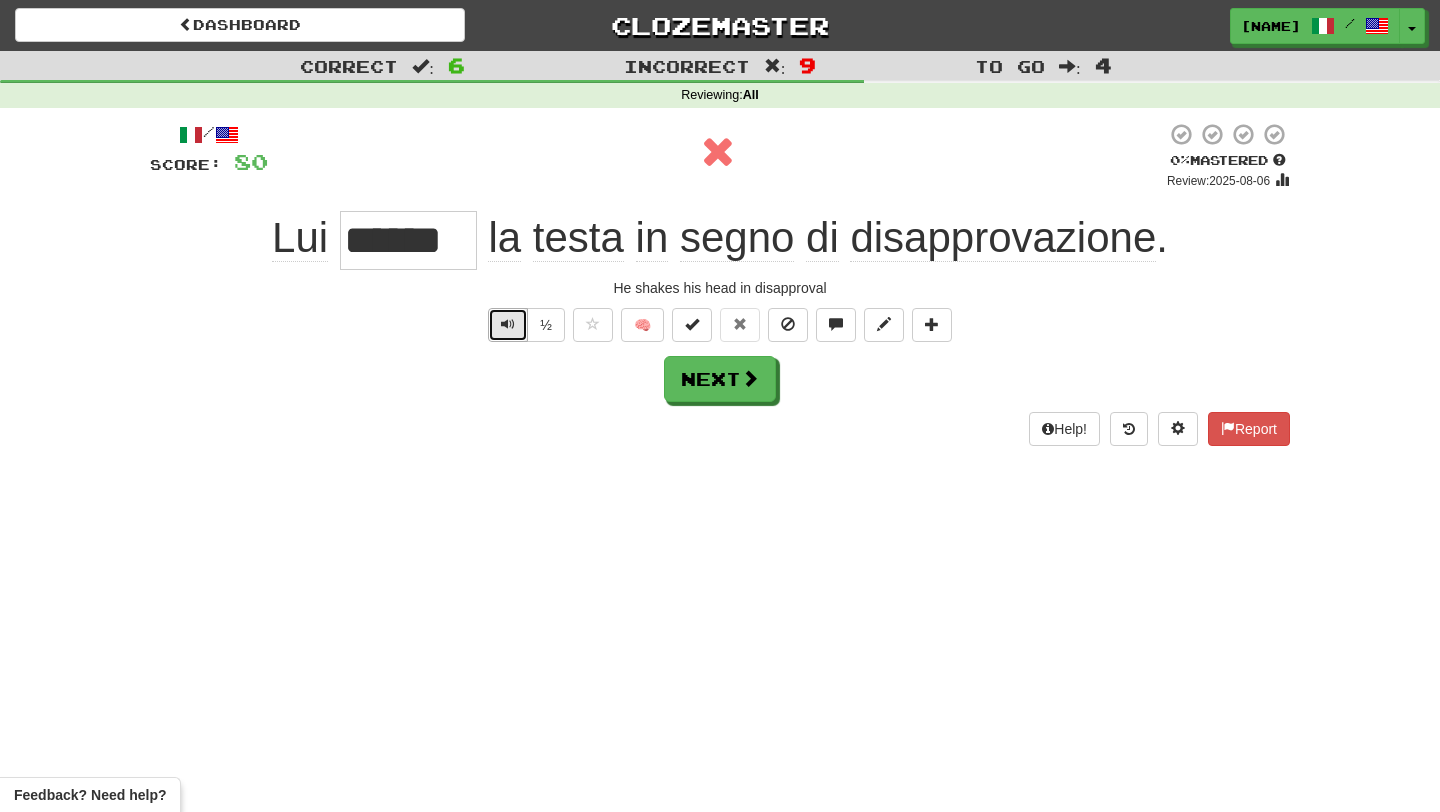 click at bounding box center (508, 325) 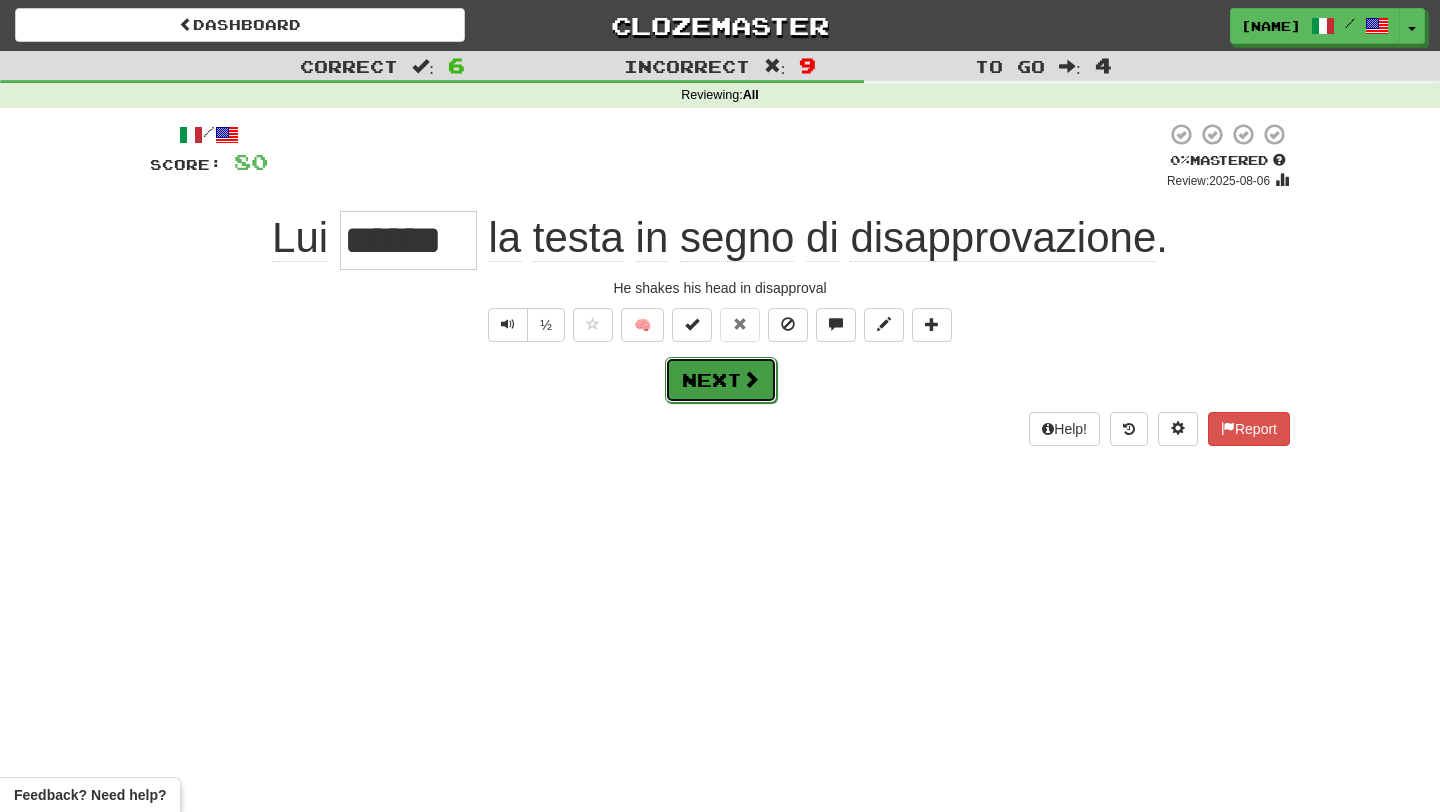 click on "Next" at bounding box center [721, 380] 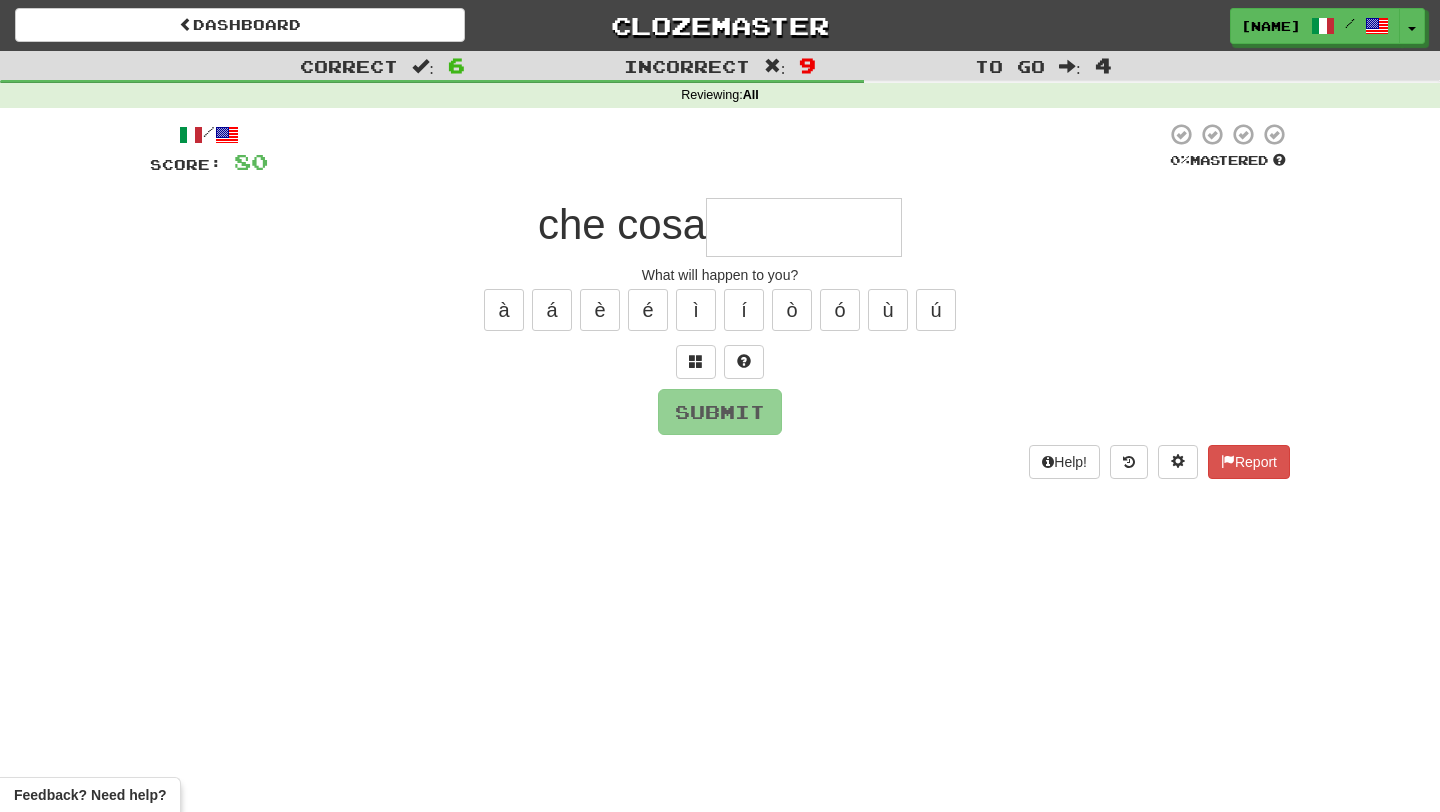 type on "*" 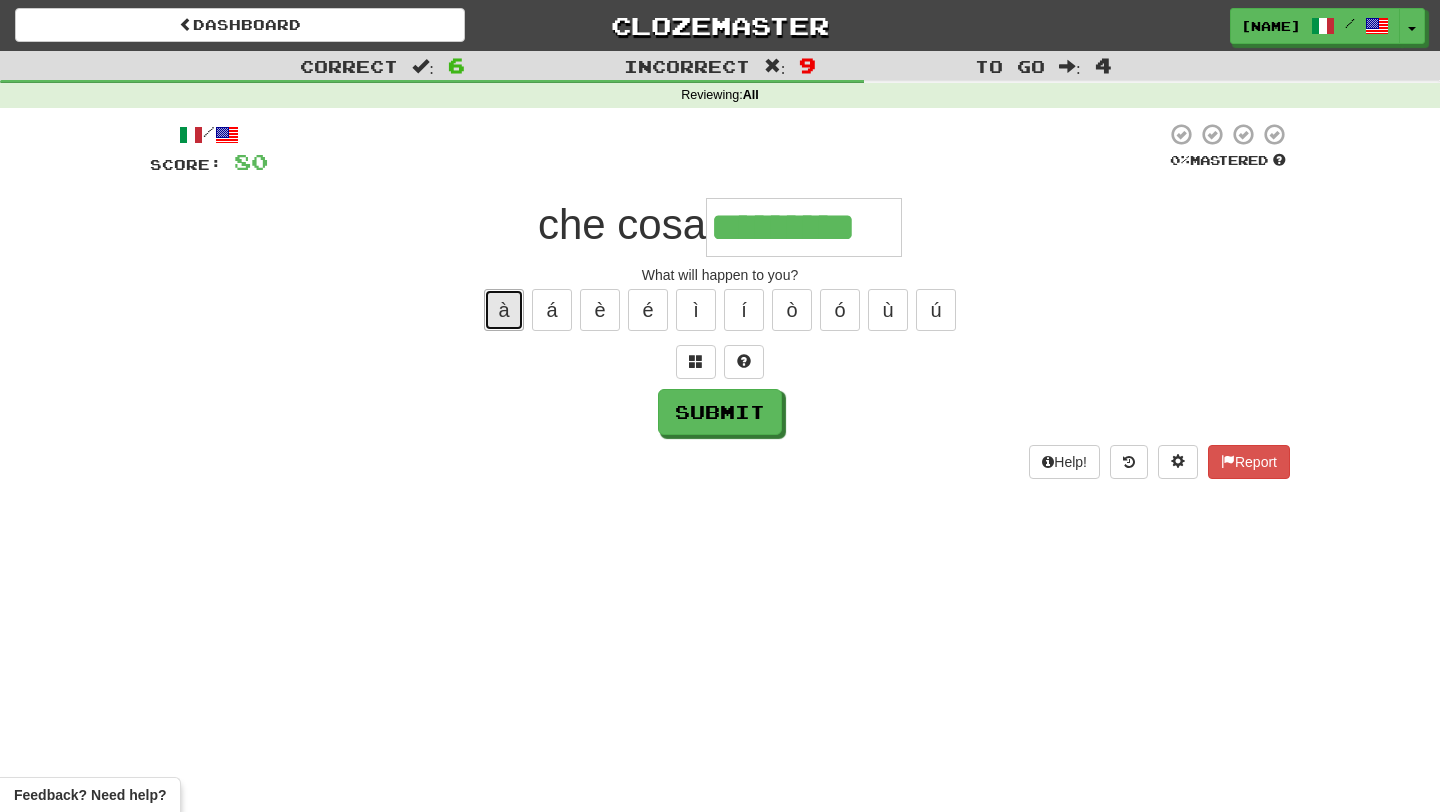 click on "à" at bounding box center [504, 310] 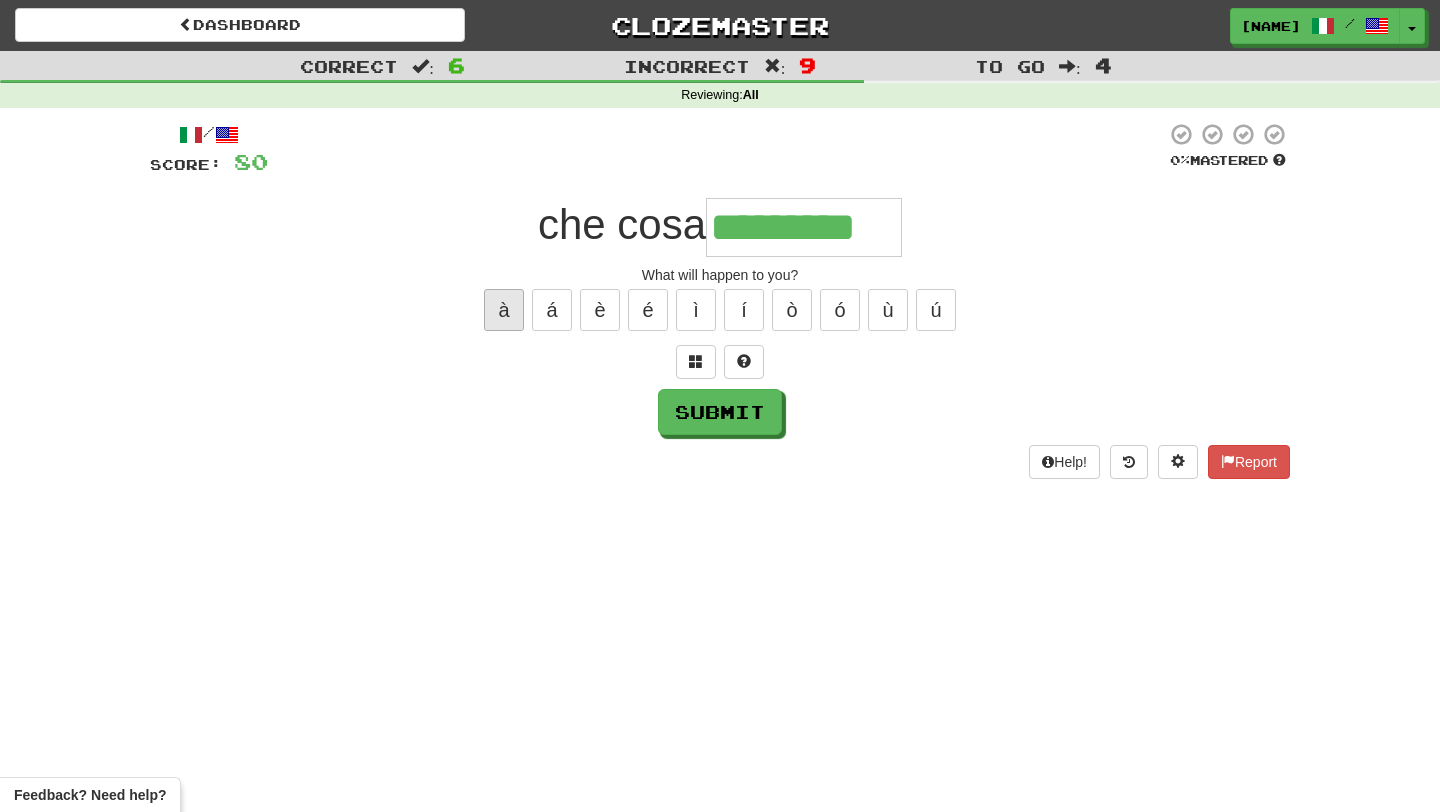 type on "**********" 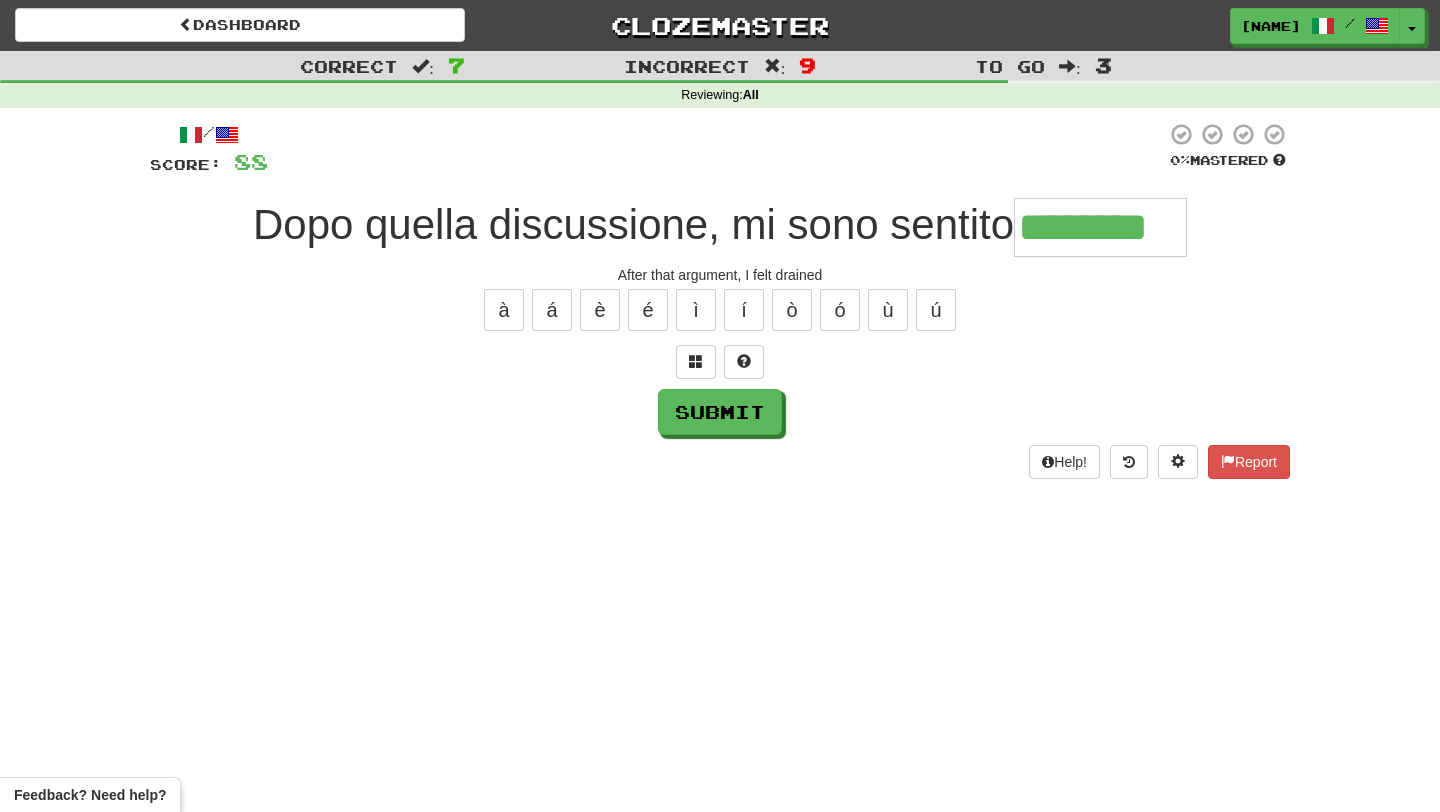 type on "********" 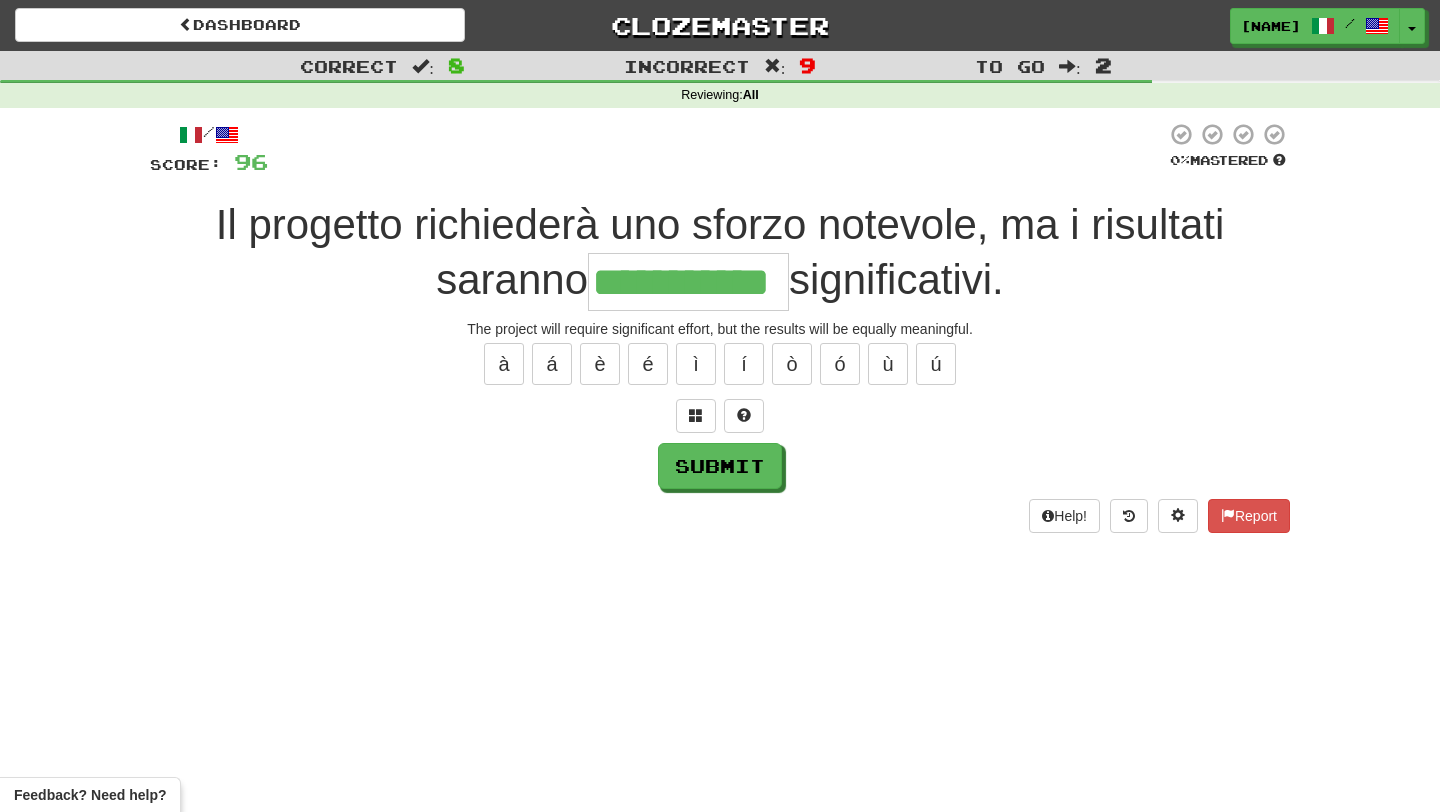 type on "**********" 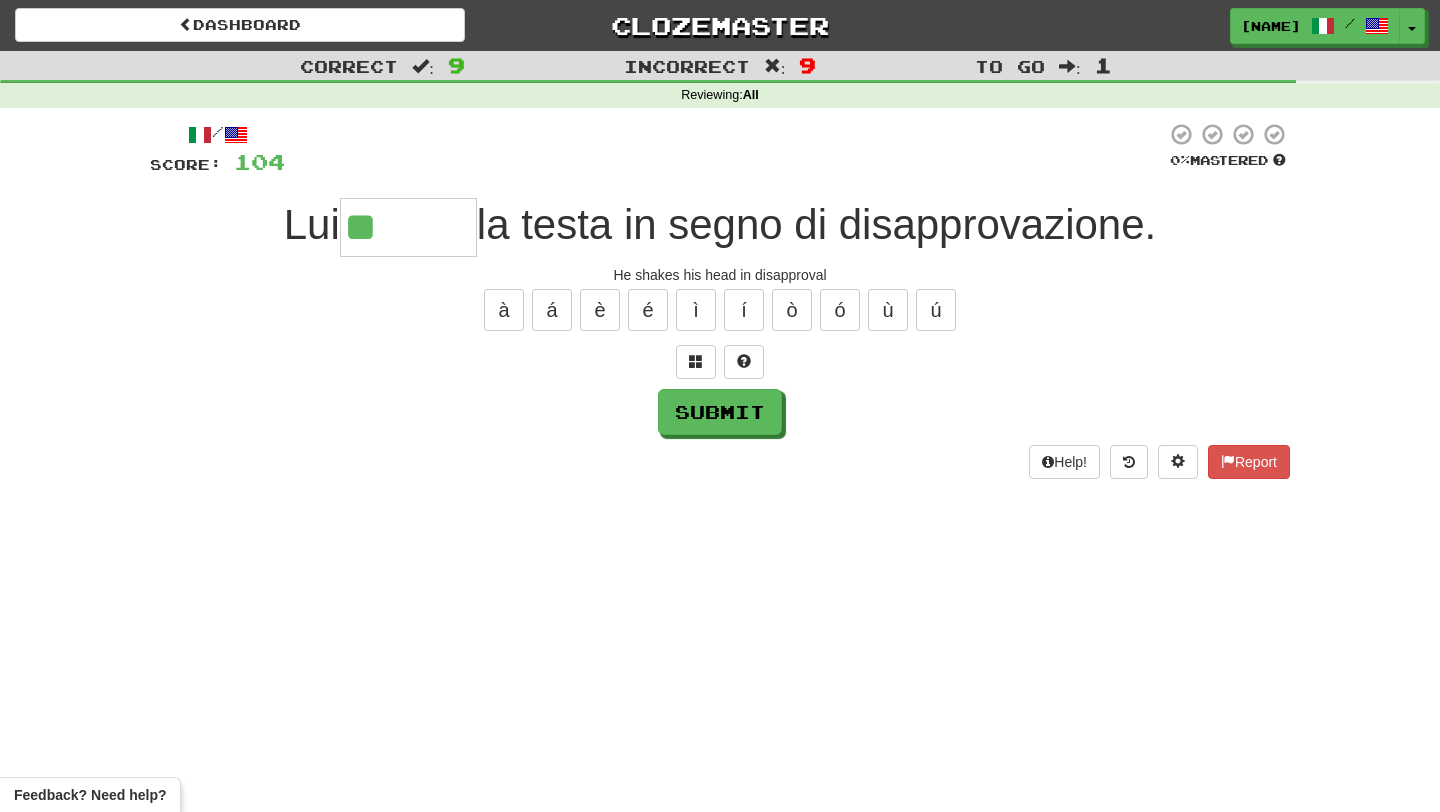 type on "******" 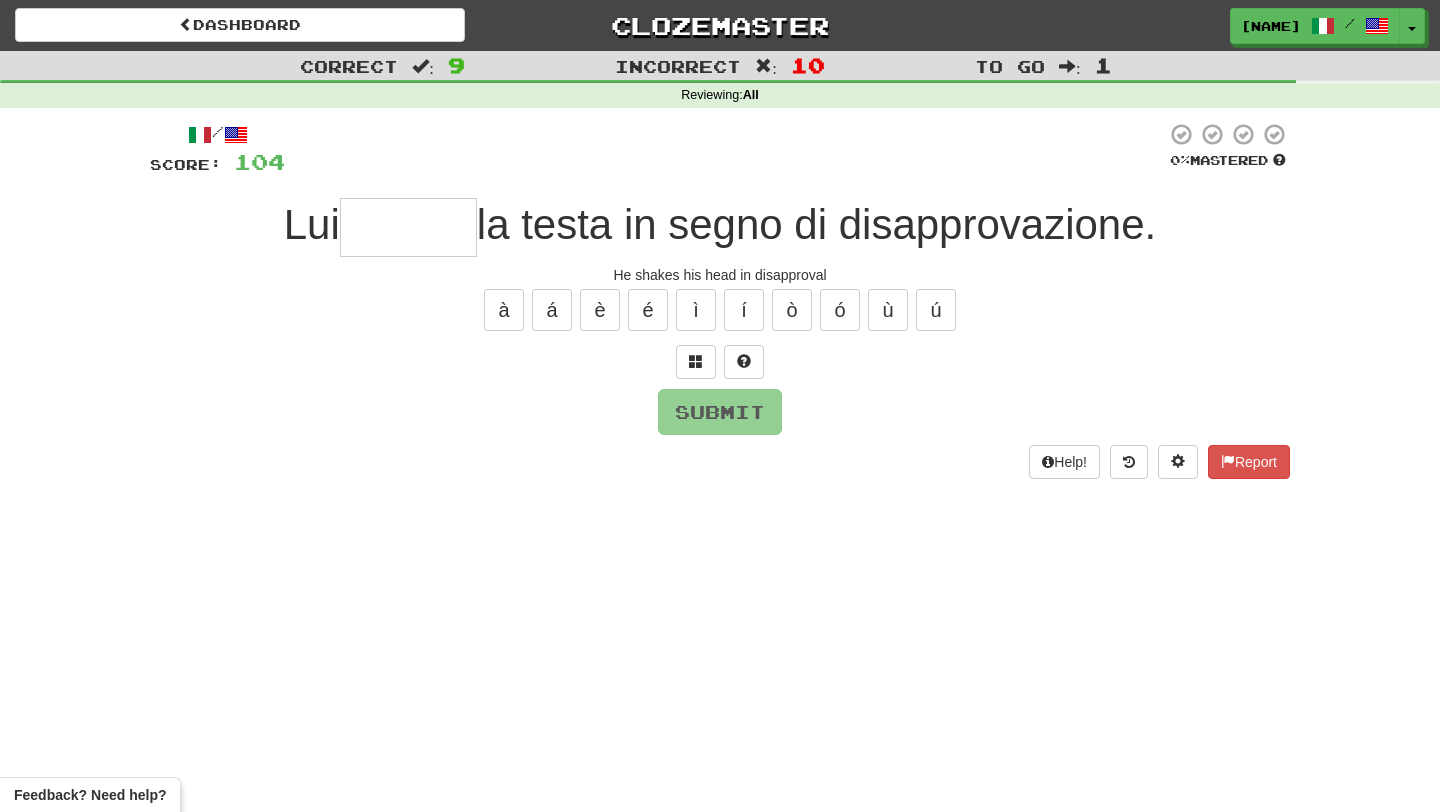 type on "******" 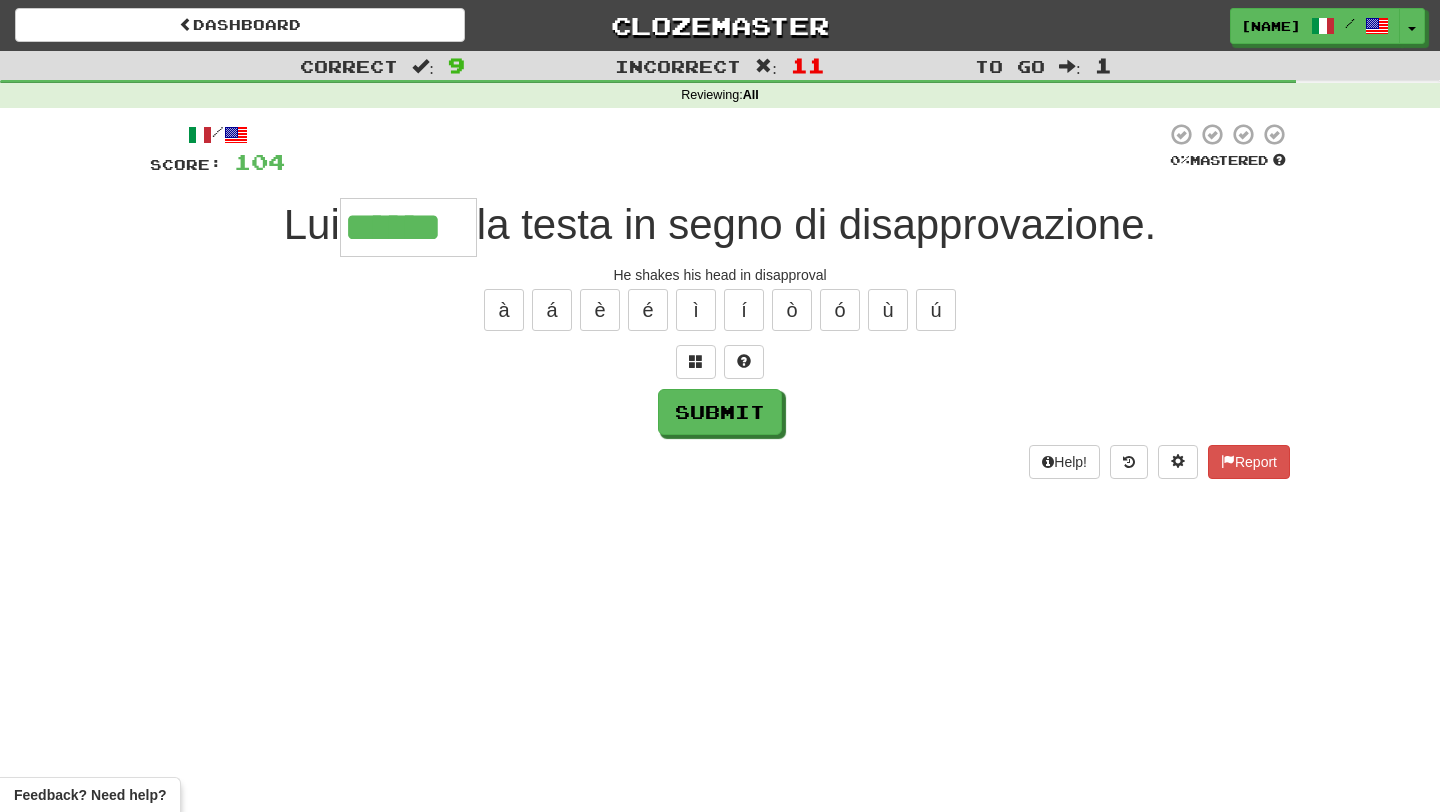 type on "******" 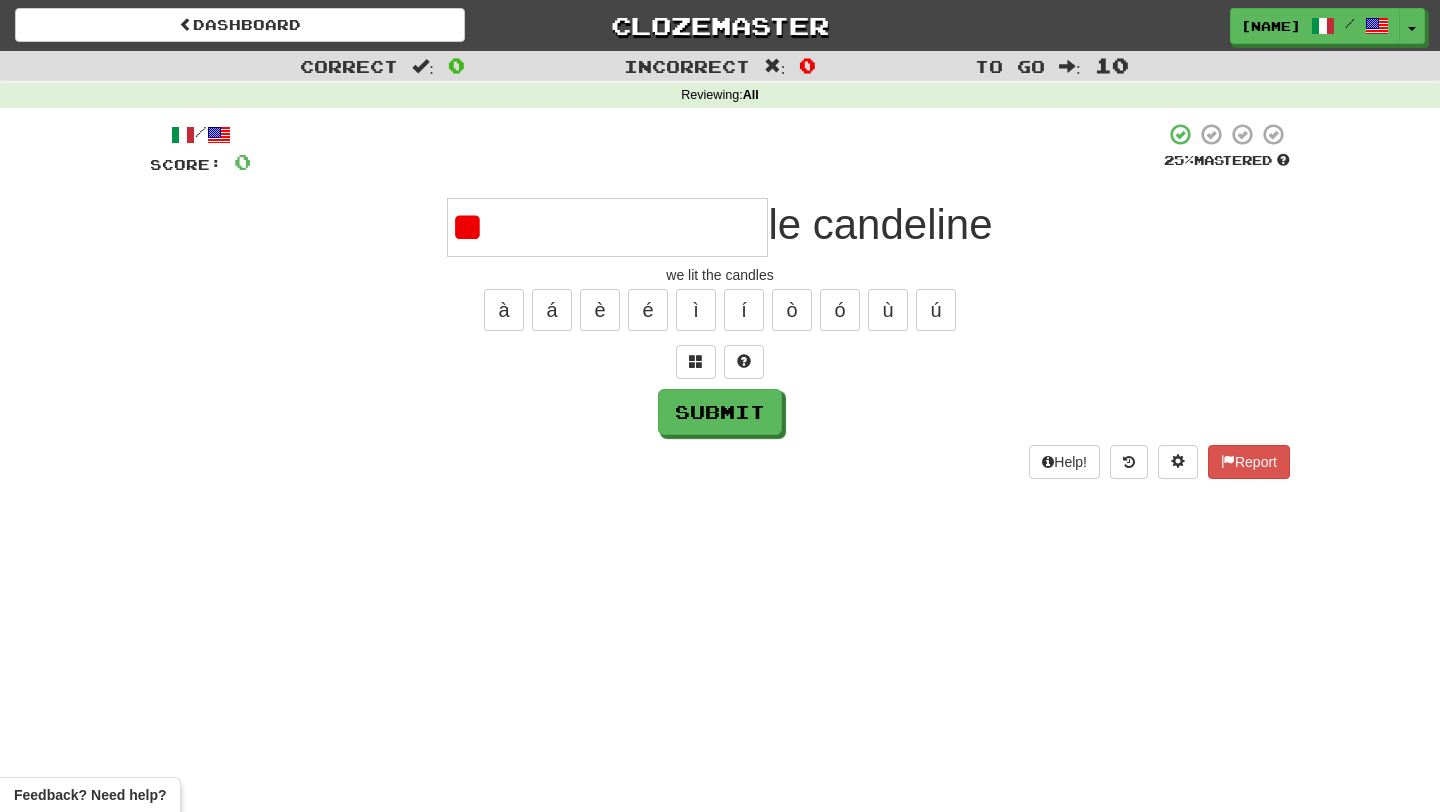 type on "*" 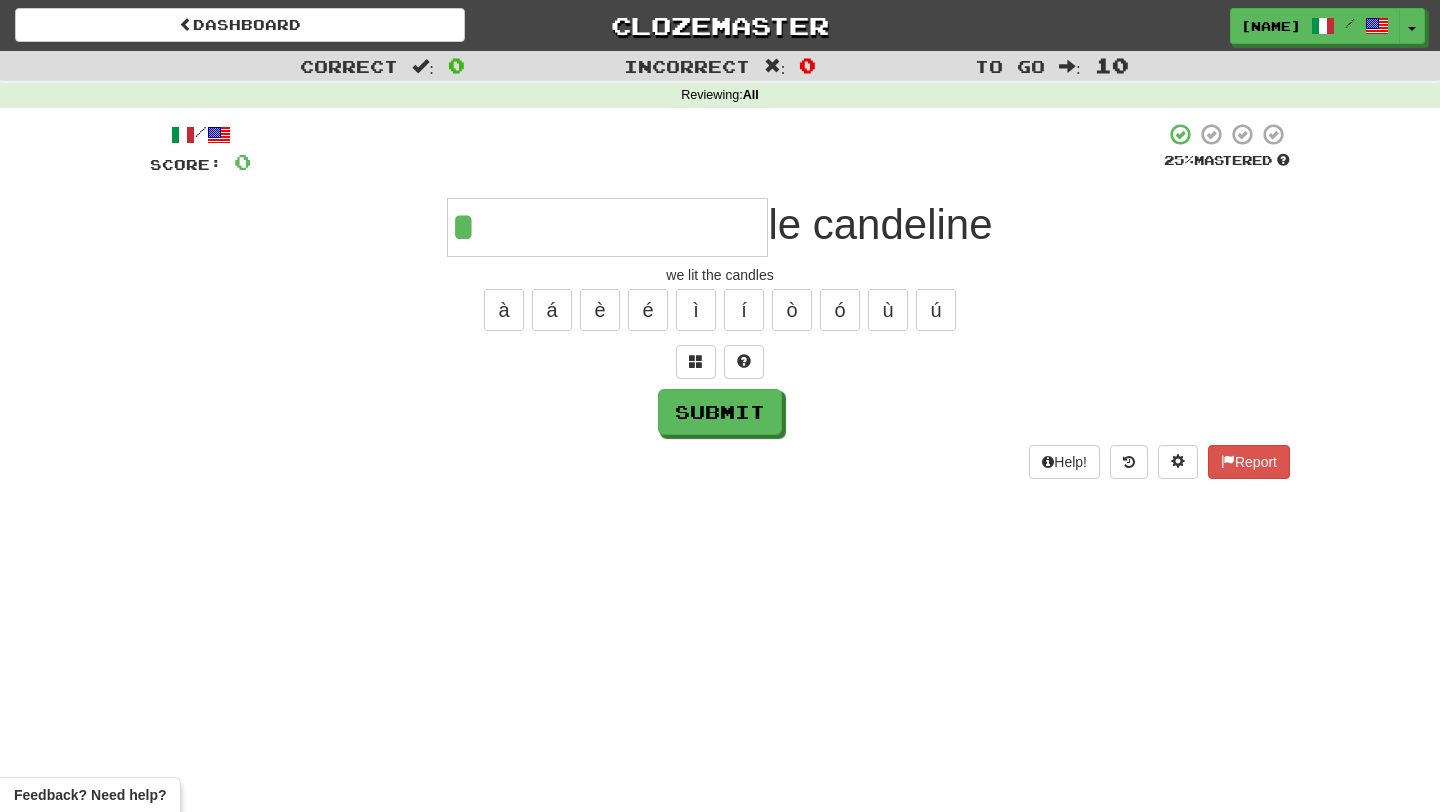 type on "**********" 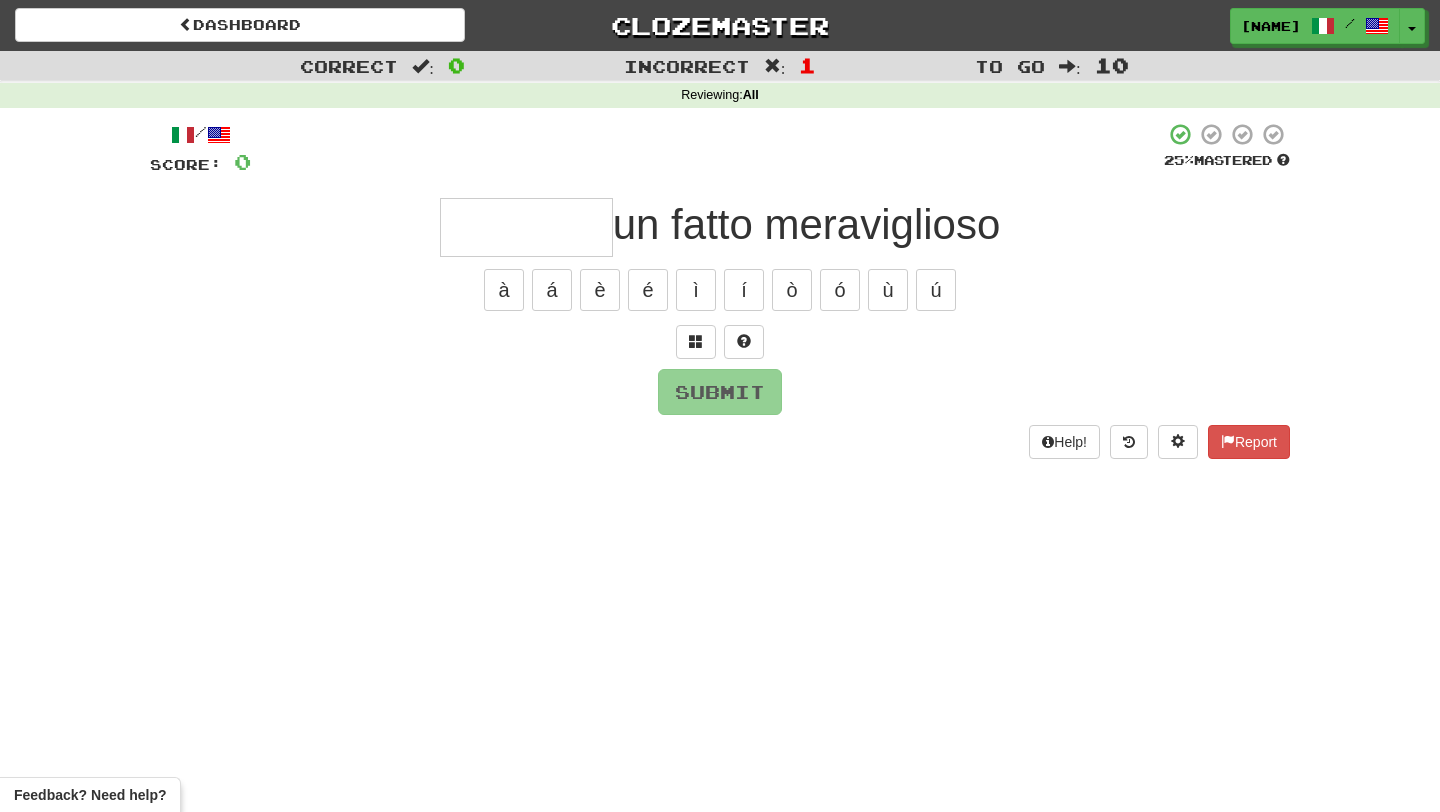 type on "*******" 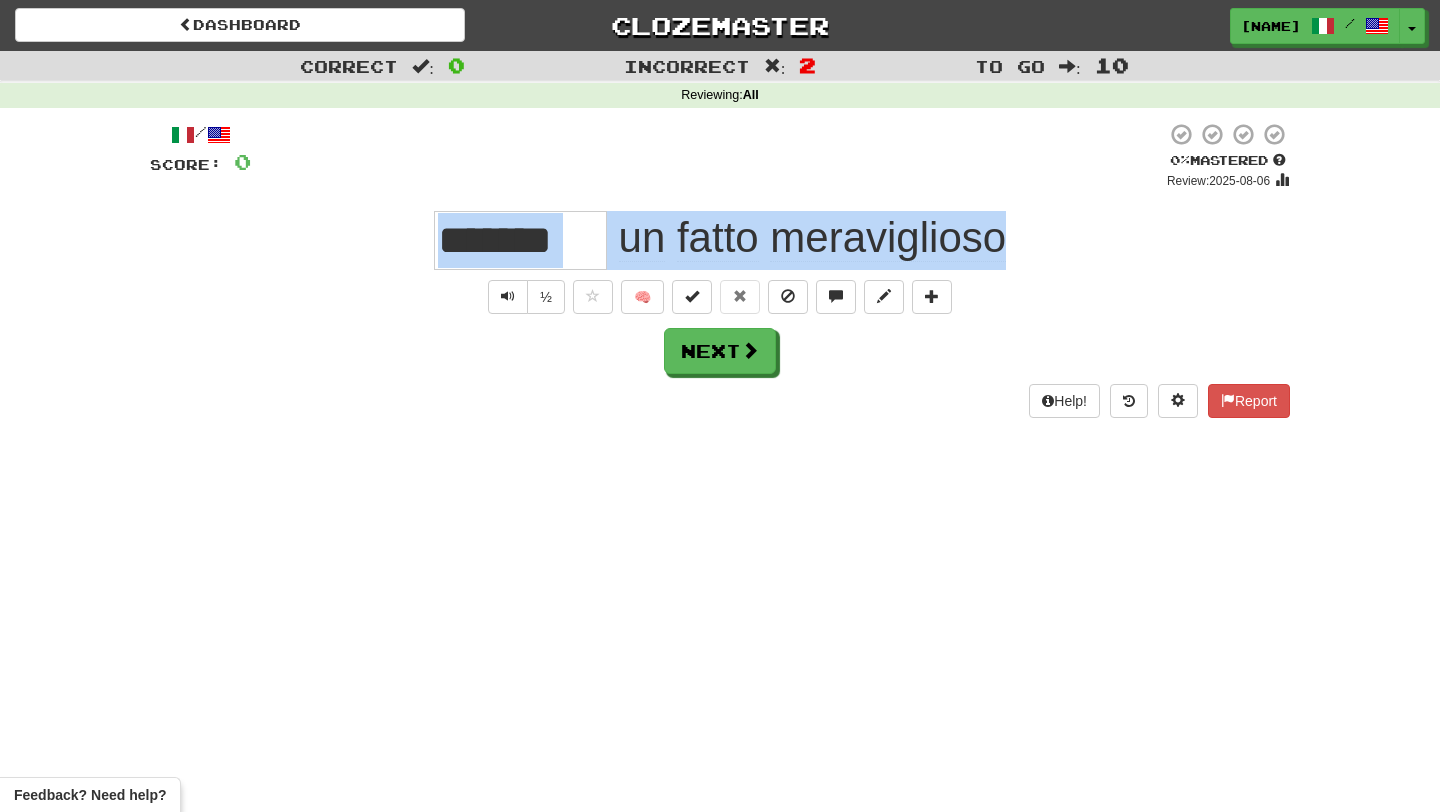 drag, startPoint x: 1019, startPoint y: 243, endPoint x: 411, endPoint y: 215, distance: 608.6444 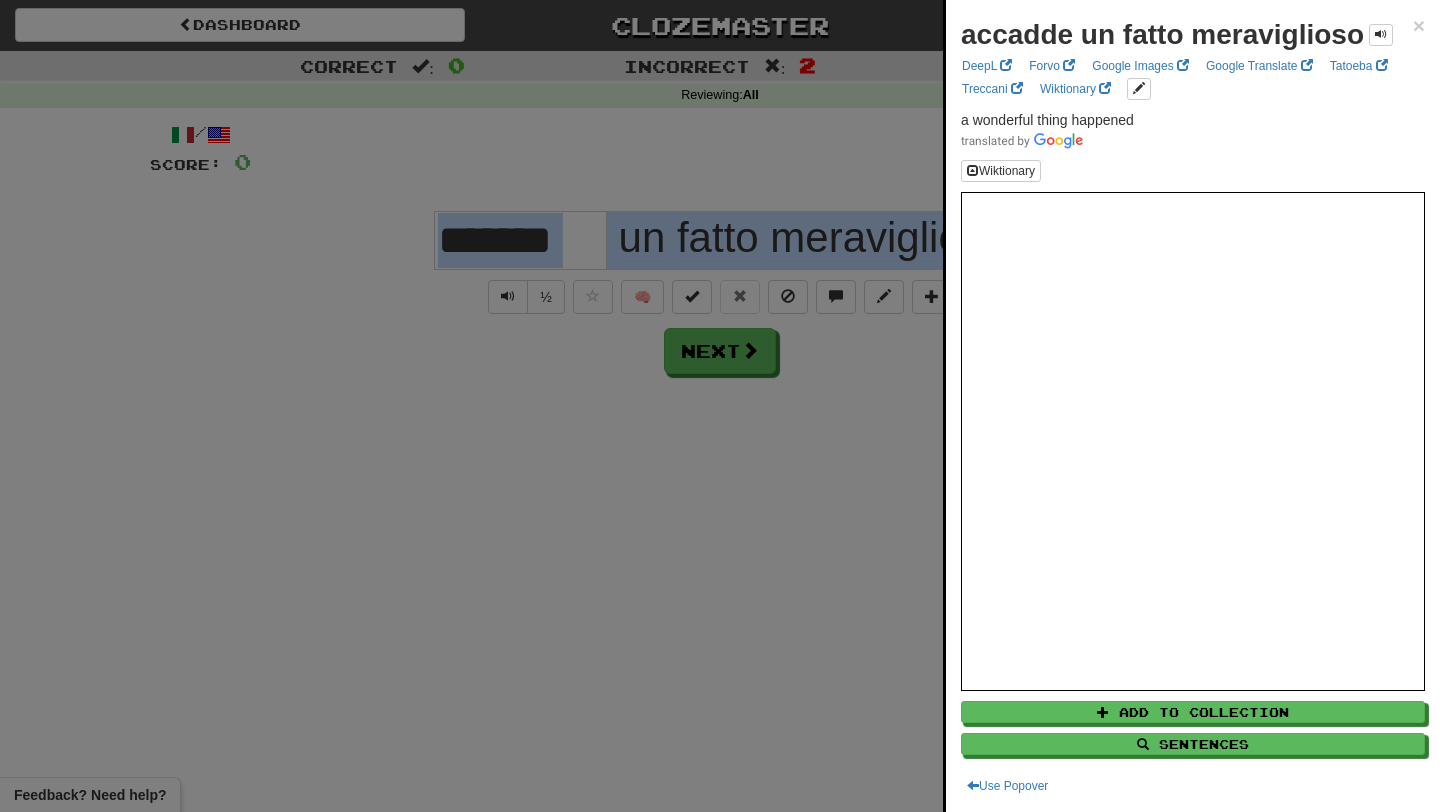 copy on "un   fatto   meraviglioso" 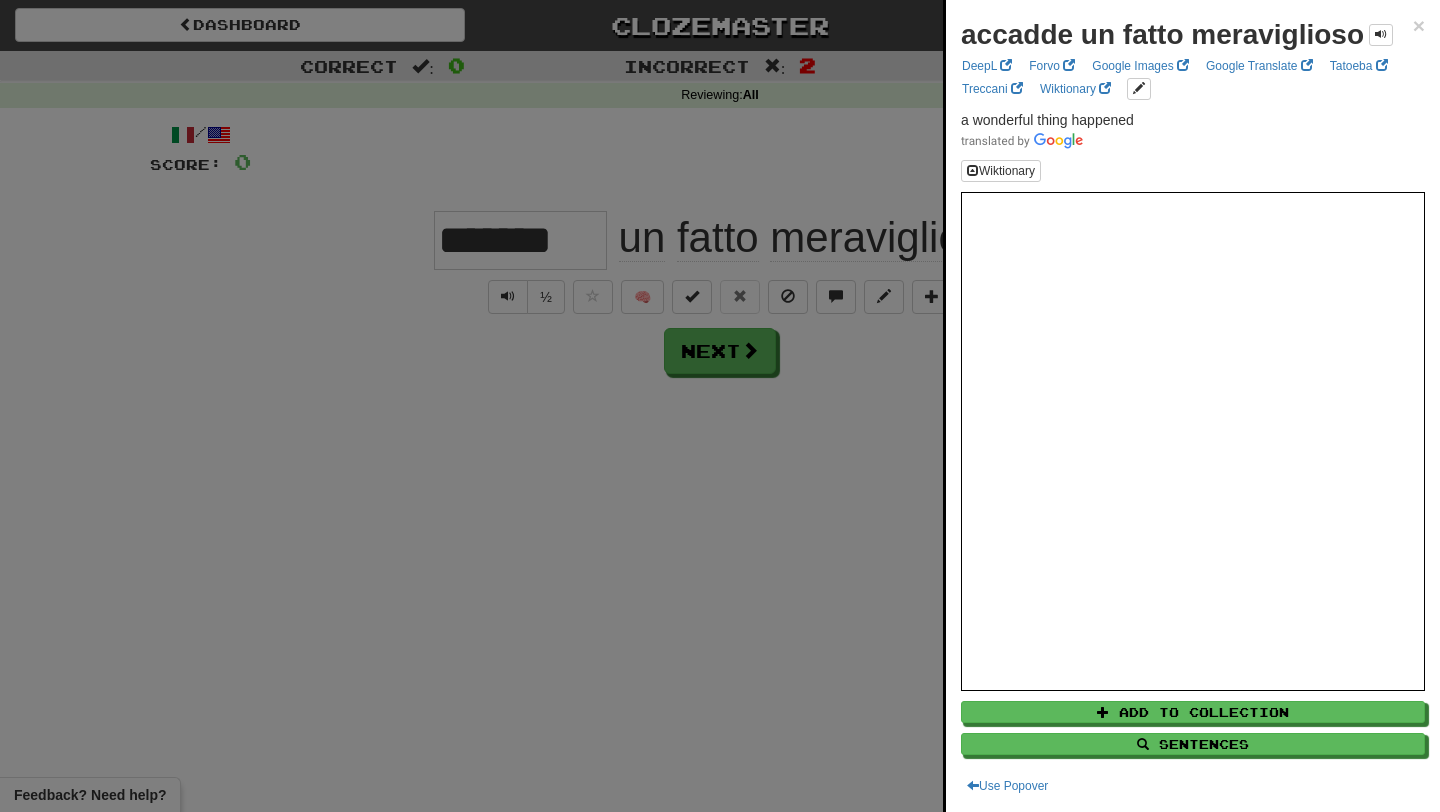 click at bounding box center (720, 406) 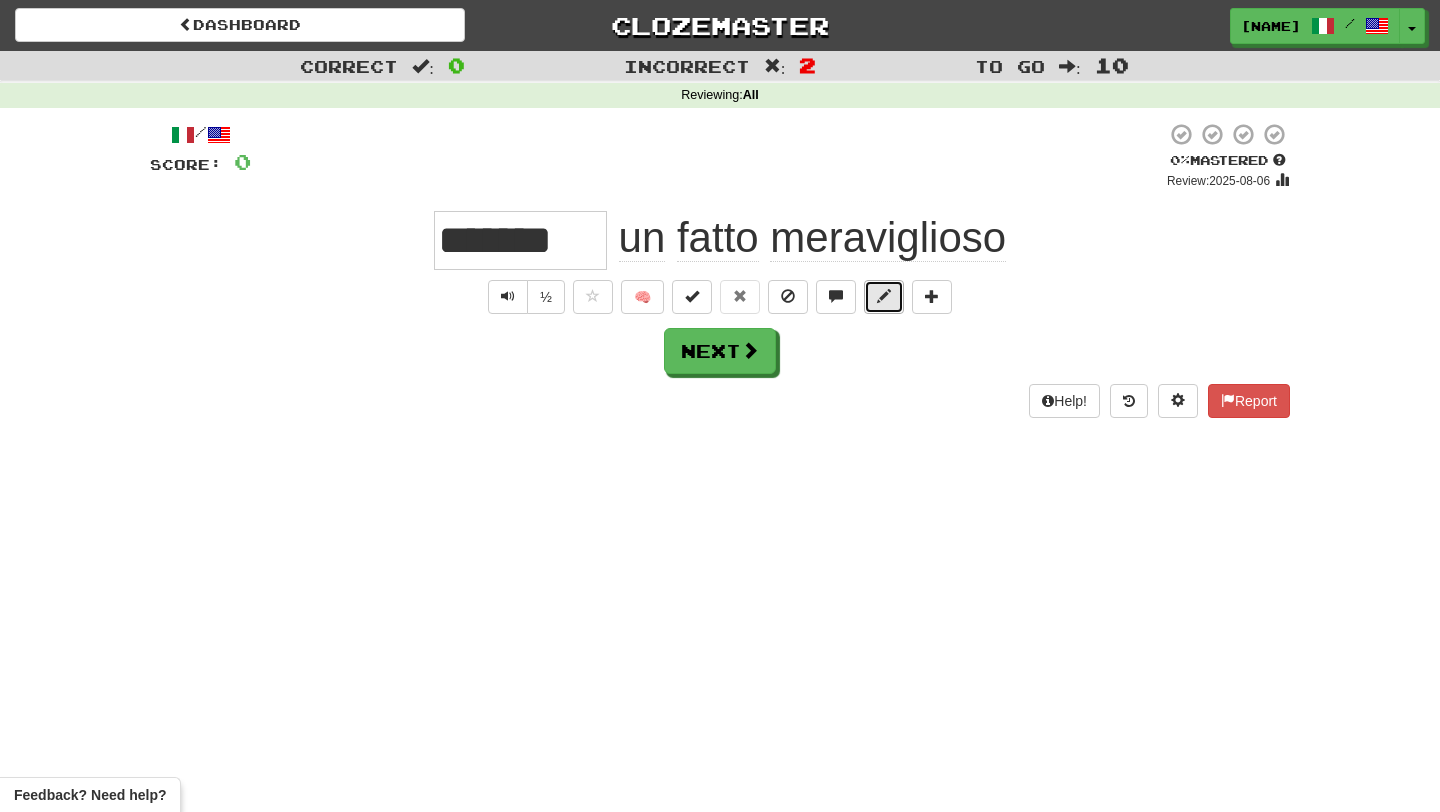 click at bounding box center [884, 296] 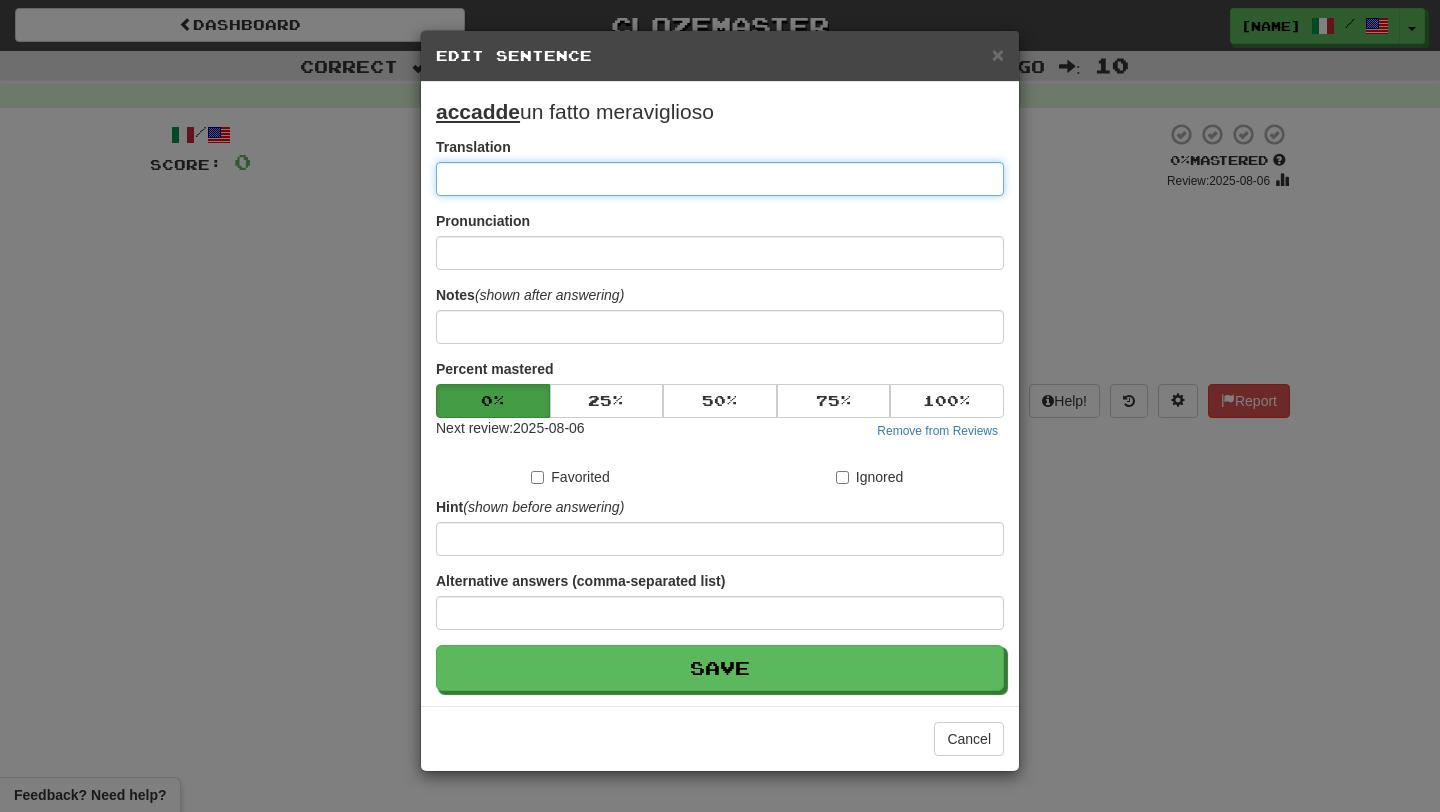 paste on "**********" 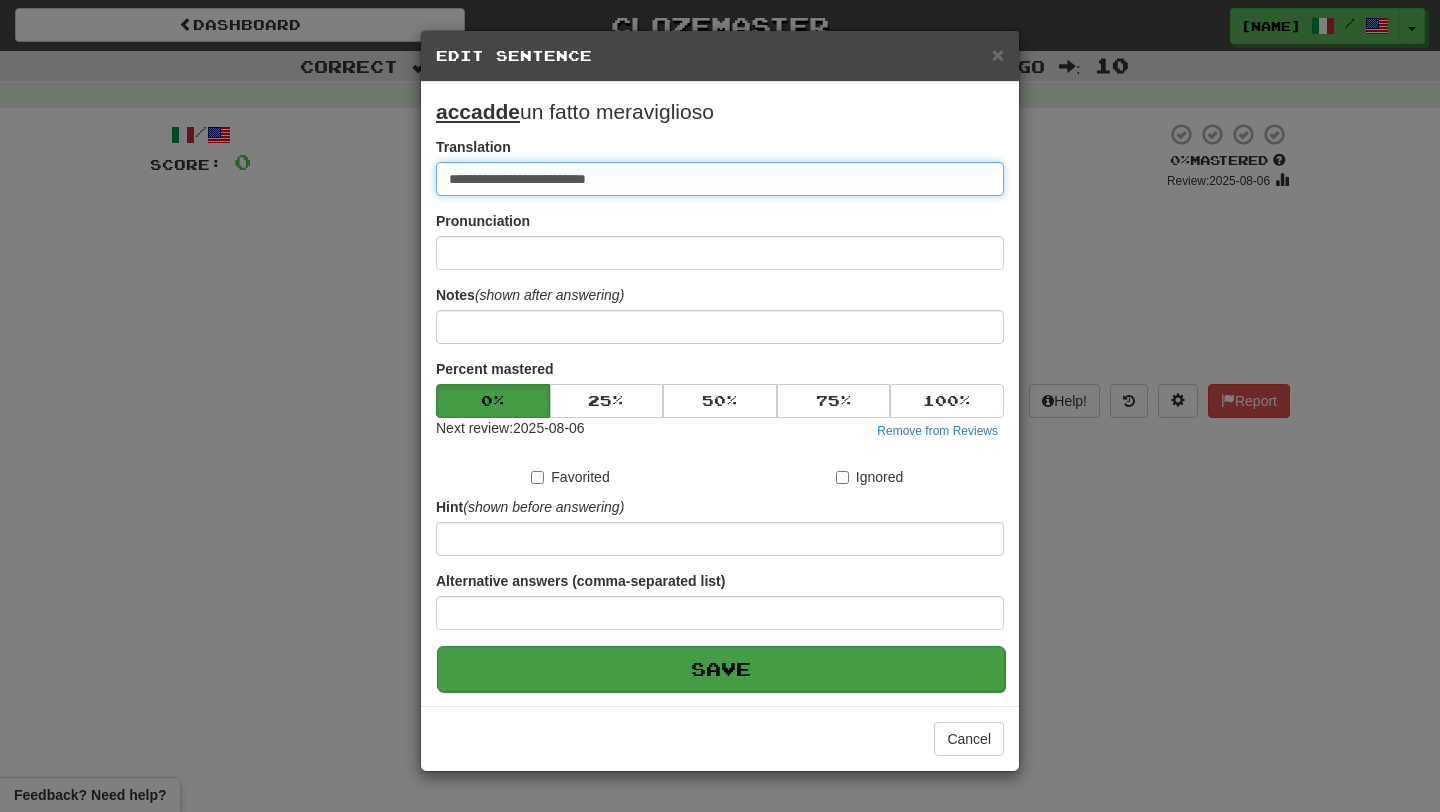 type on "**********" 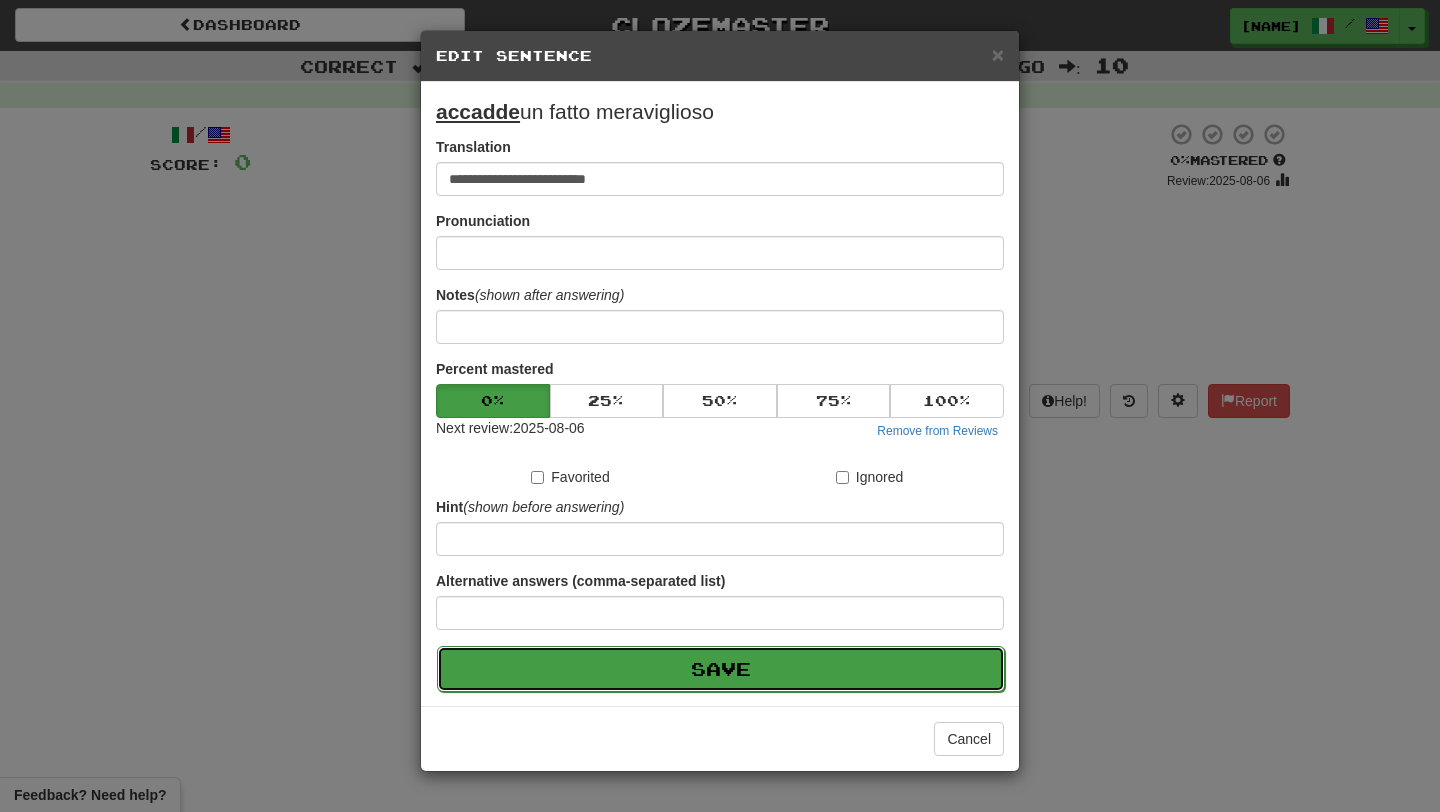 click on "Save" at bounding box center (721, 669) 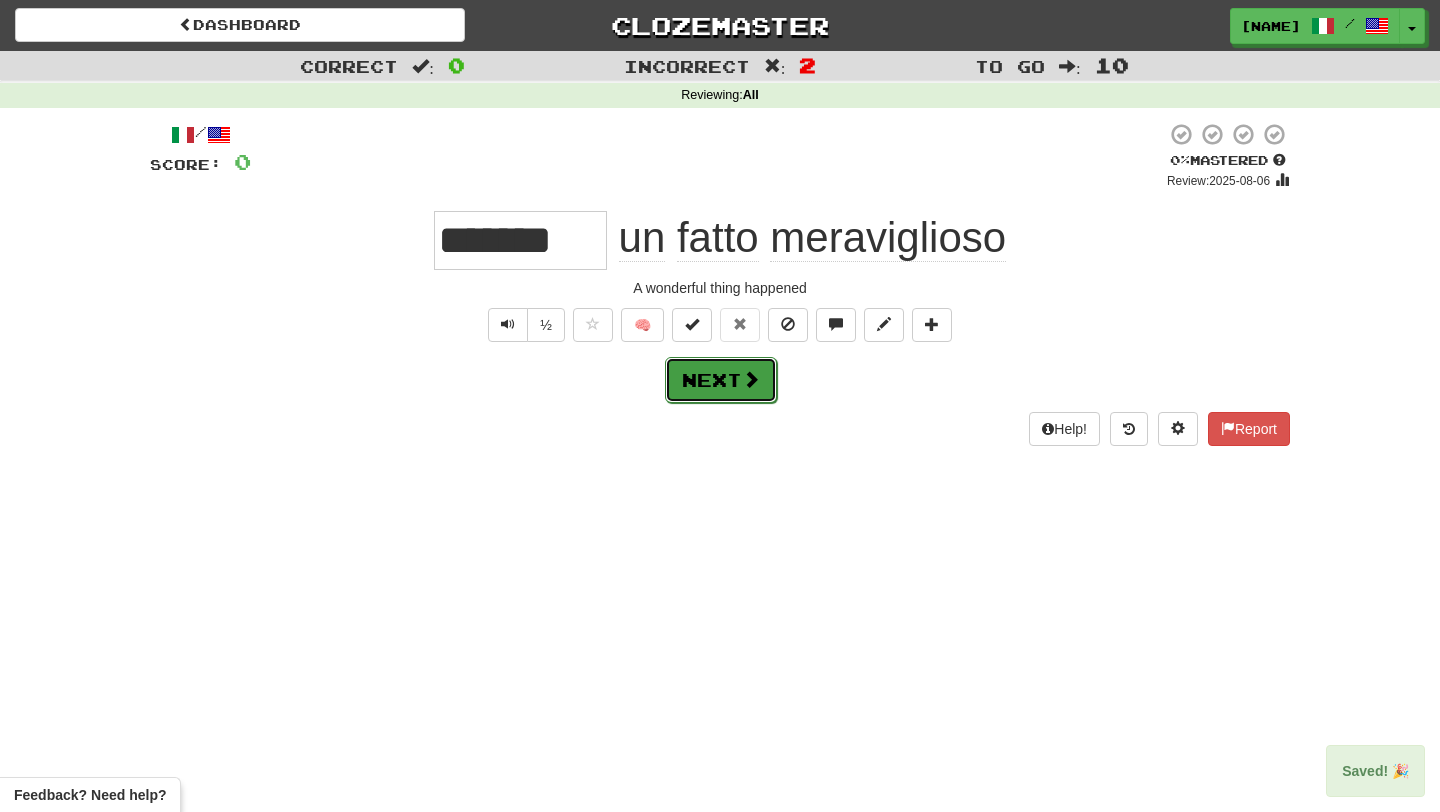 click on "Next" at bounding box center [721, 380] 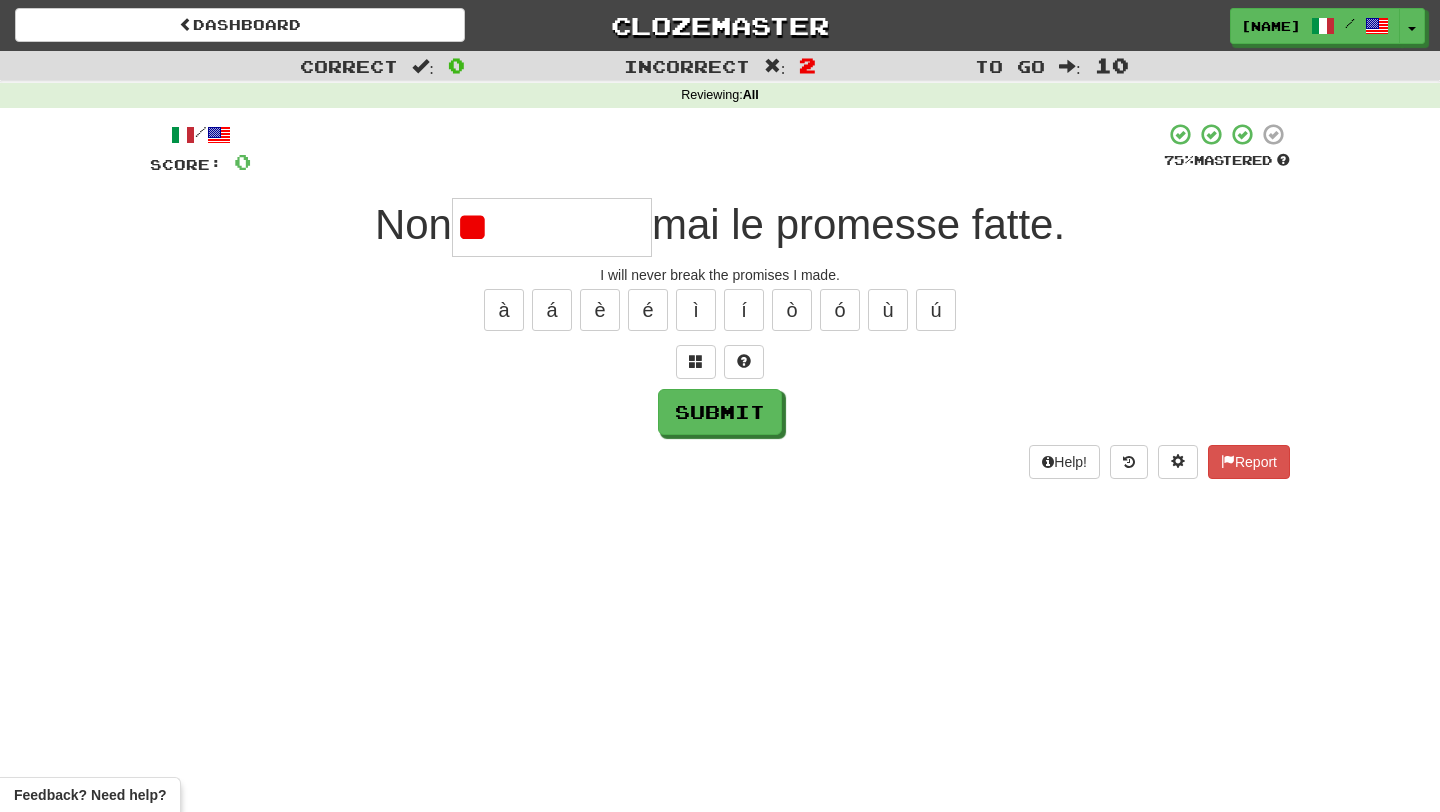 type on "*" 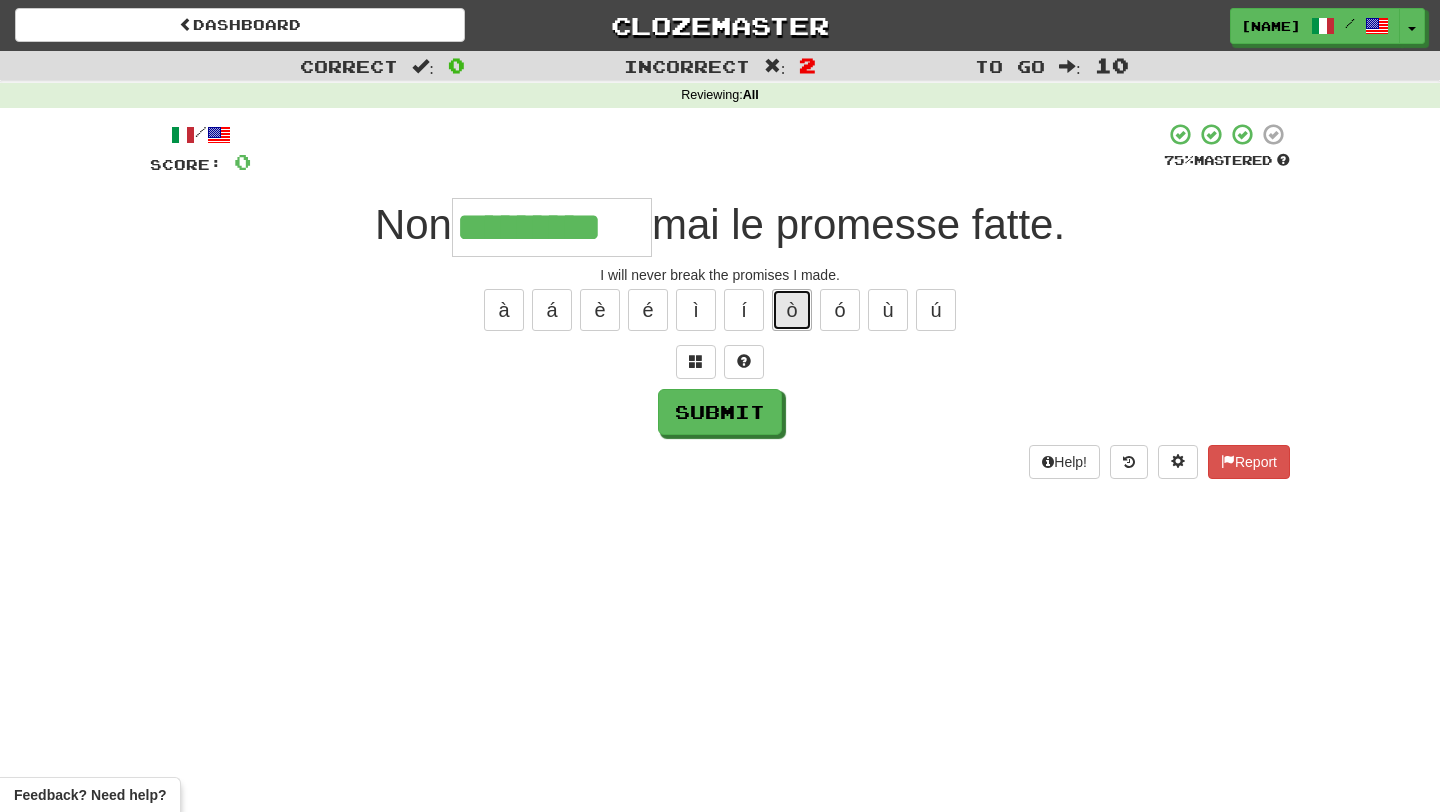 click on "ò" at bounding box center [792, 310] 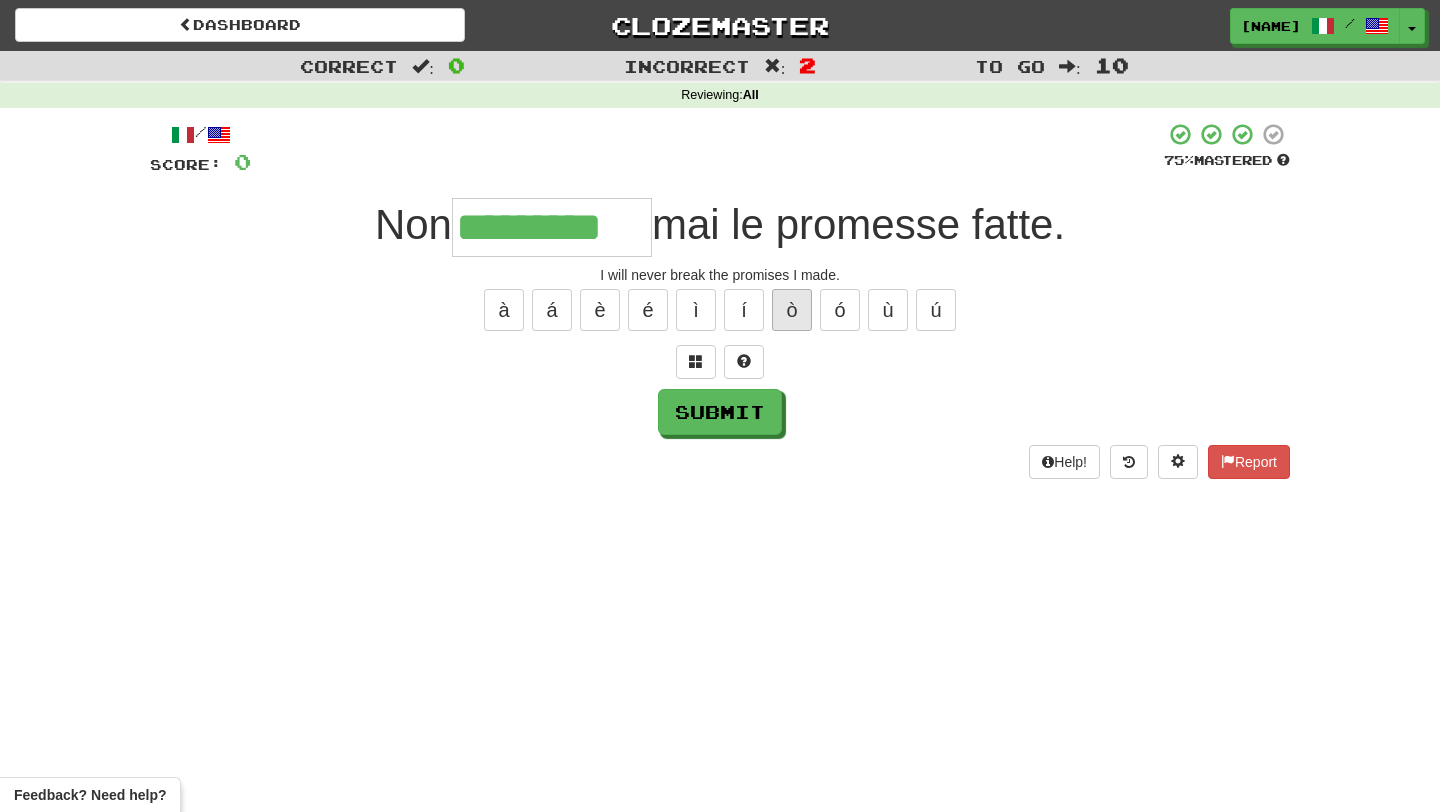 type on "**********" 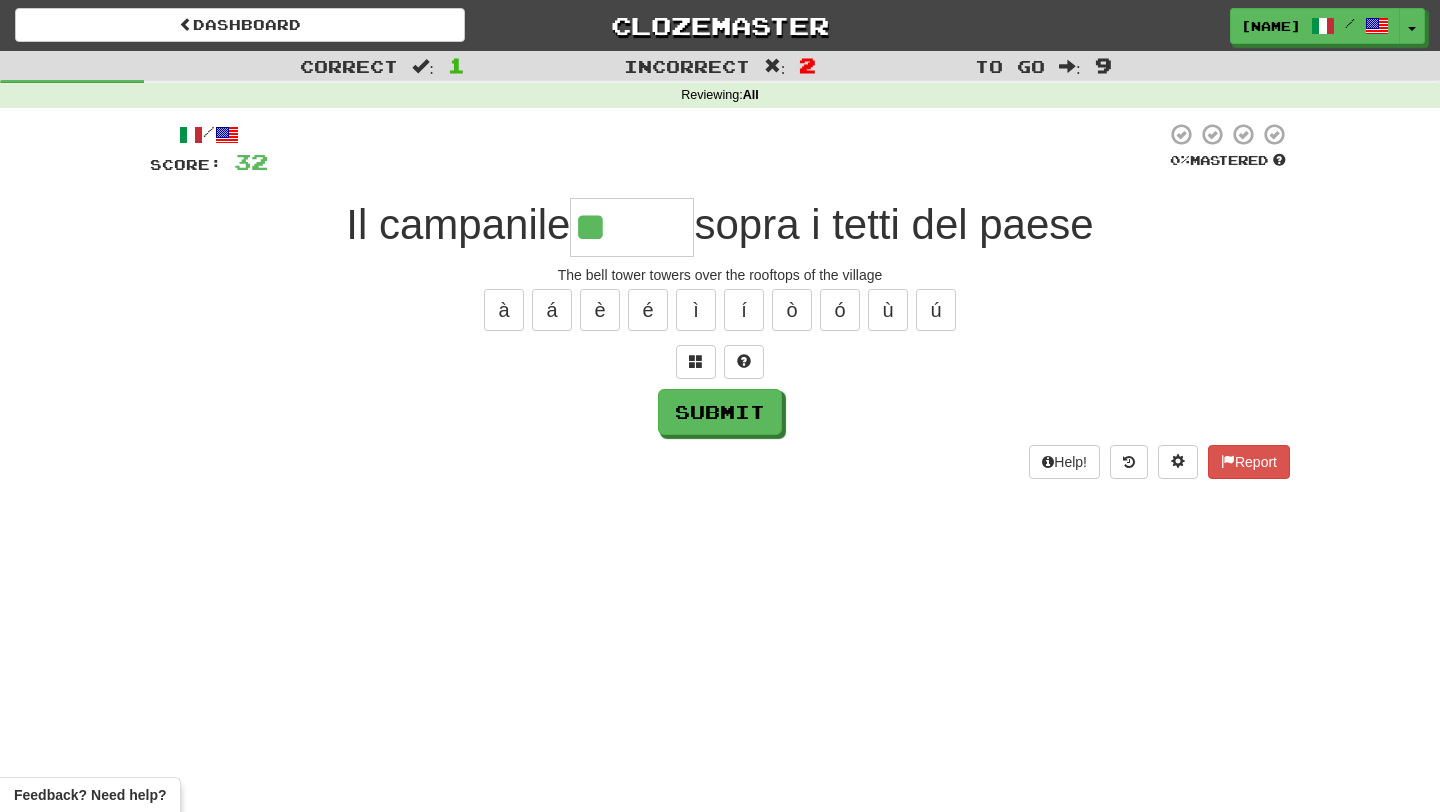type on "******" 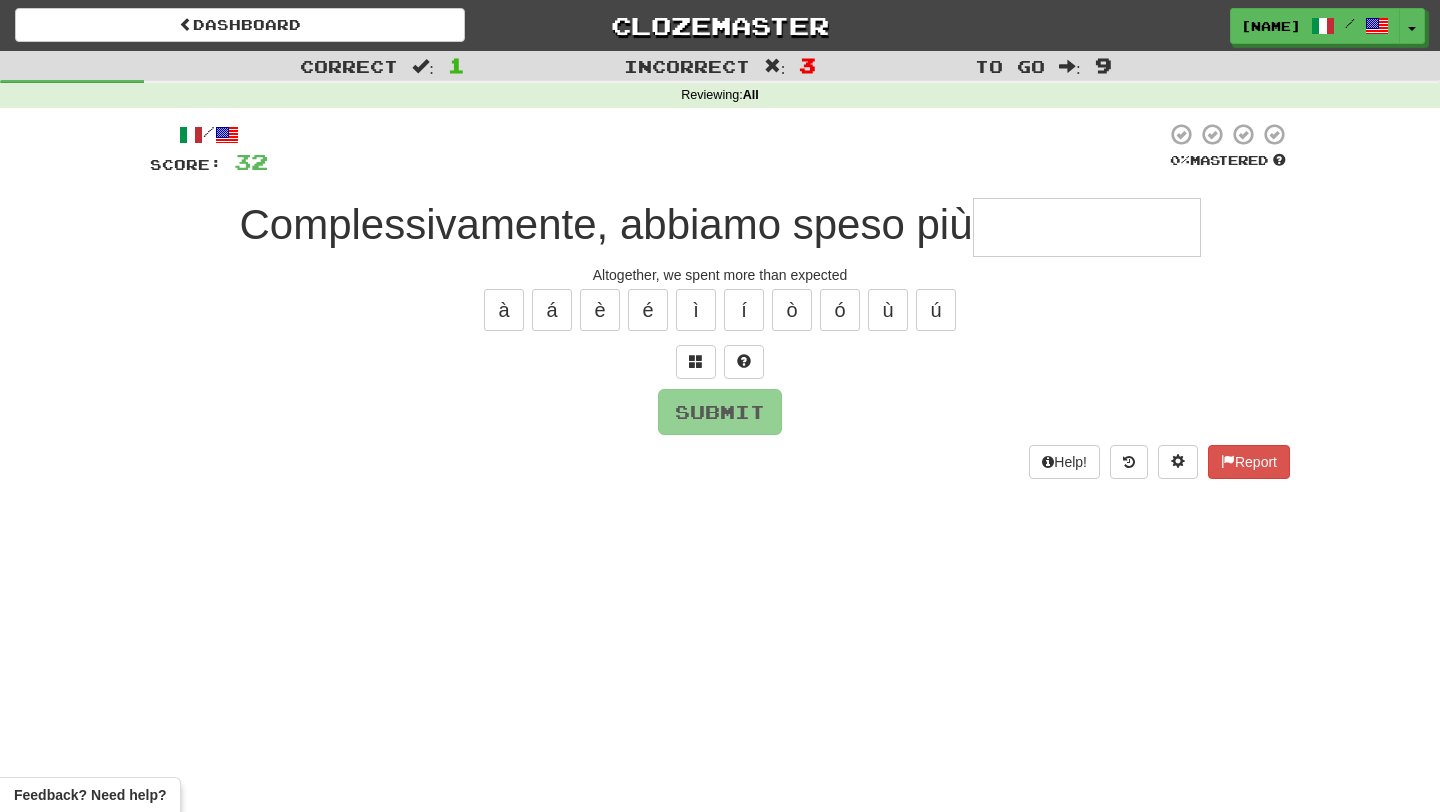 type on "*" 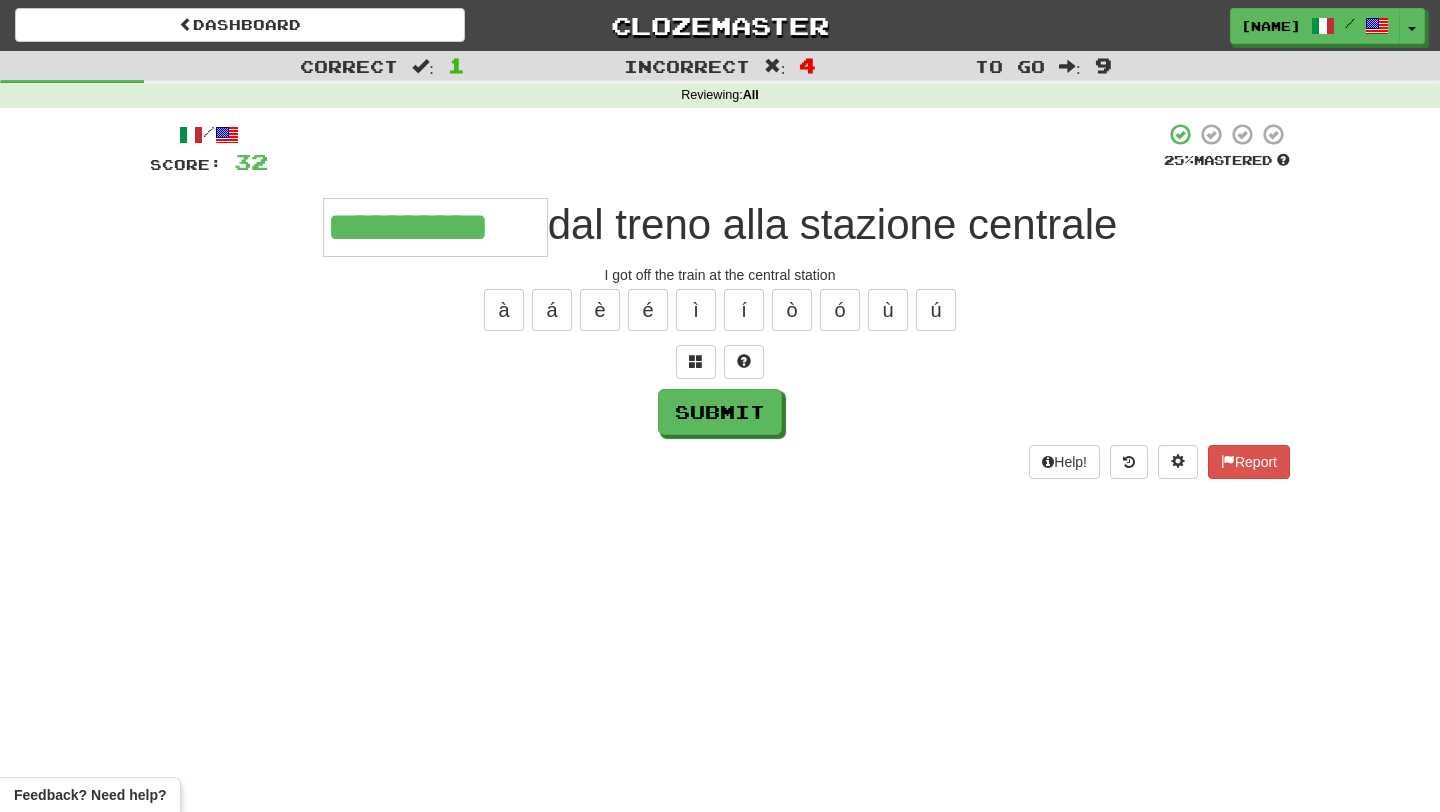 type on "**********" 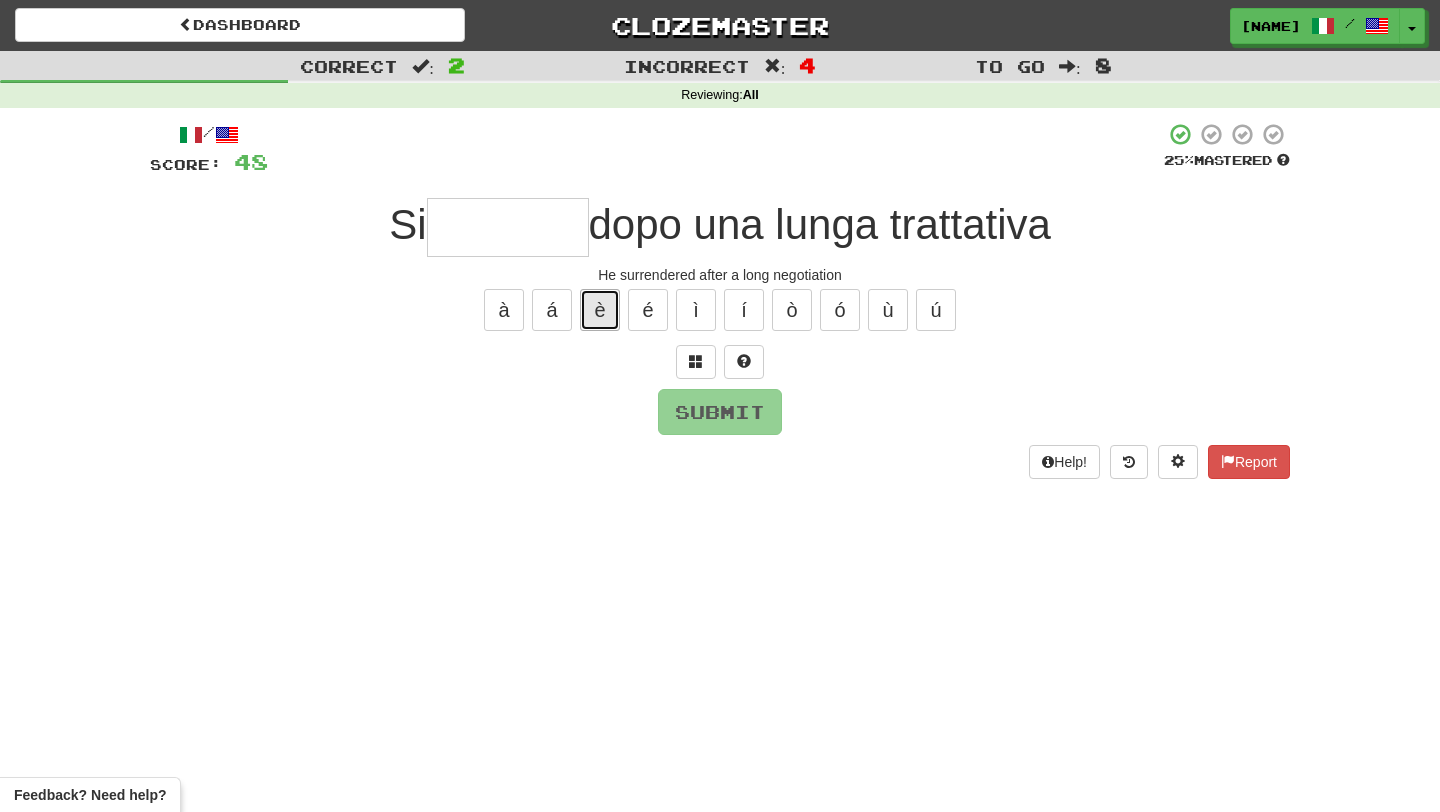 click on "è" at bounding box center [600, 310] 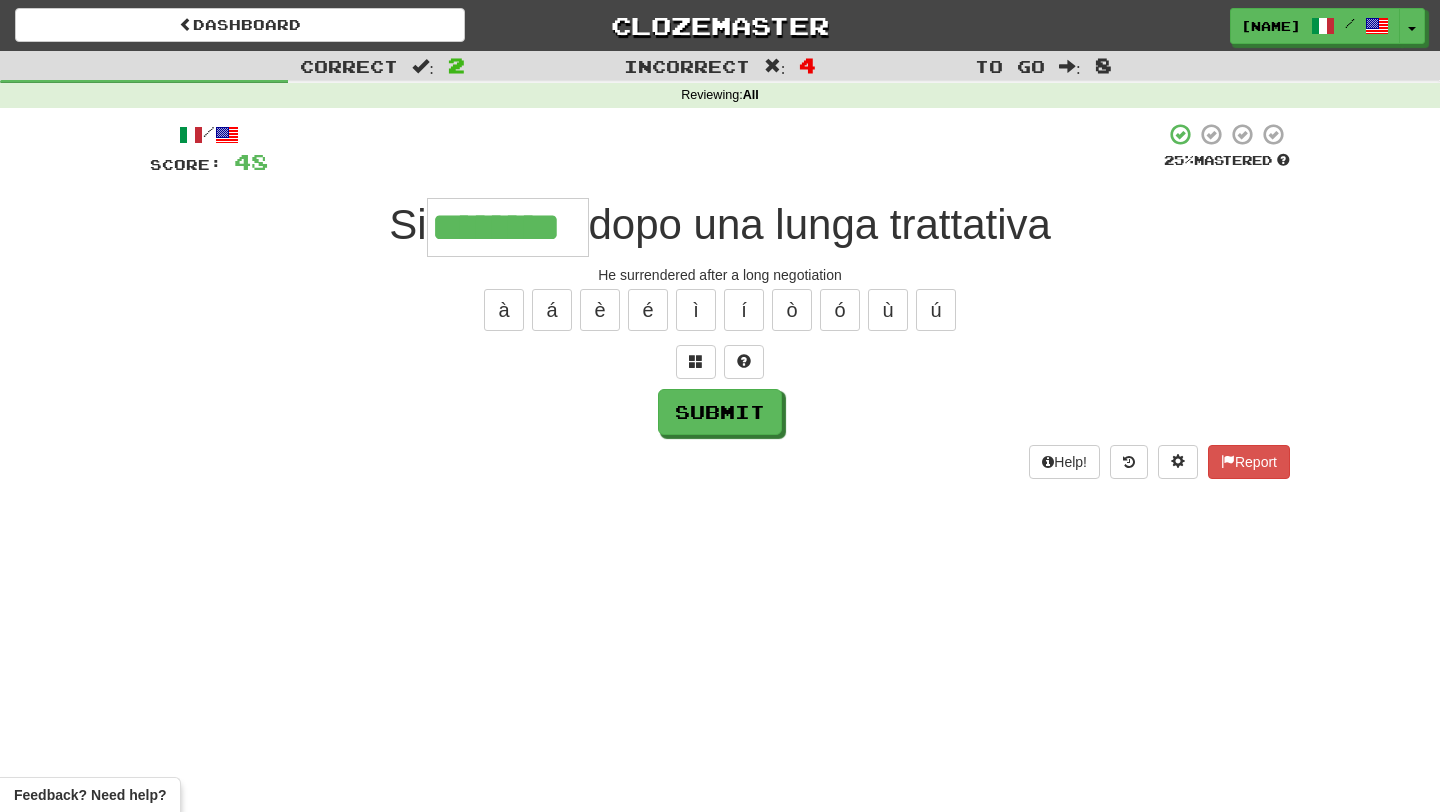 type on "********" 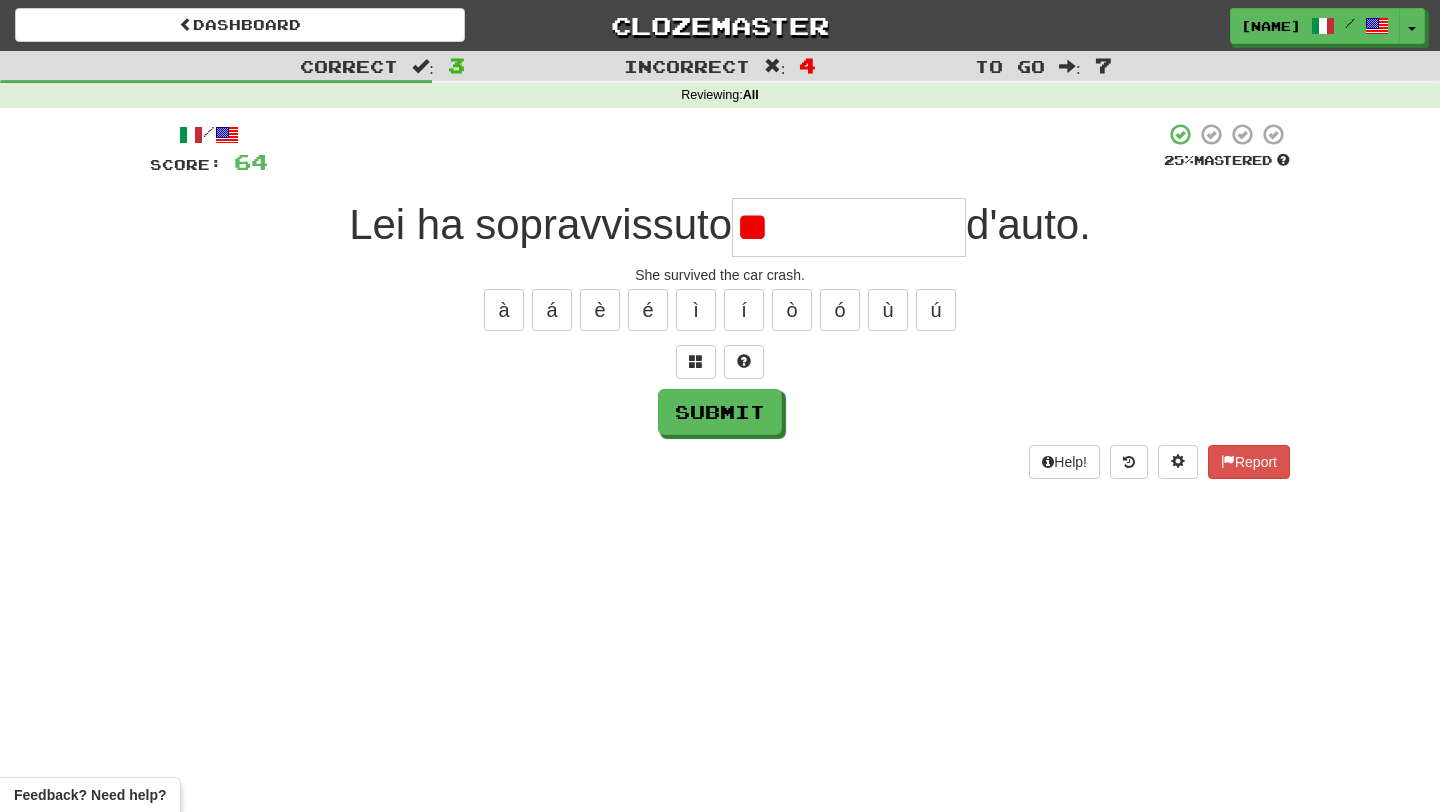 type on "*" 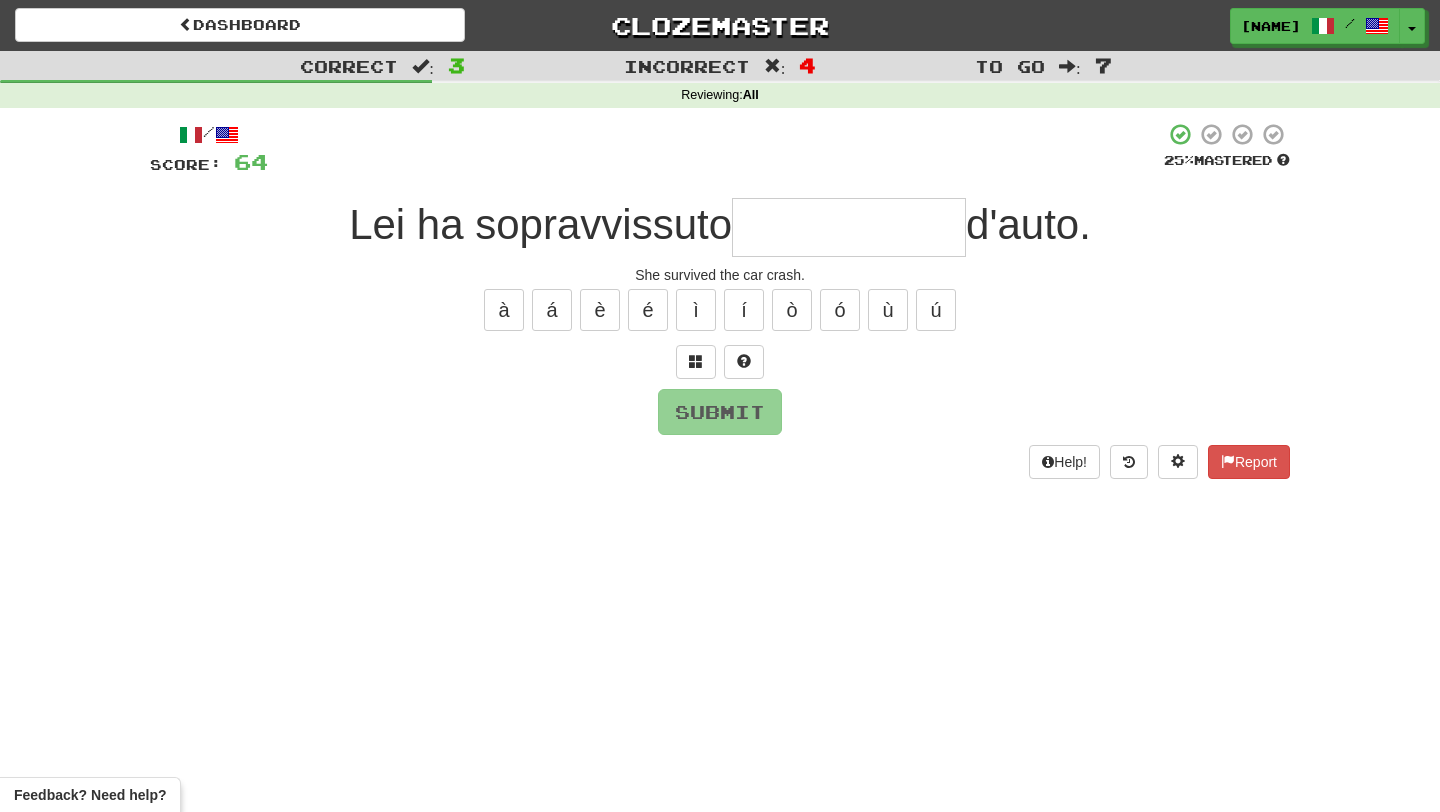 type on "*" 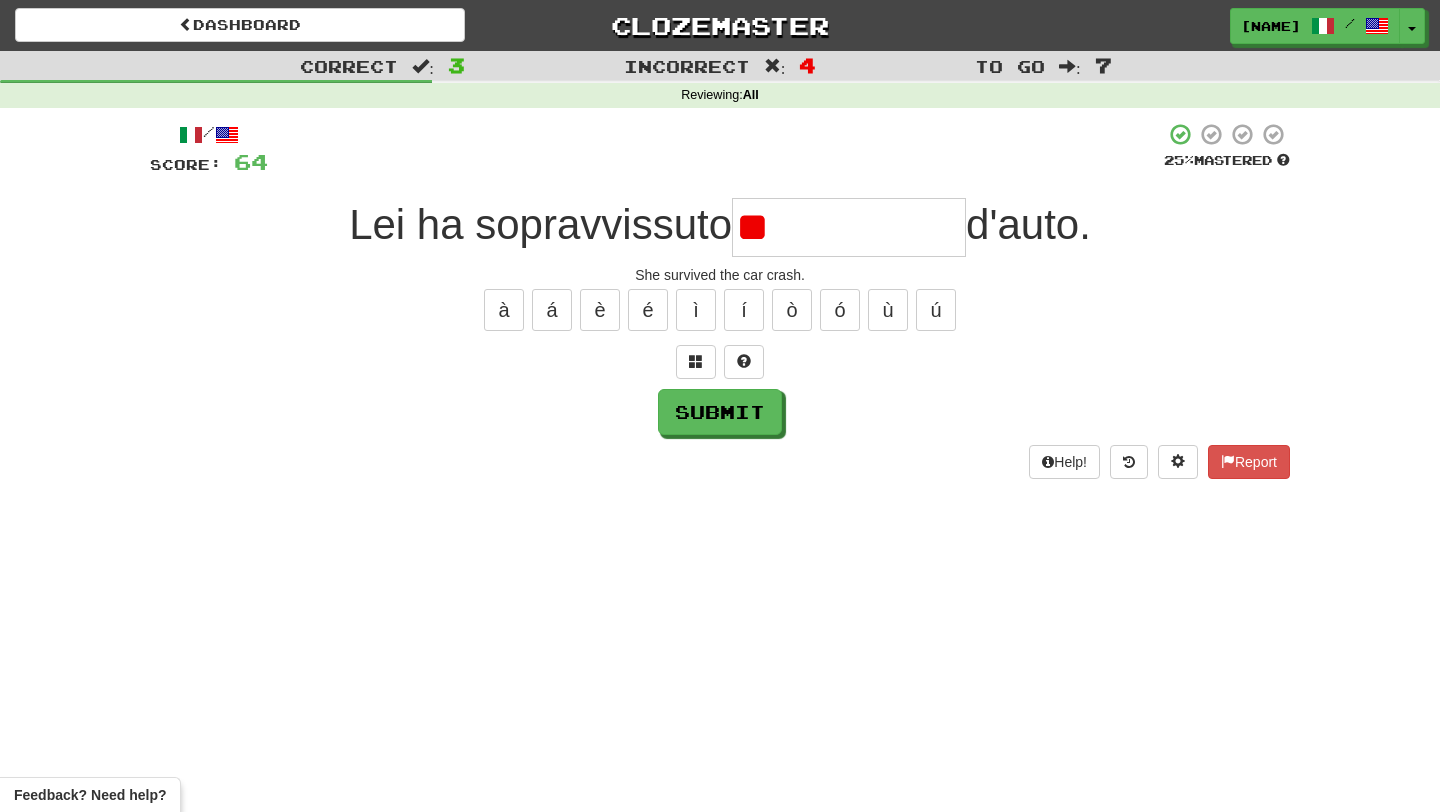 type on "*" 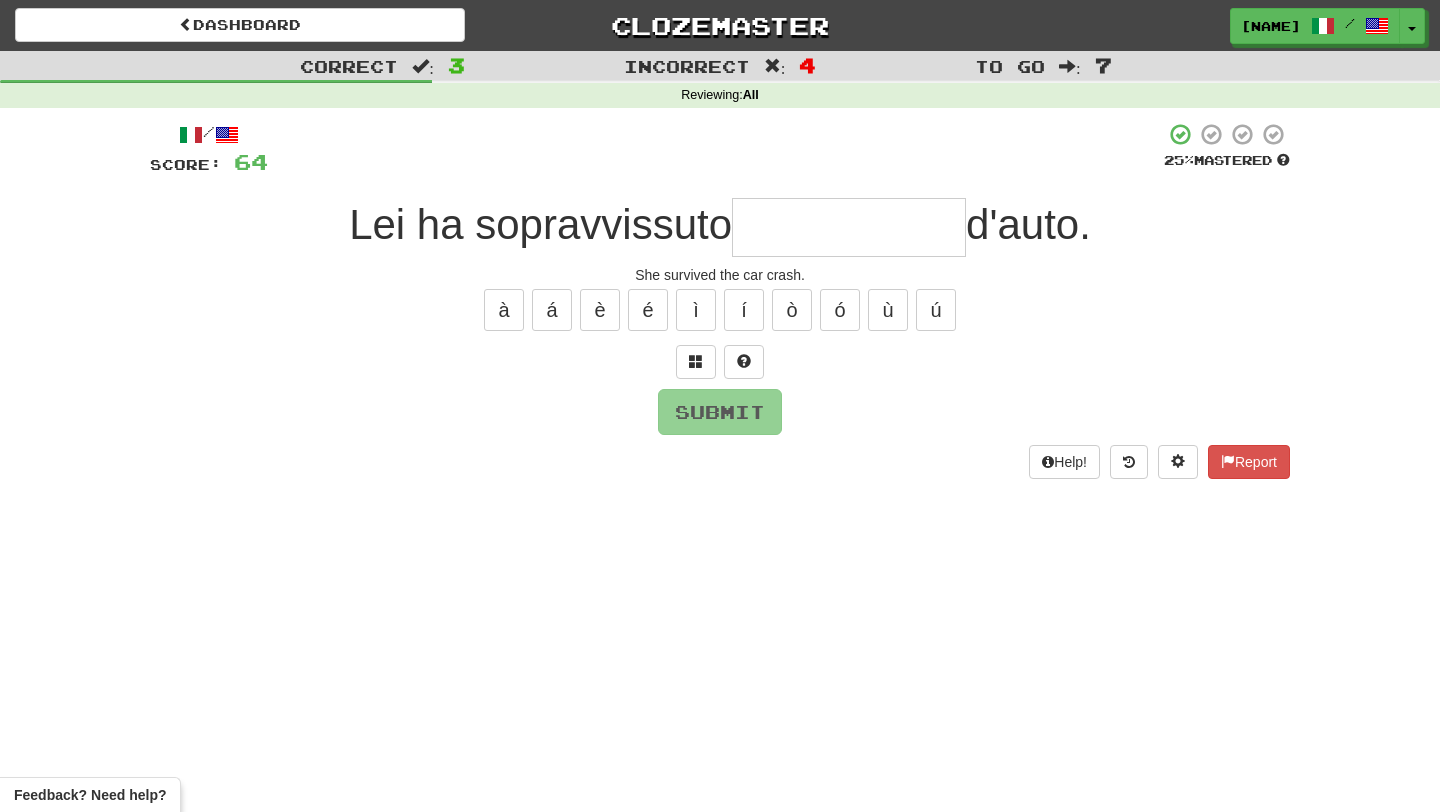 type on "**********" 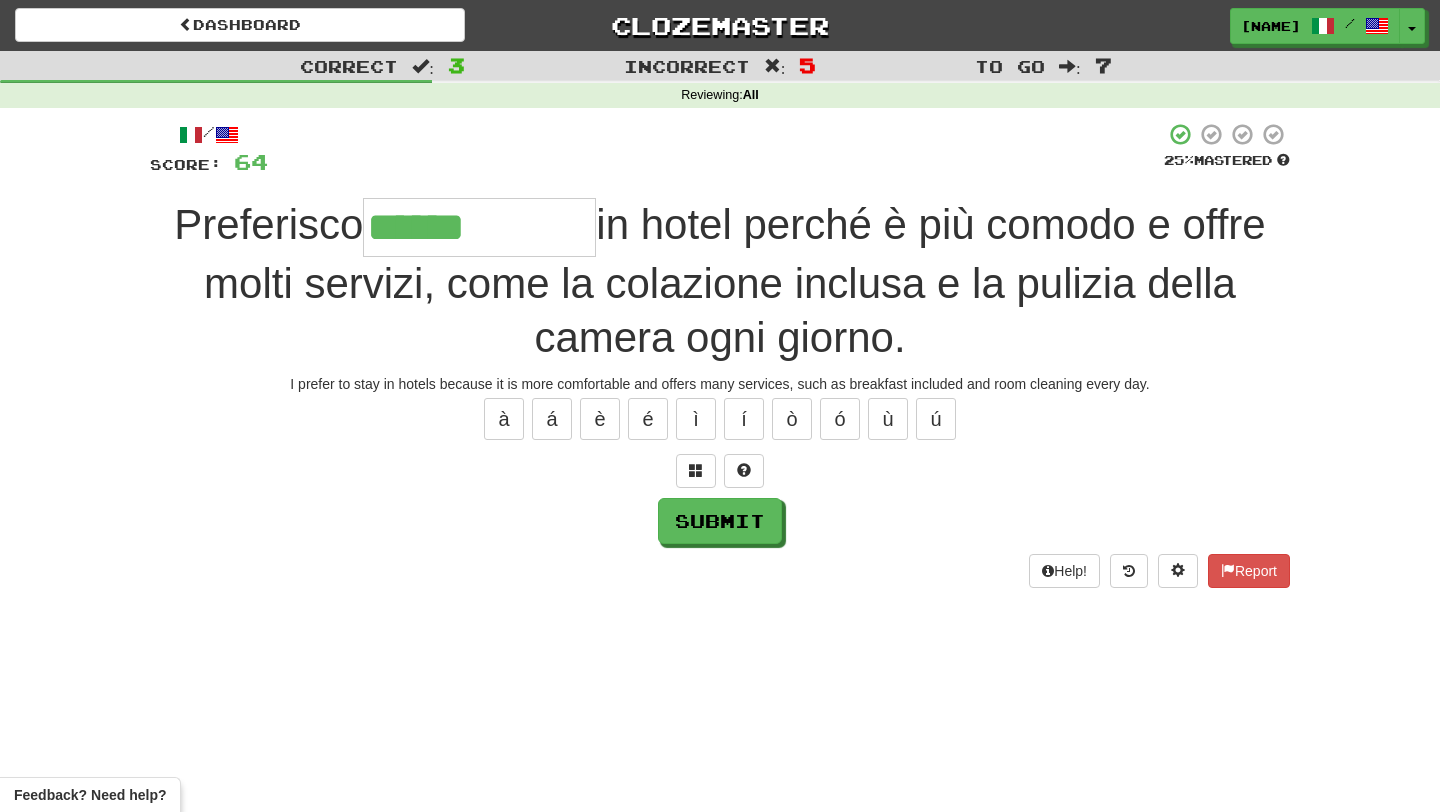 type on "**********" 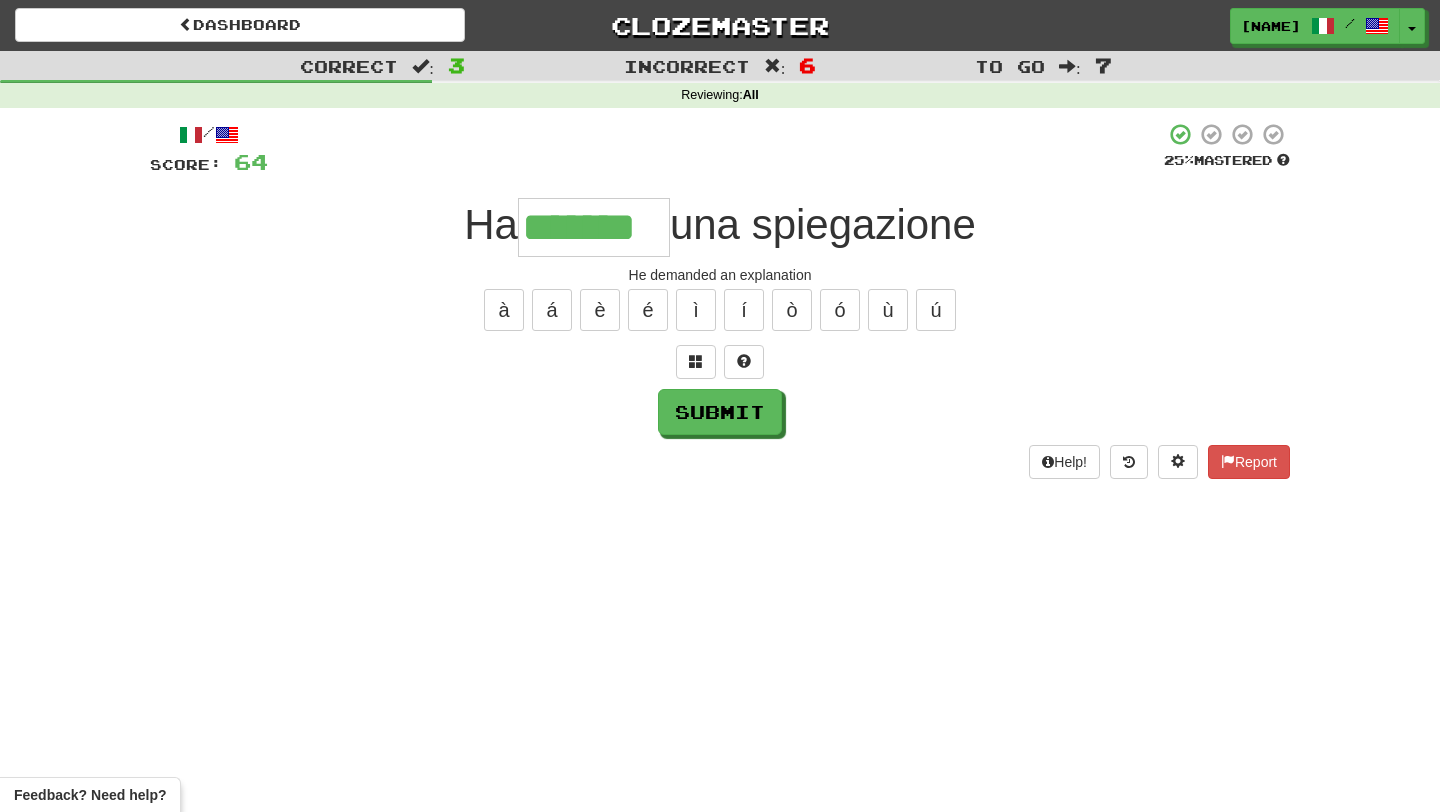 type on "*******" 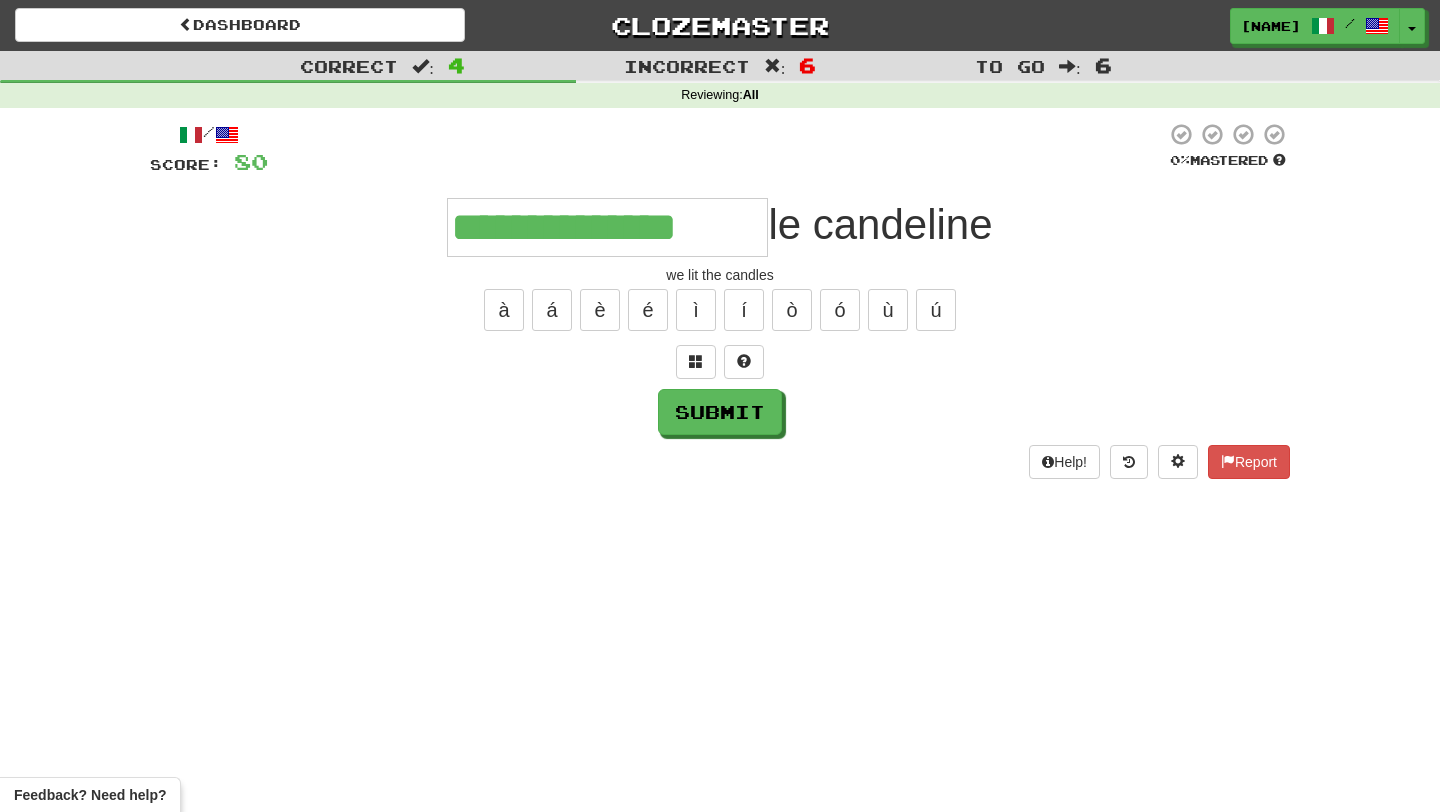 type on "**********" 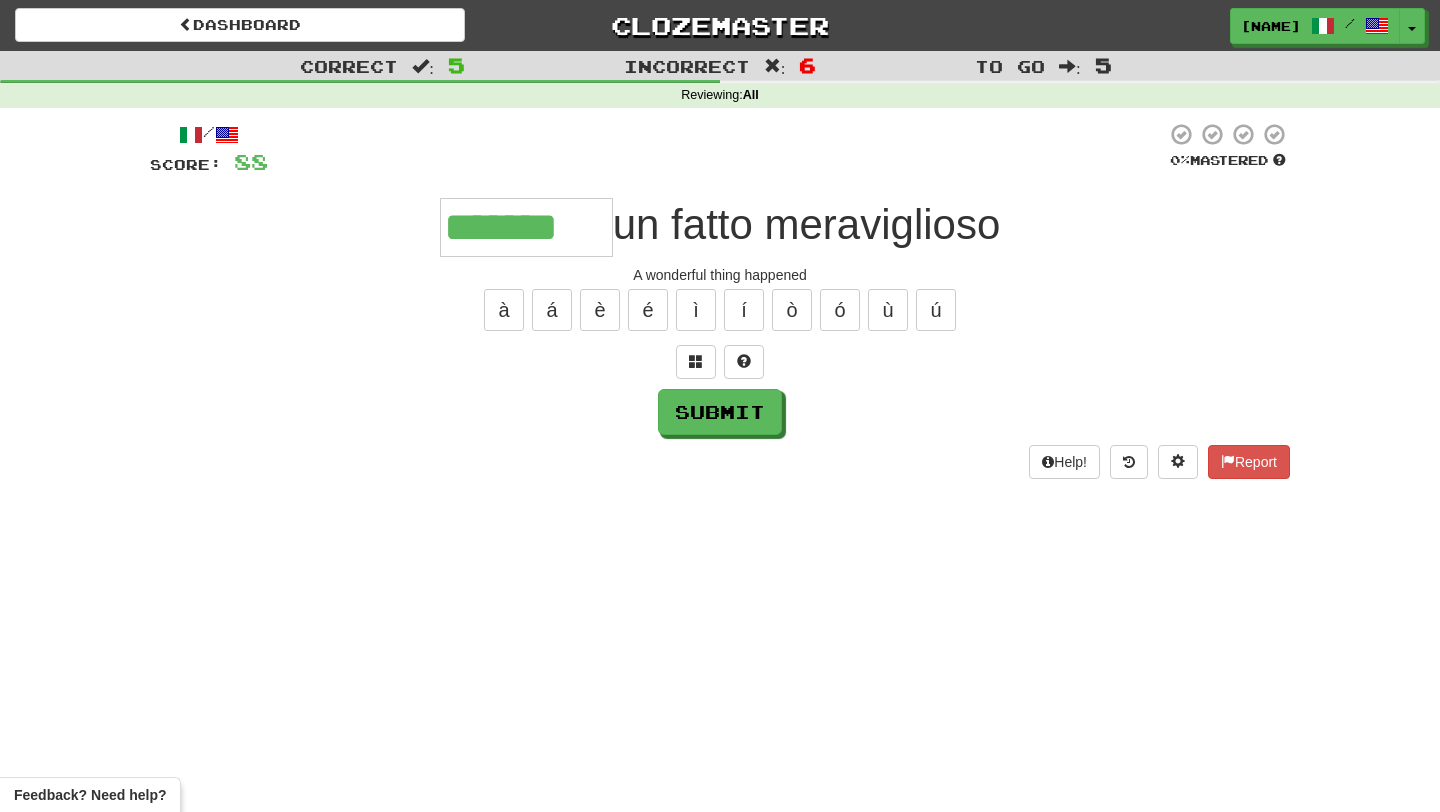 type on "*******" 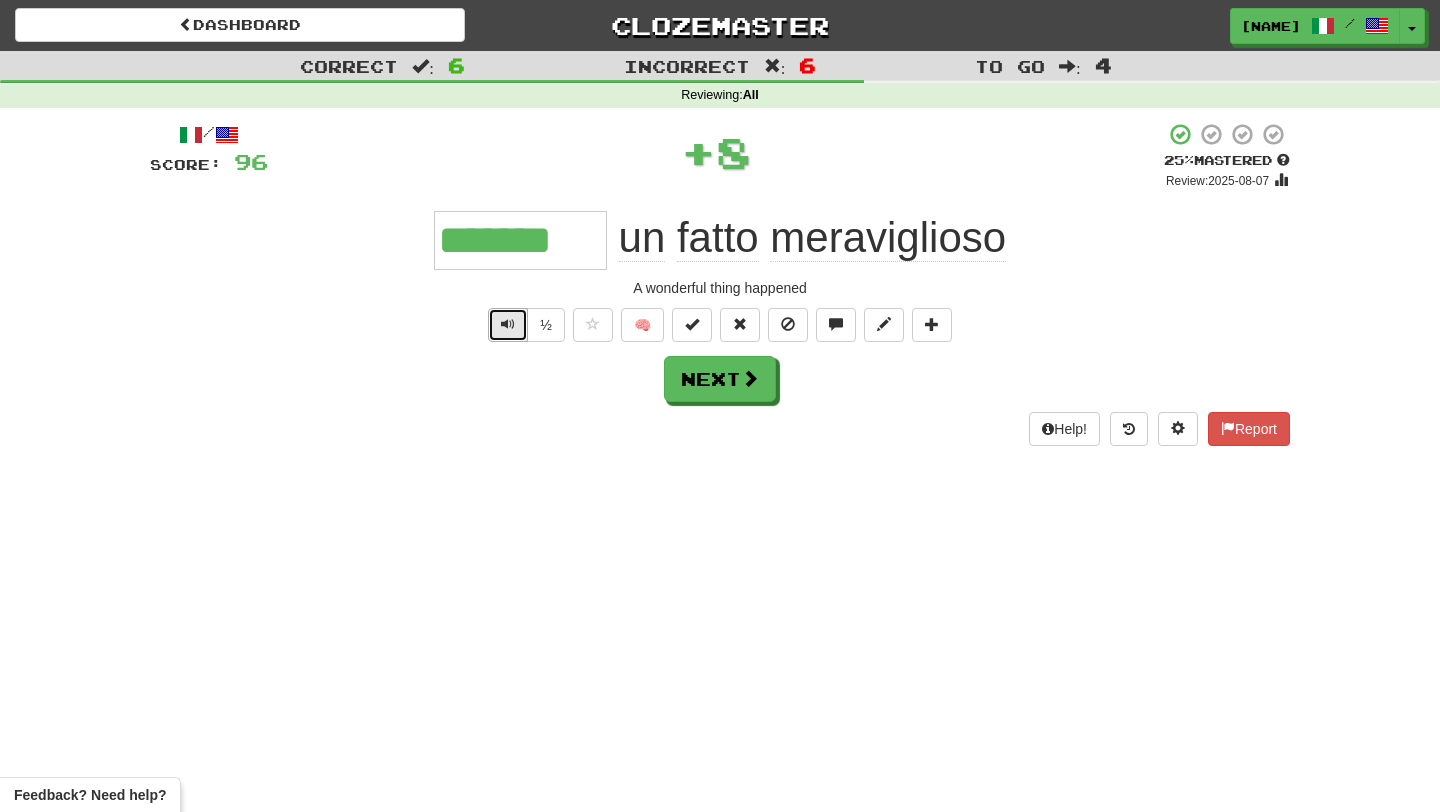 click at bounding box center [508, 325] 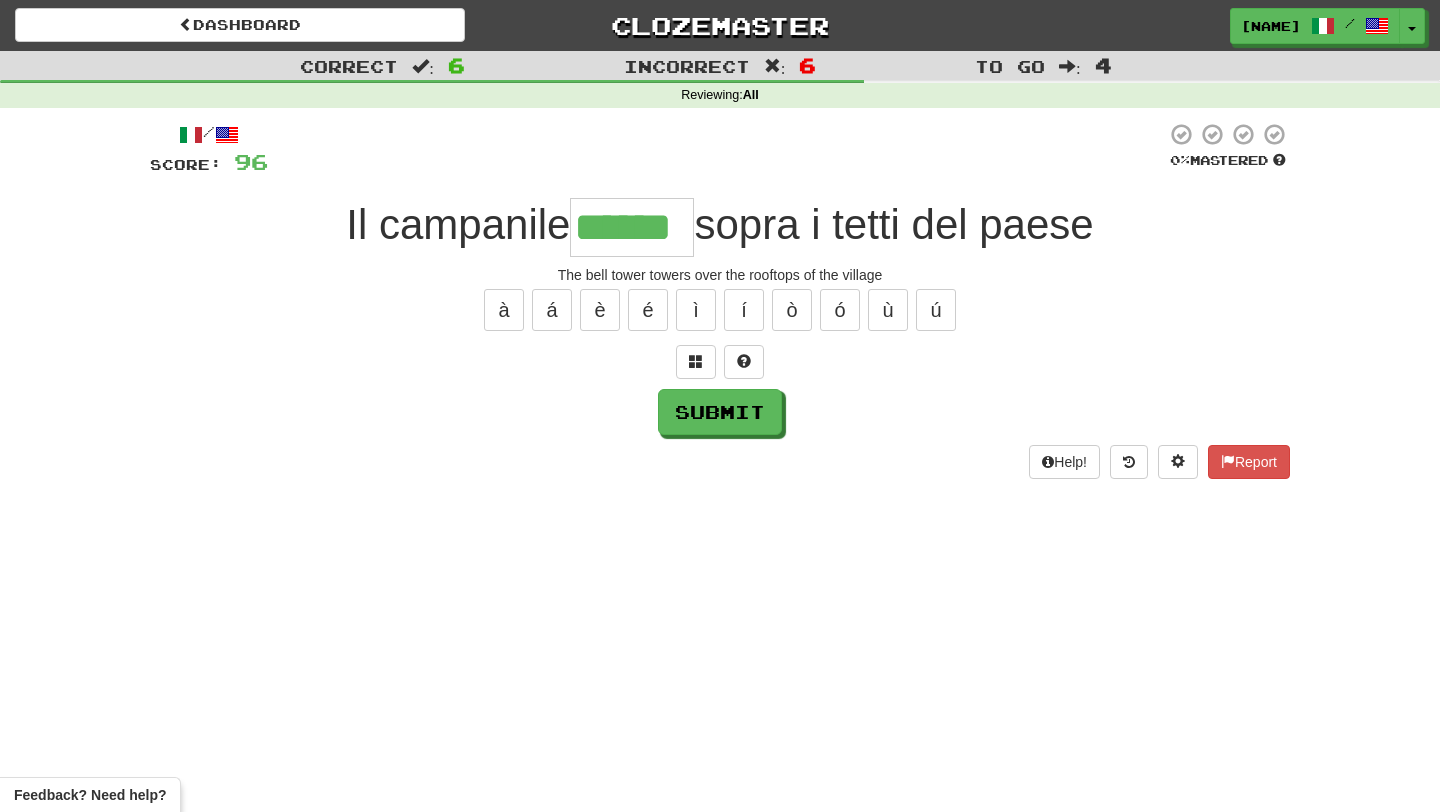 type on "******" 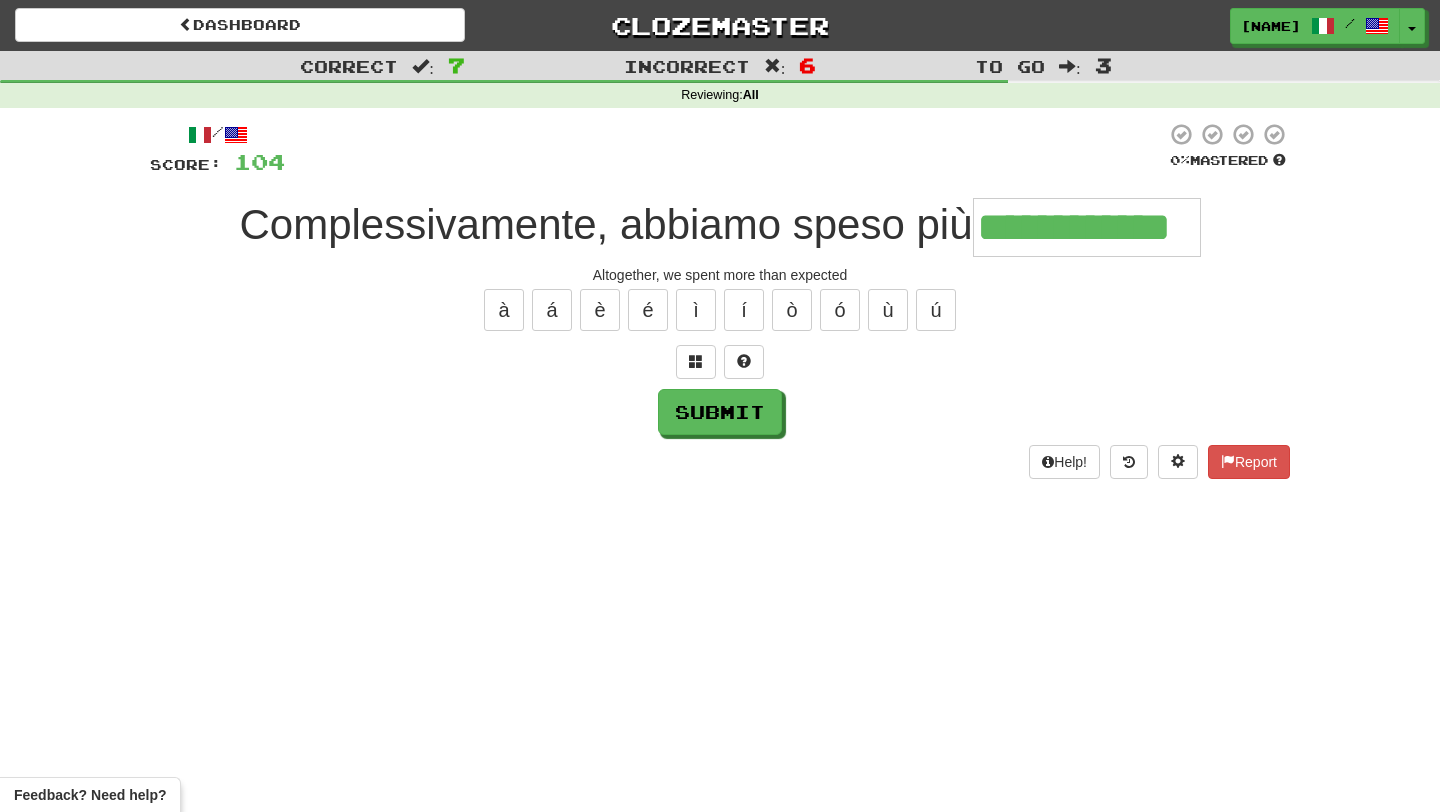 type on "**********" 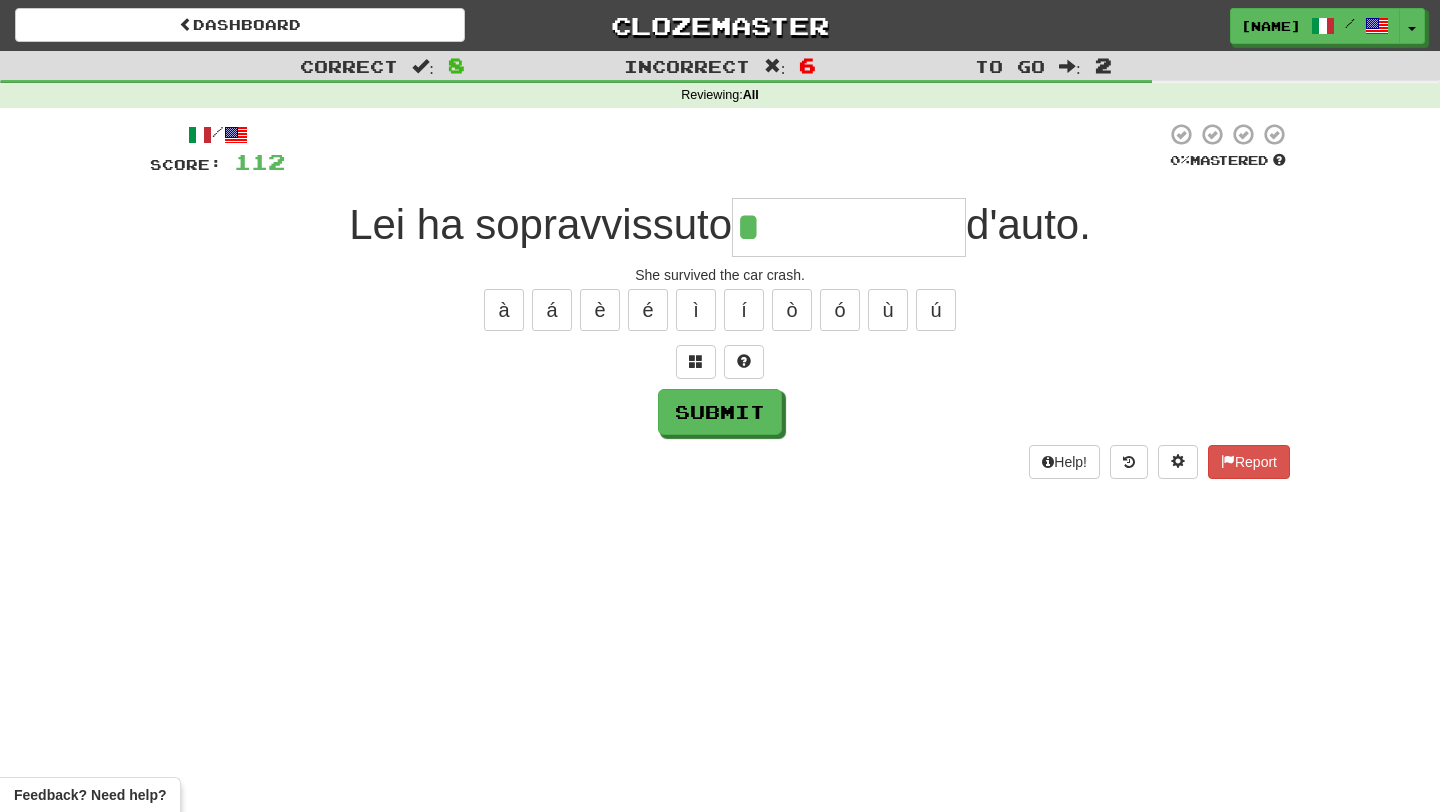 type on "**********" 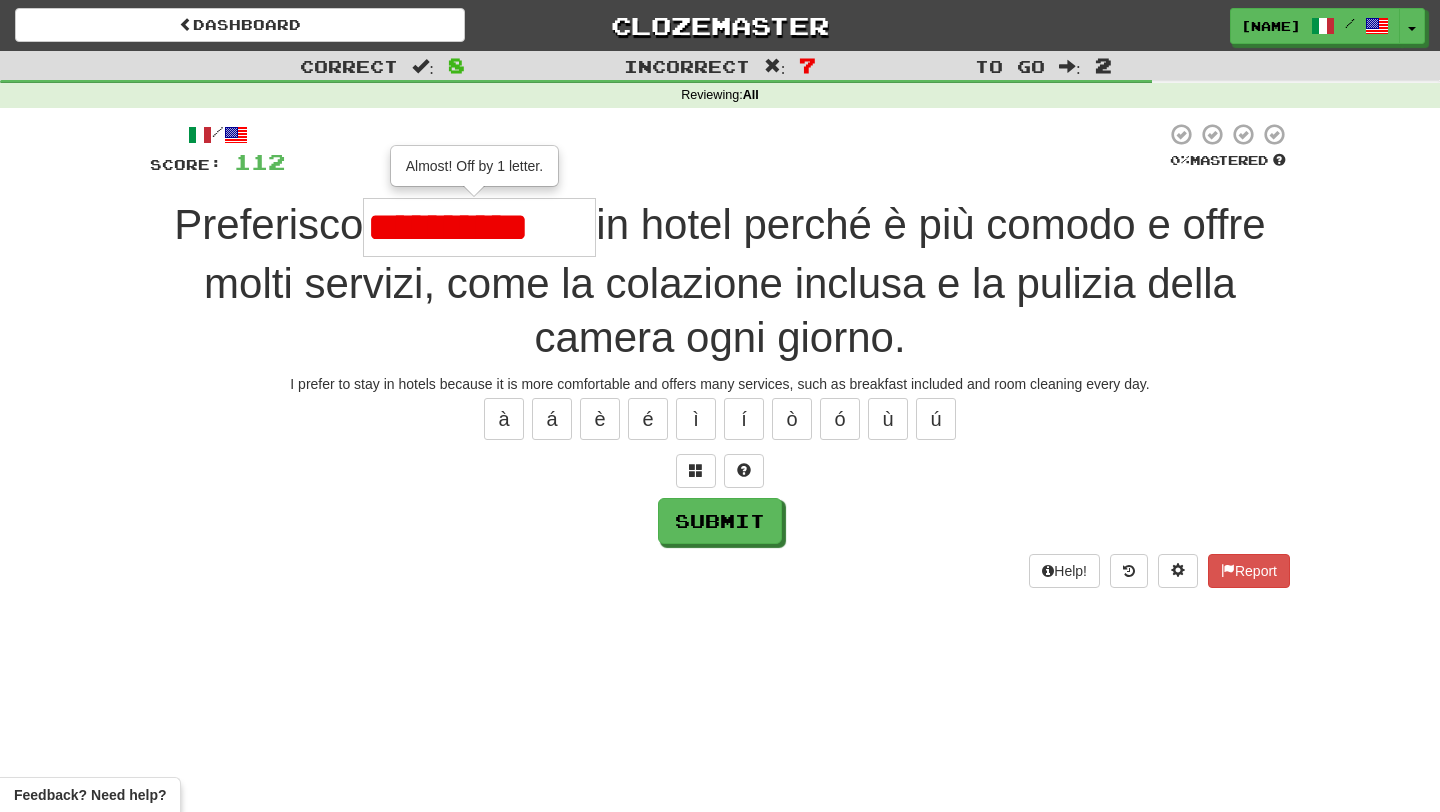 type on "**********" 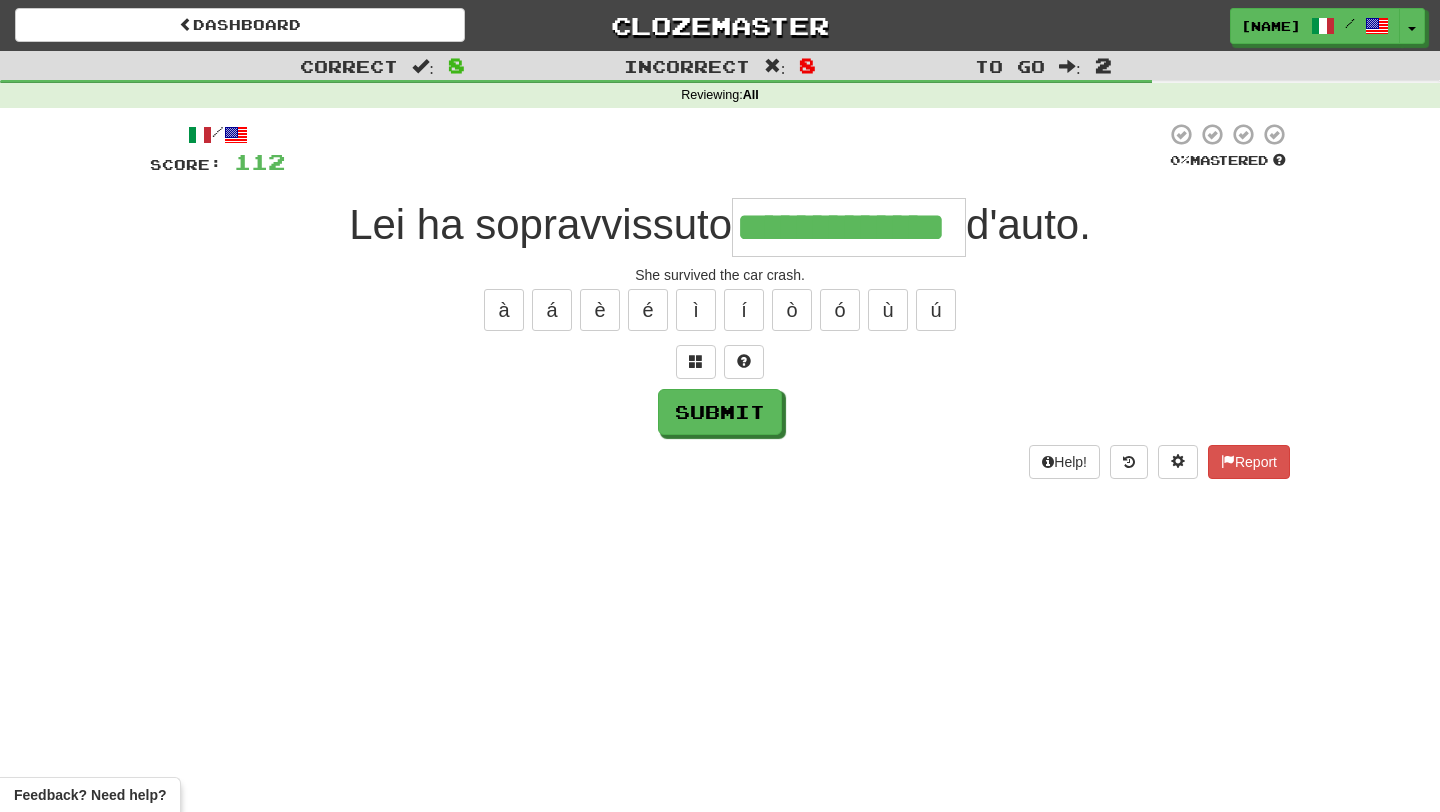 type on "**********" 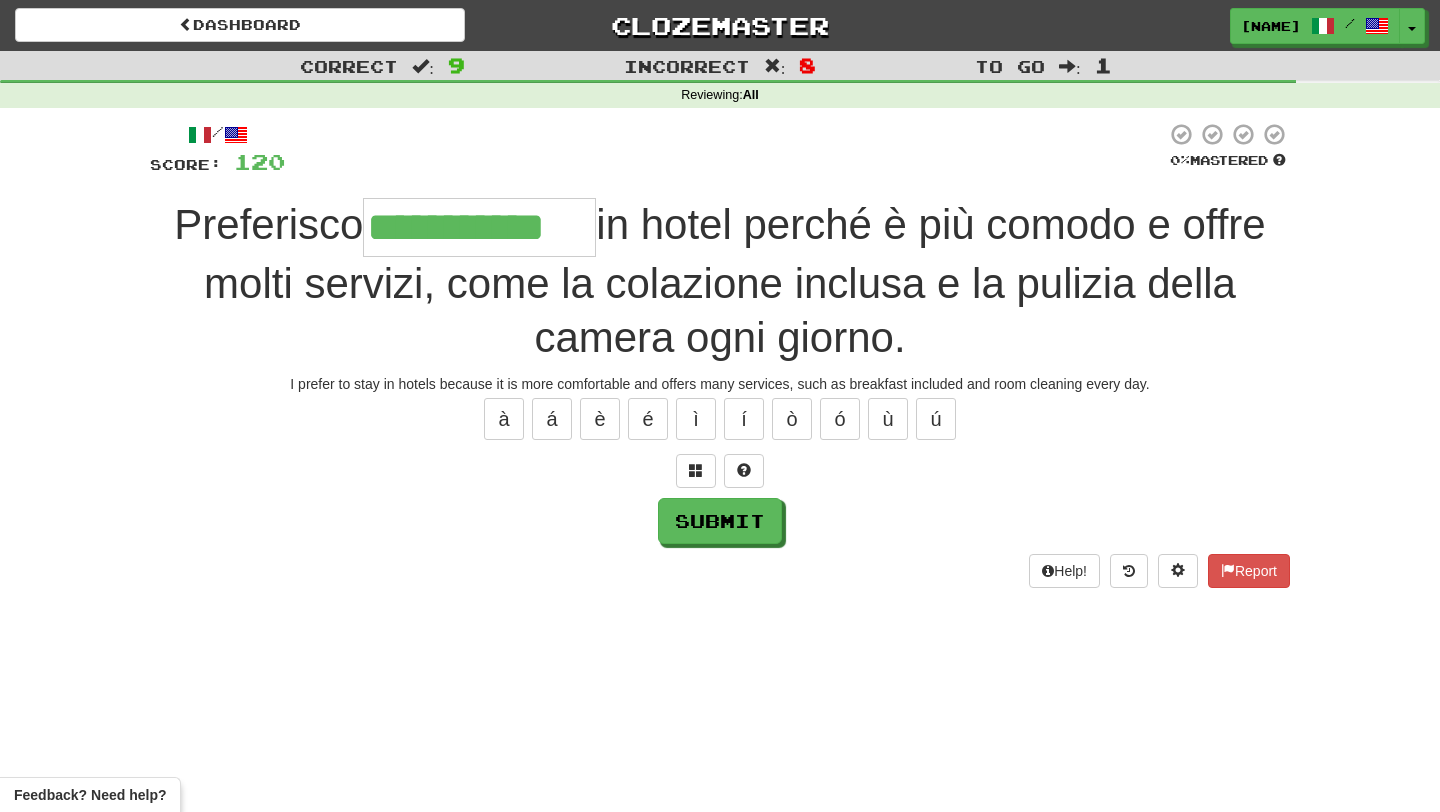 type on "**********" 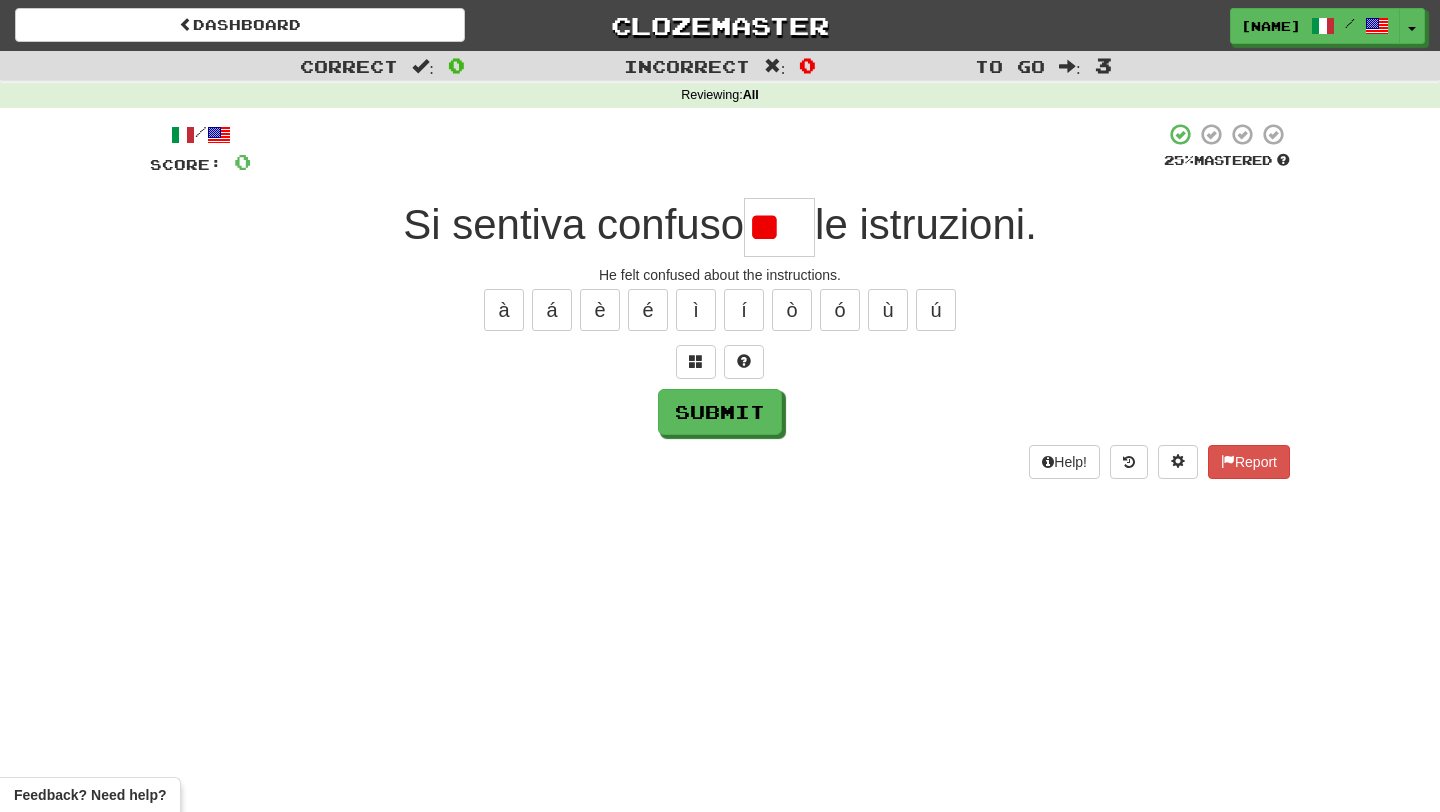 type on "*" 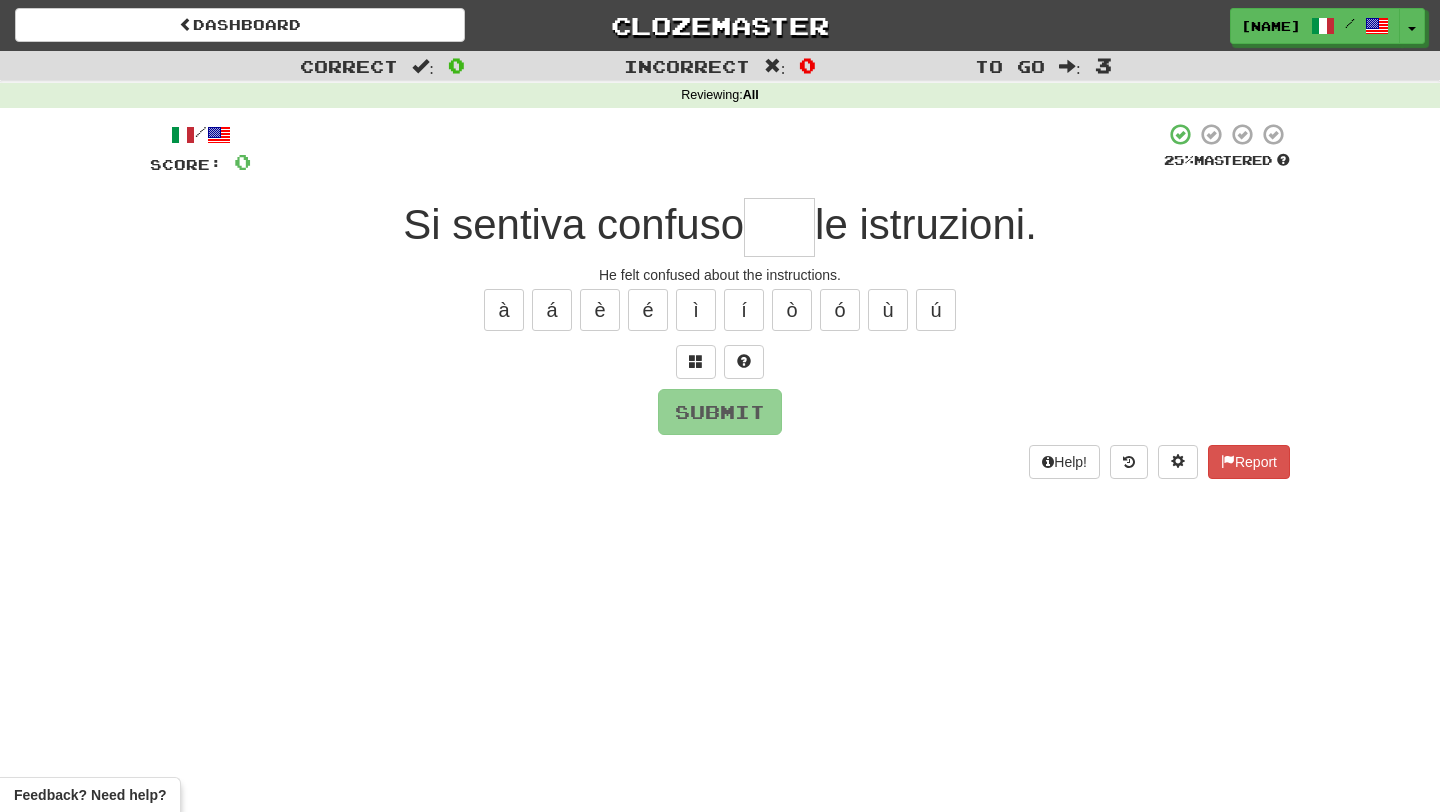 type on "*" 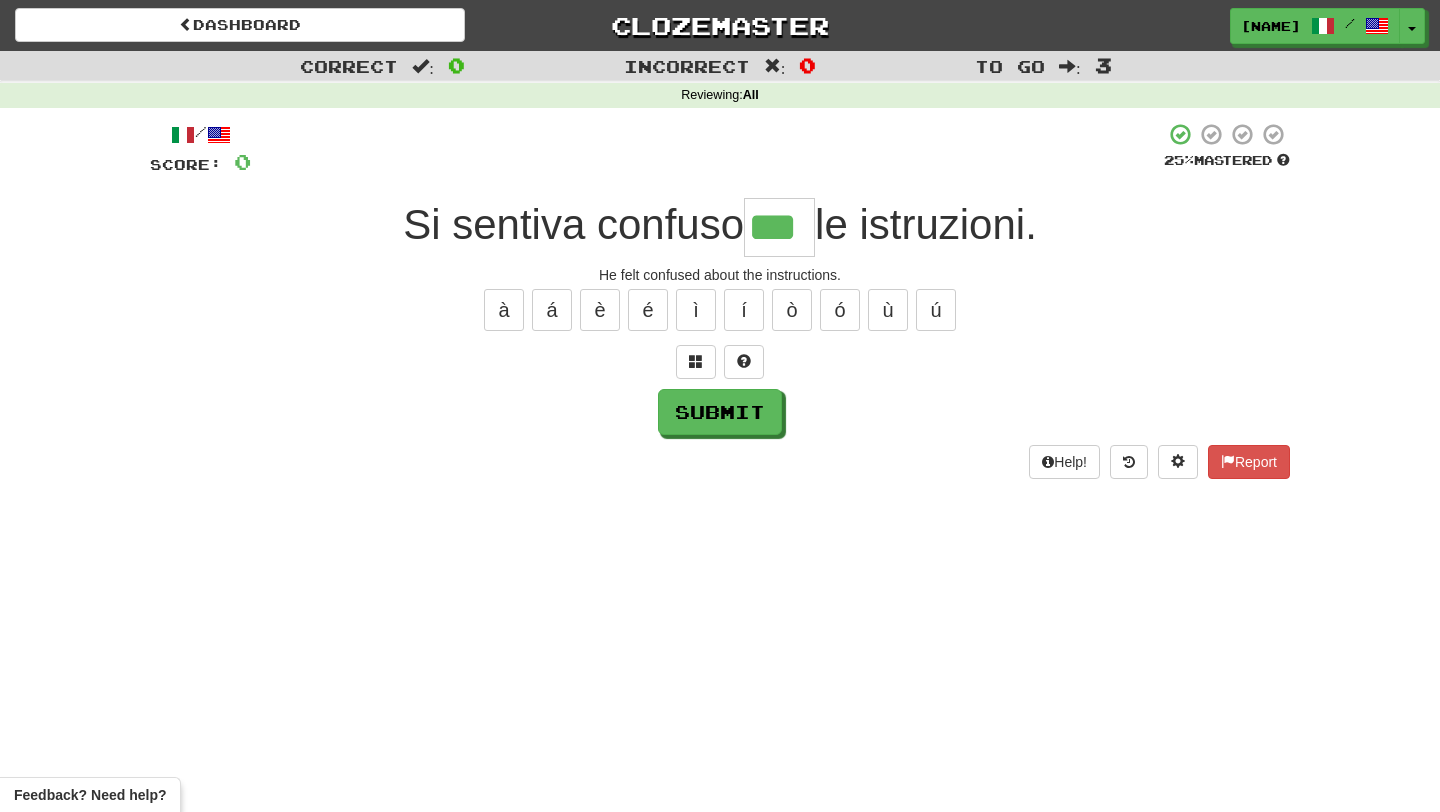 type on "***" 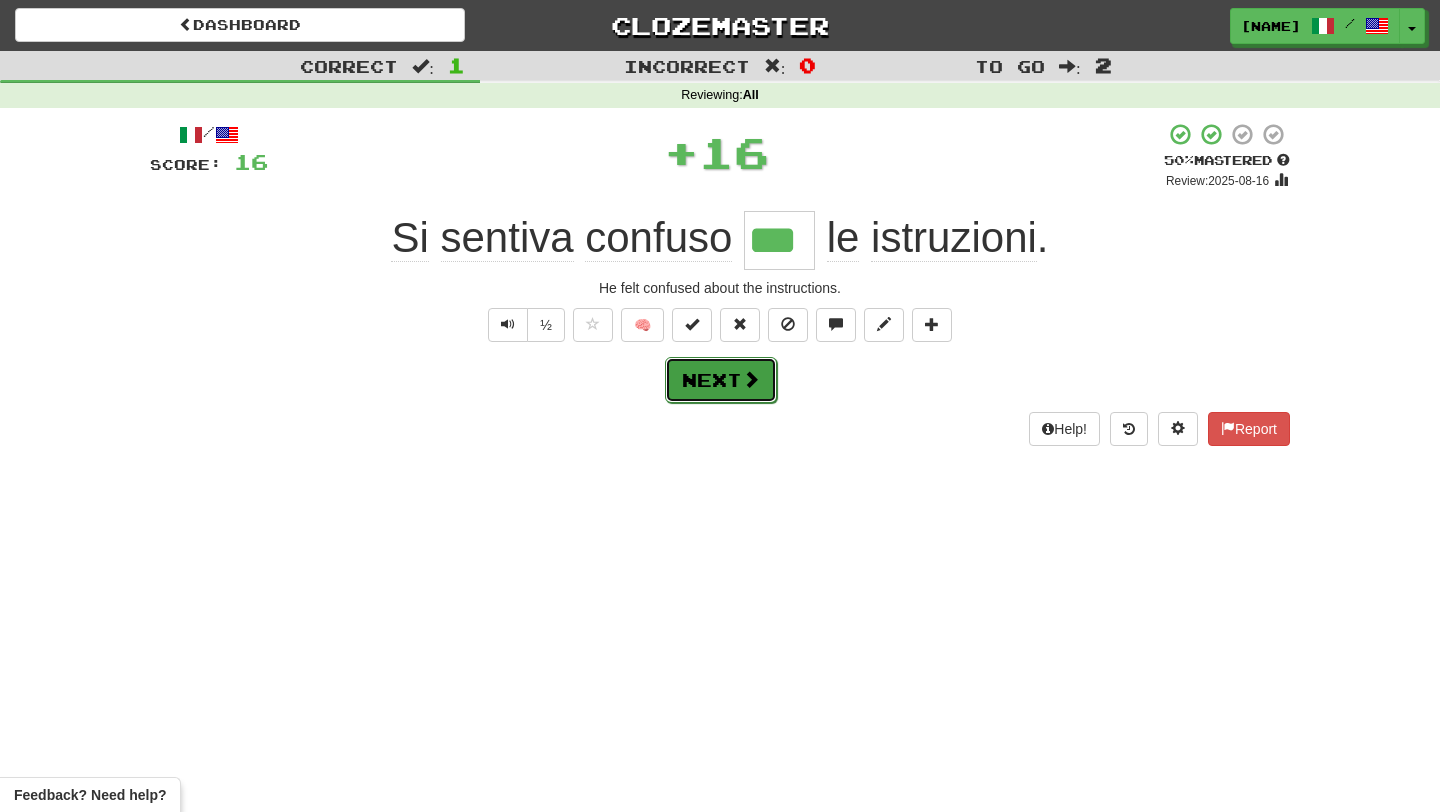 click on "Next" at bounding box center [721, 380] 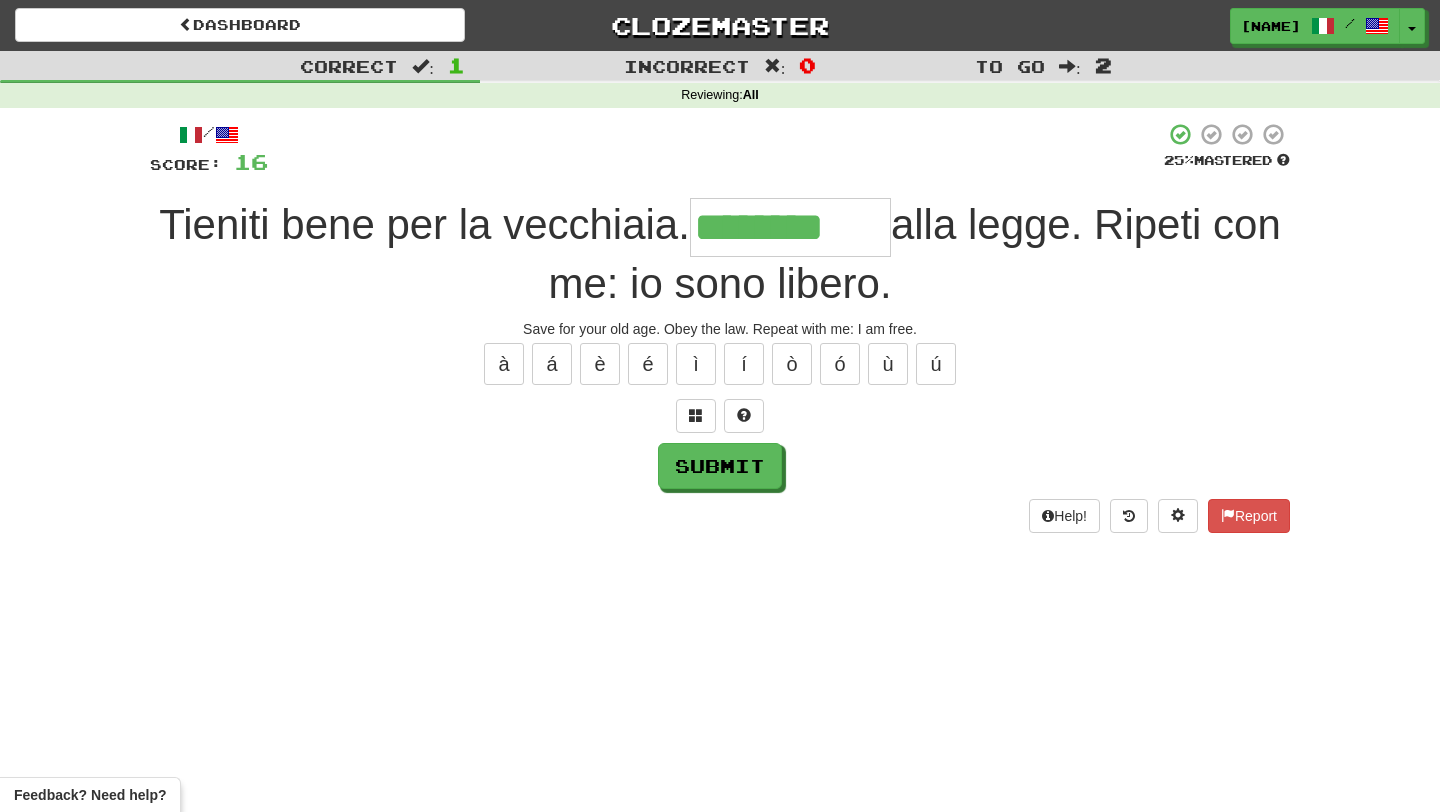 scroll, scrollTop: 0, scrollLeft: 0, axis: both 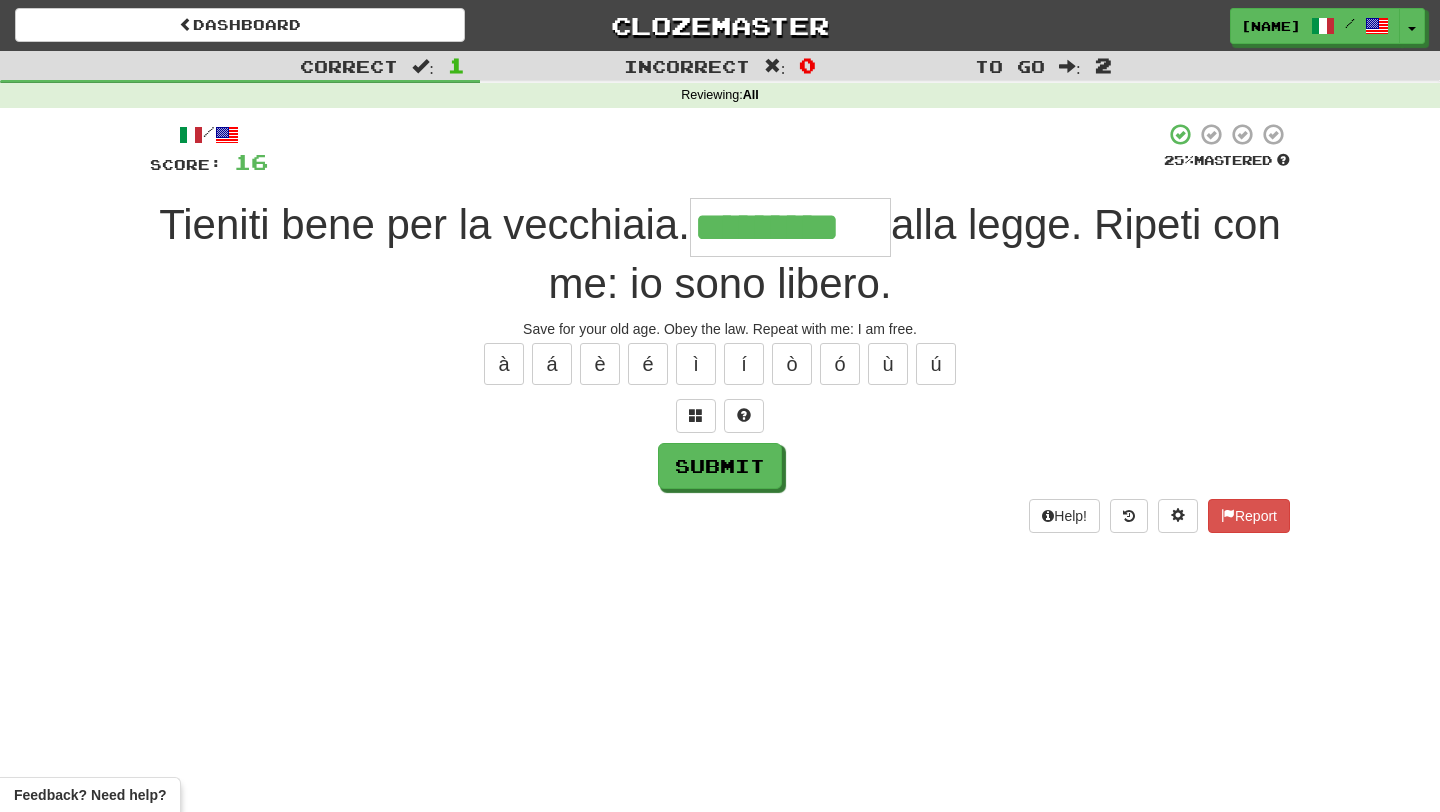 type on "*********" 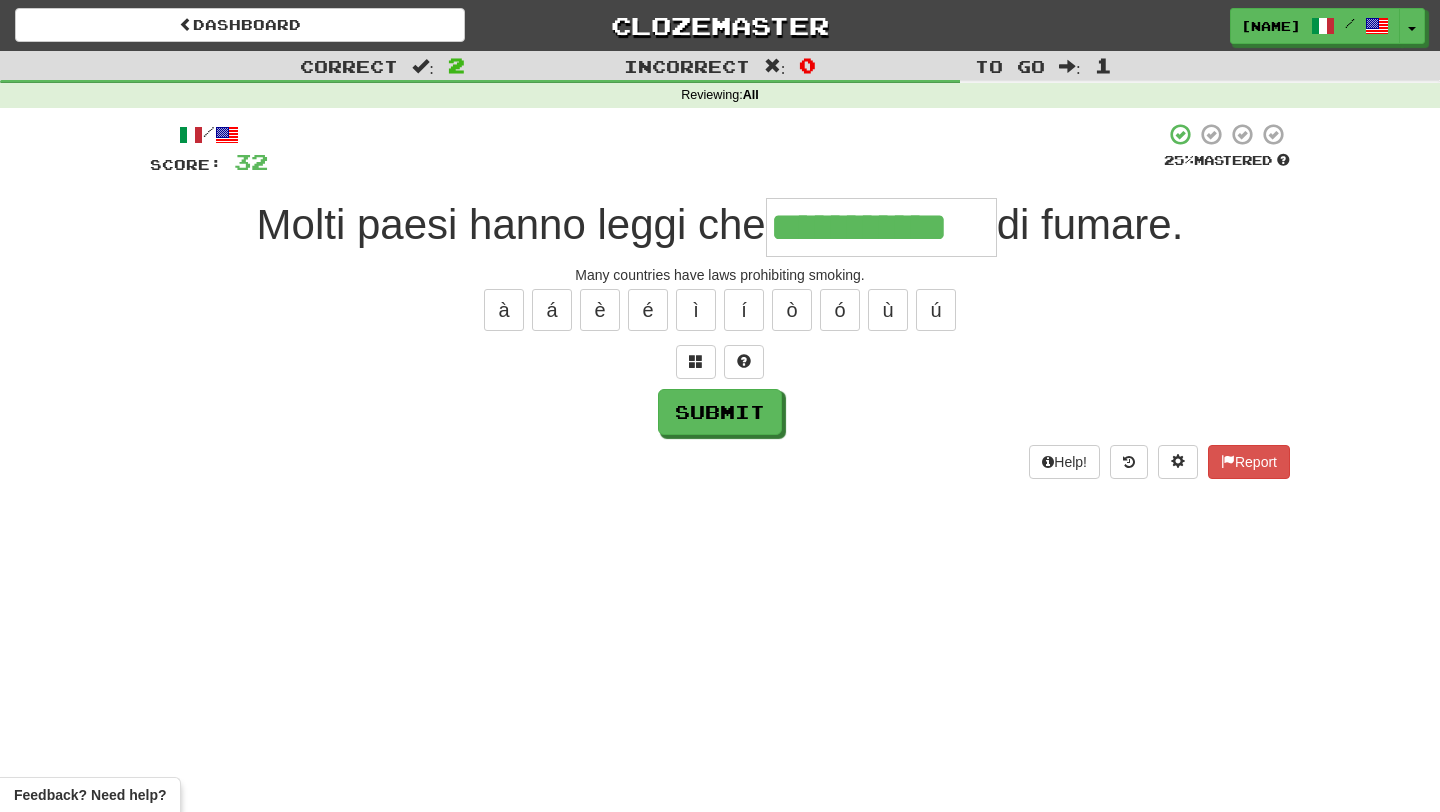 type on "**********" 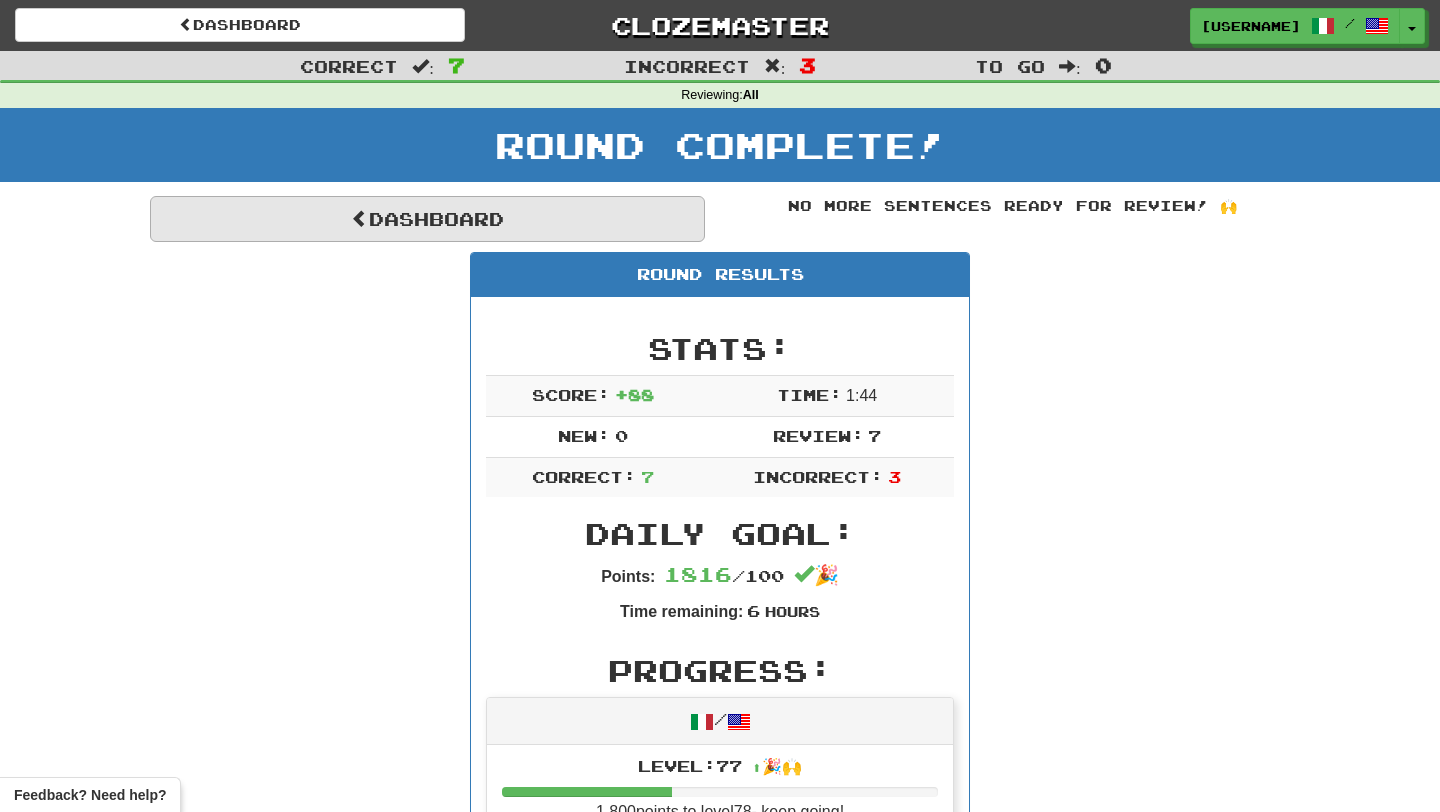 scroll, scrollTop: 0, scrollLeft: 0, axis: both 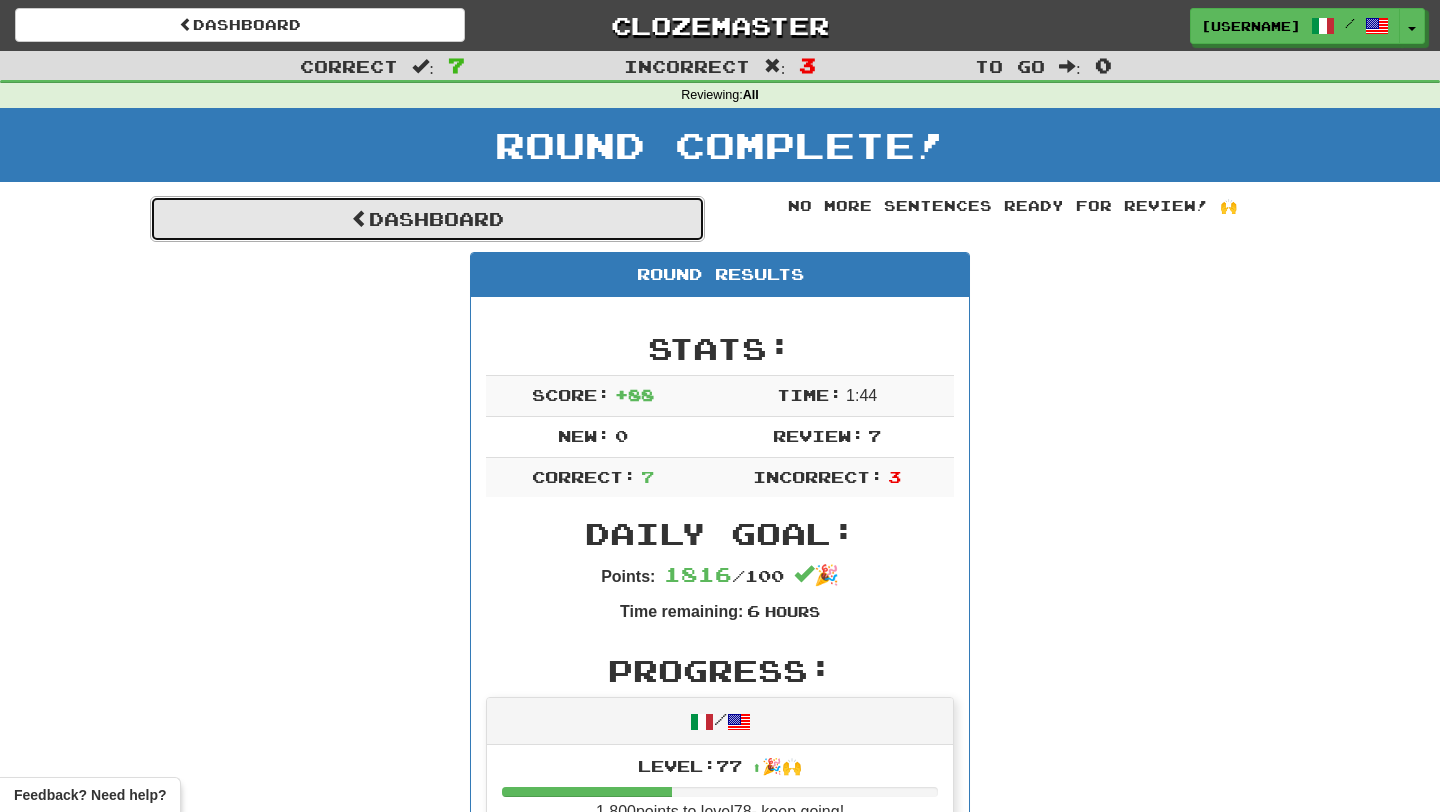 click on "Dashboard" at bounding box center (427, 219) 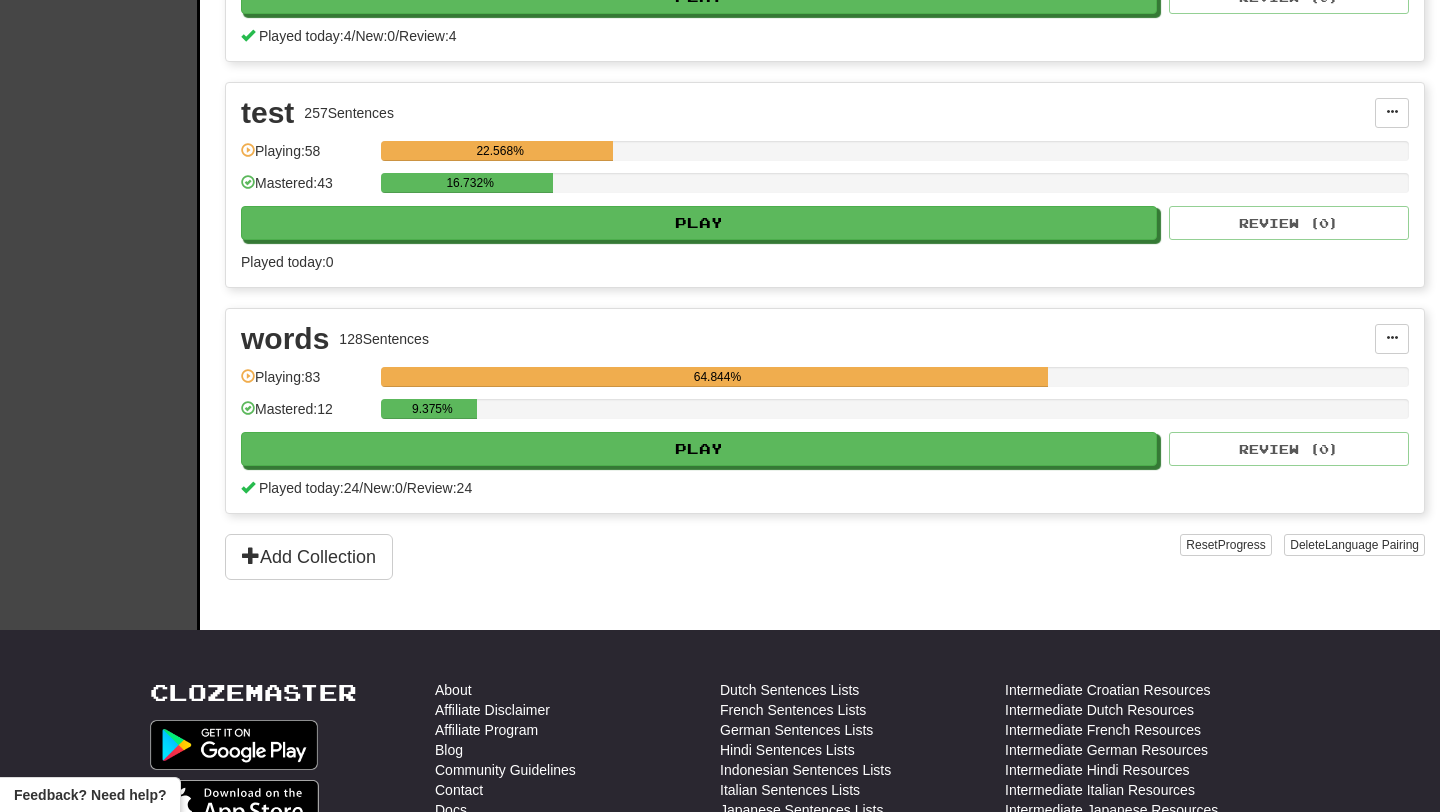 scroll, scrollTop: 2355, scrollLeft: 0, axis: vertical 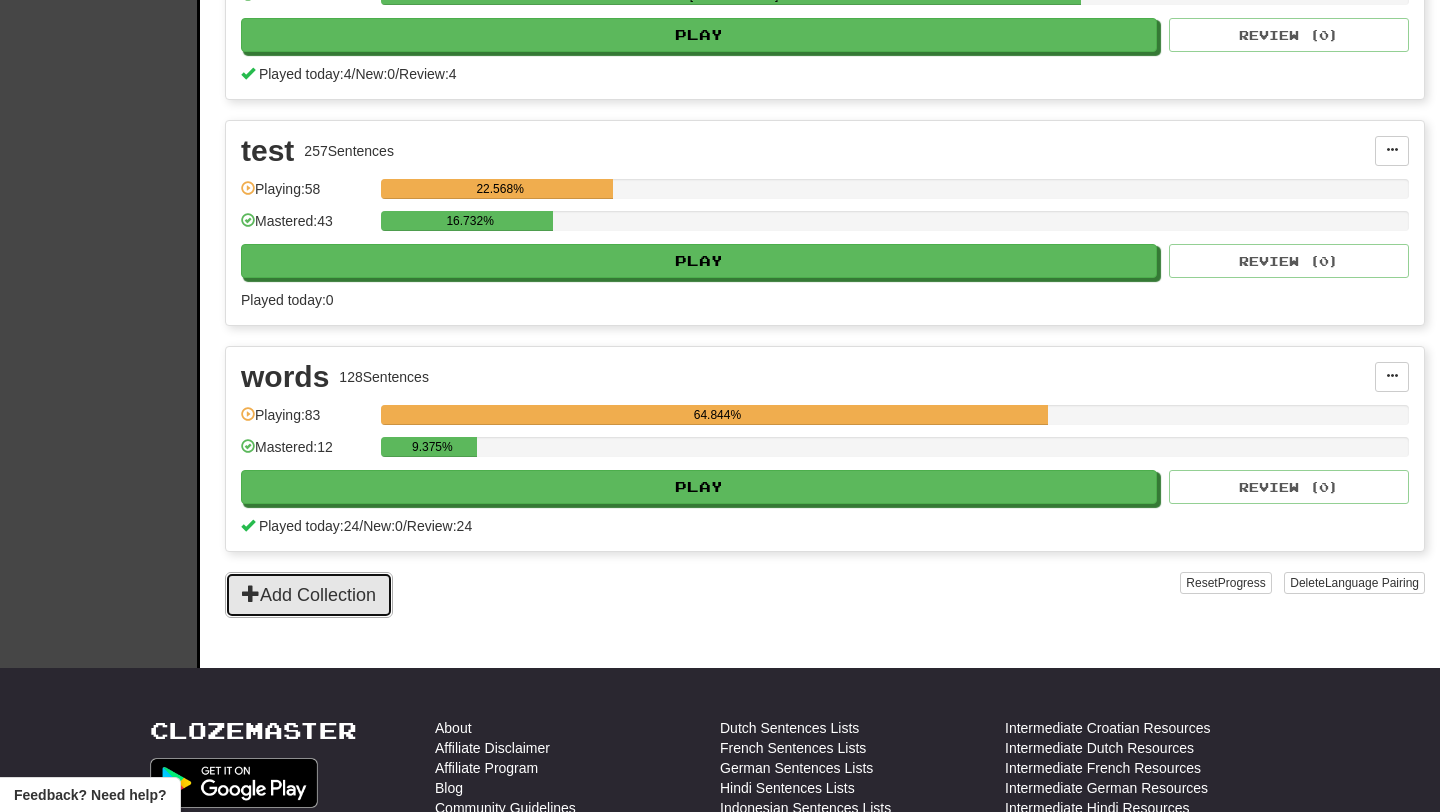 click on "Add Collection" at bounding box center [309, 595] 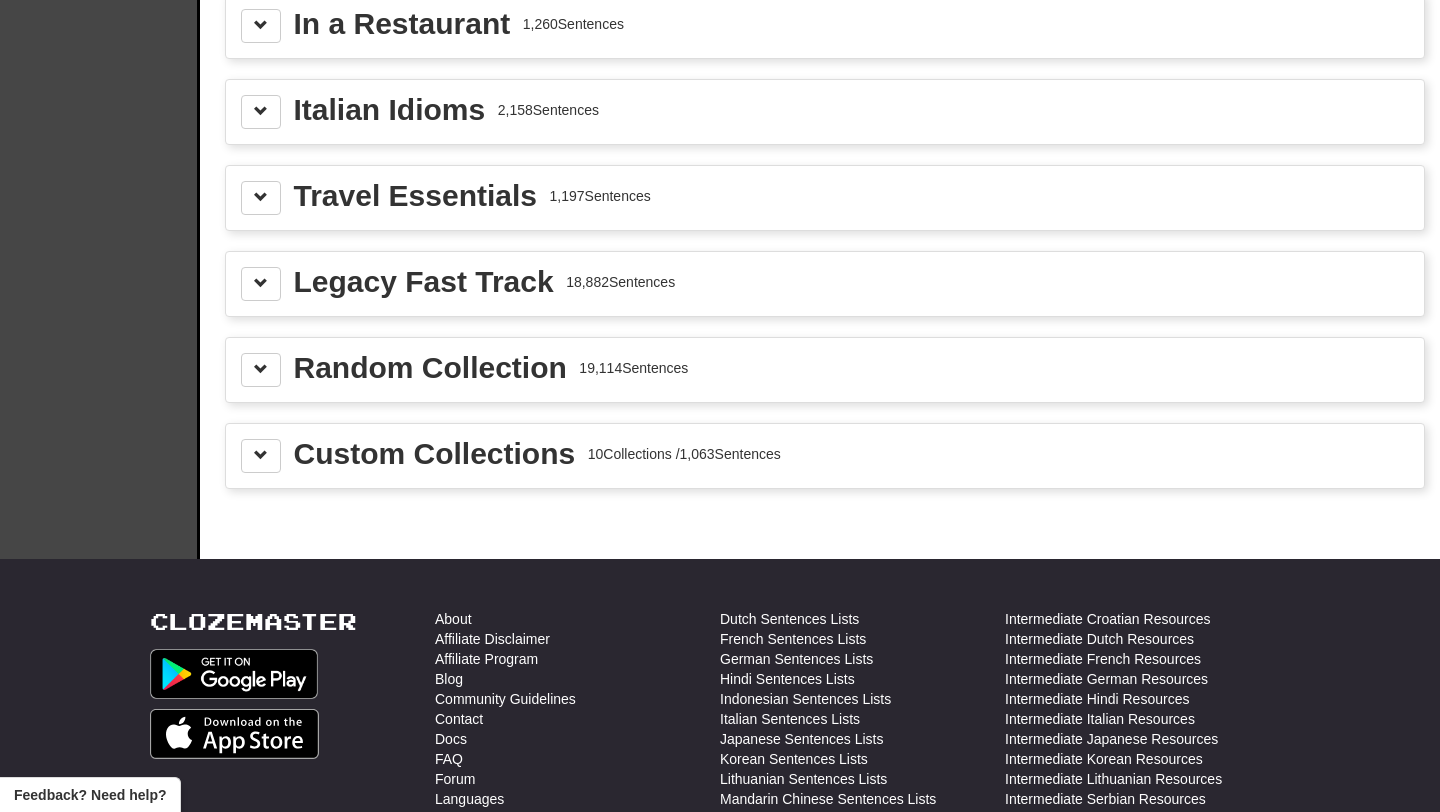 scroll, scrollTop: 2566, scrollLeft: 0, axis: vertical 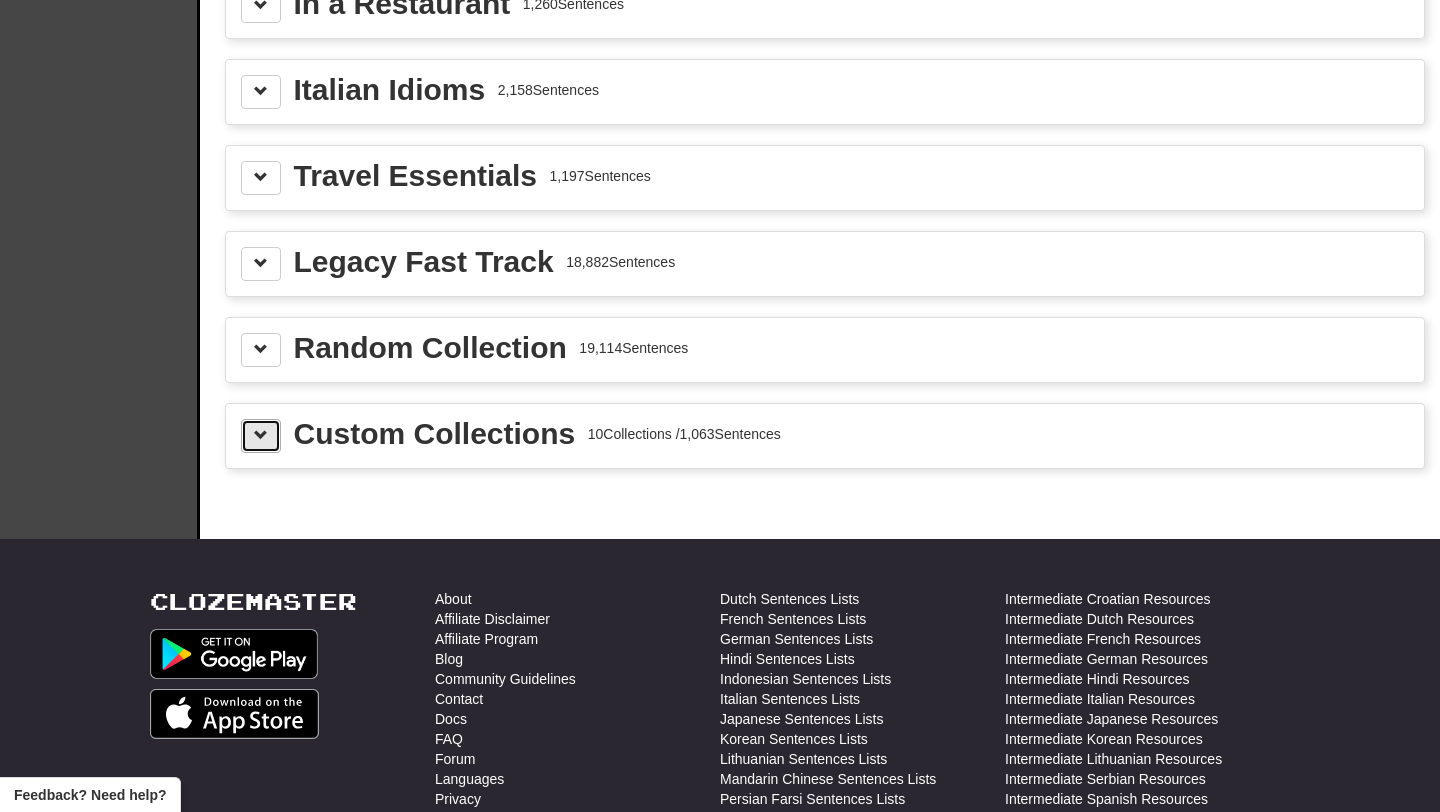 click at bounding box center [261, 436] 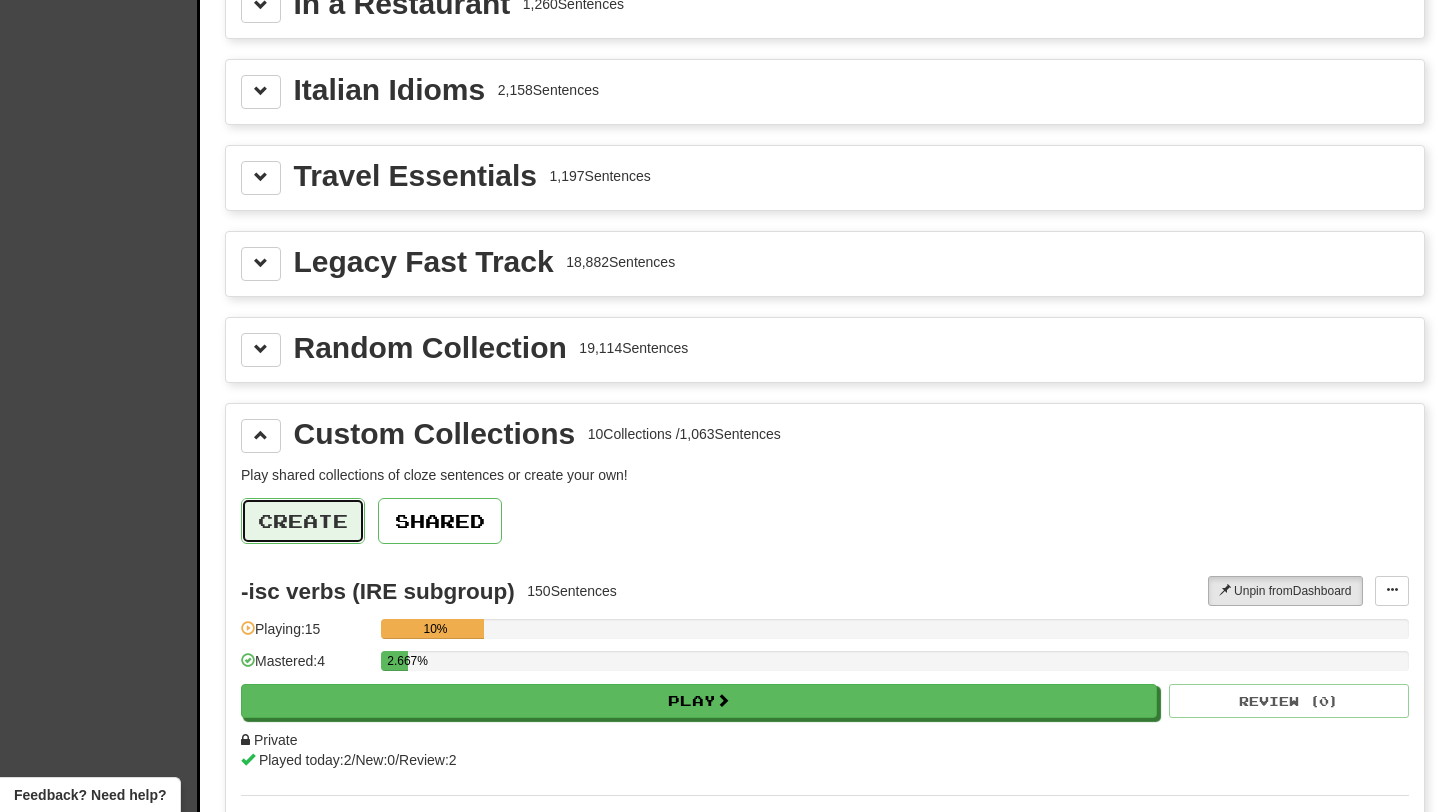 click on "Create" at bounding box center (303, 521) 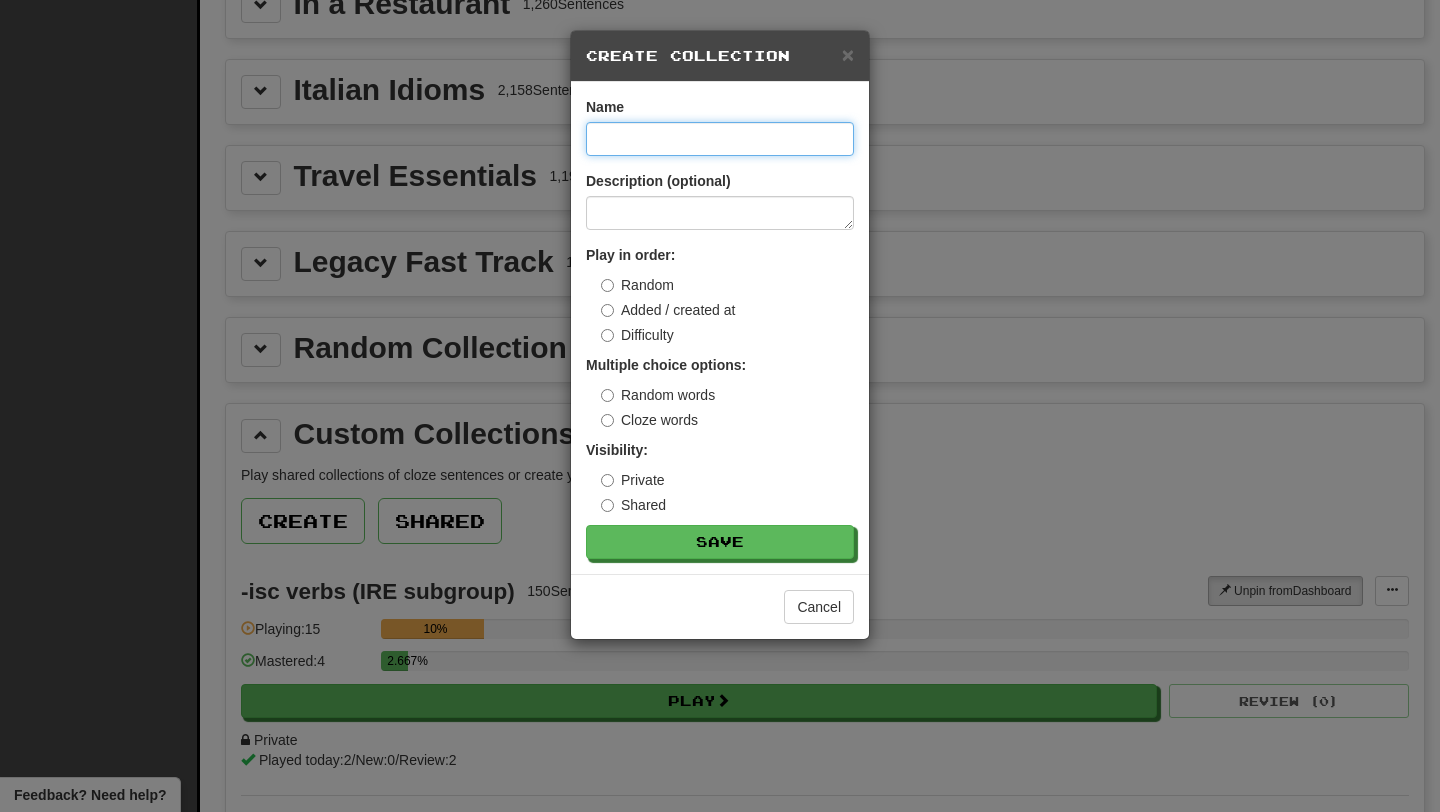 click at bounding box center [720, 139] 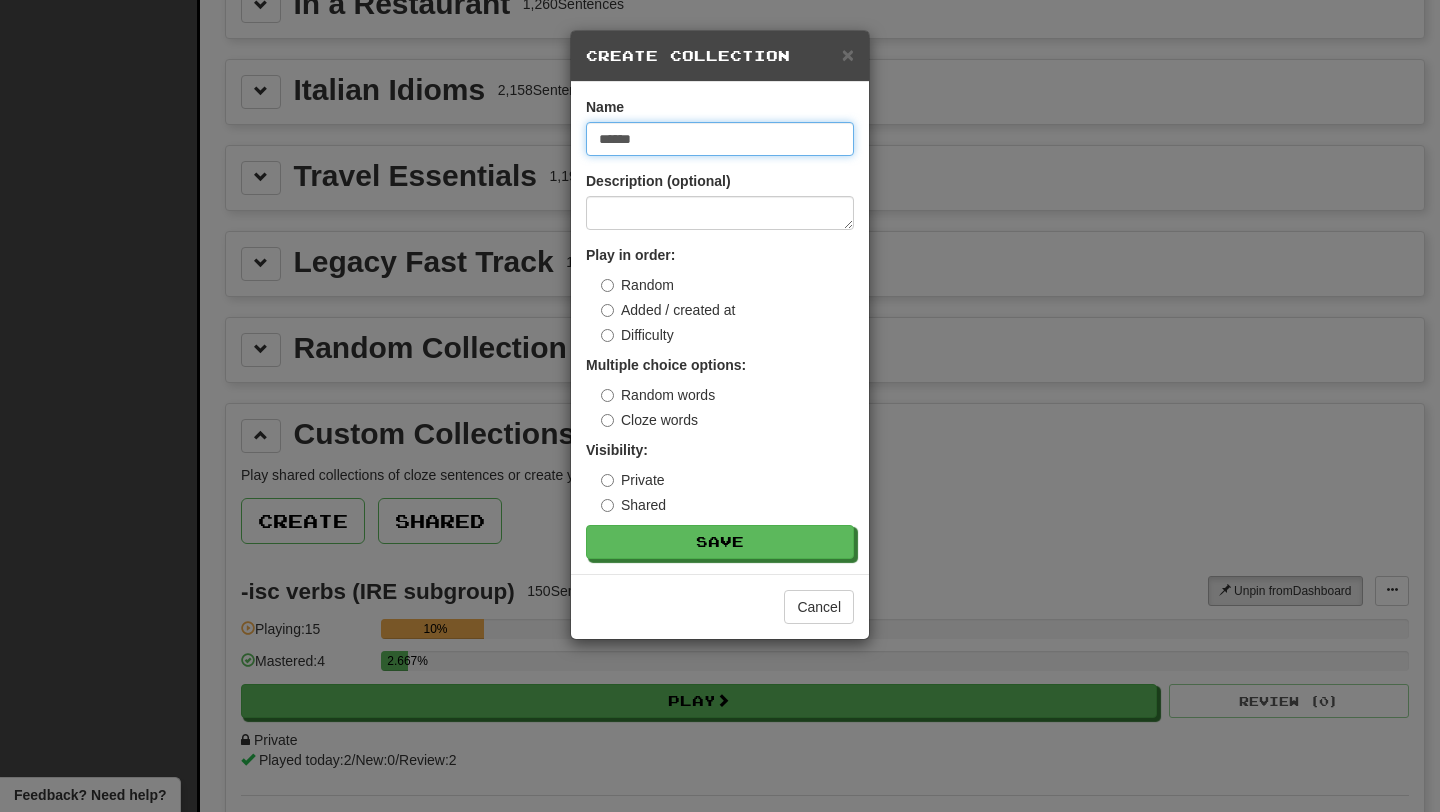 type on "******" 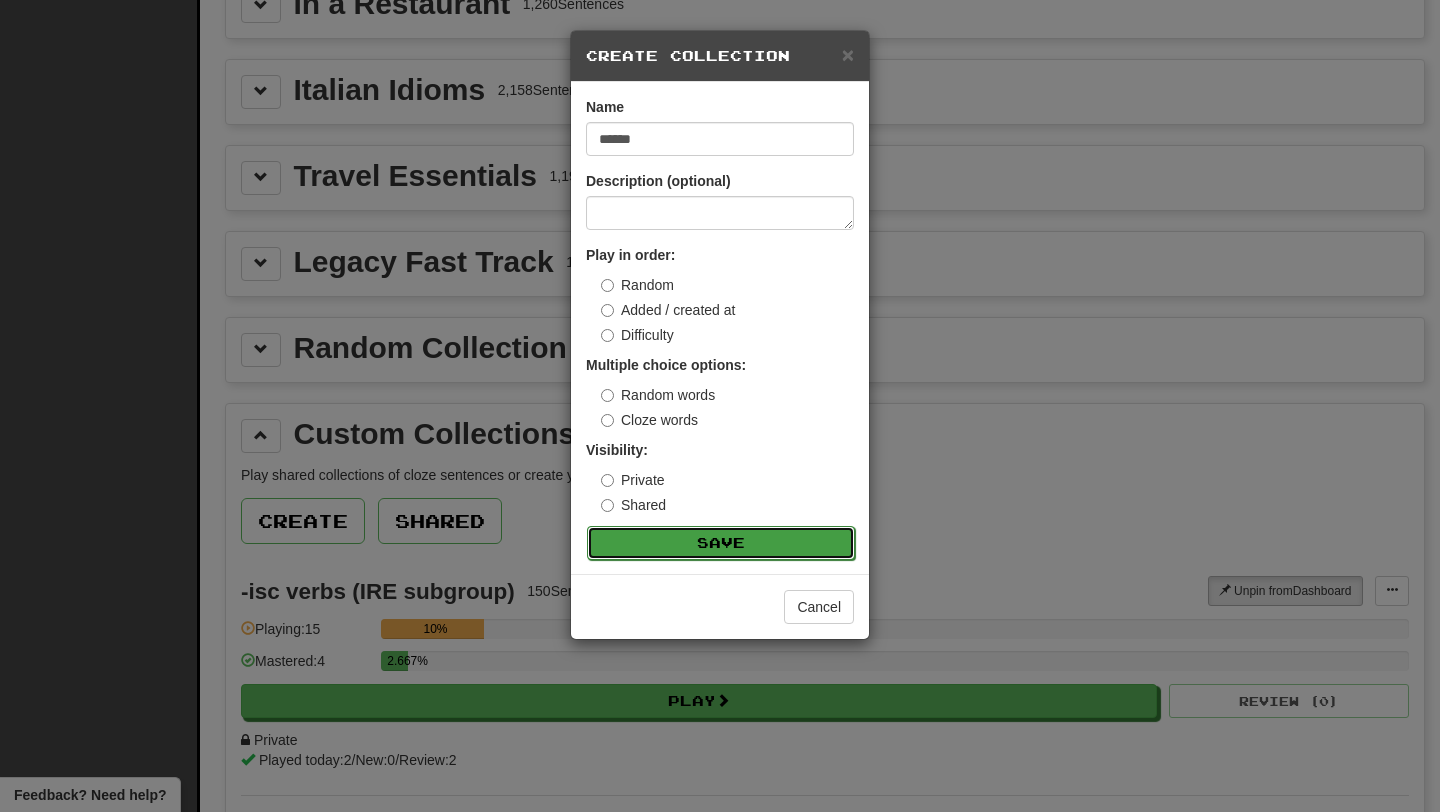 click on "Save" at bounding box center (721, 543) 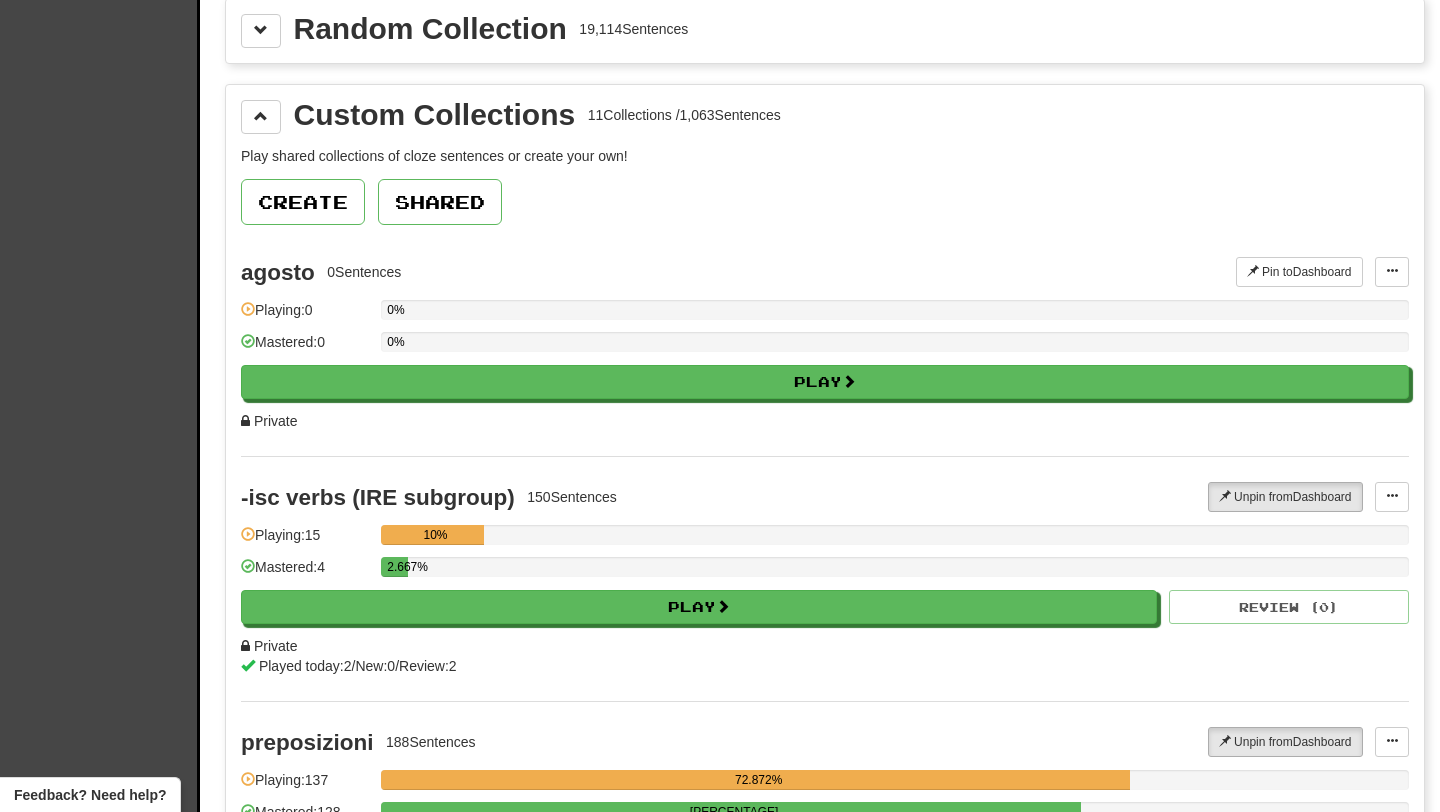 scroll, scrollTop: 2887, scrollLeft: 0, axis: vertical 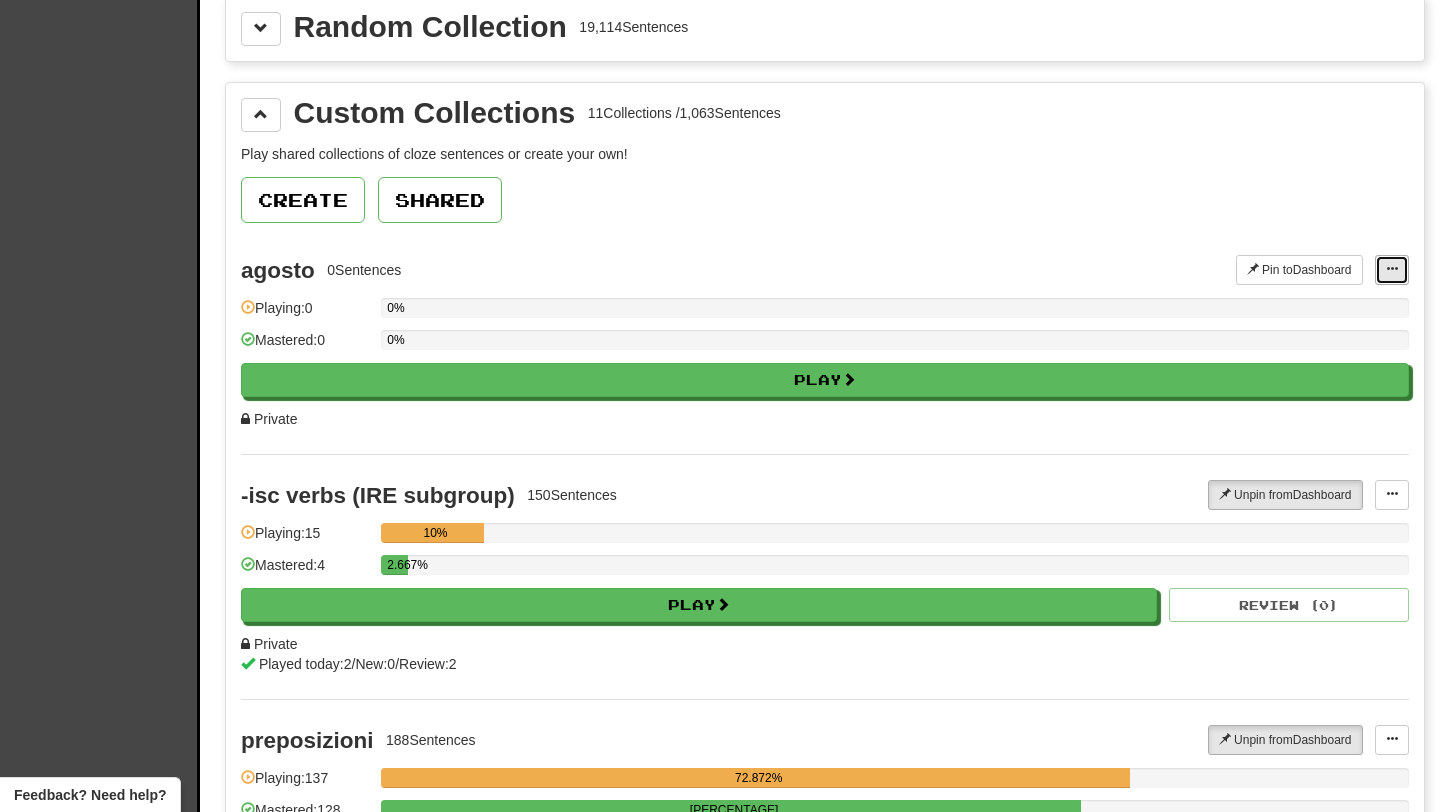 click at bounding box center [1392, 269] 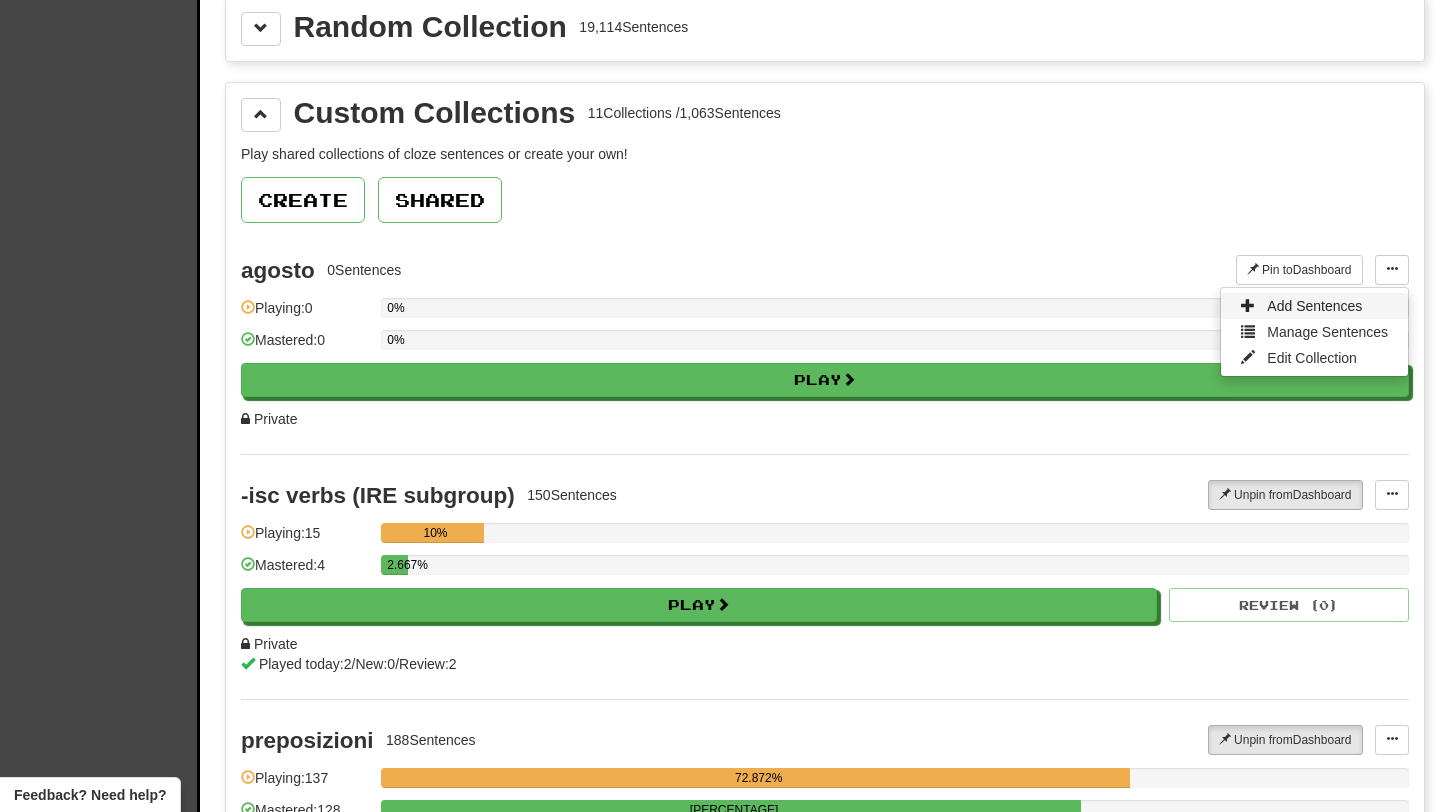 click on "Add Sentences" at bounding box center [1314, 306] 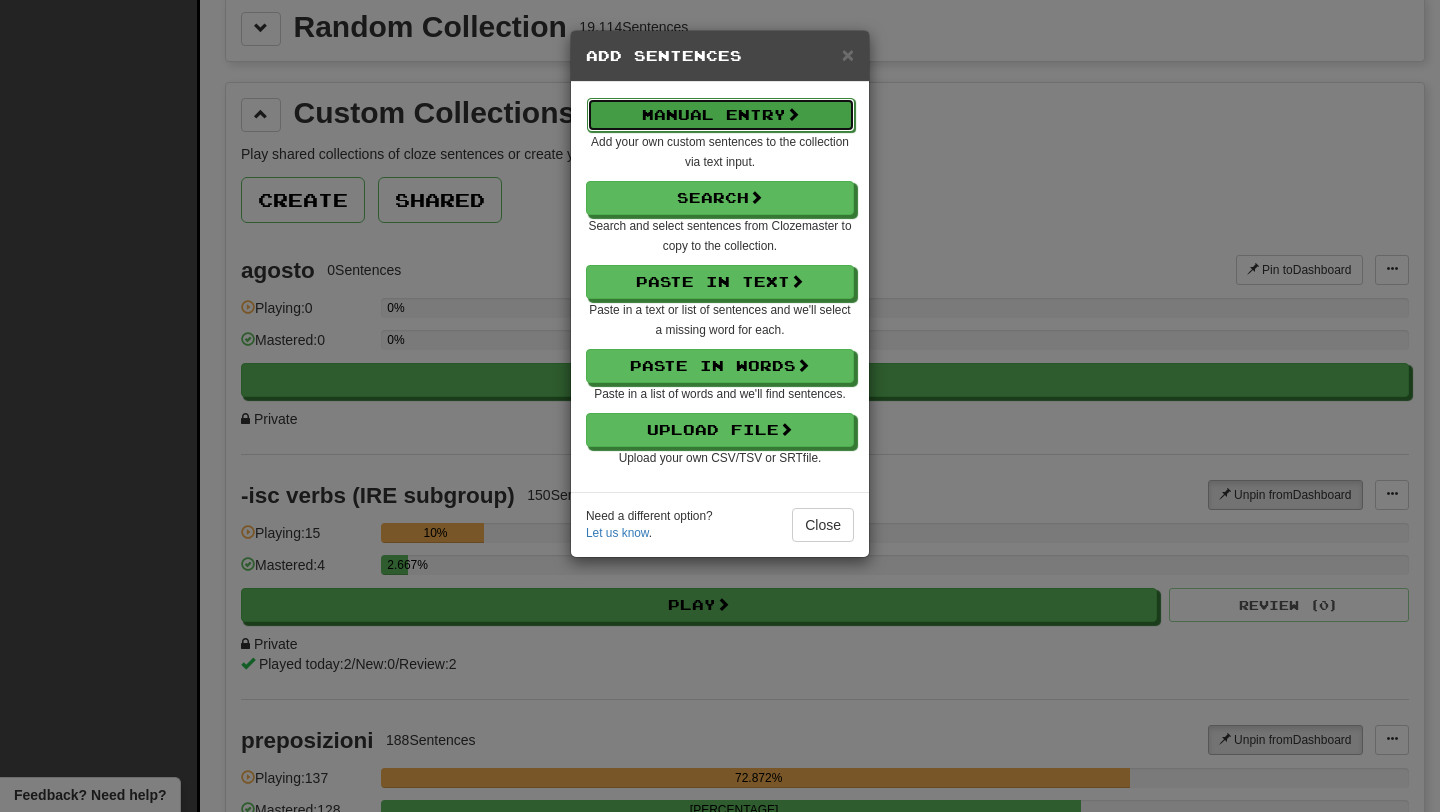 click on "Manual Entry" at bounding box center [721, 115] 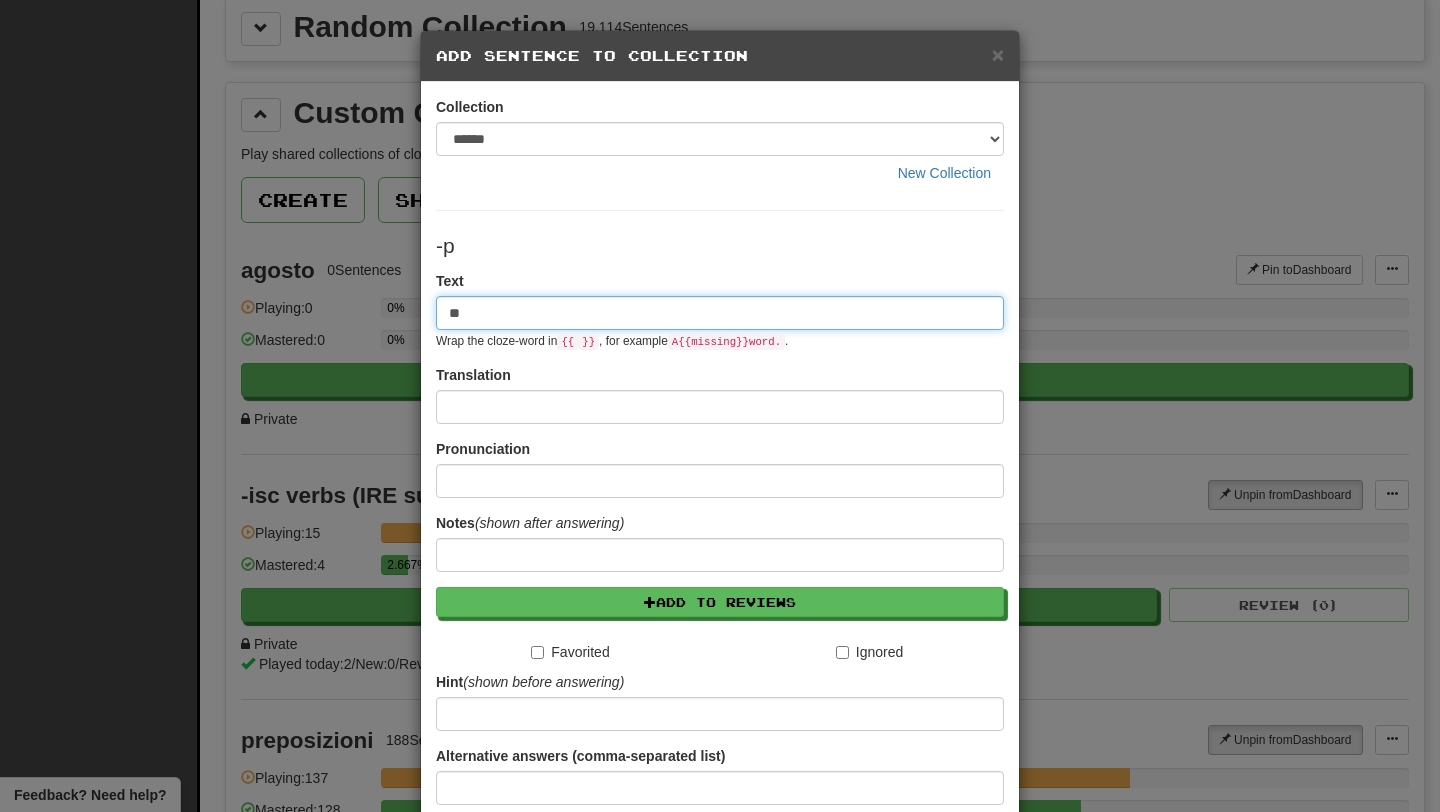 type on "*" 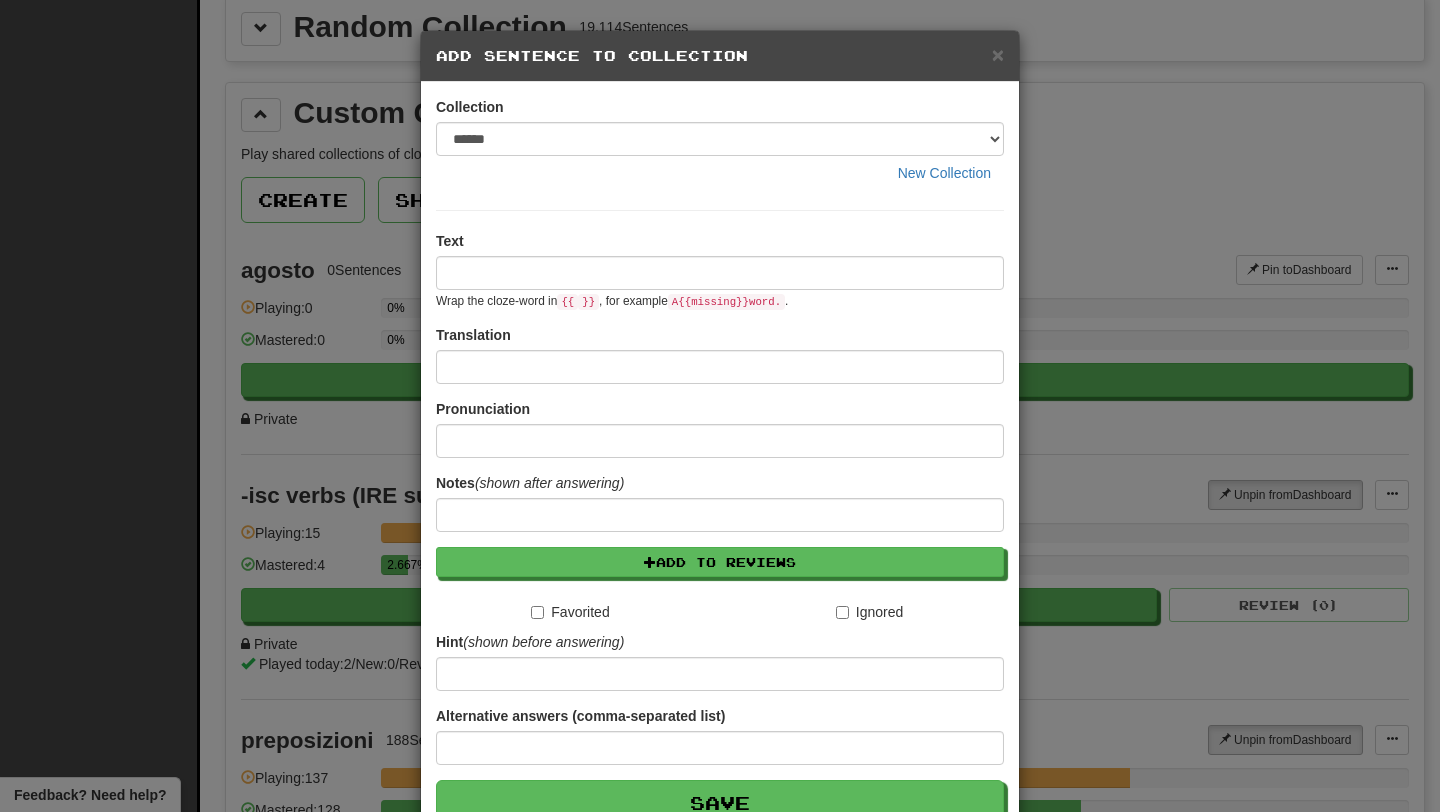 click on "**********" at bounding box center (720, 143) 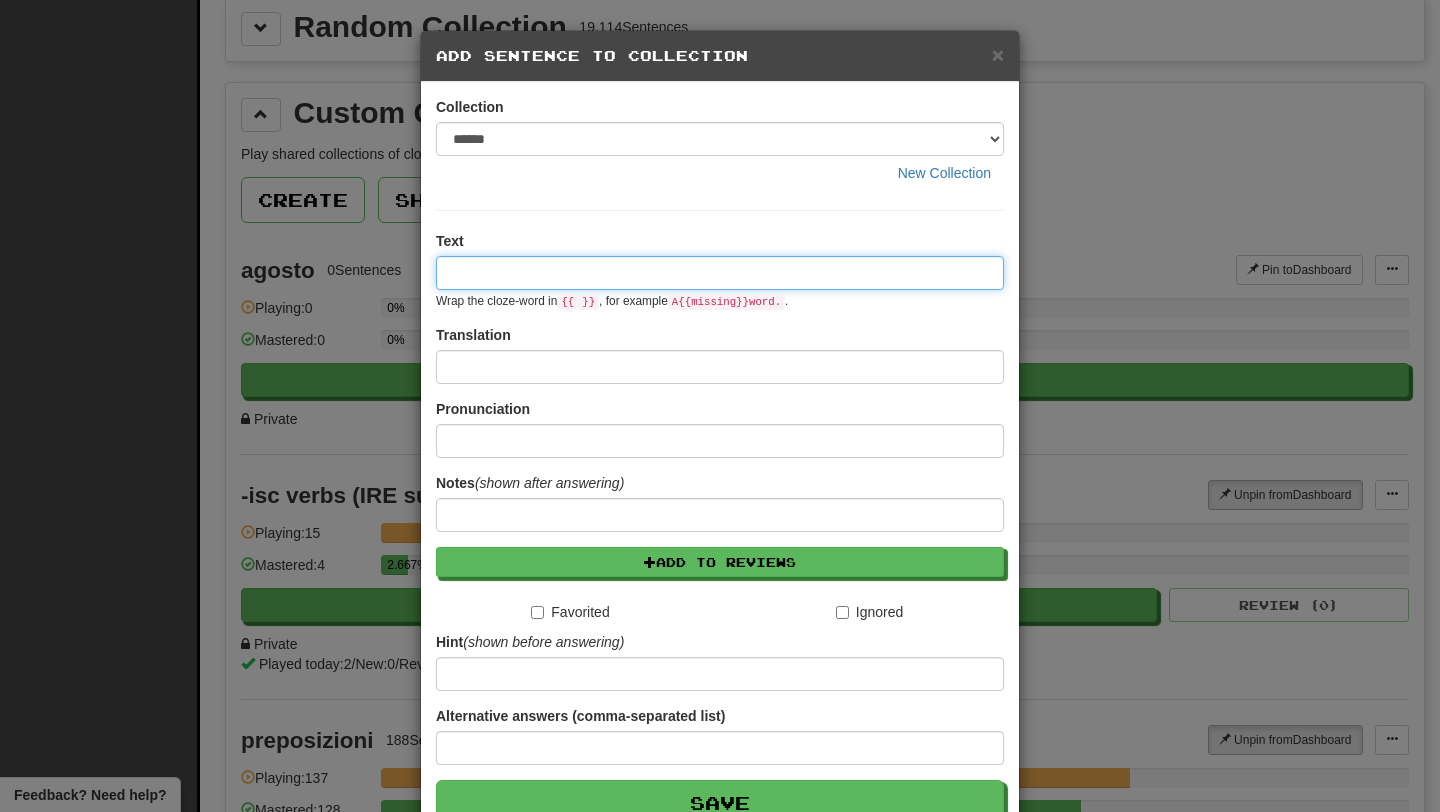click at bounding box center [720, 273] 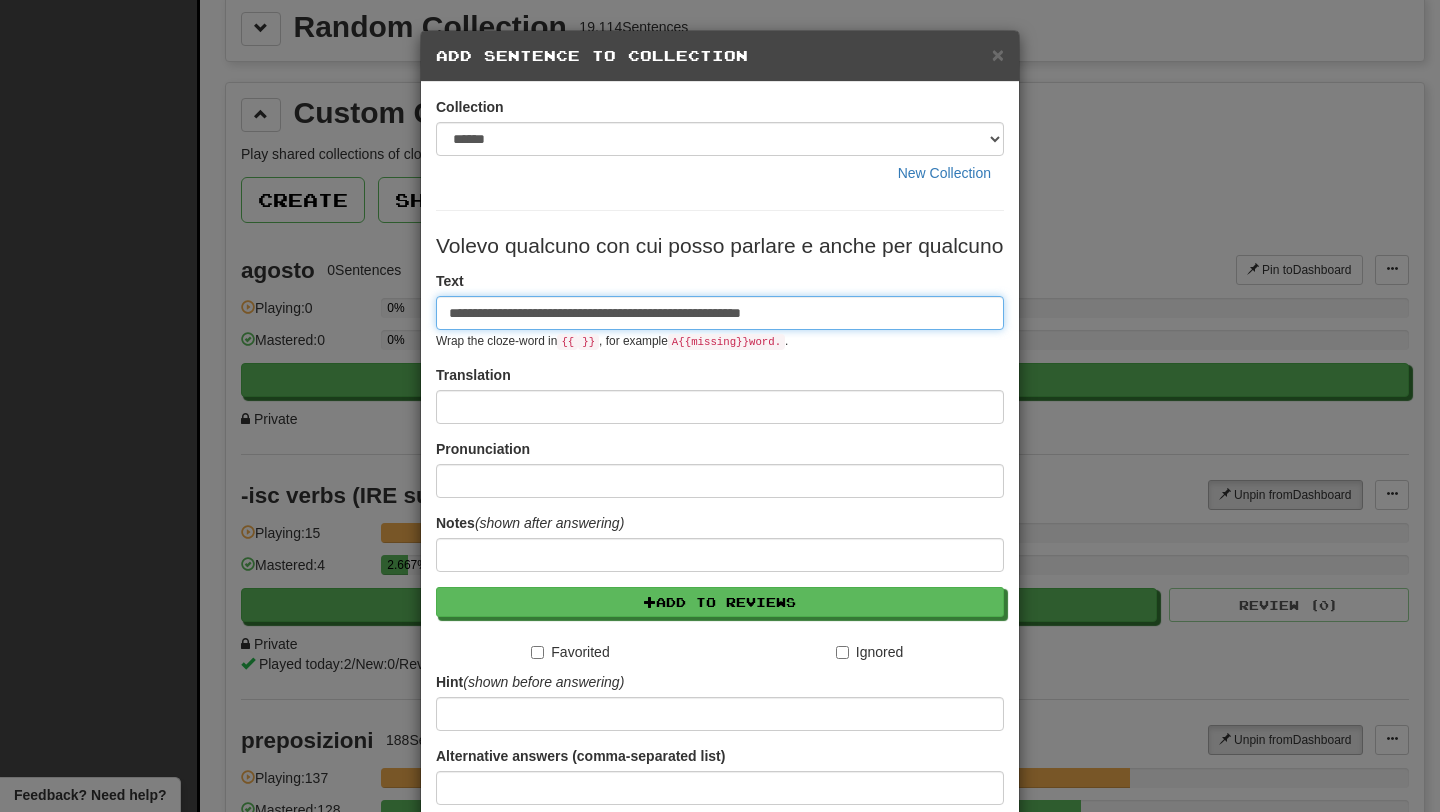 drag, startPoint x: 863, startPoint y: 342, endPoint x: 706, endPoint y: 337, distance: 157.0796 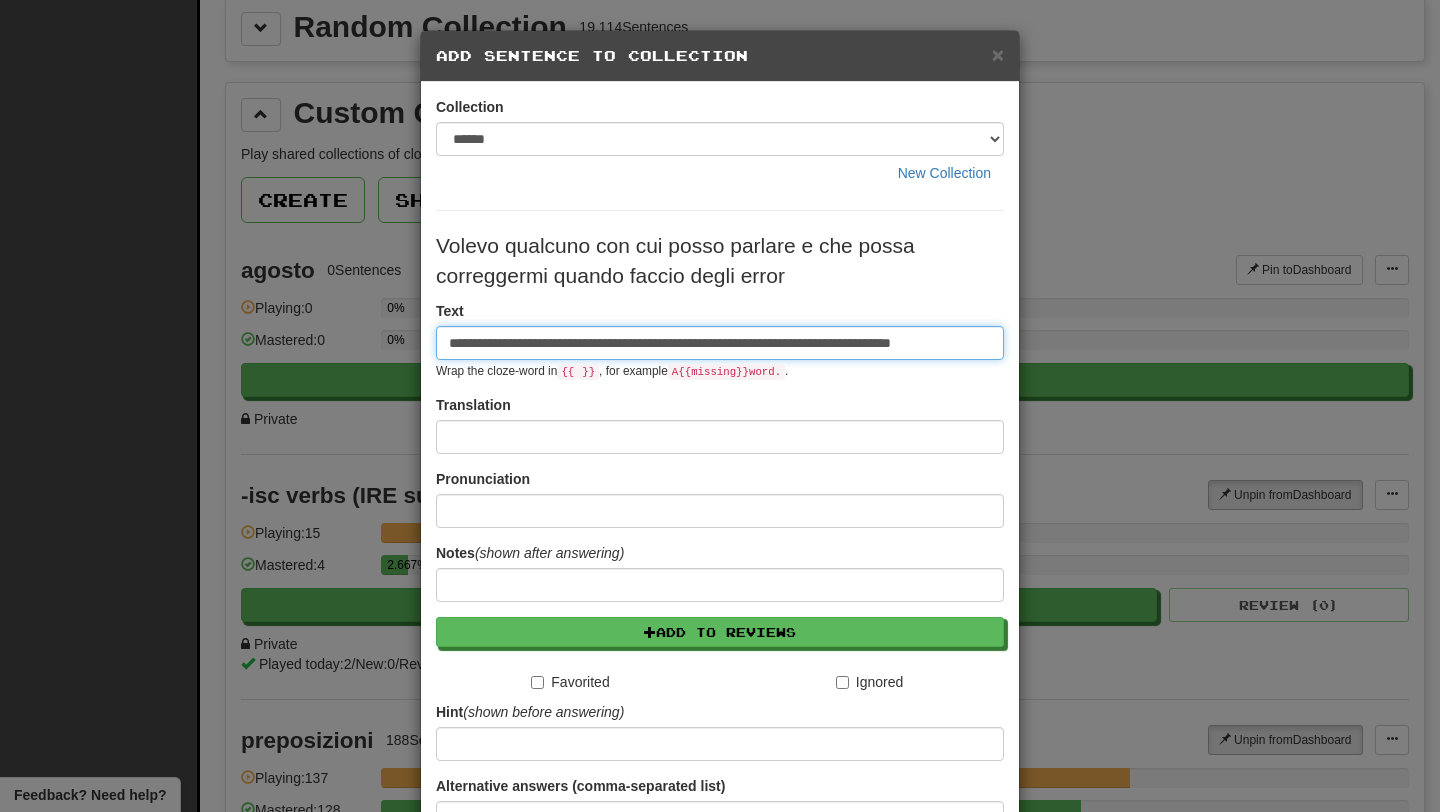 scroll, scrollTop: 0, scrollLeft: 22, axis: horizontal 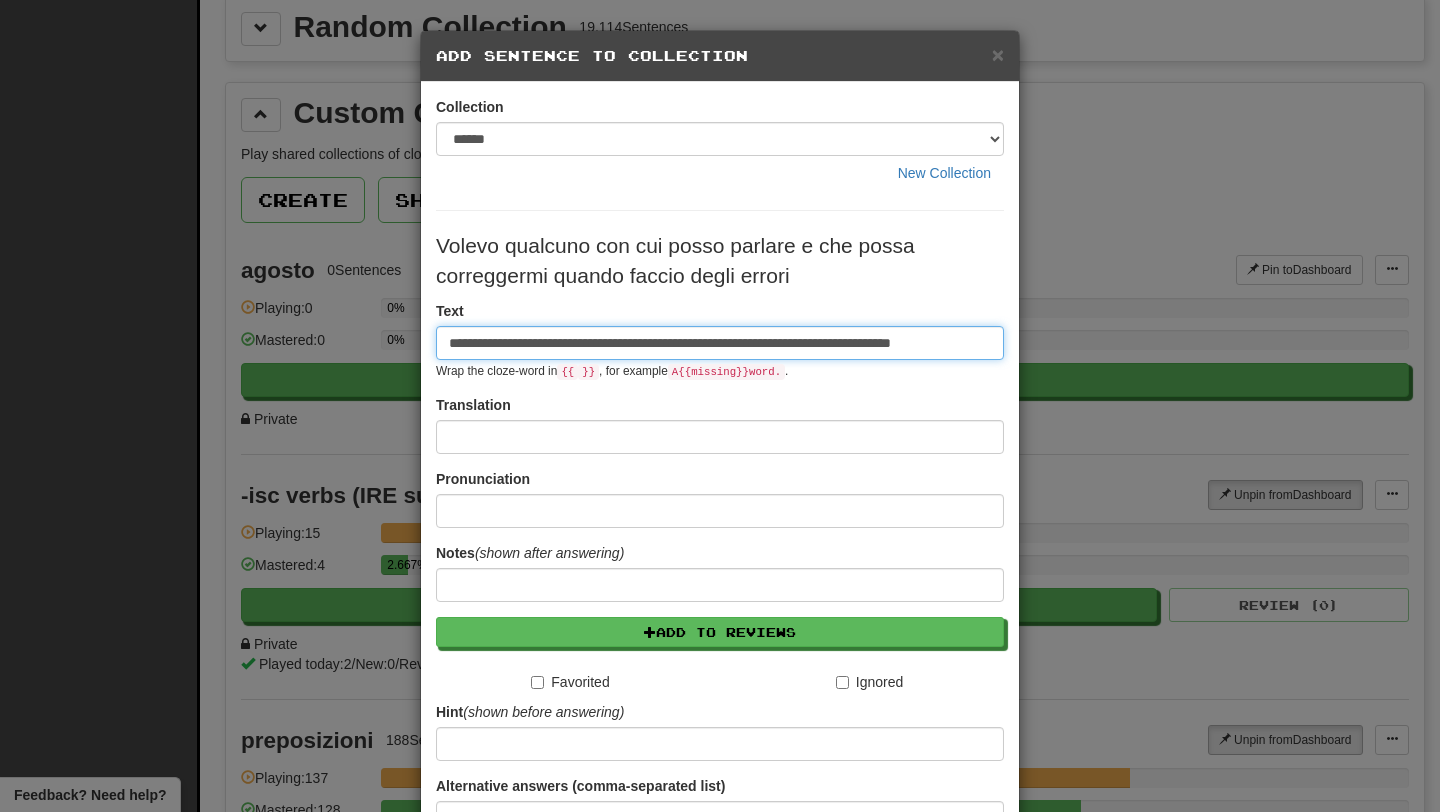 click on "**********" at bounding box center (720, 343) 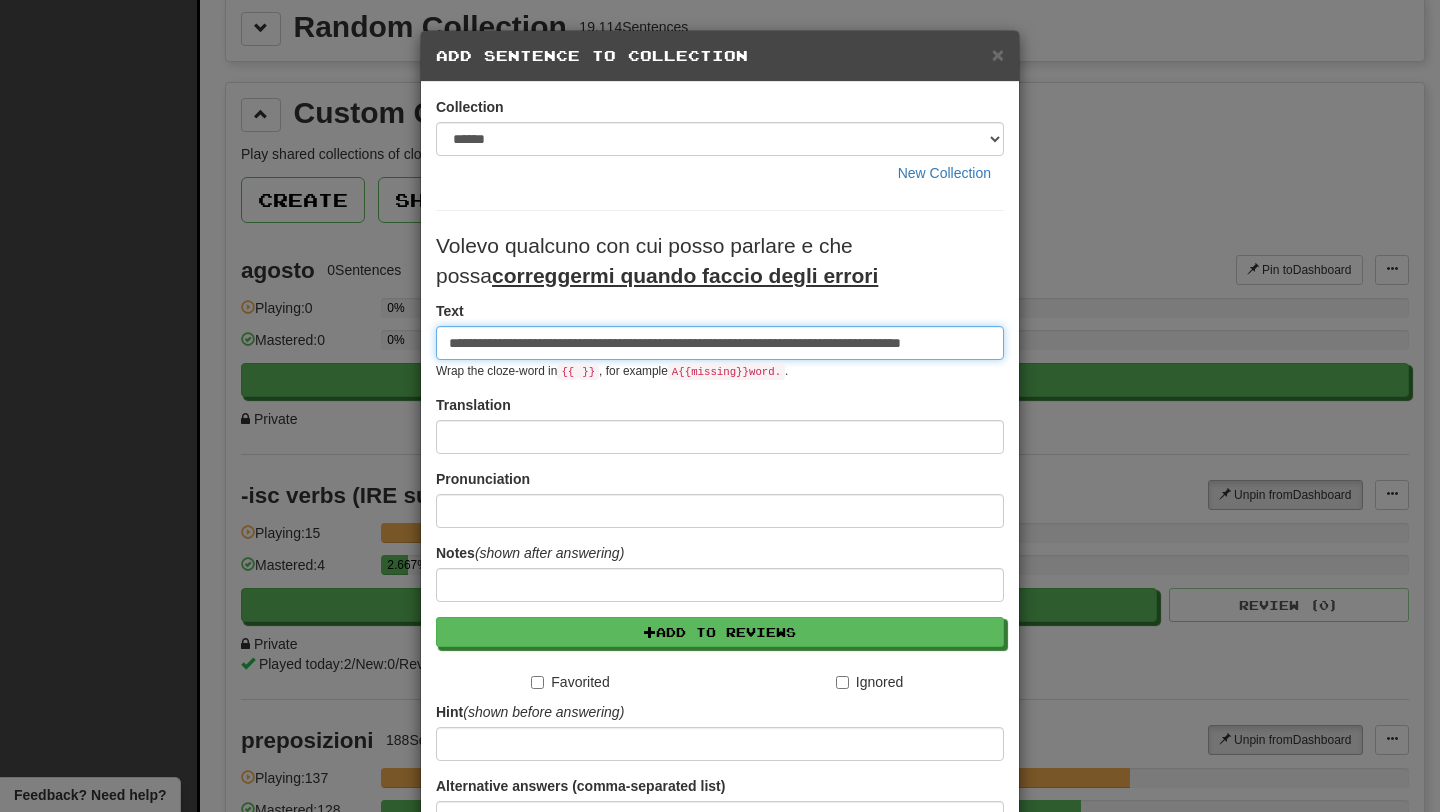 click on "**********" at bounding box center (720, 343) 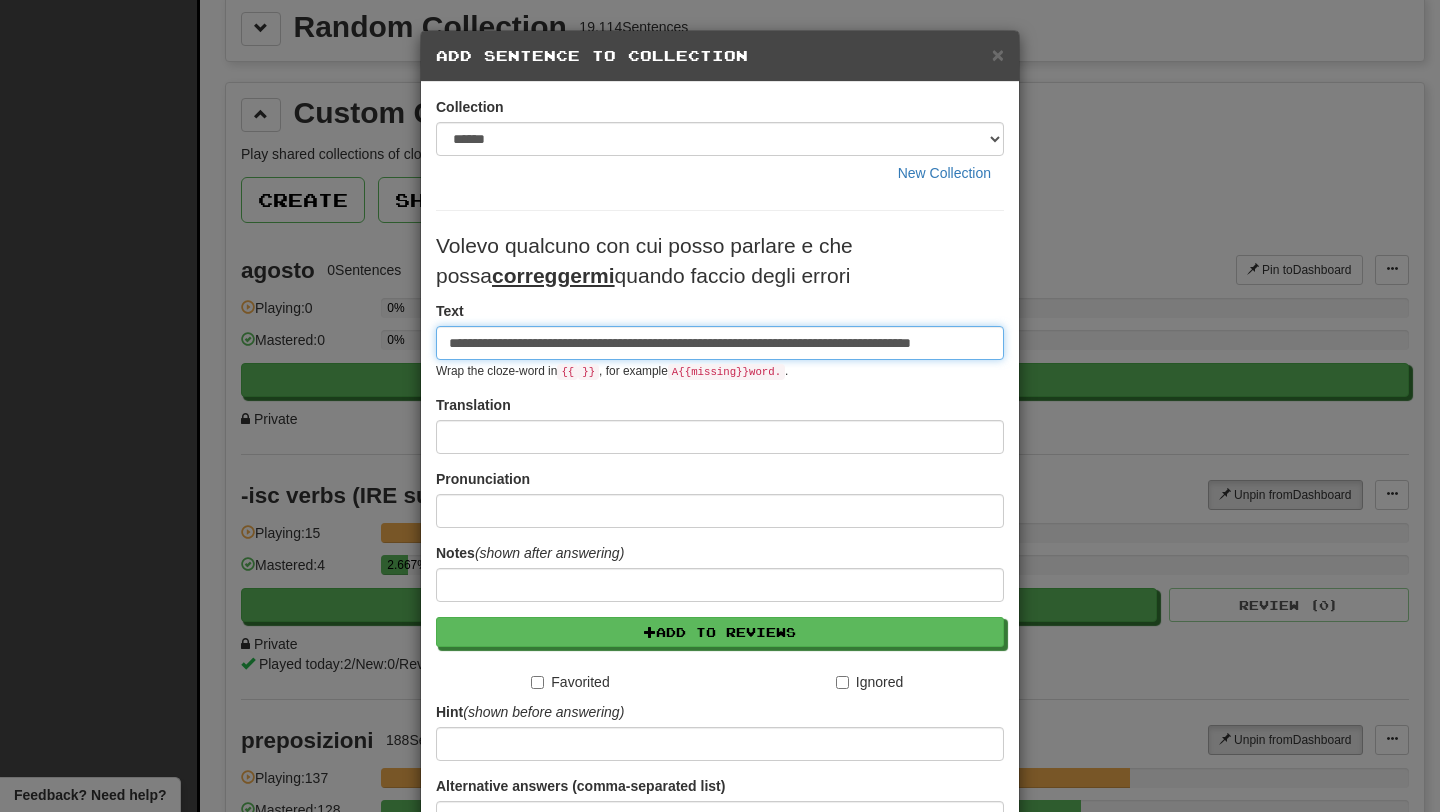 scroll, scrollTop: 0, scrollLeft: 0, axis: both 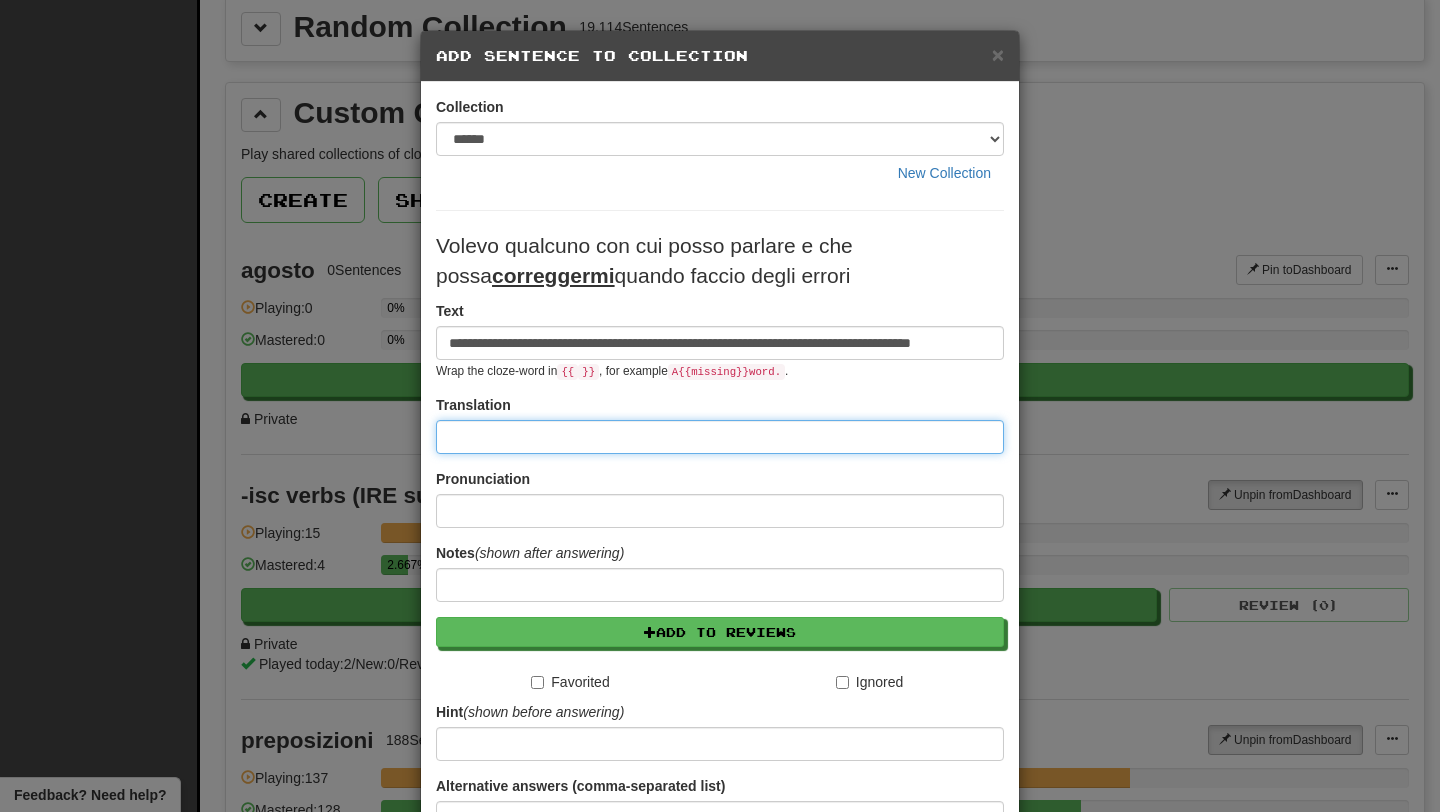 click at bounding box center [720, 437] 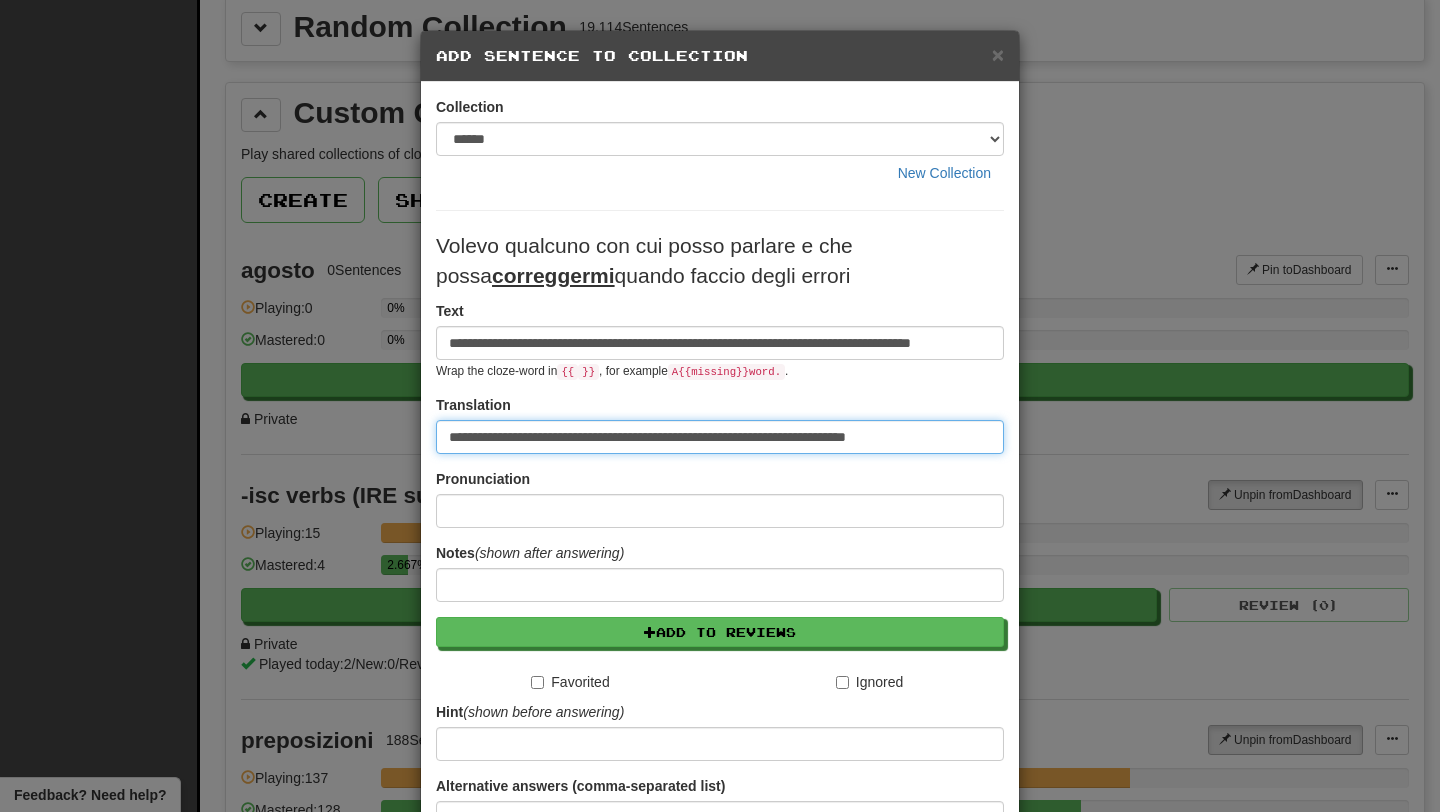 scroll, scrollTop: 195, scrollLeft: 0, axis: vertical 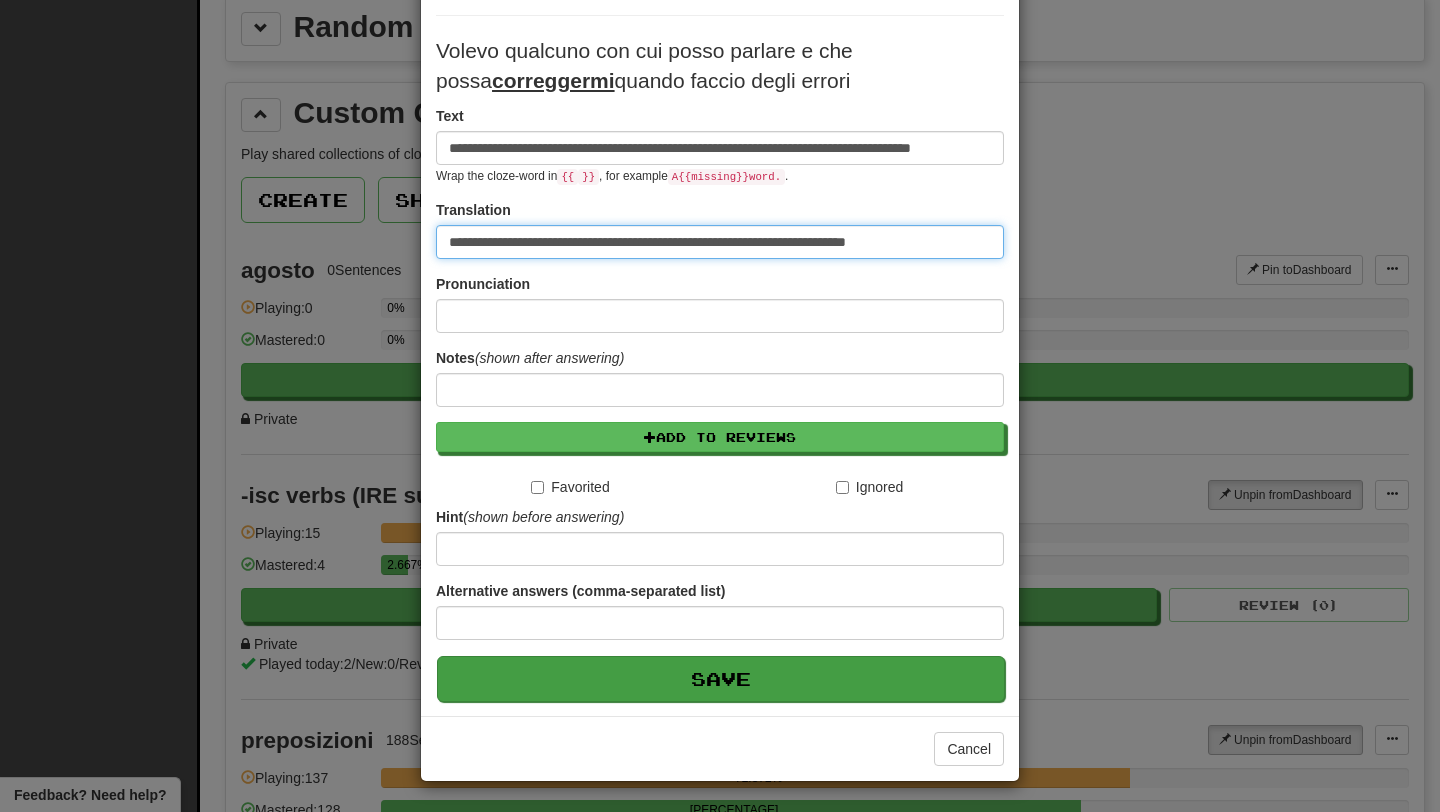 type on "**********" 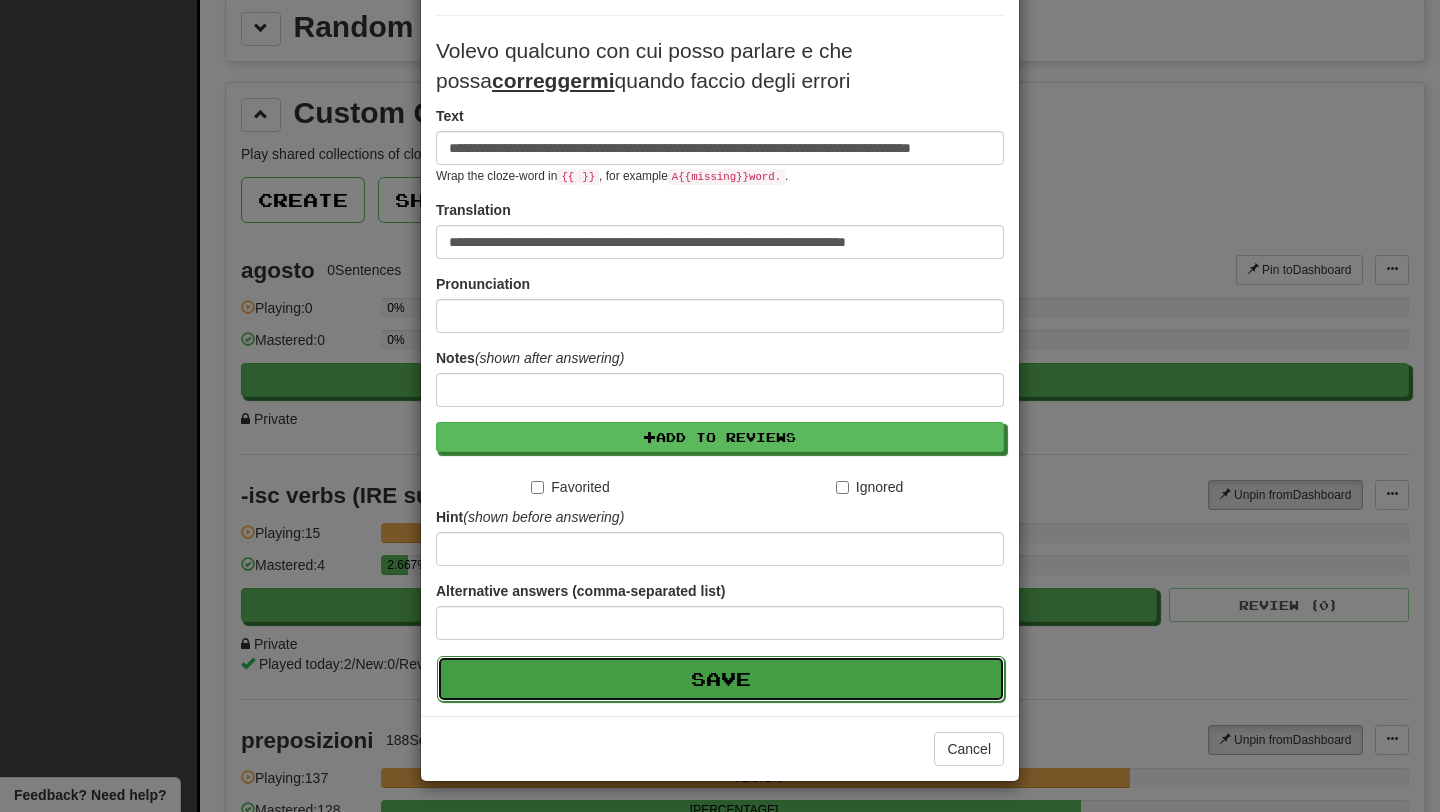 click on "Save" at bounding box center [721, 679] 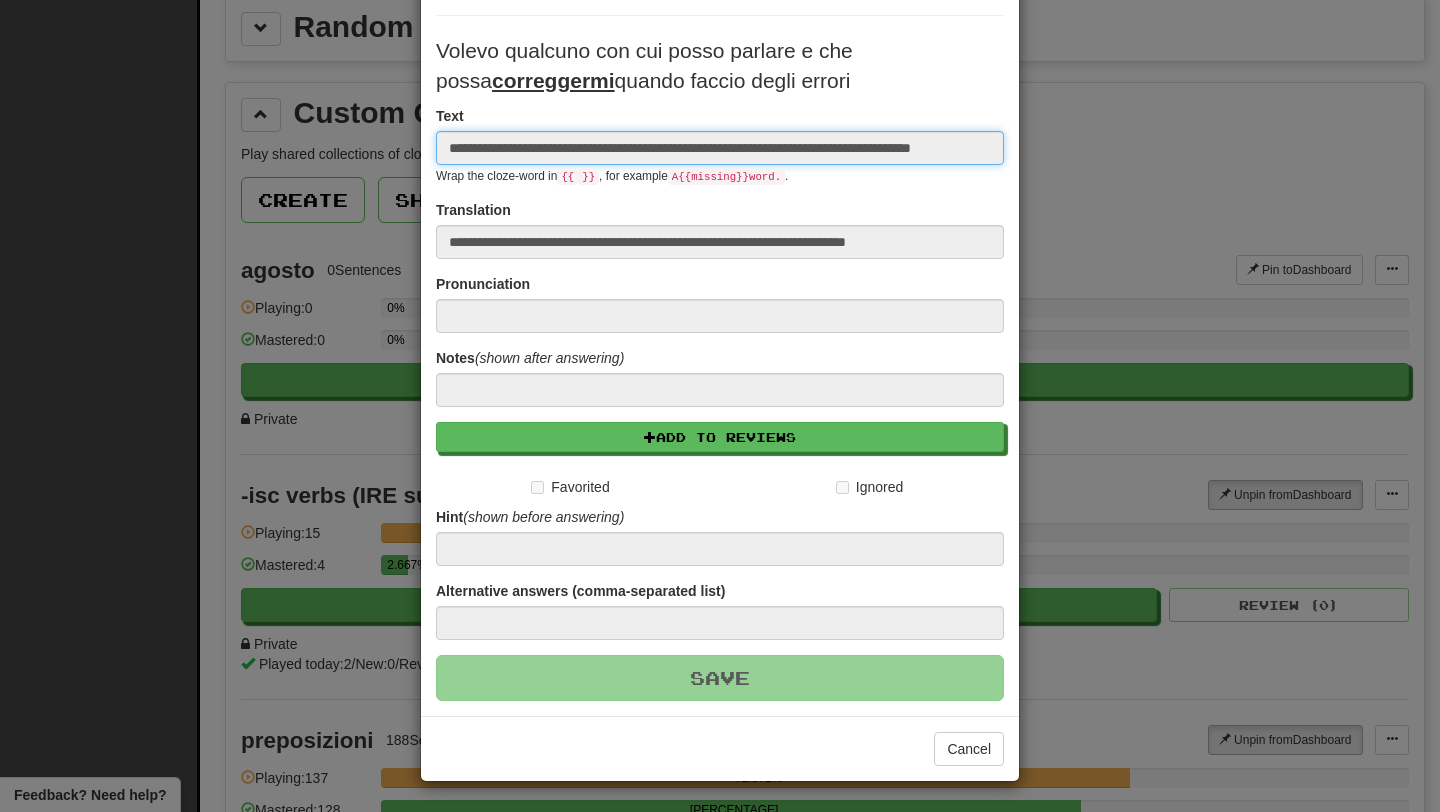 type 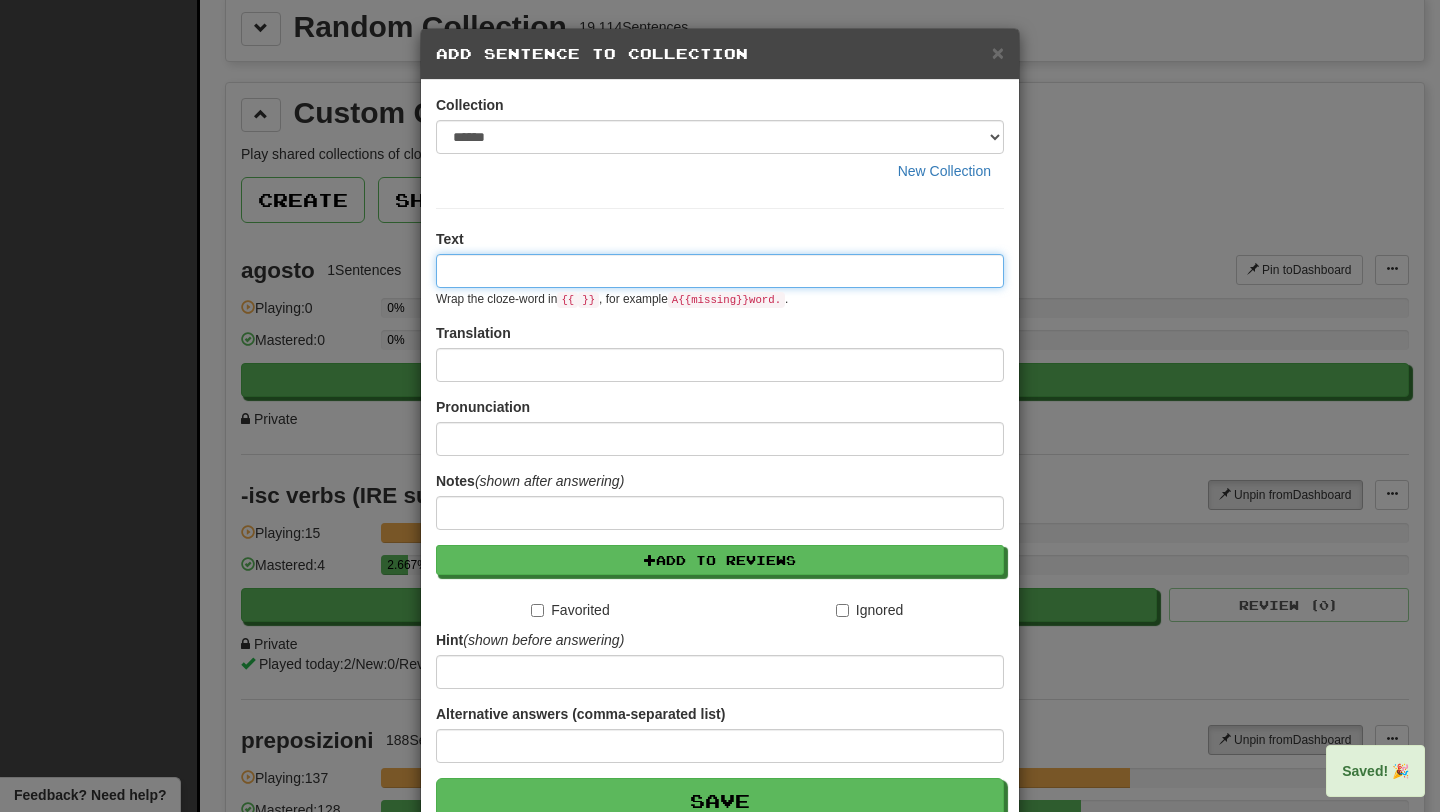 scroll, scrollTop: 0, scrollLeft: 0, axis: both 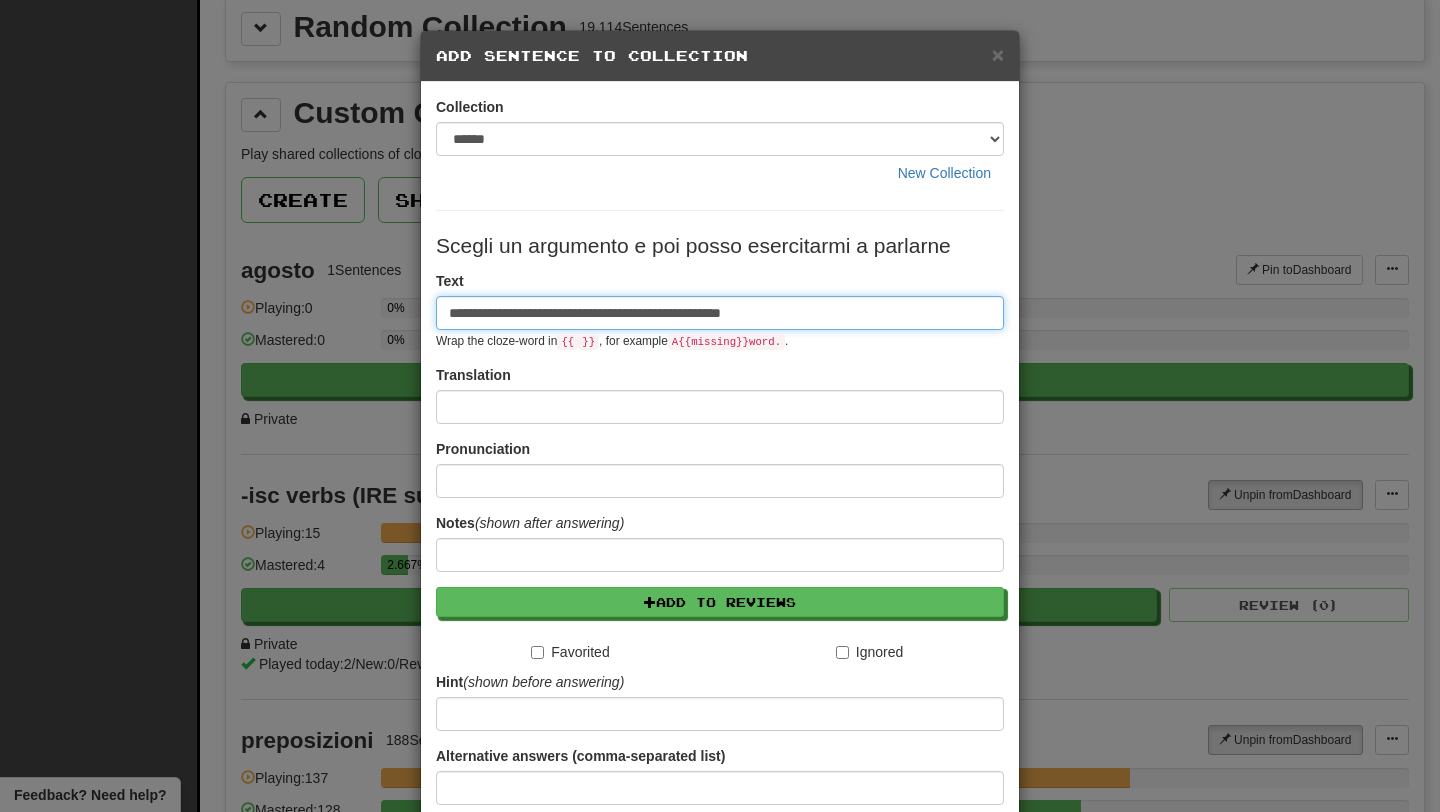 click on "**********" at bounding box center (720, 313) 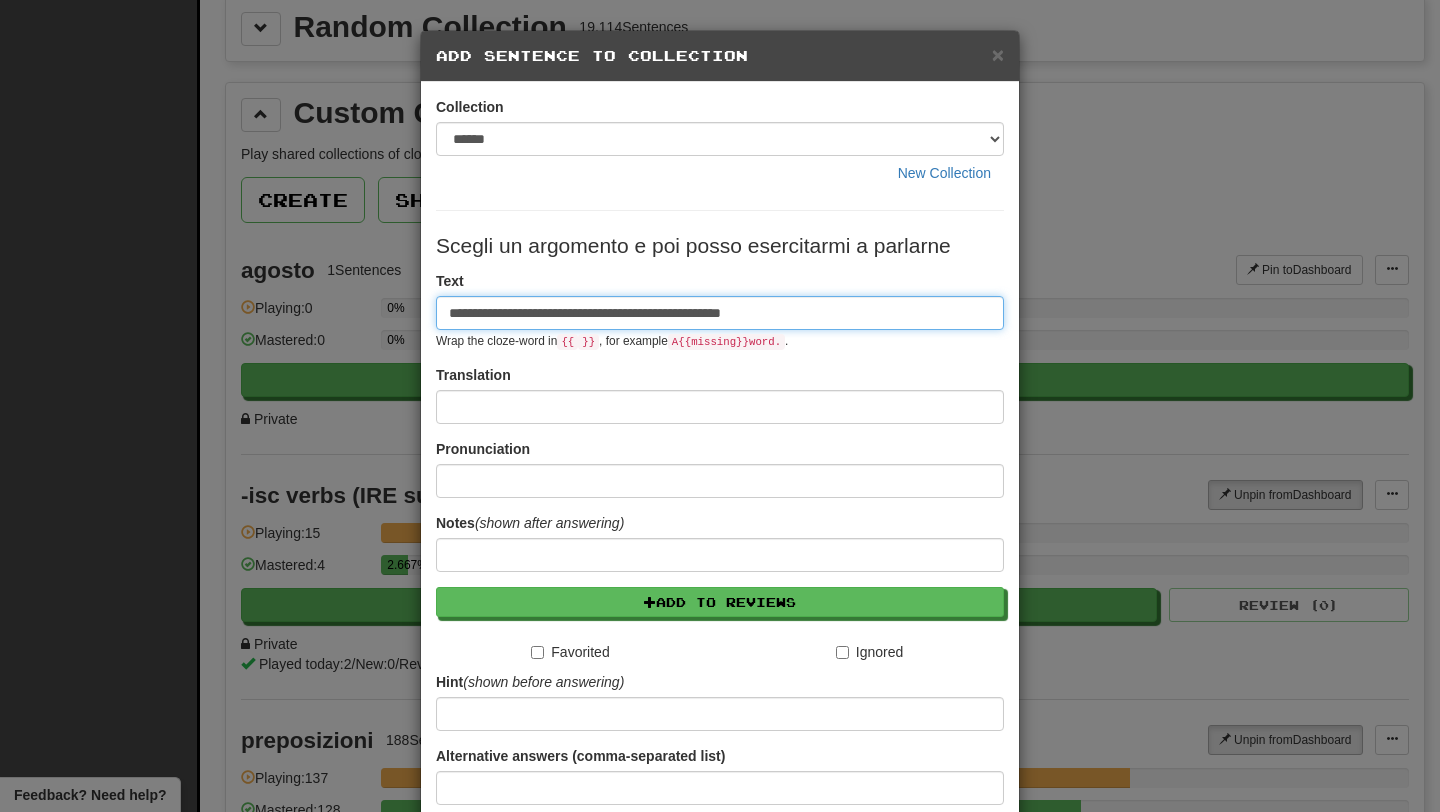 click on "**********" at bounding box center (720, 313) 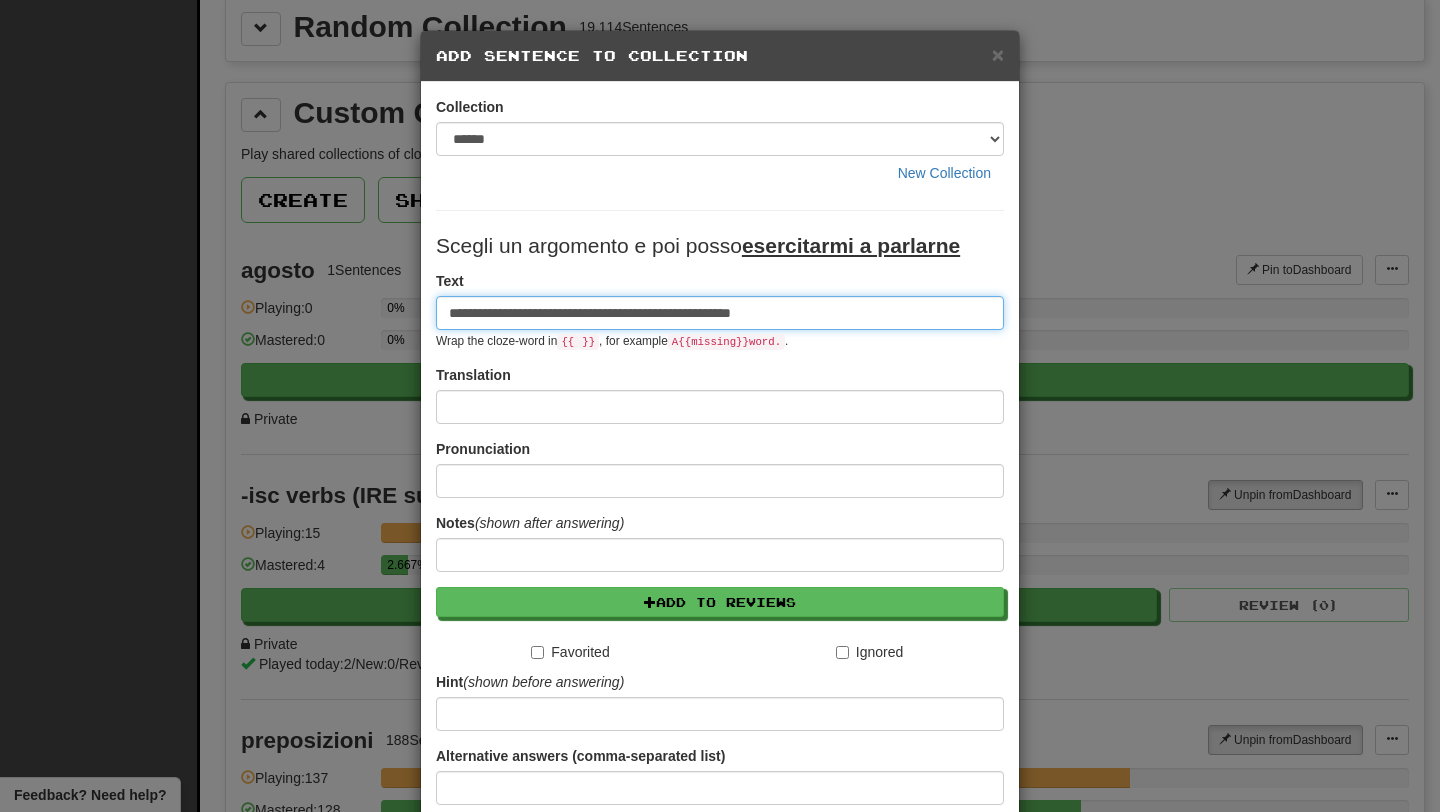 click on "**********" at bounding box center (720, 313) 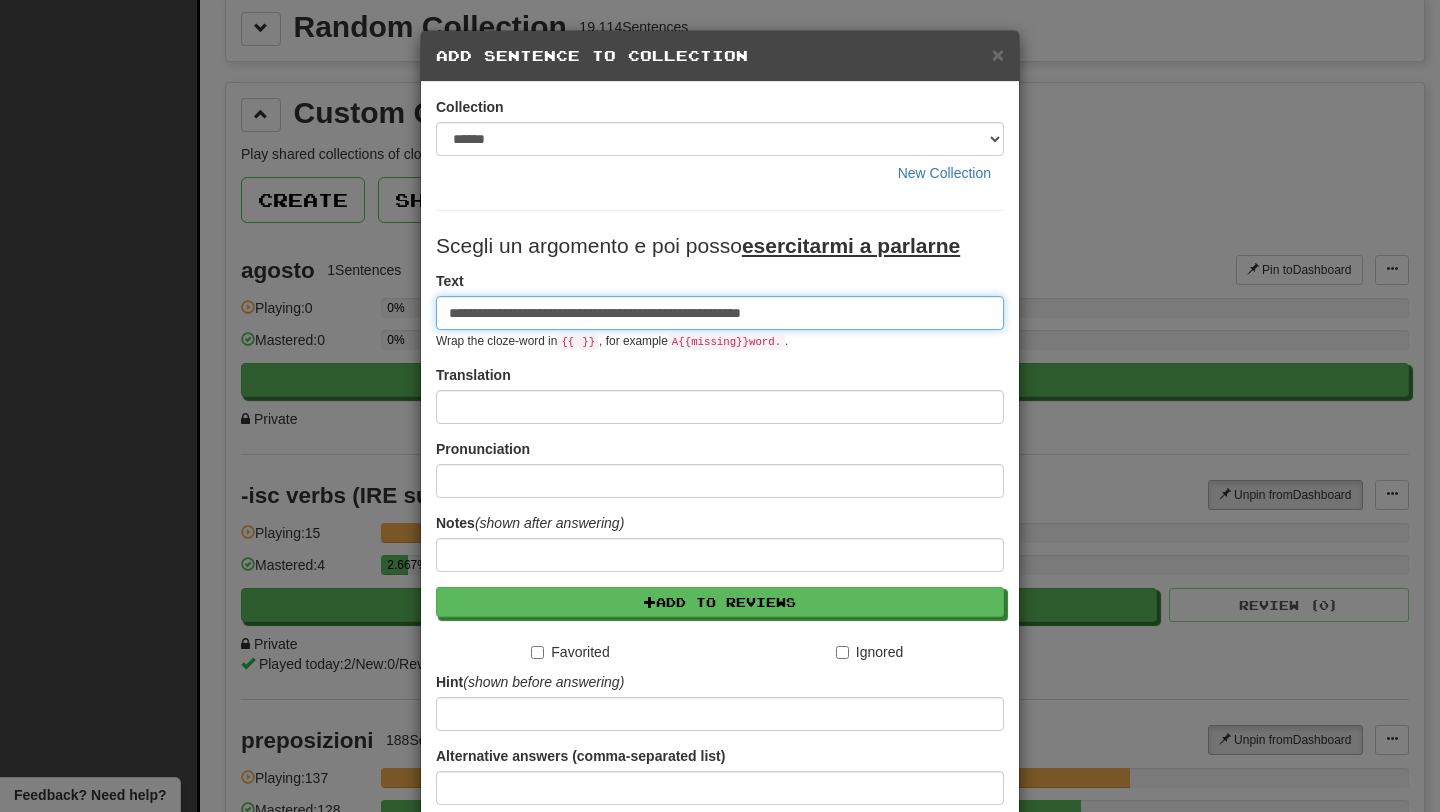 drag, startPoint x: 864, startPoint y: 306, endPoint x: 430, endPoint y: 309, distance: 434.01038 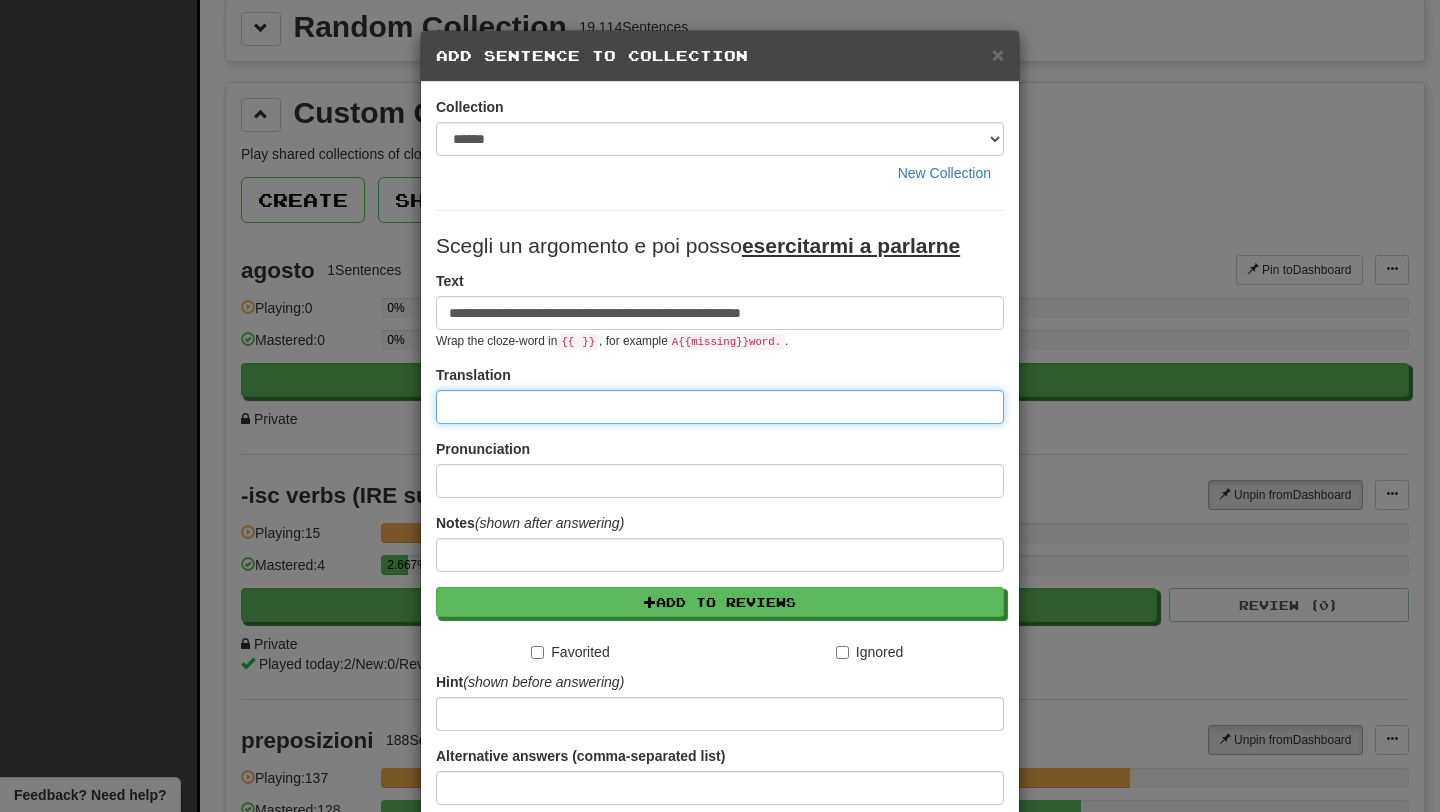 click at bounding box center (720, 407) 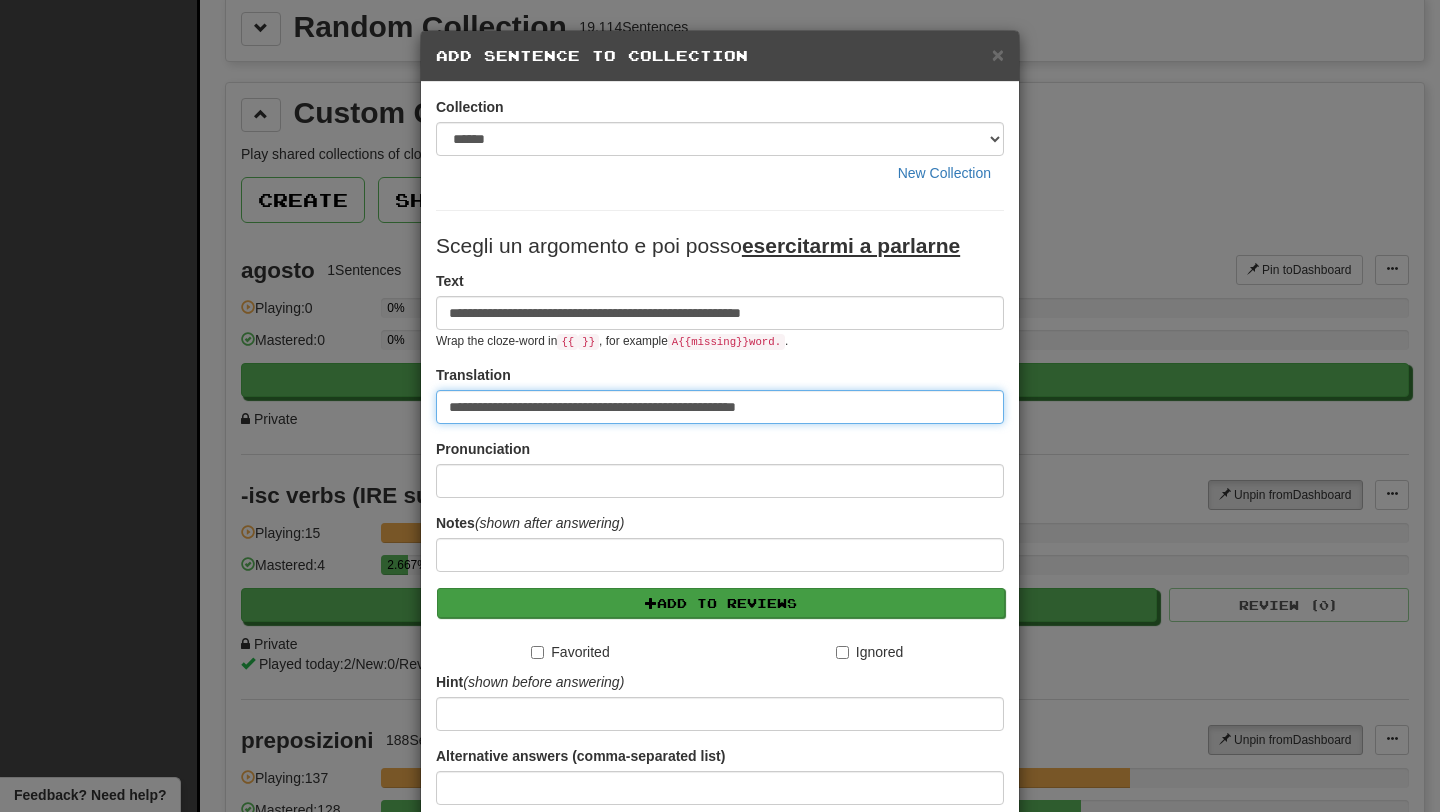 scroll, scrollTop: 165, scrollLeft: 0, axis: vertical 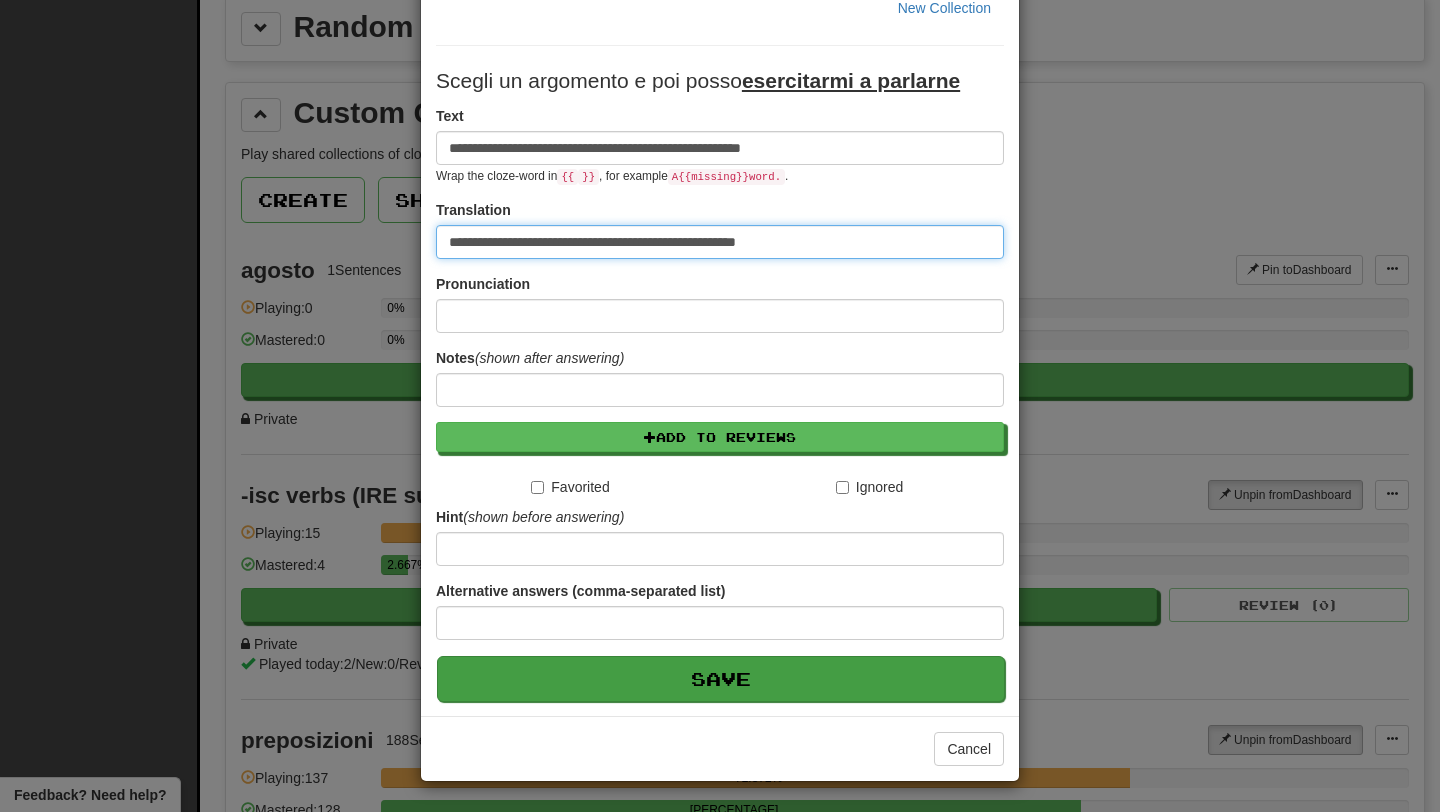 type on "**********" 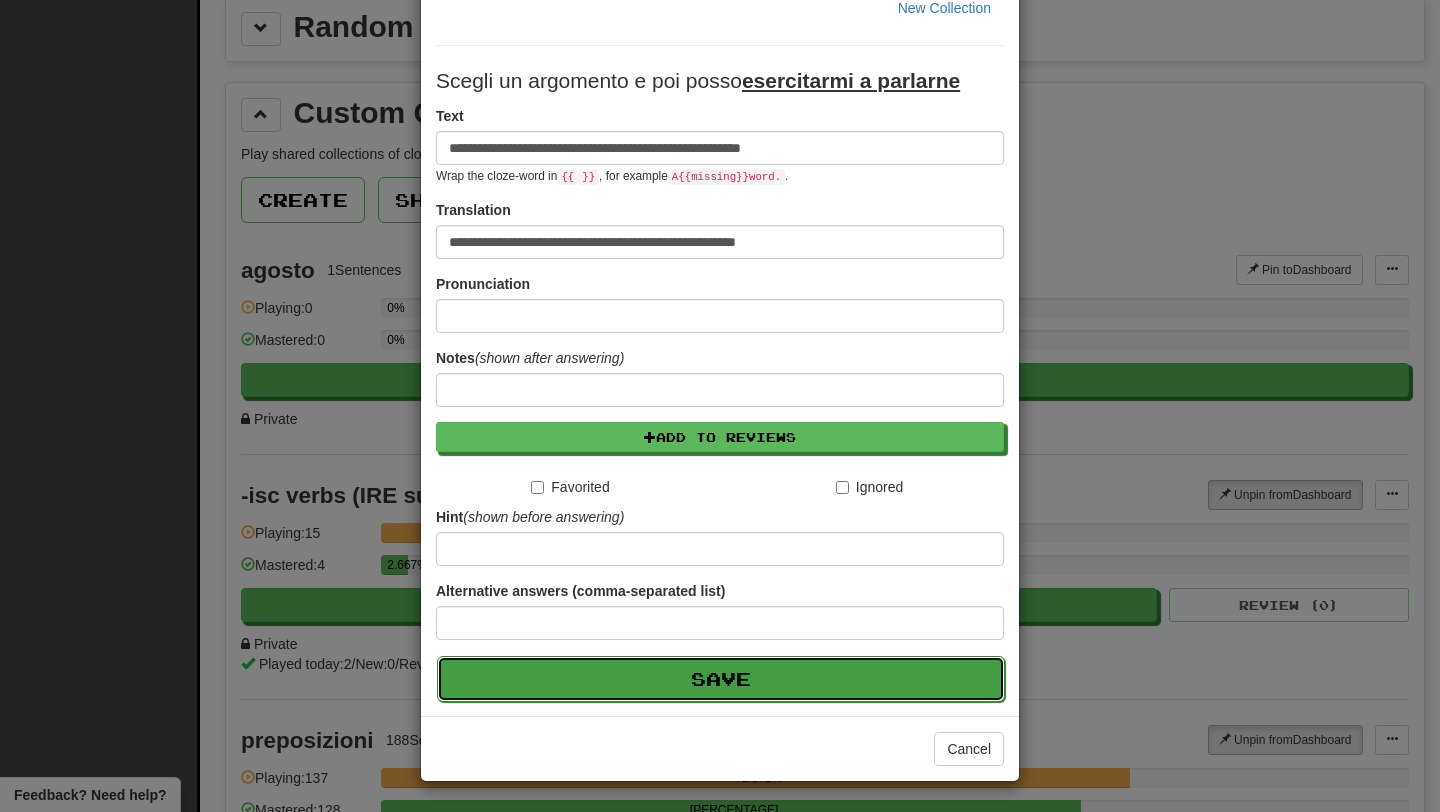 click on "Save" at bounding box center [721, 679] 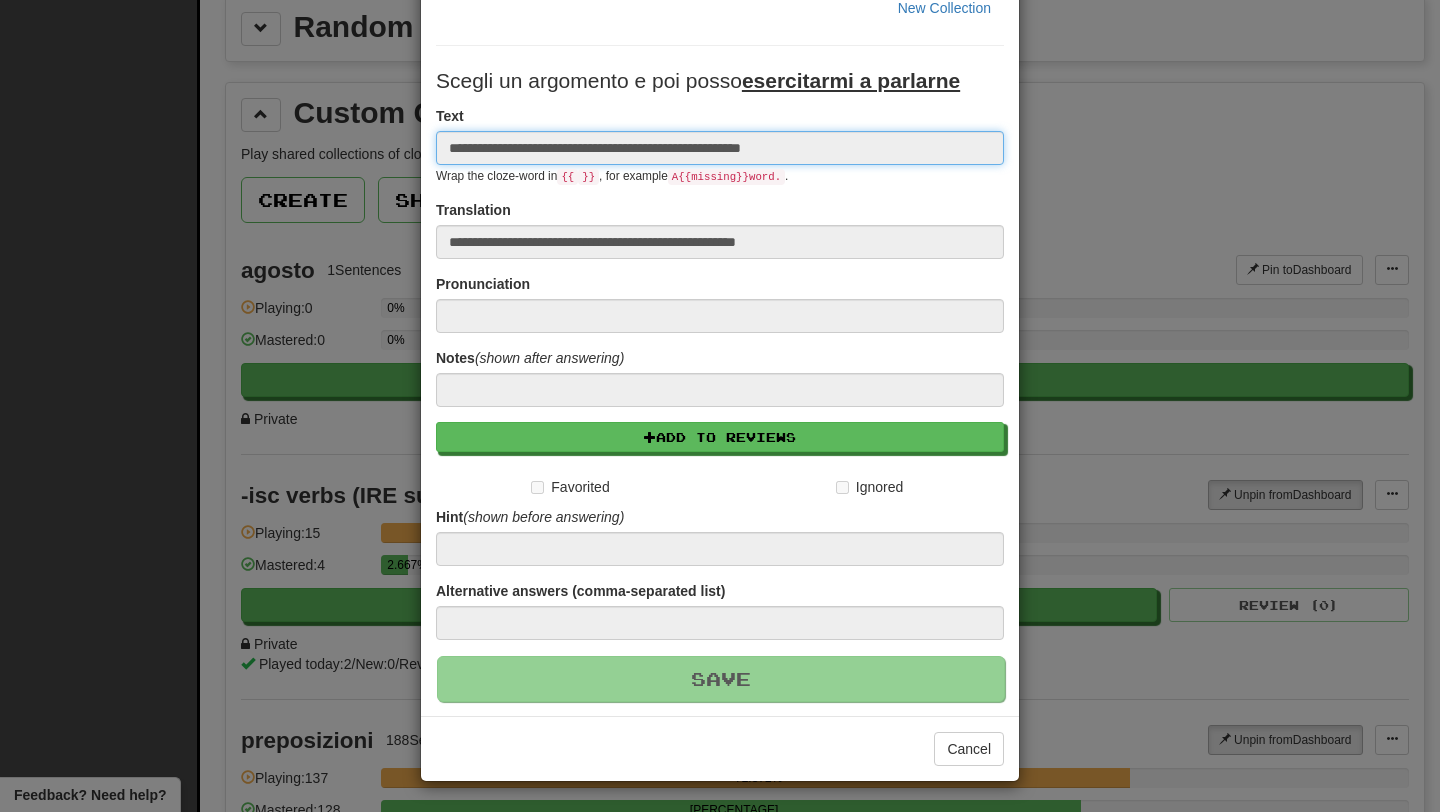 type 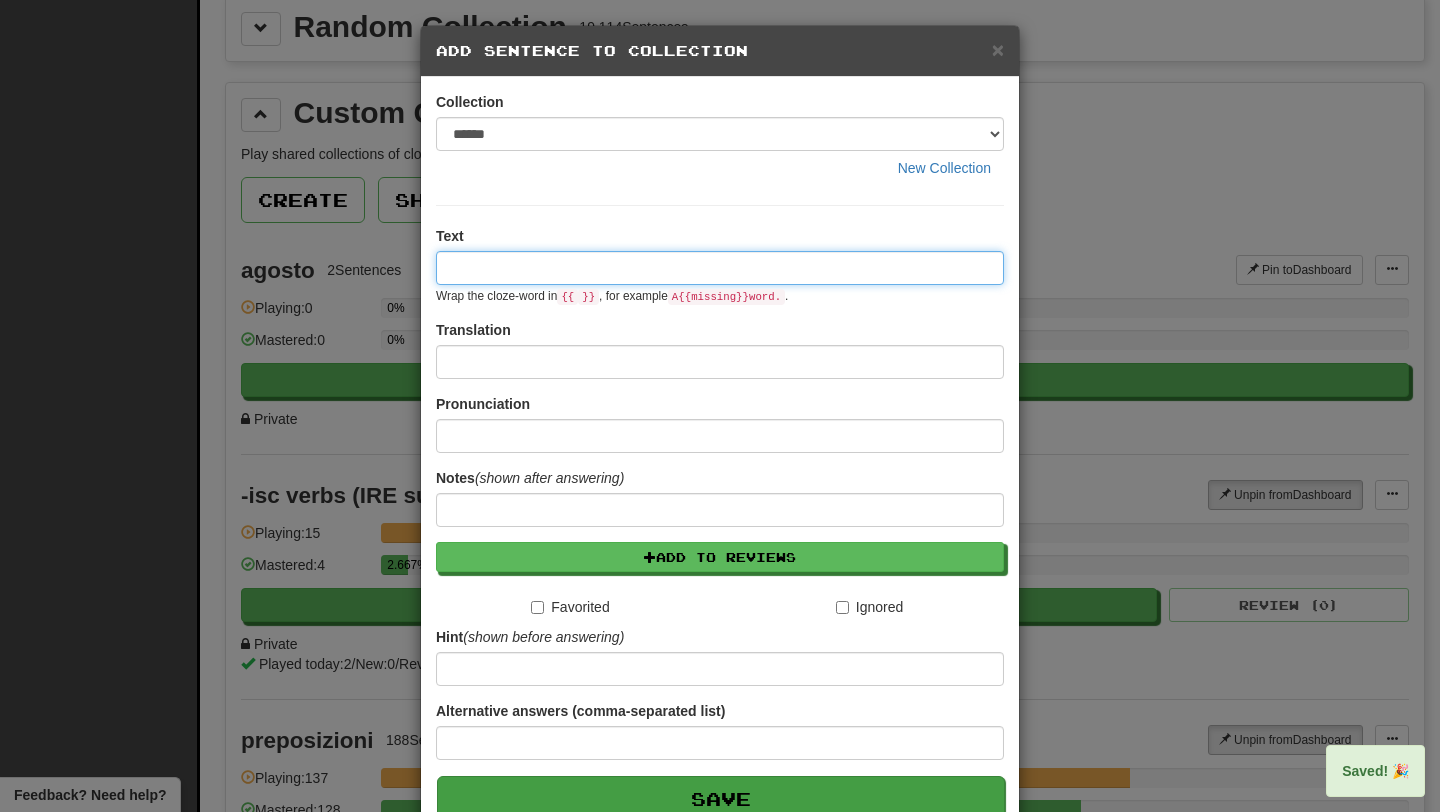 scroll, scrollTop: 0, scrollLeft: 0, axis: both 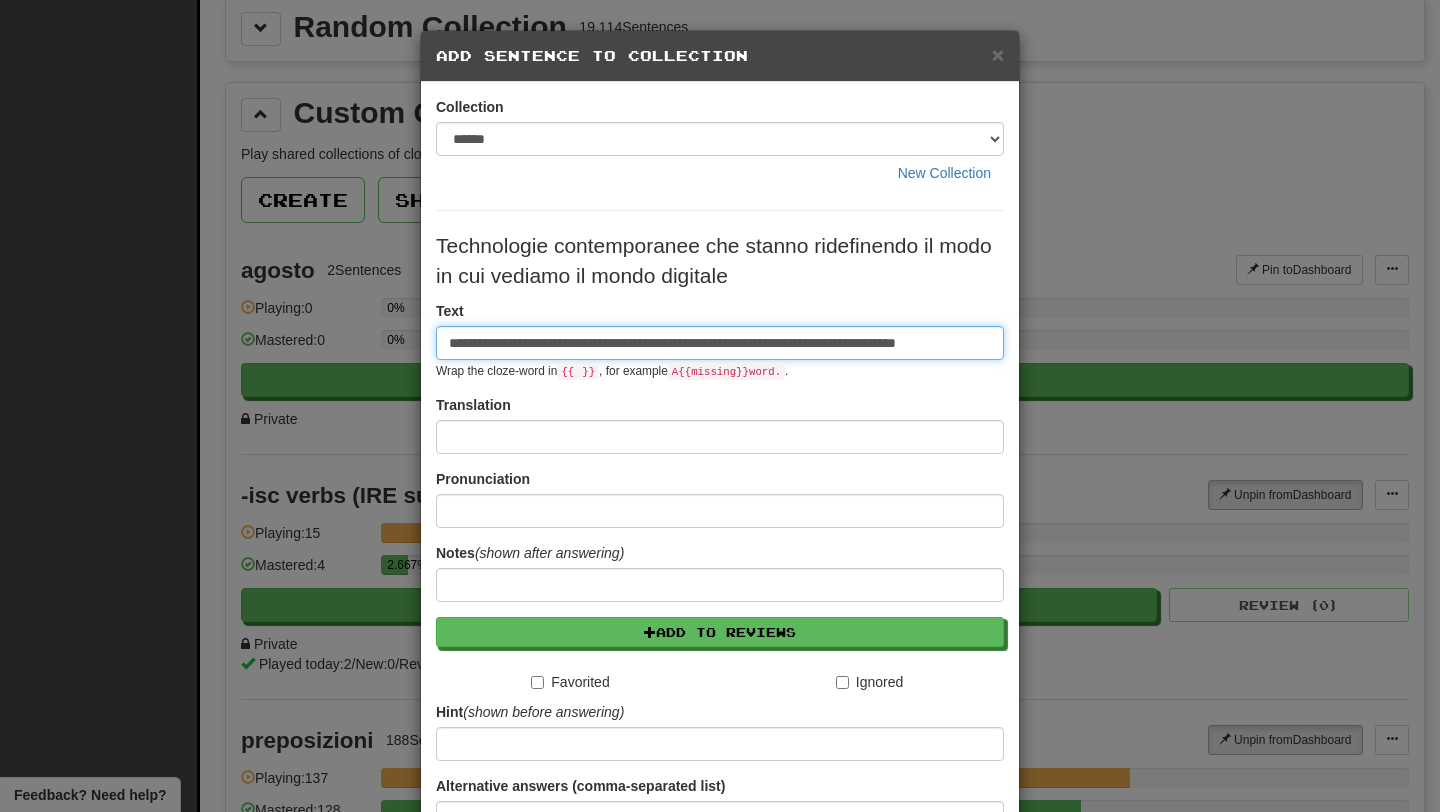 click on "**********" at bounding box center [720, 343] 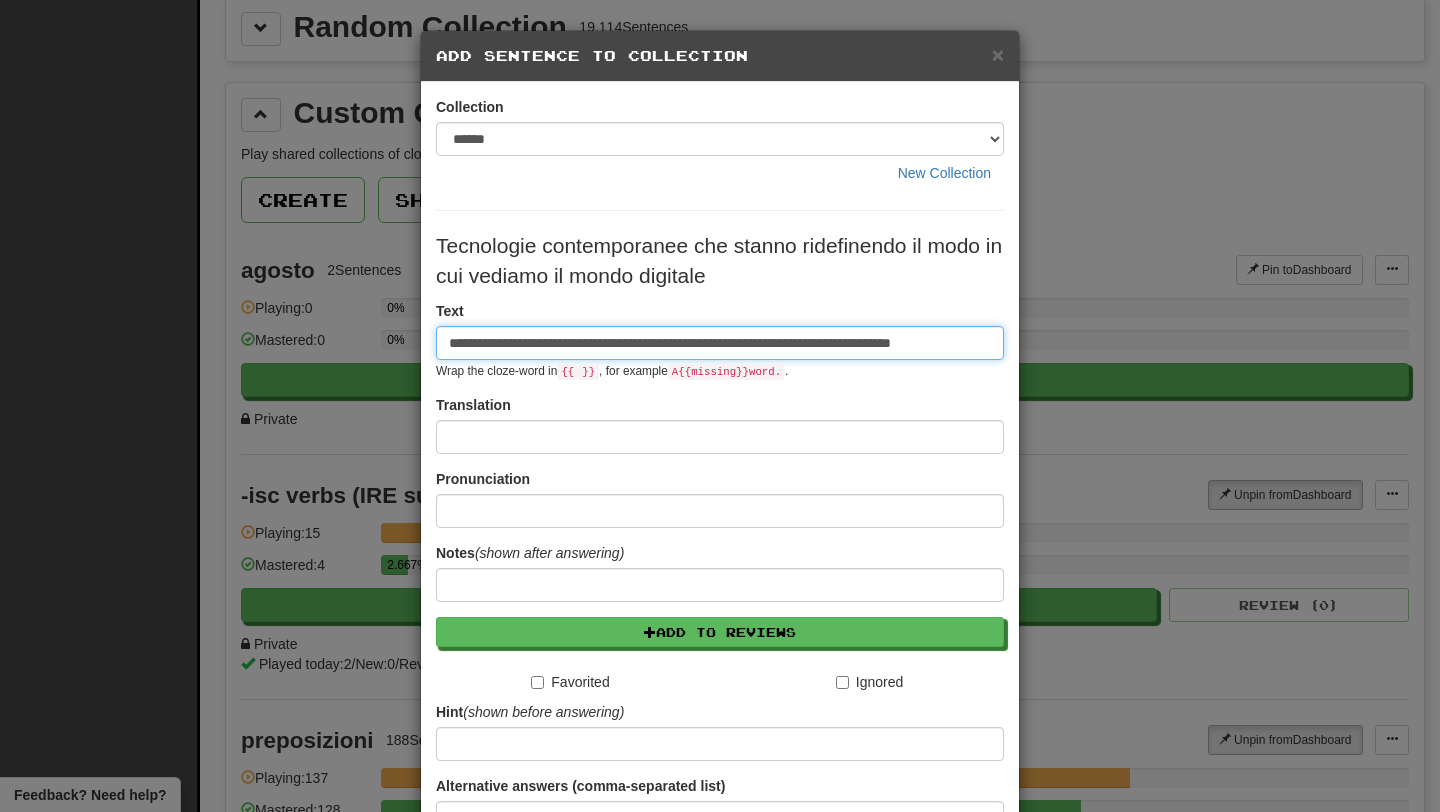 drag, startPoint x: 458, startPoint y: 344, endPoint x: 458, endPoint y: 377, distance: 33 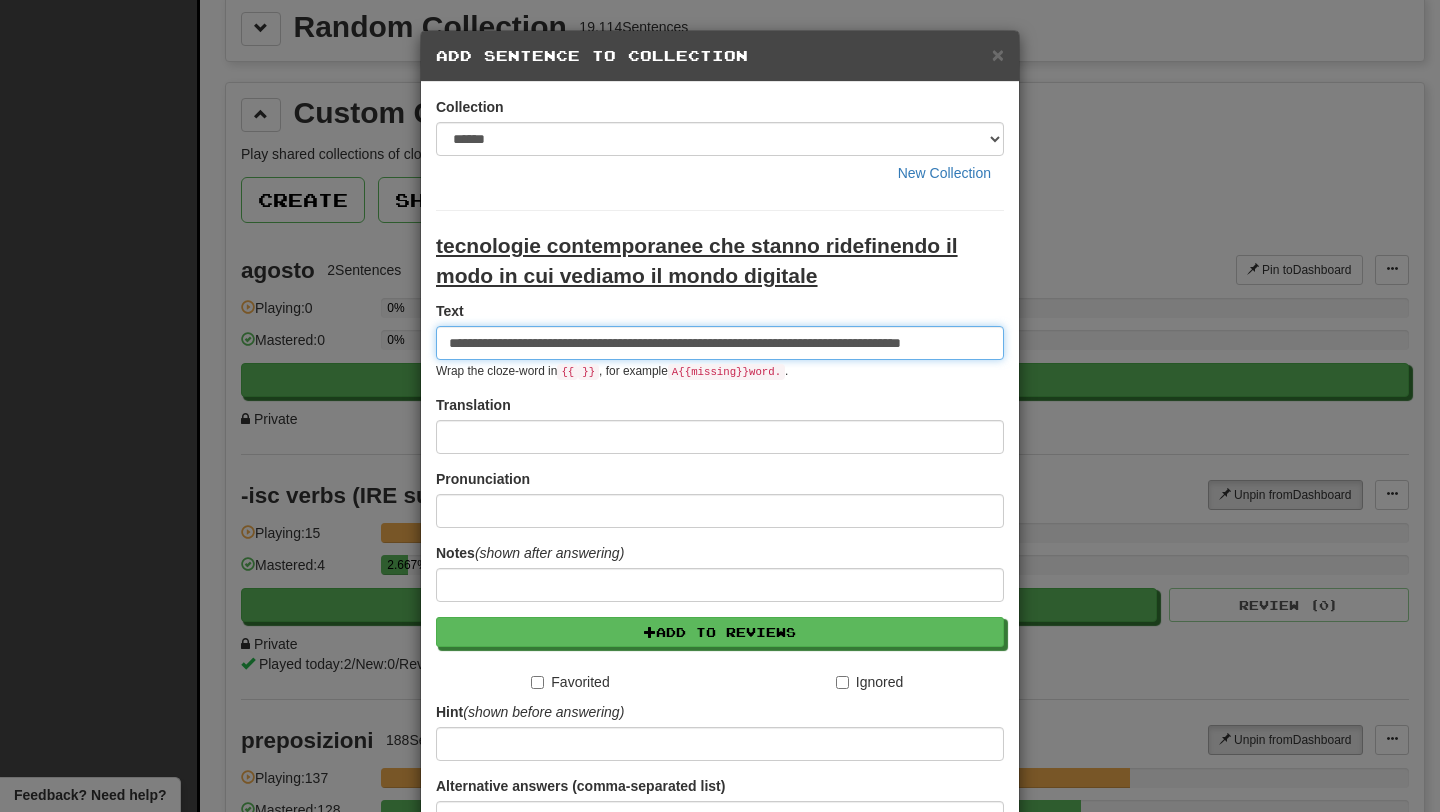 click on "**********" at bounding box center [720, 343] 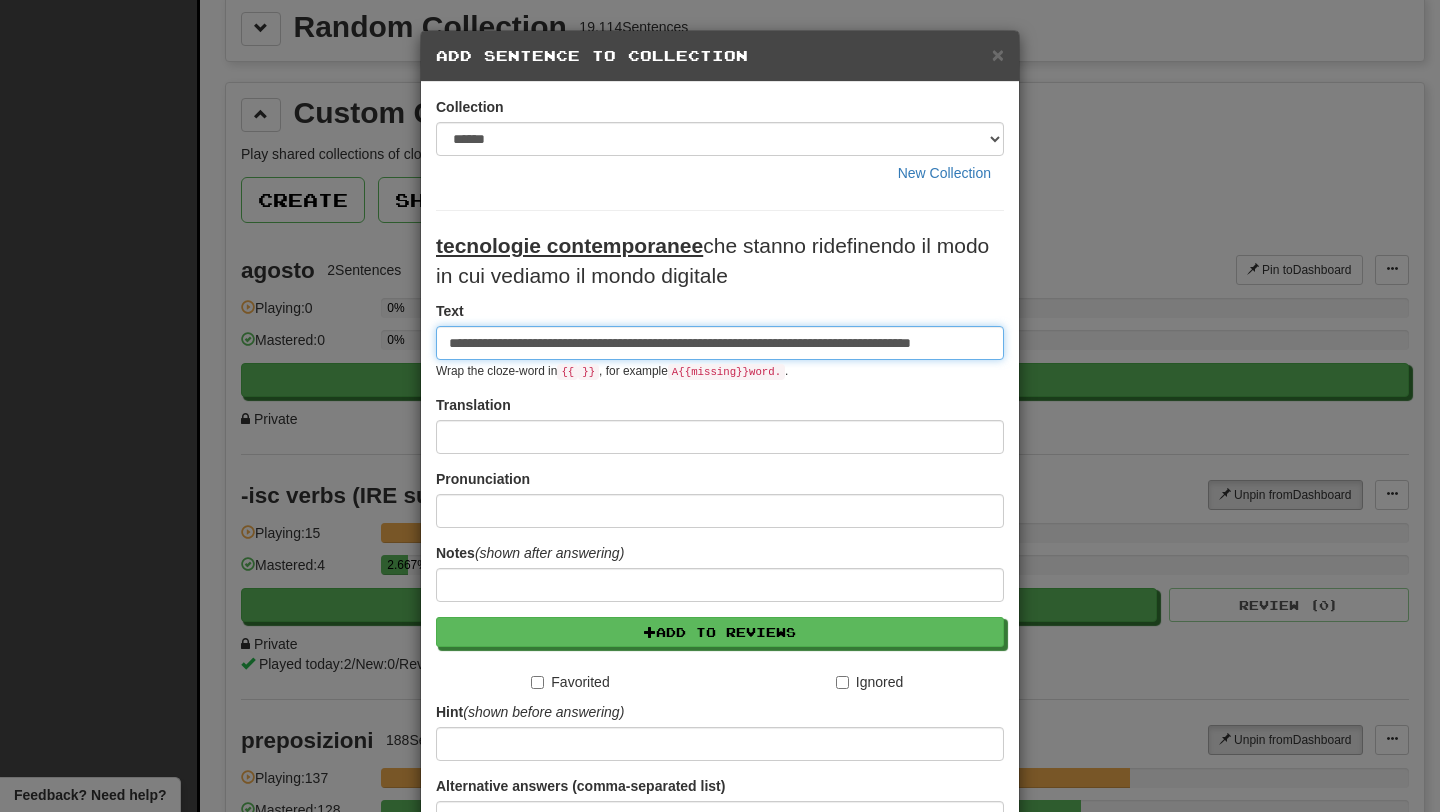 click on "**********" at bounding box center (720, 343) 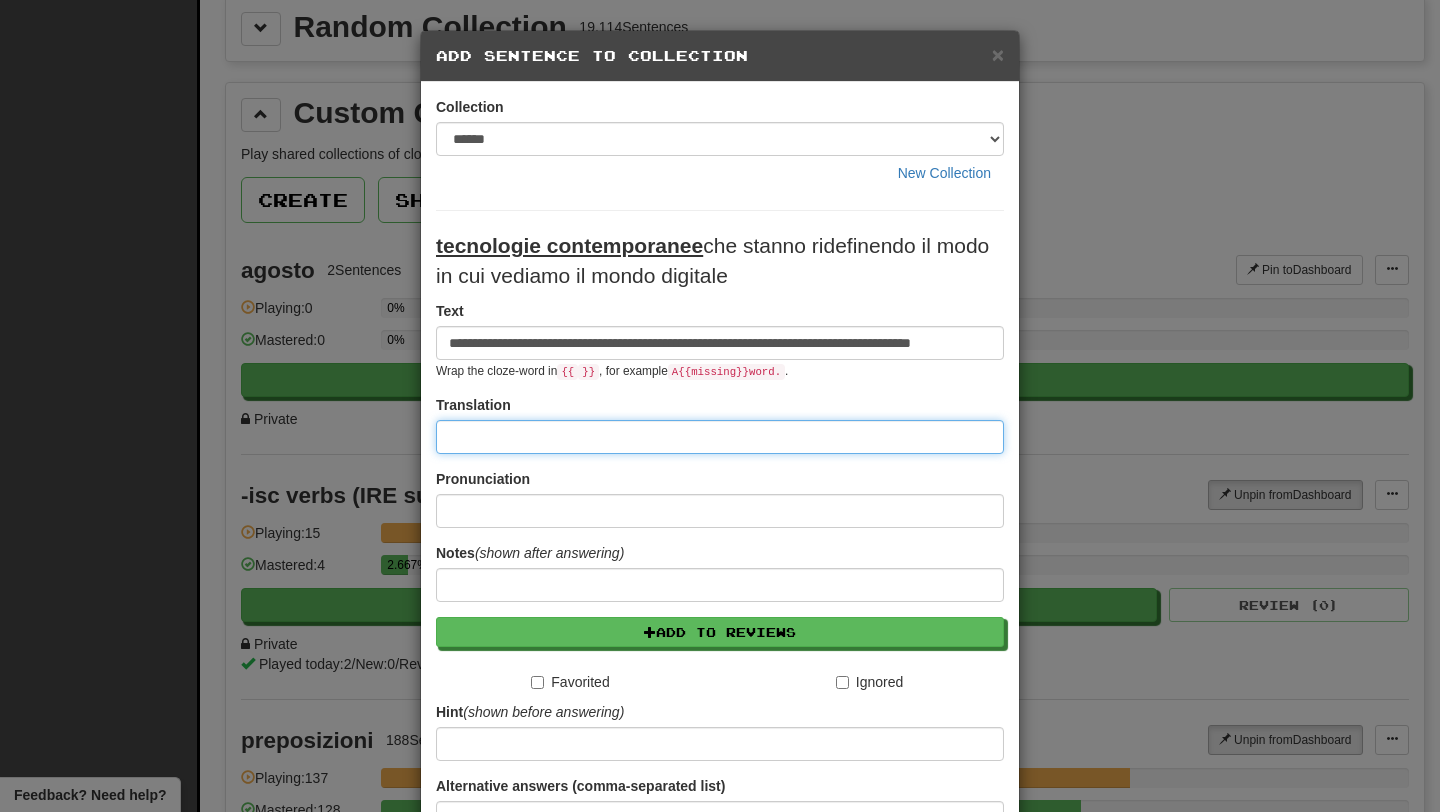 click at bounding box center [720, 437] 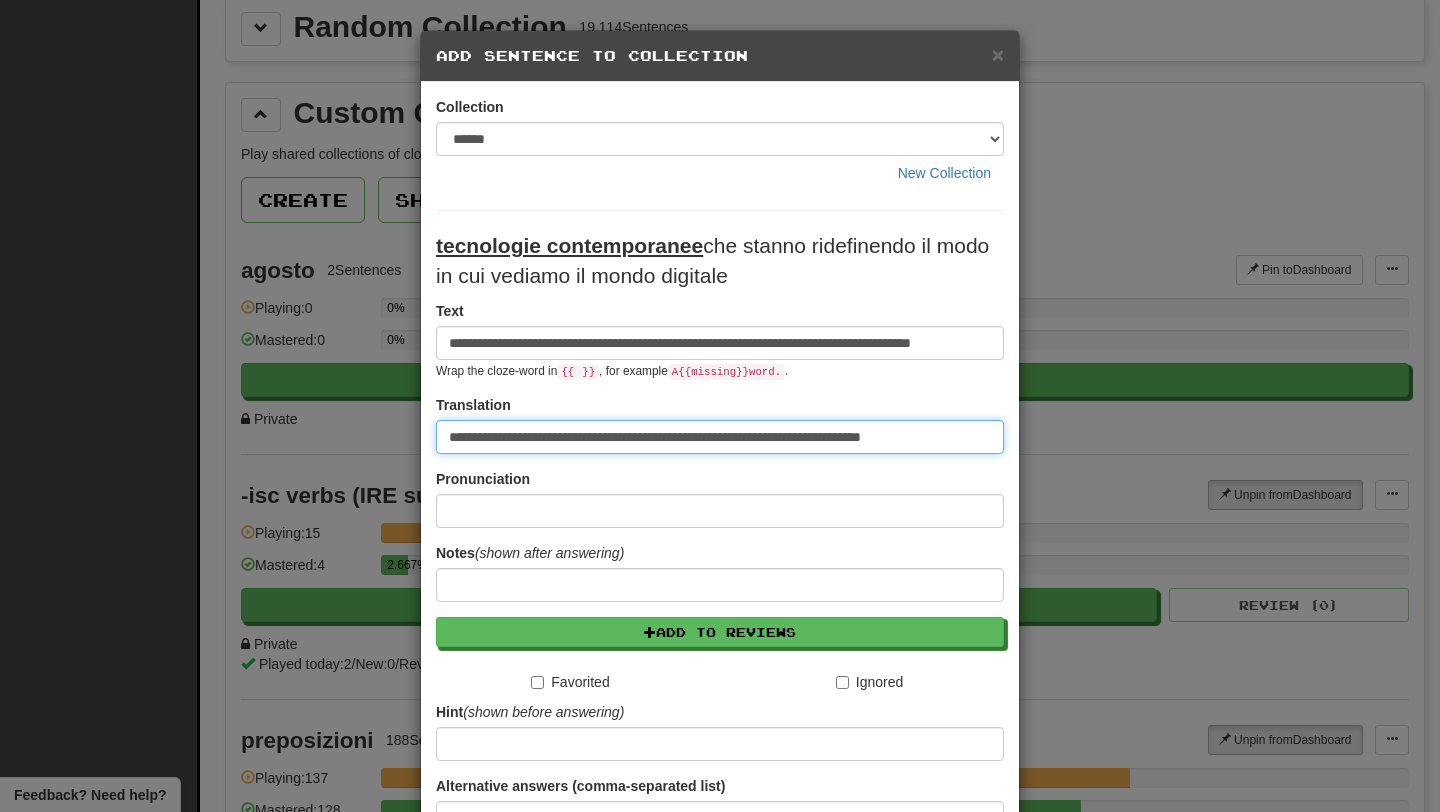 scroll, scrollTop: 195, scrollLeft: 0, axis: vertical 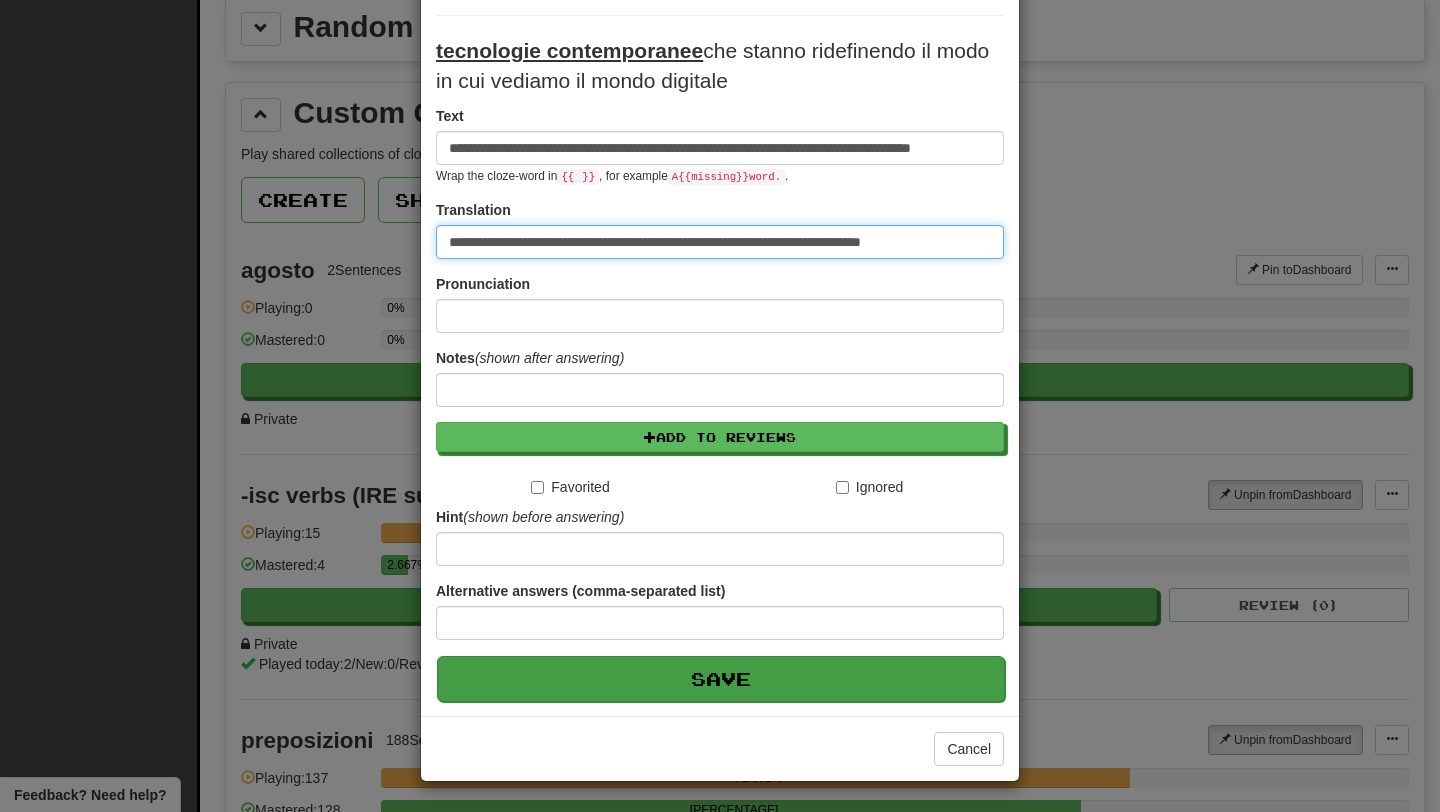 type on "**********" 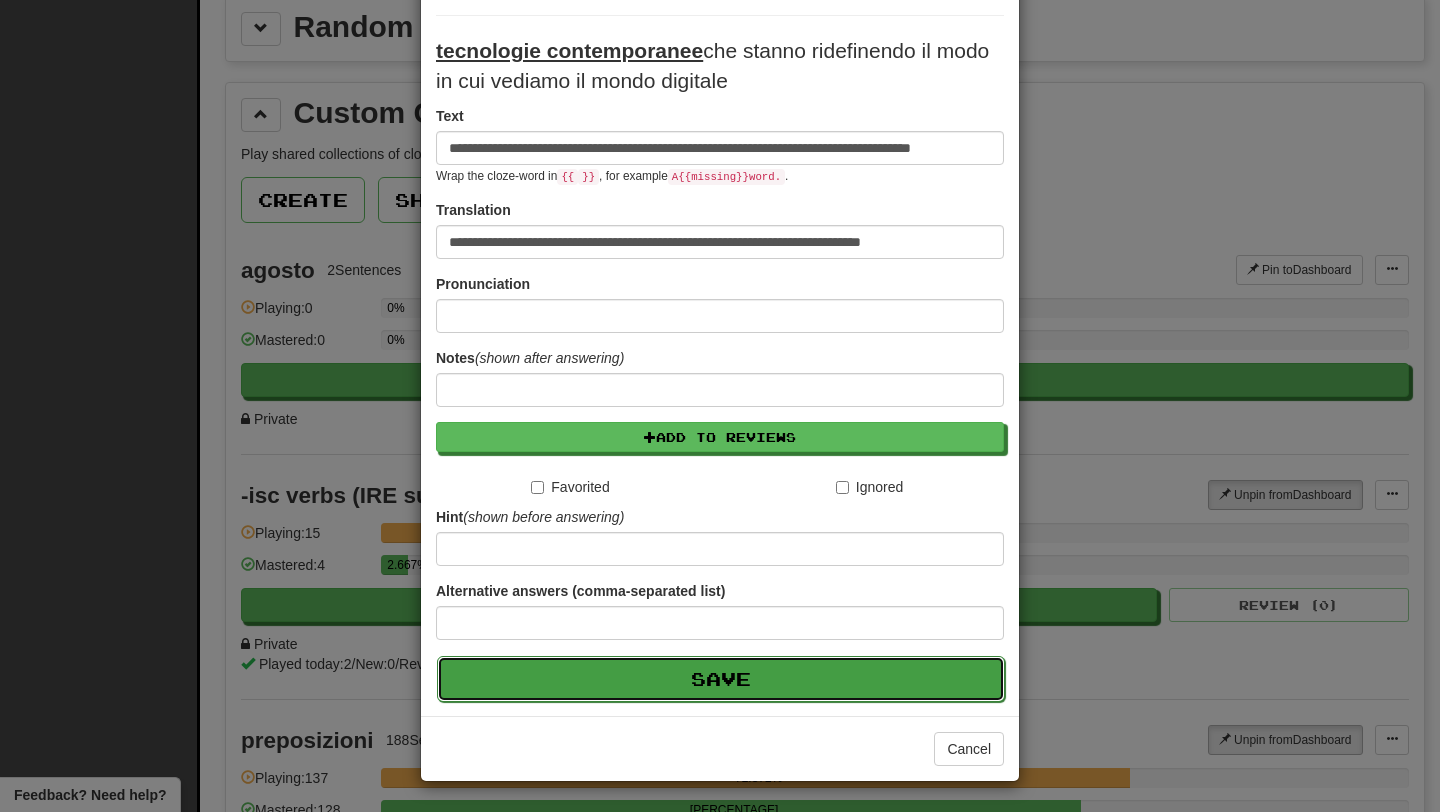 click on "Save" at bounding box center (721, 679) 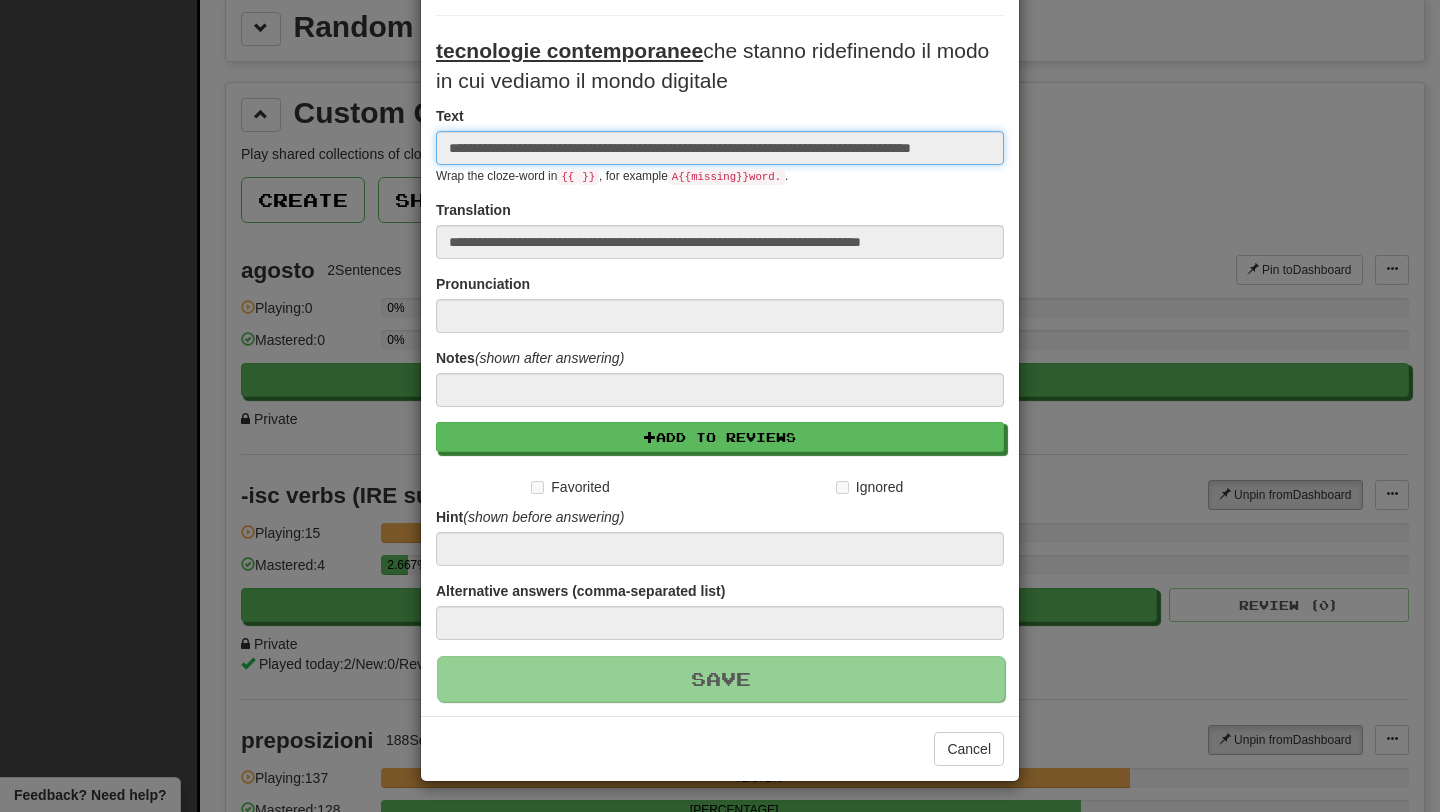 type 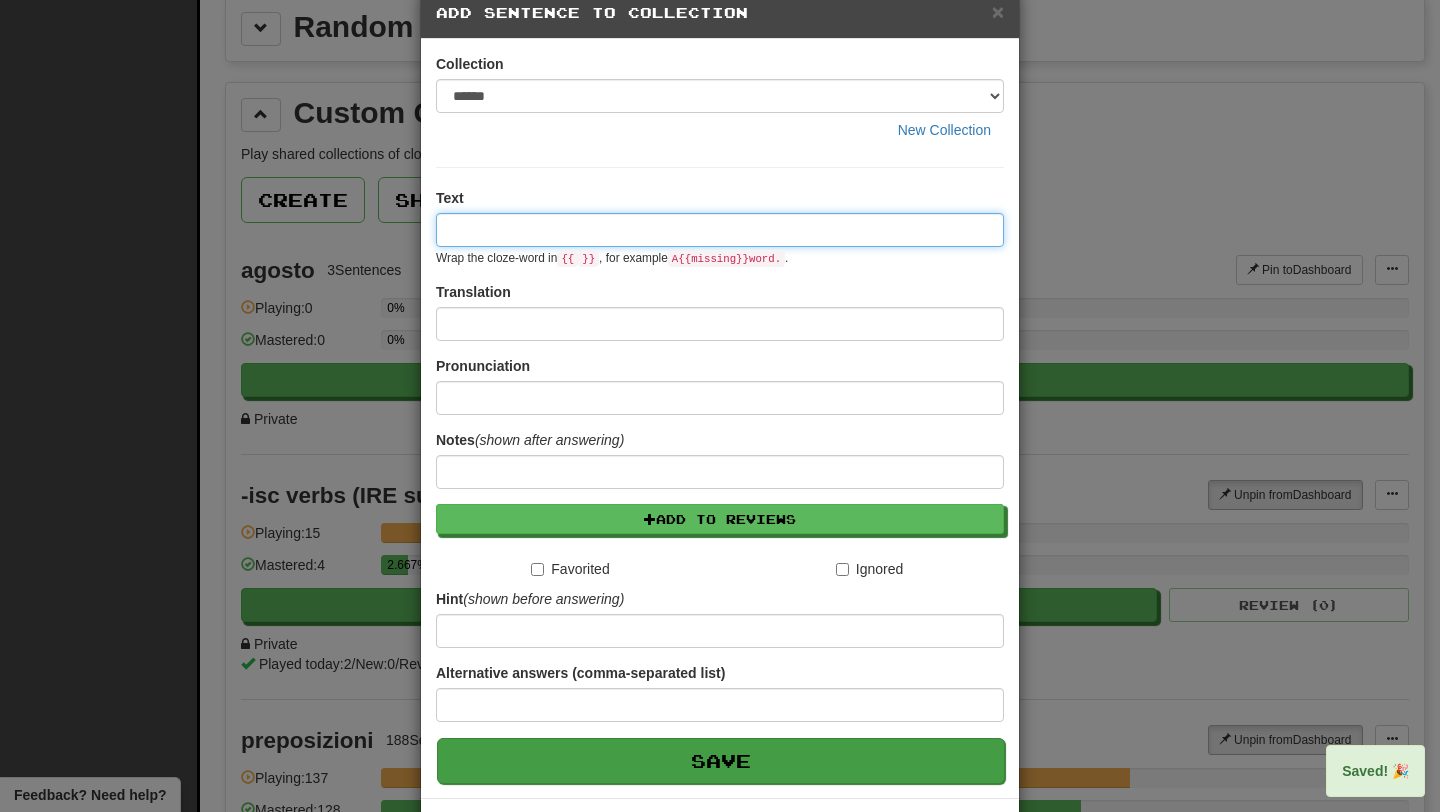 scroll, scrollTop: 0, scrollLeft: 0, axis: both 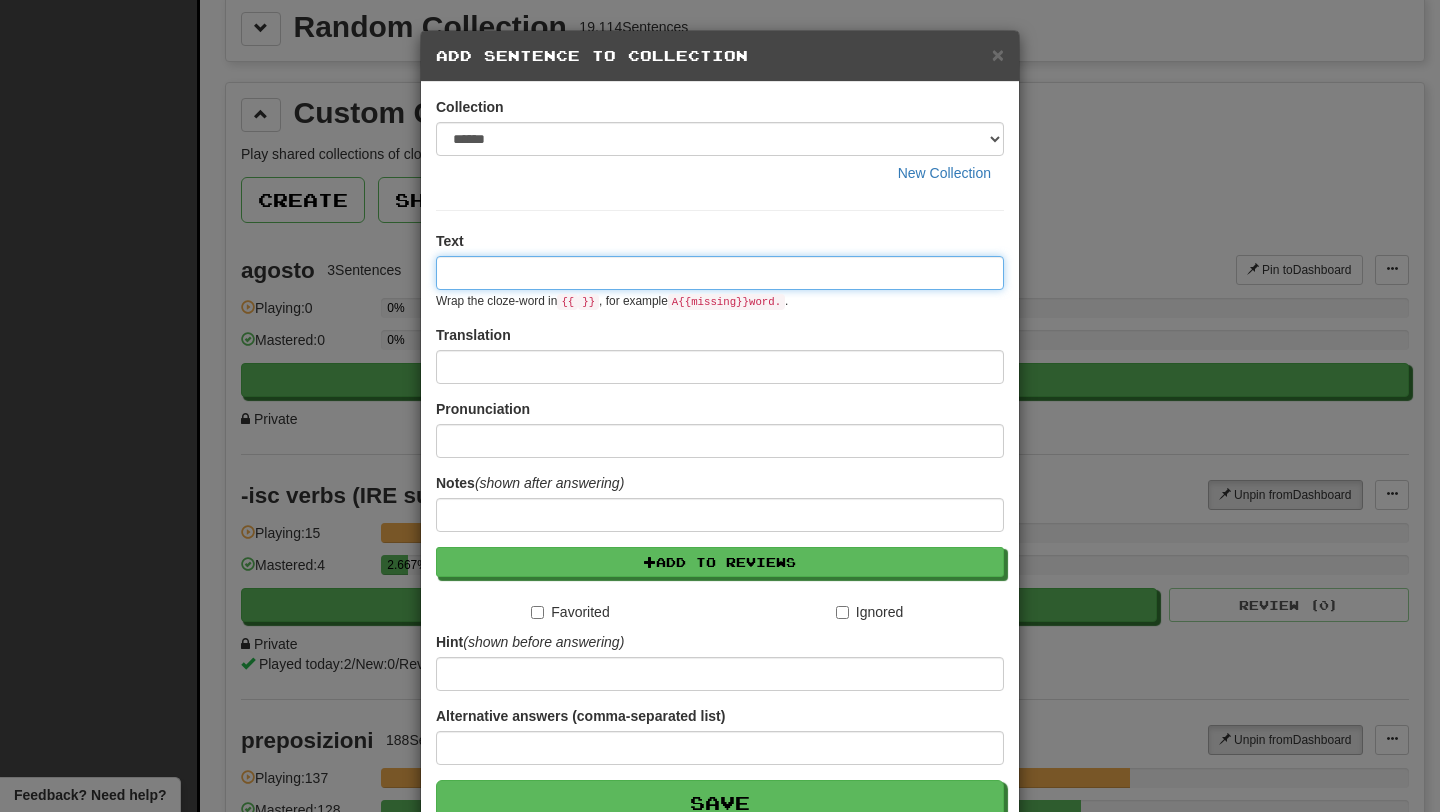 click at bounding box center [720, 273] 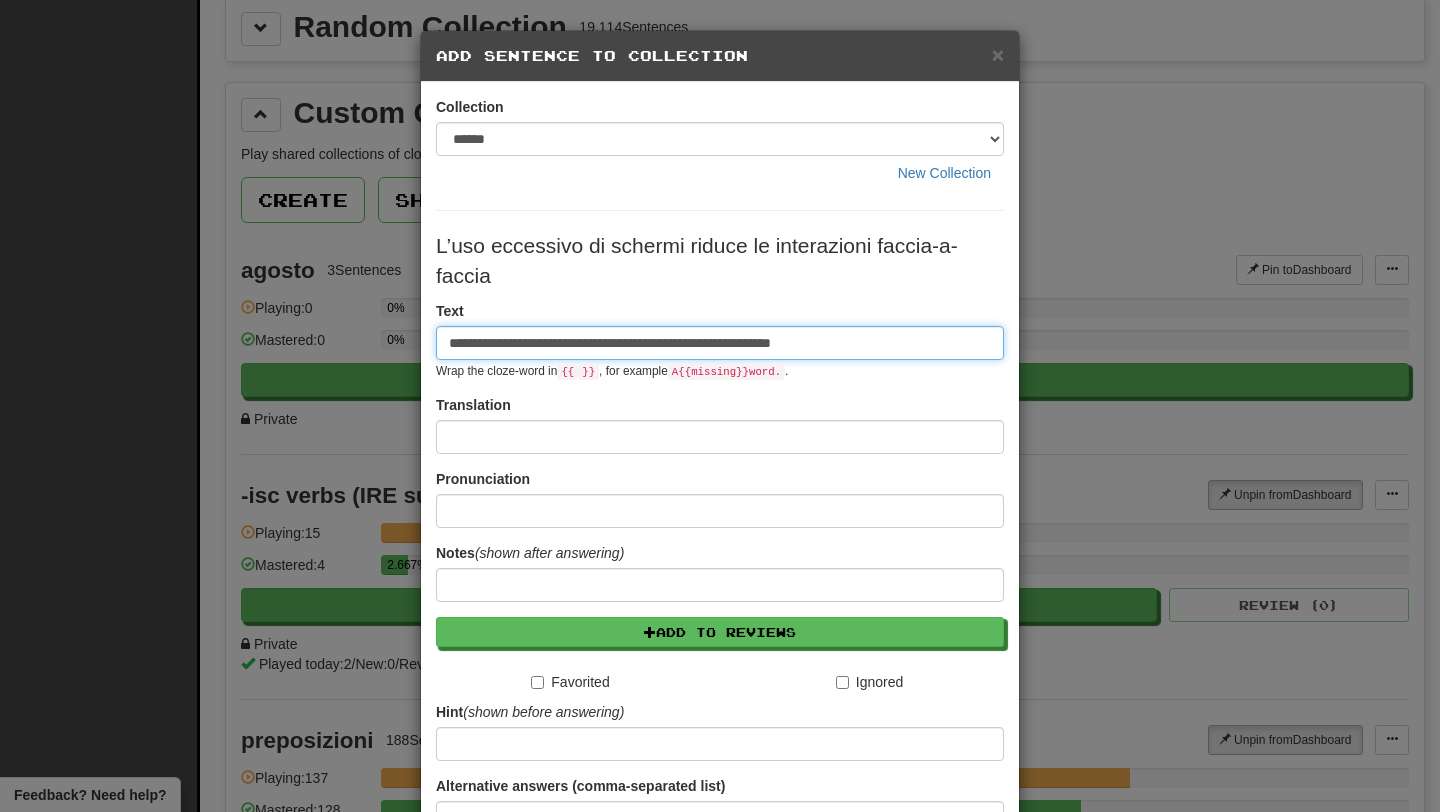 drag, startPoint x: 876, startPoint y: 343, endPoint x: 360, endPoint y: 326, distance: 516.27997 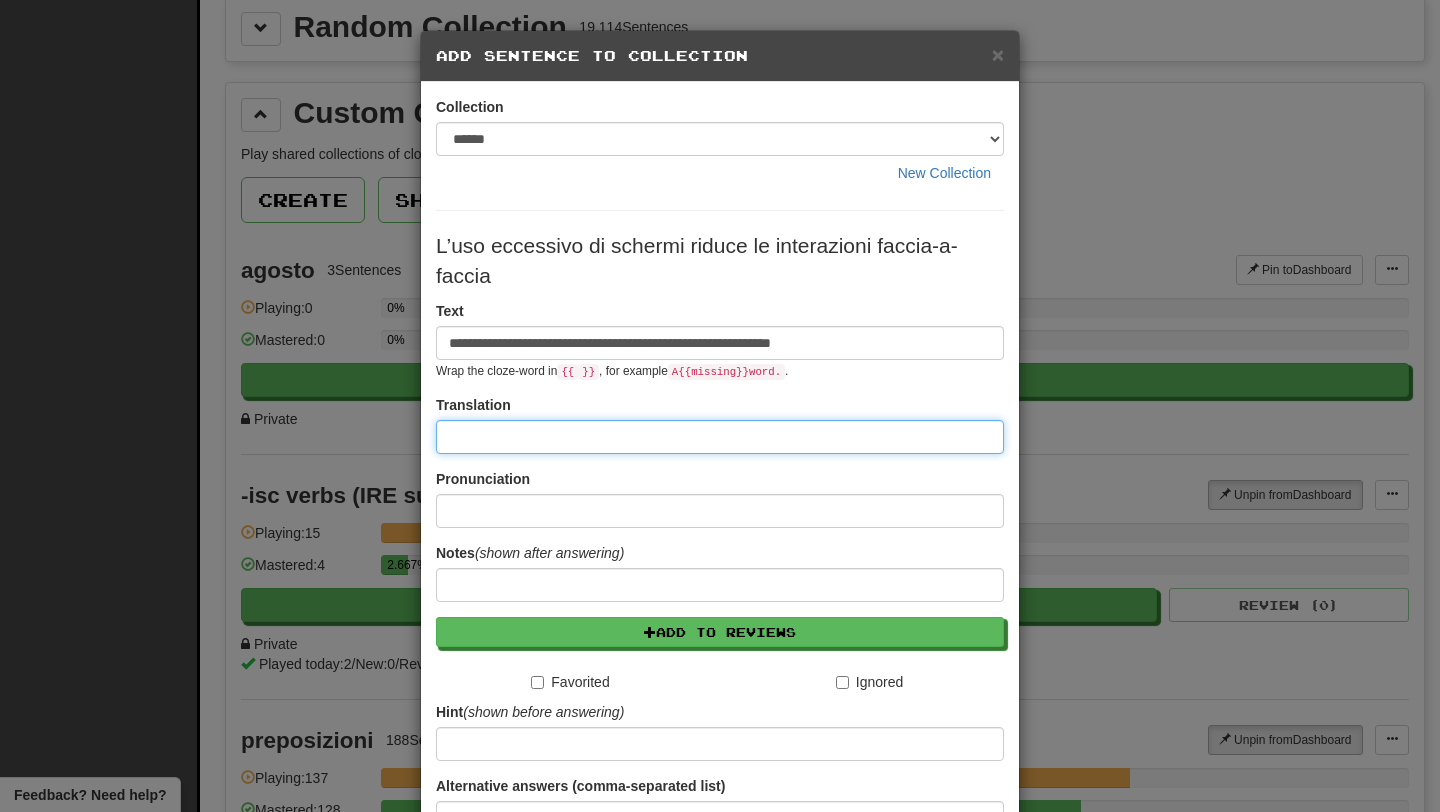 click at bounding box center [720, 437] 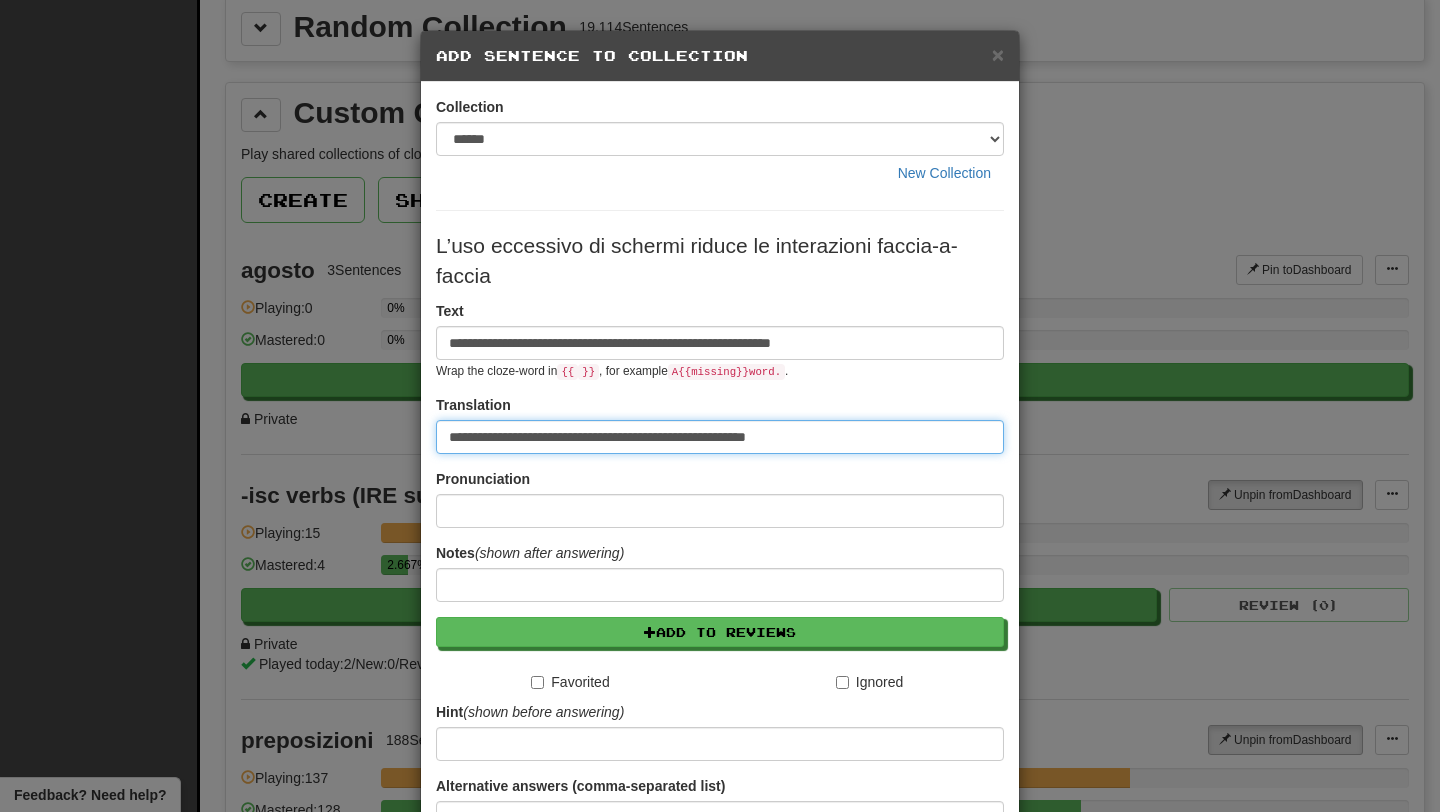 type on "**********" 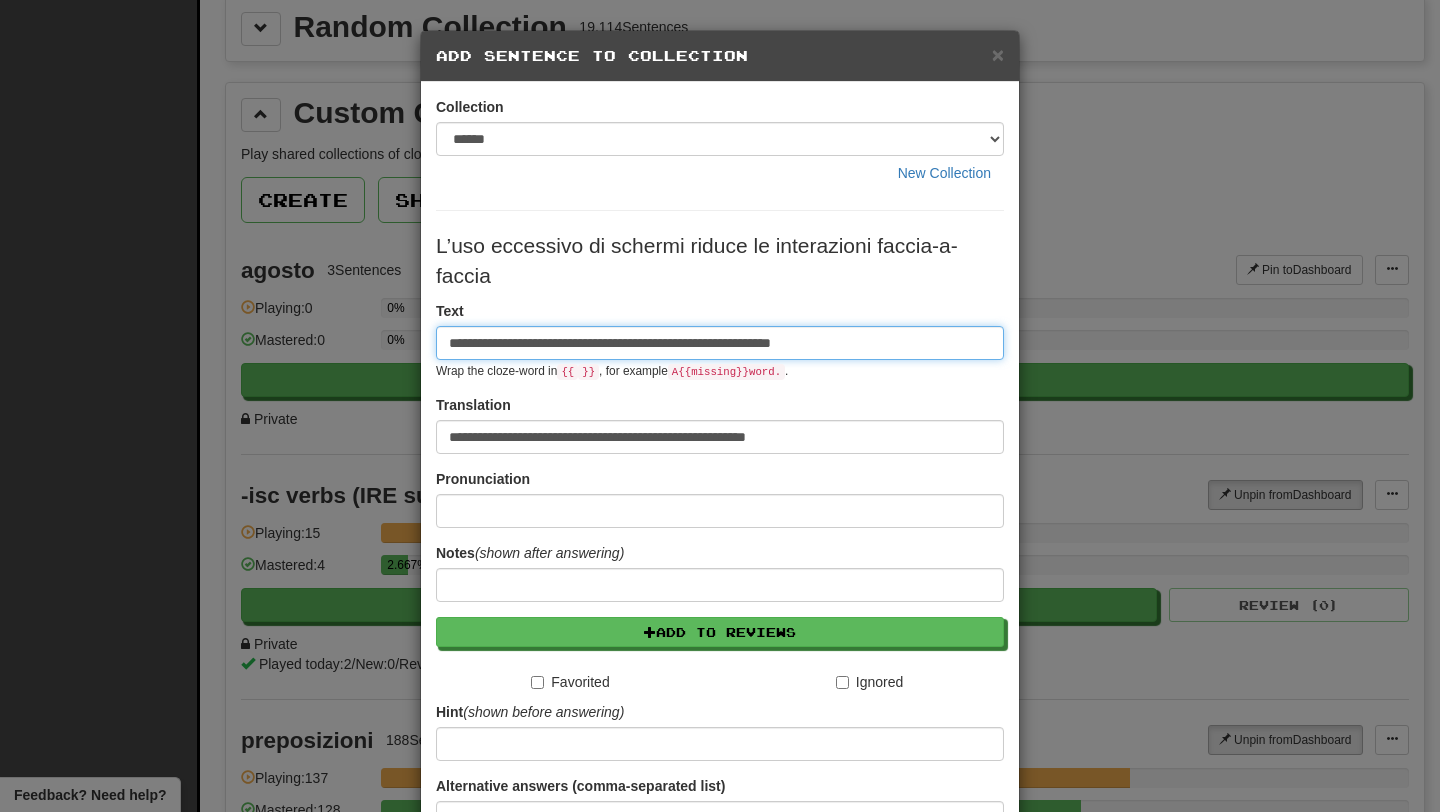click on "**********" at bounding box center (720, 343) 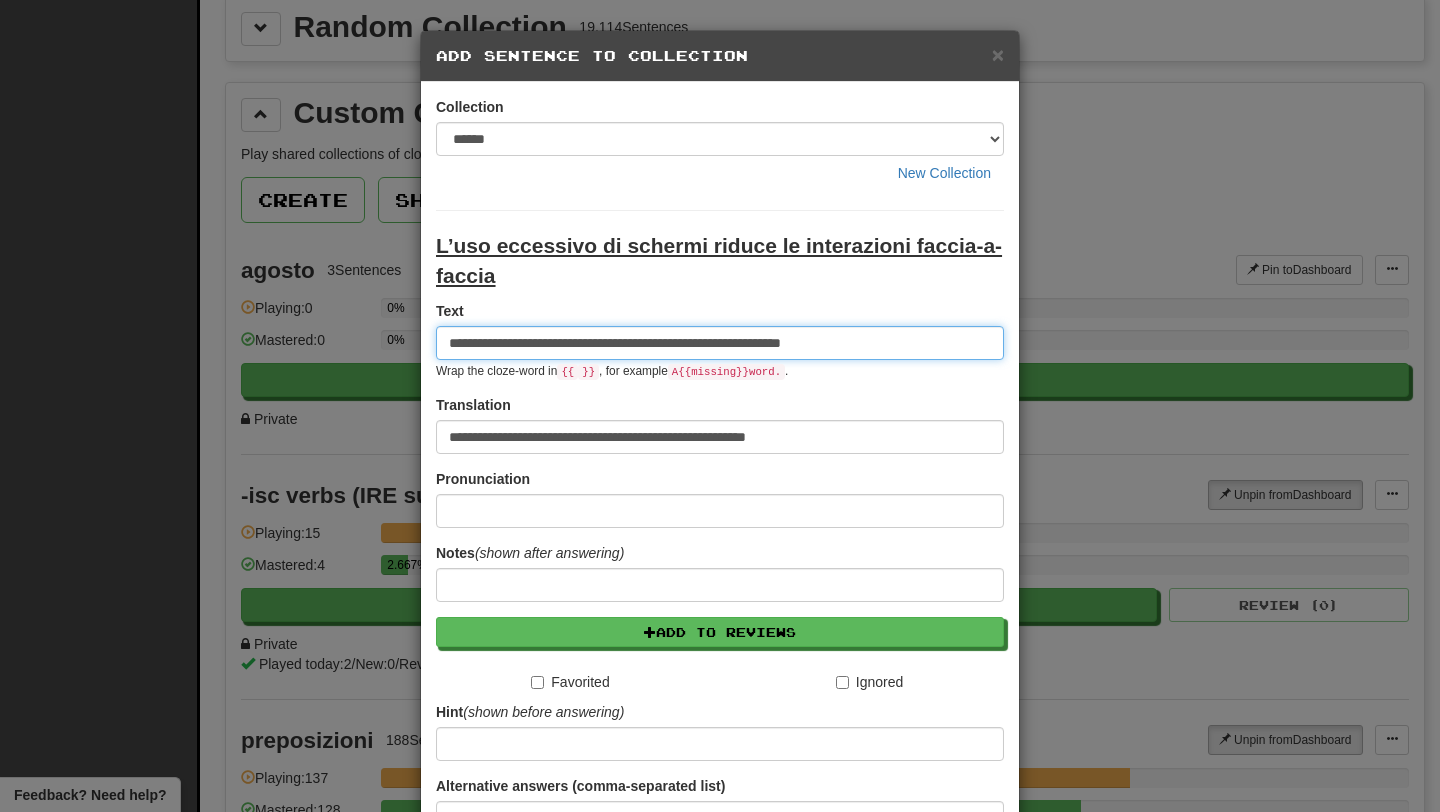 click on "**********" at bounding box center [720, 343] 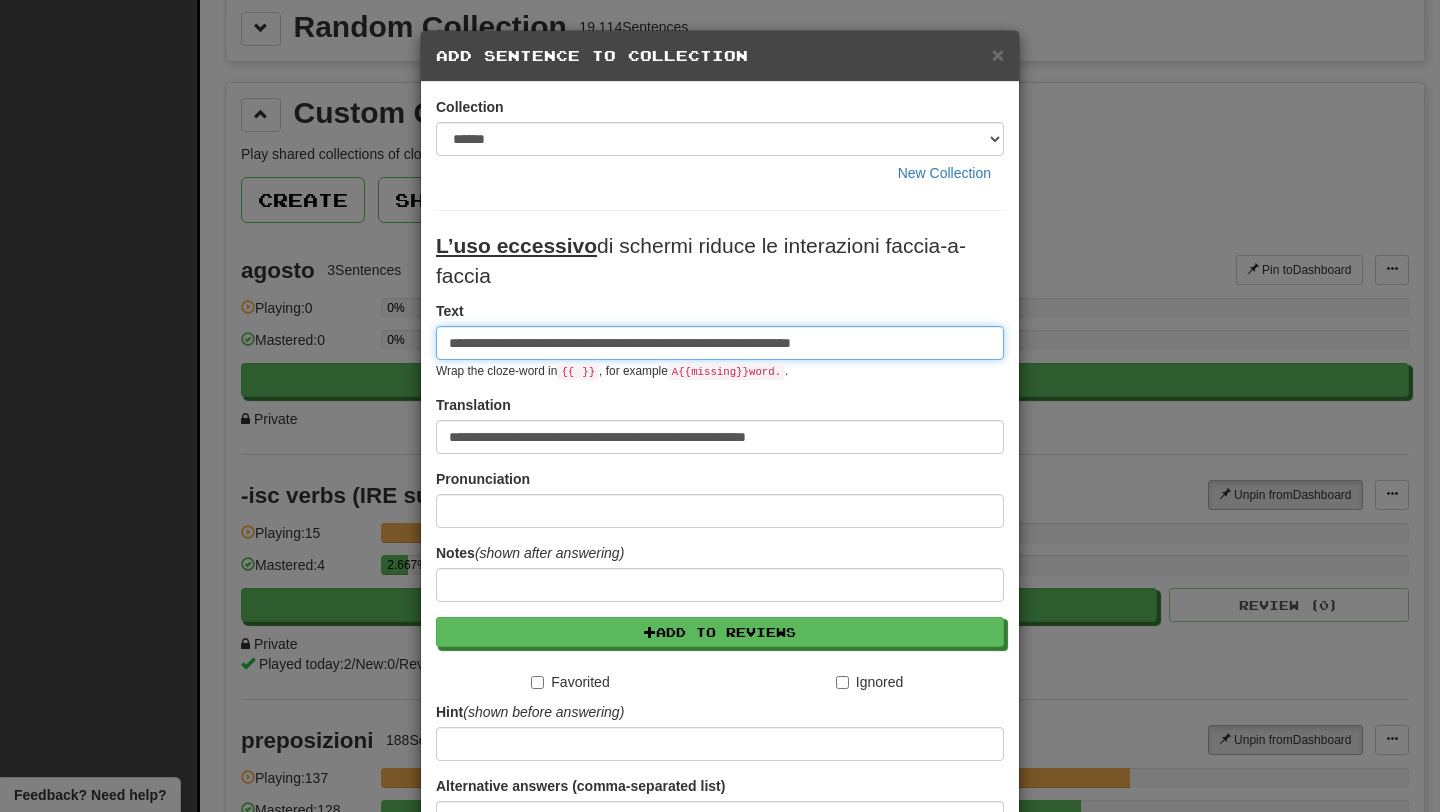 scroll, scrollTop: 195, scrollLeft: 0, axis: vertical 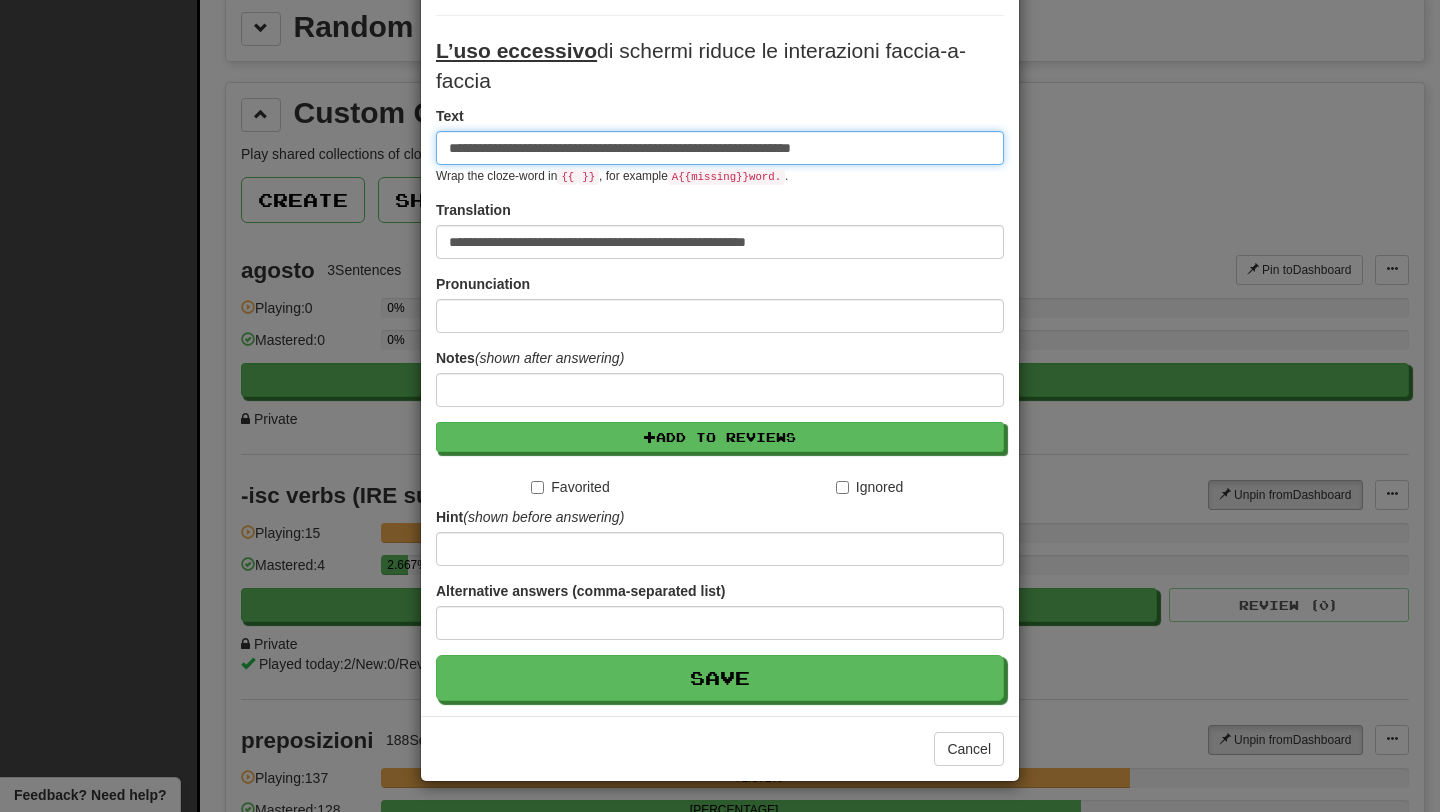 type on "**********" 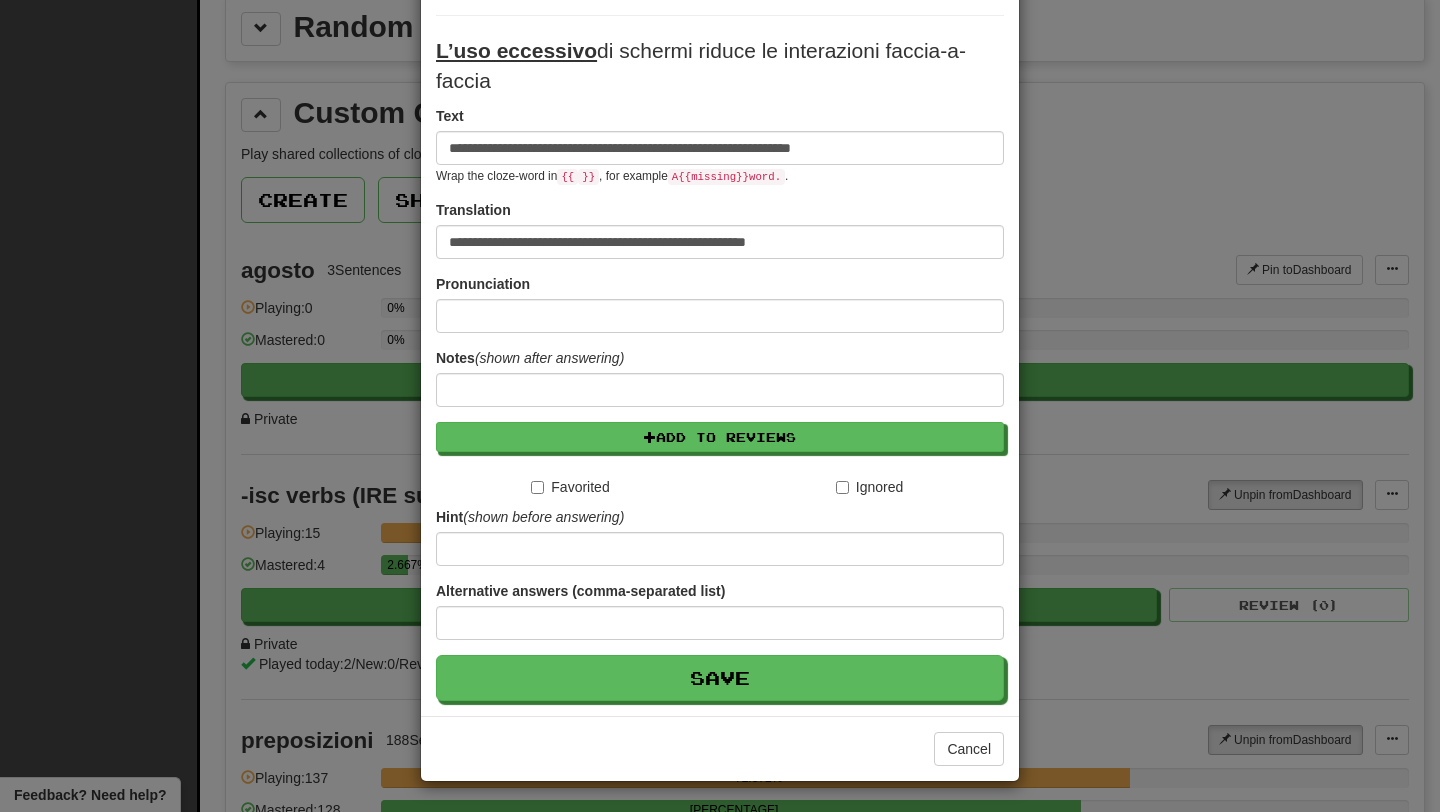 click on "**********" at bounding box center [720, 301] 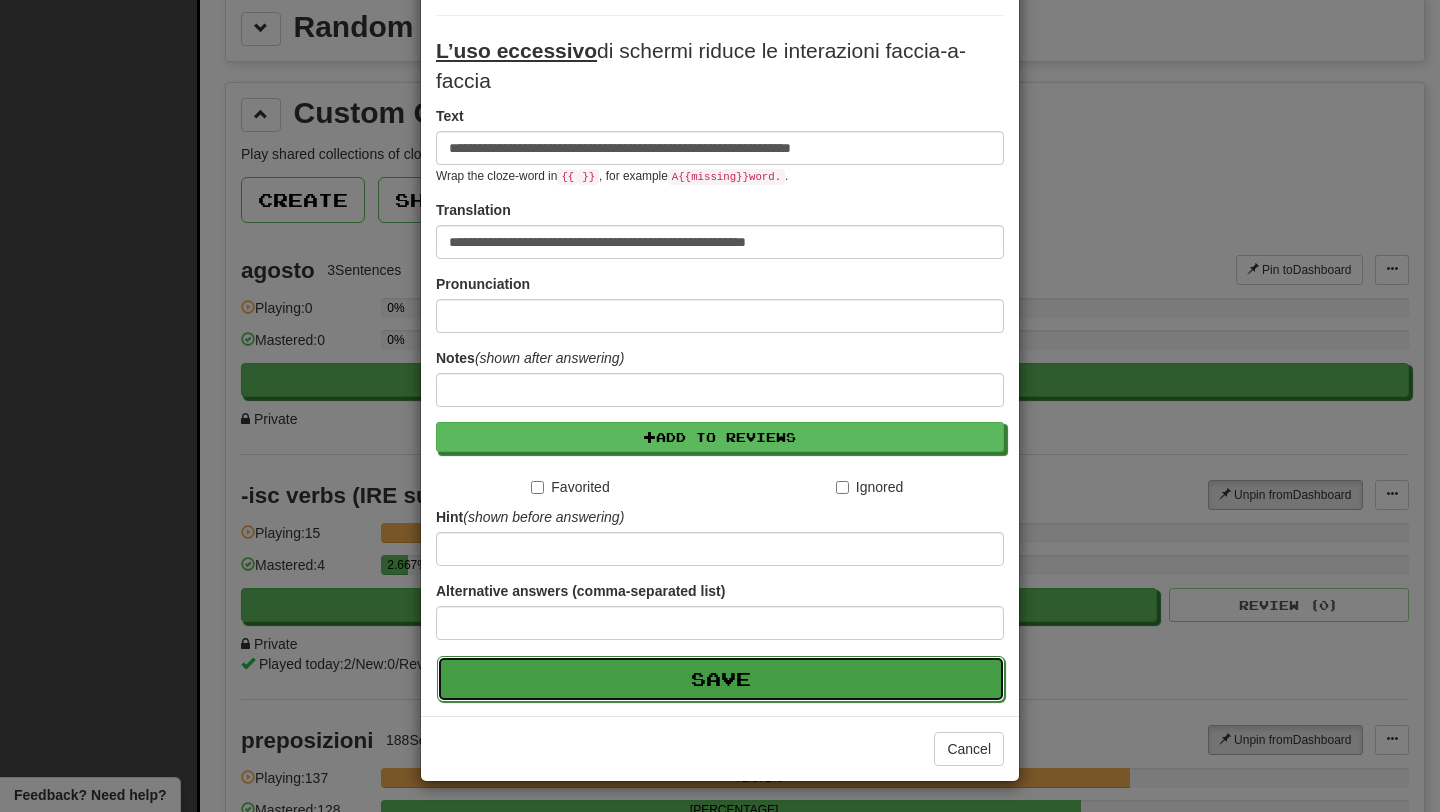 click on "Save" at bounding box center (721, 679) 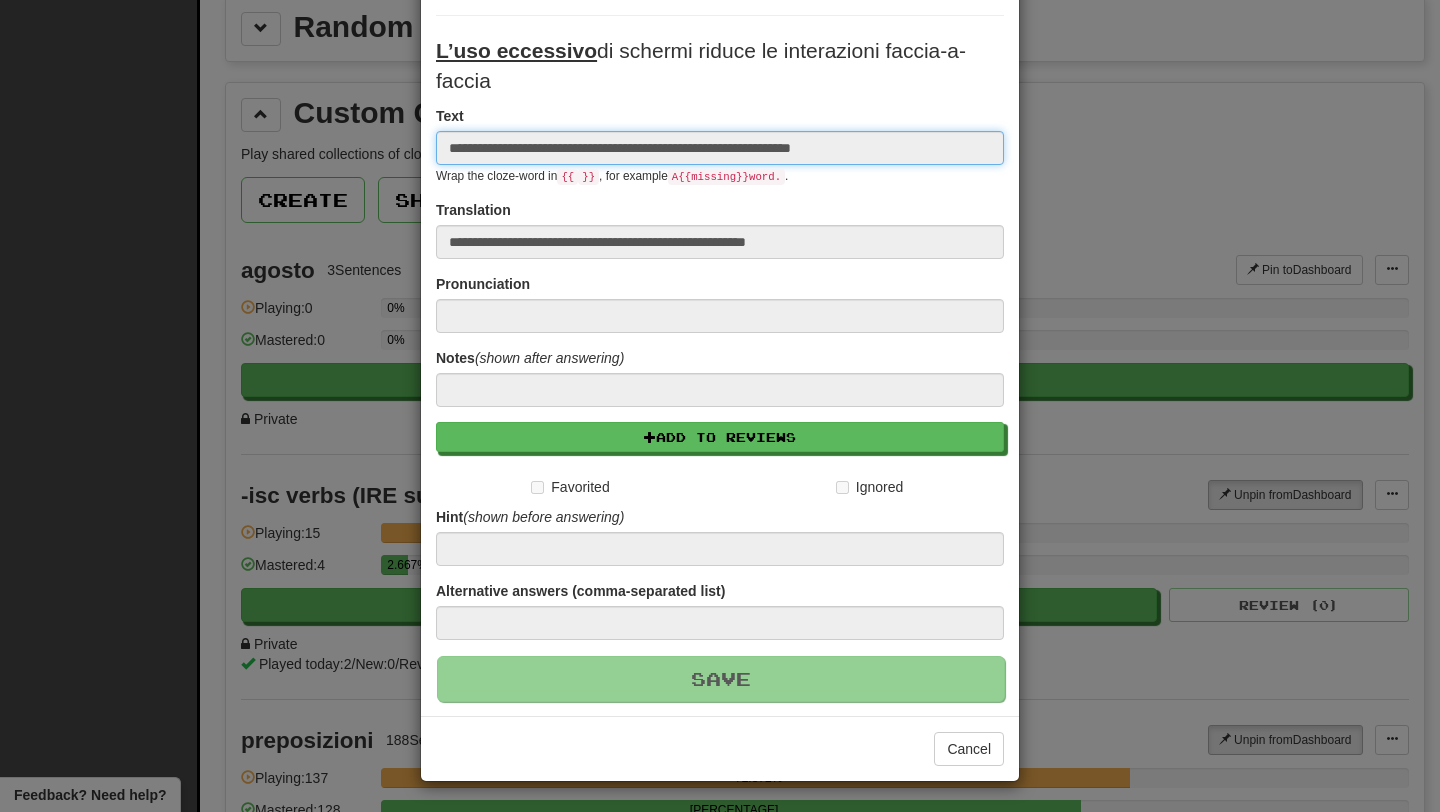 type 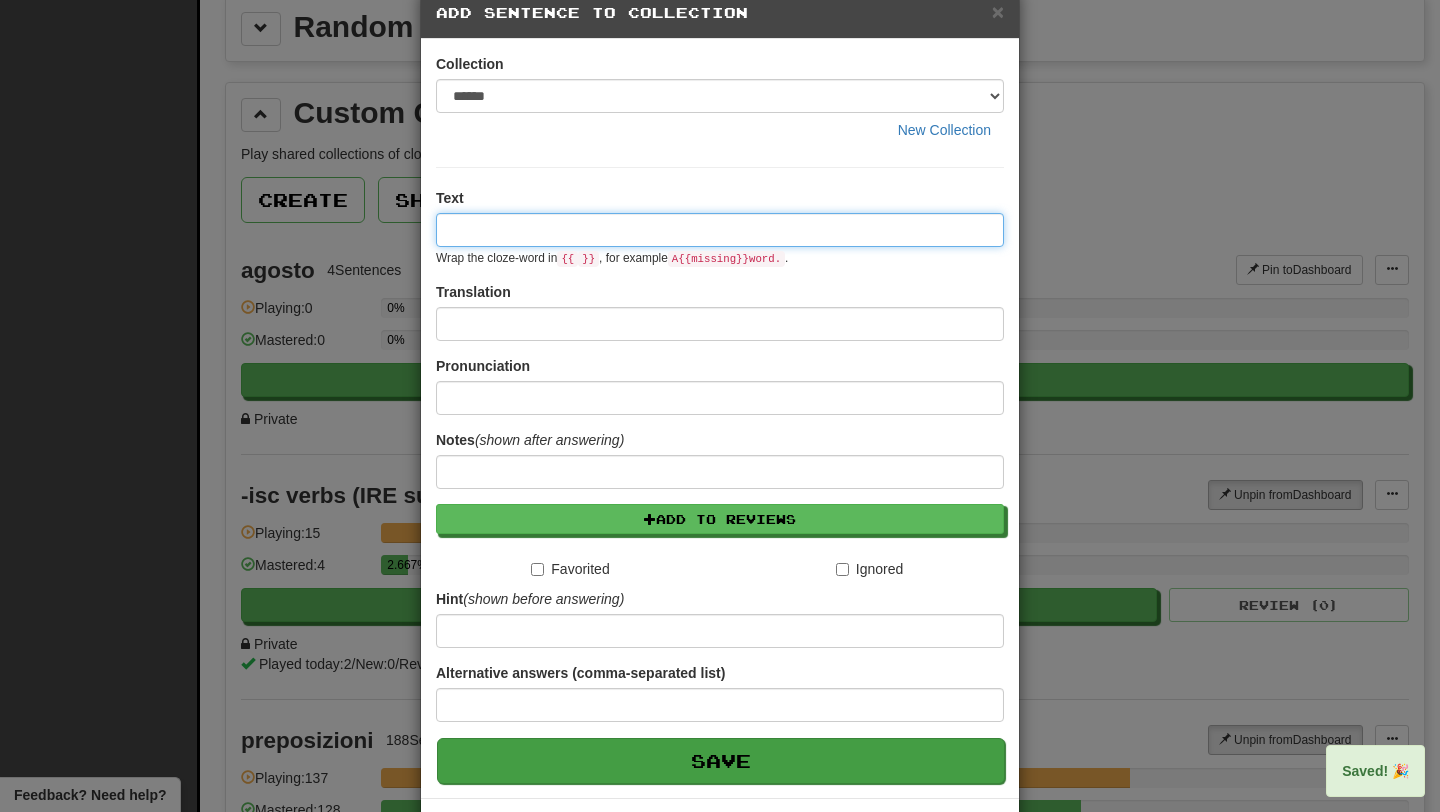 scroll, scrollTop: 0, scrollLeft: 0, axis: both 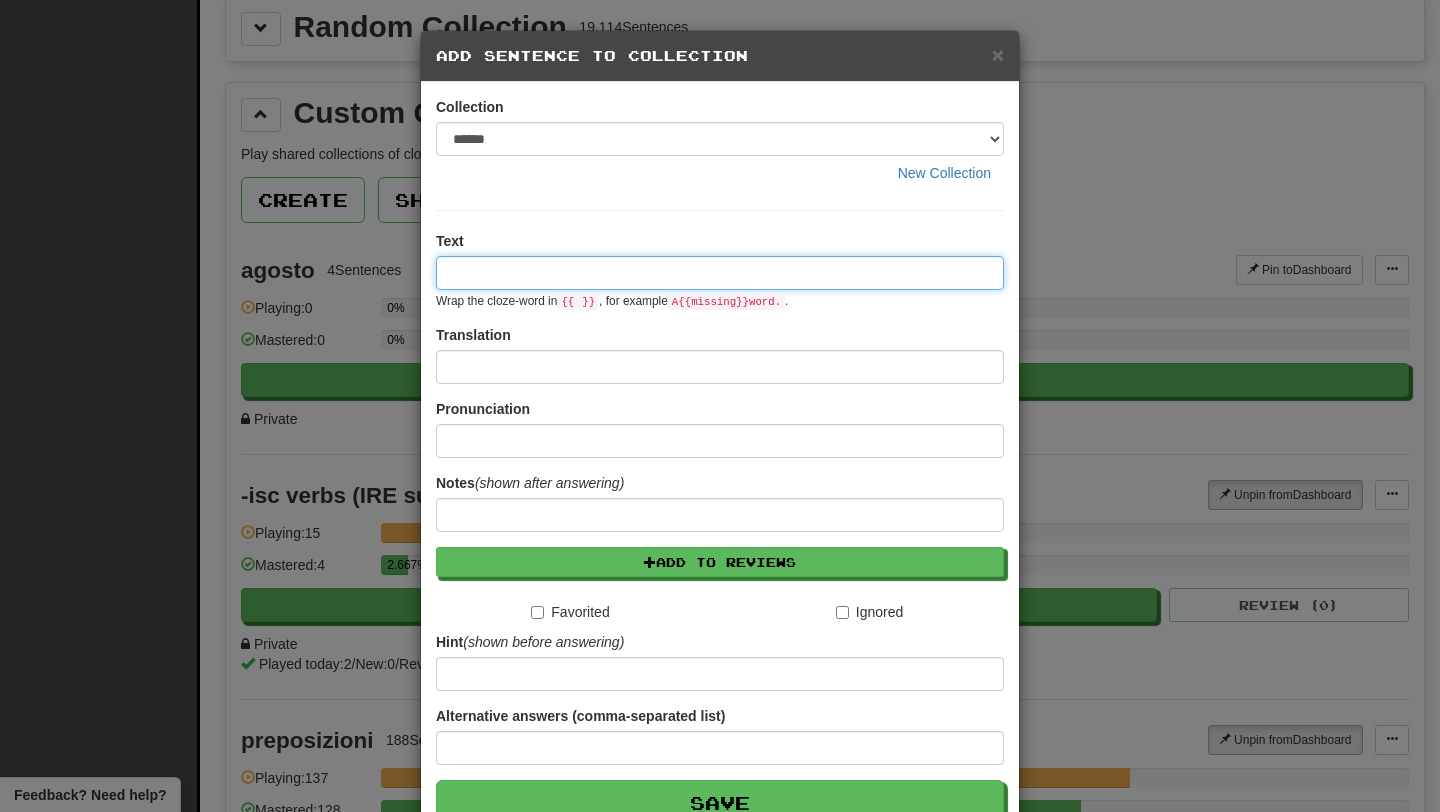 paste on "**********" 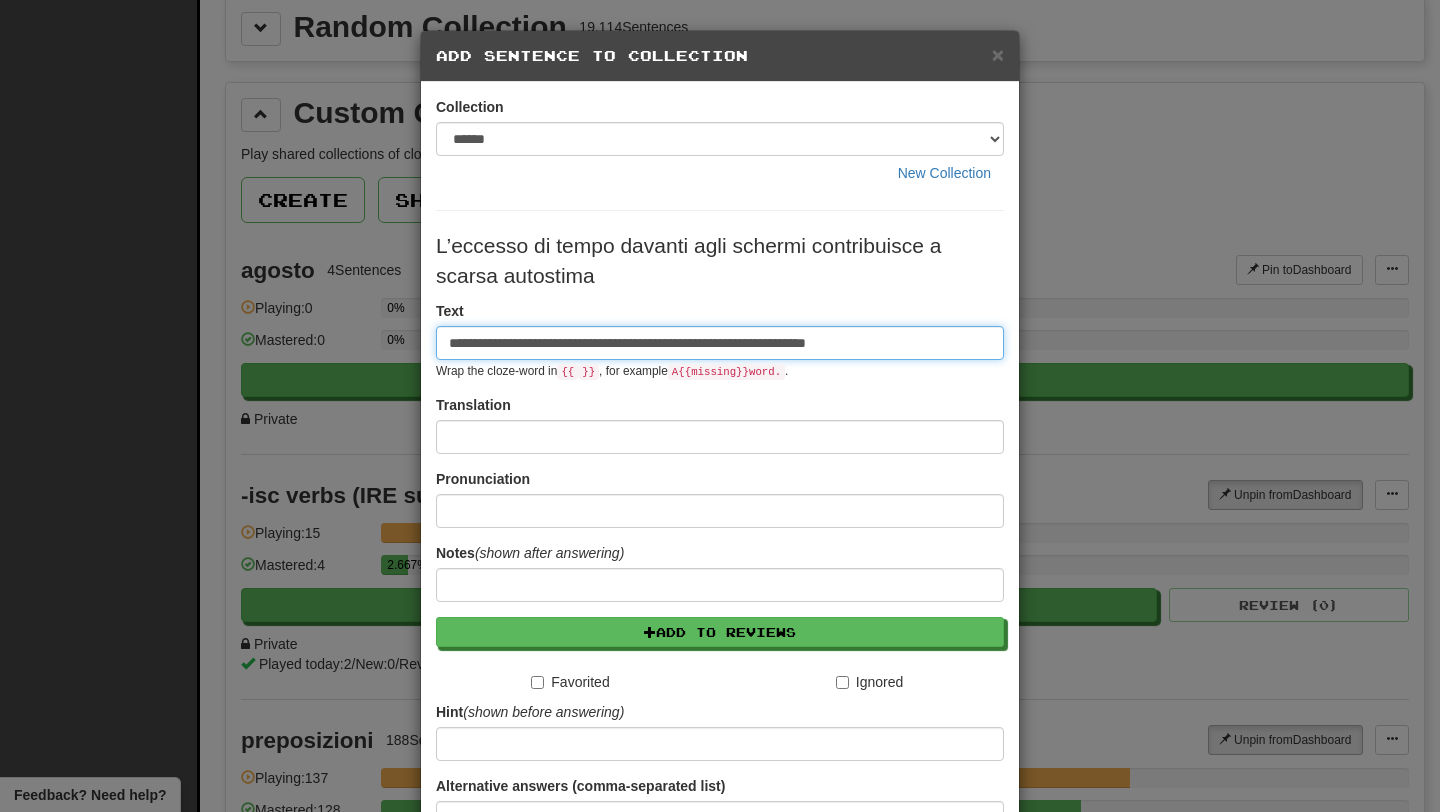 click on "**********" at bounding box center (720, 343) 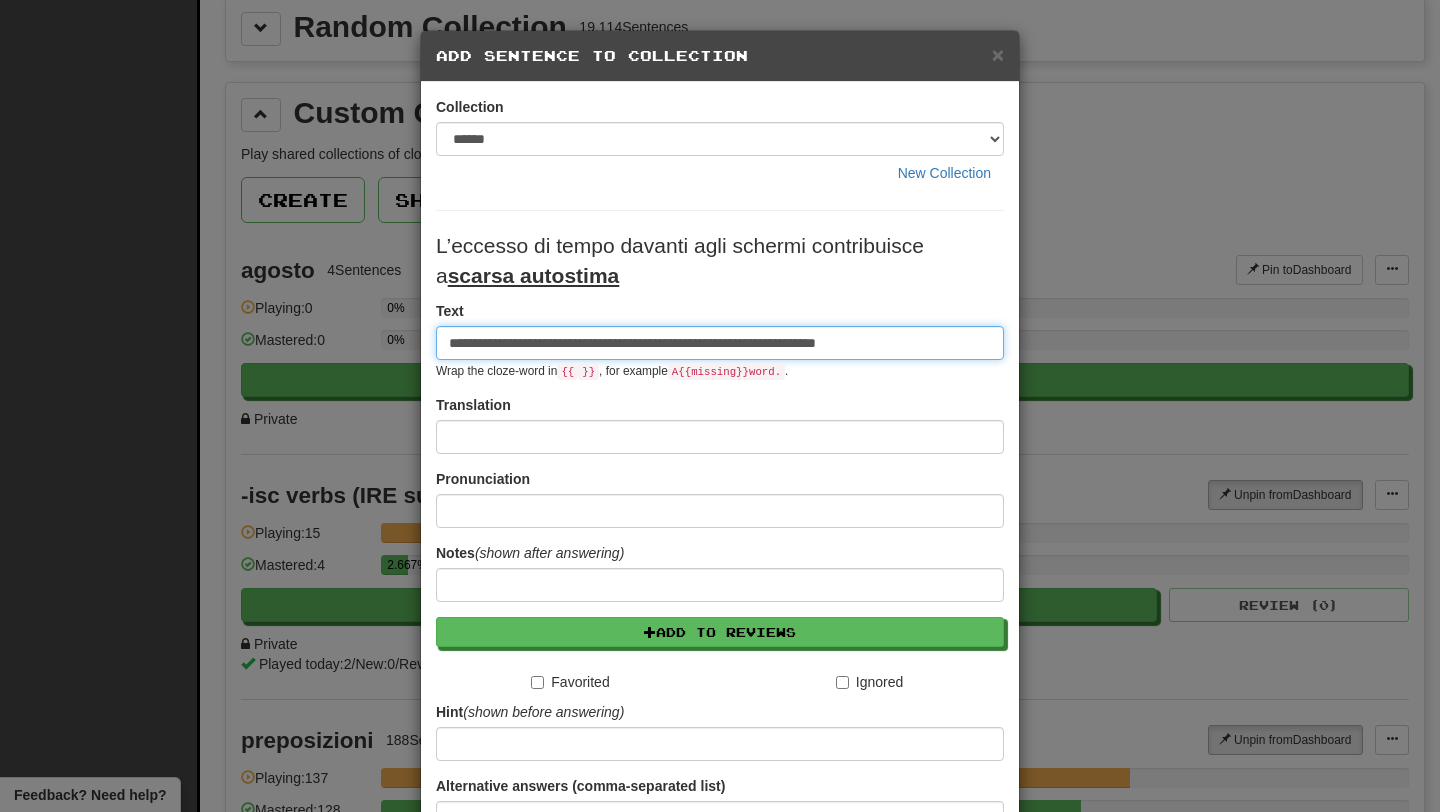 click on "**********" at bounding box center (720, 343) 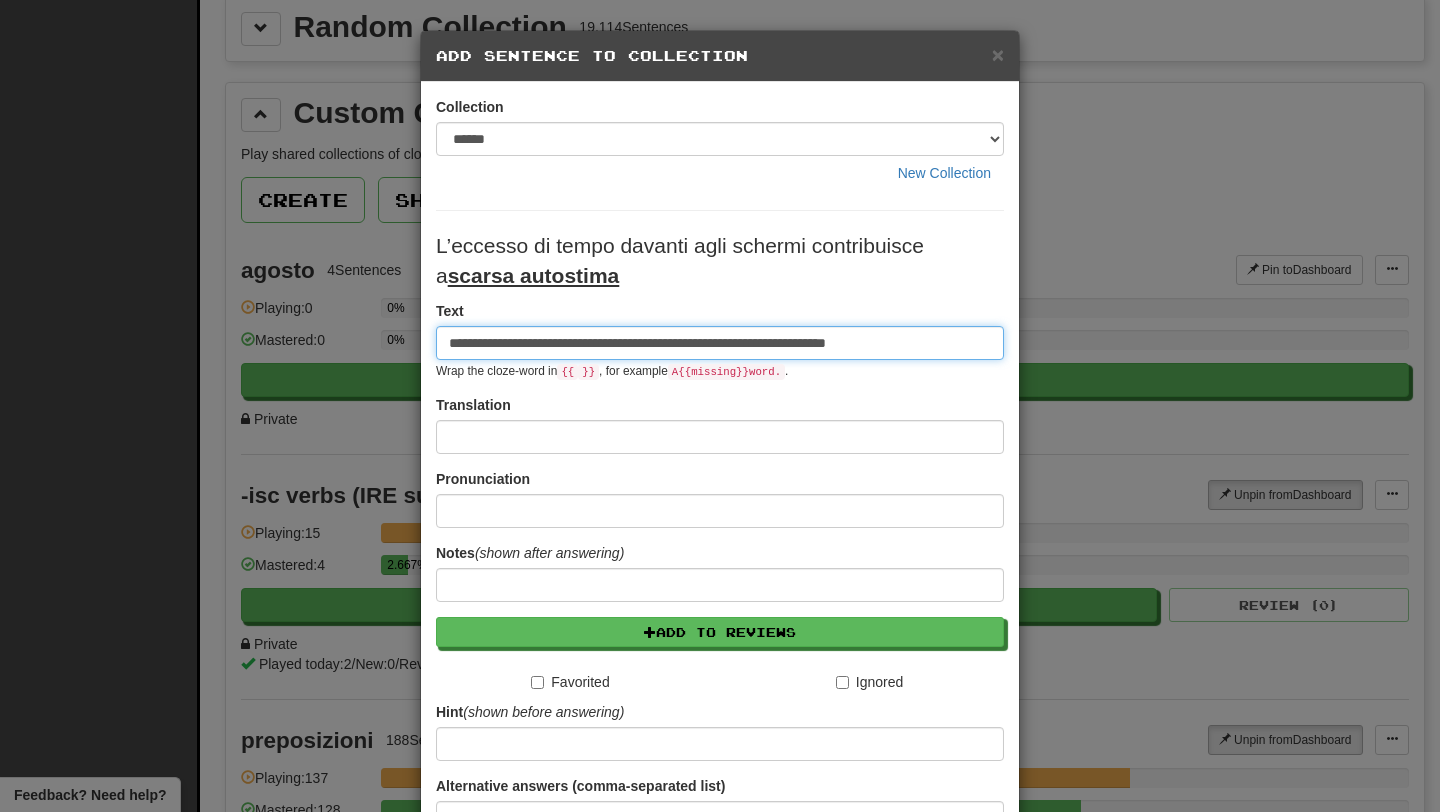 type on "**********" 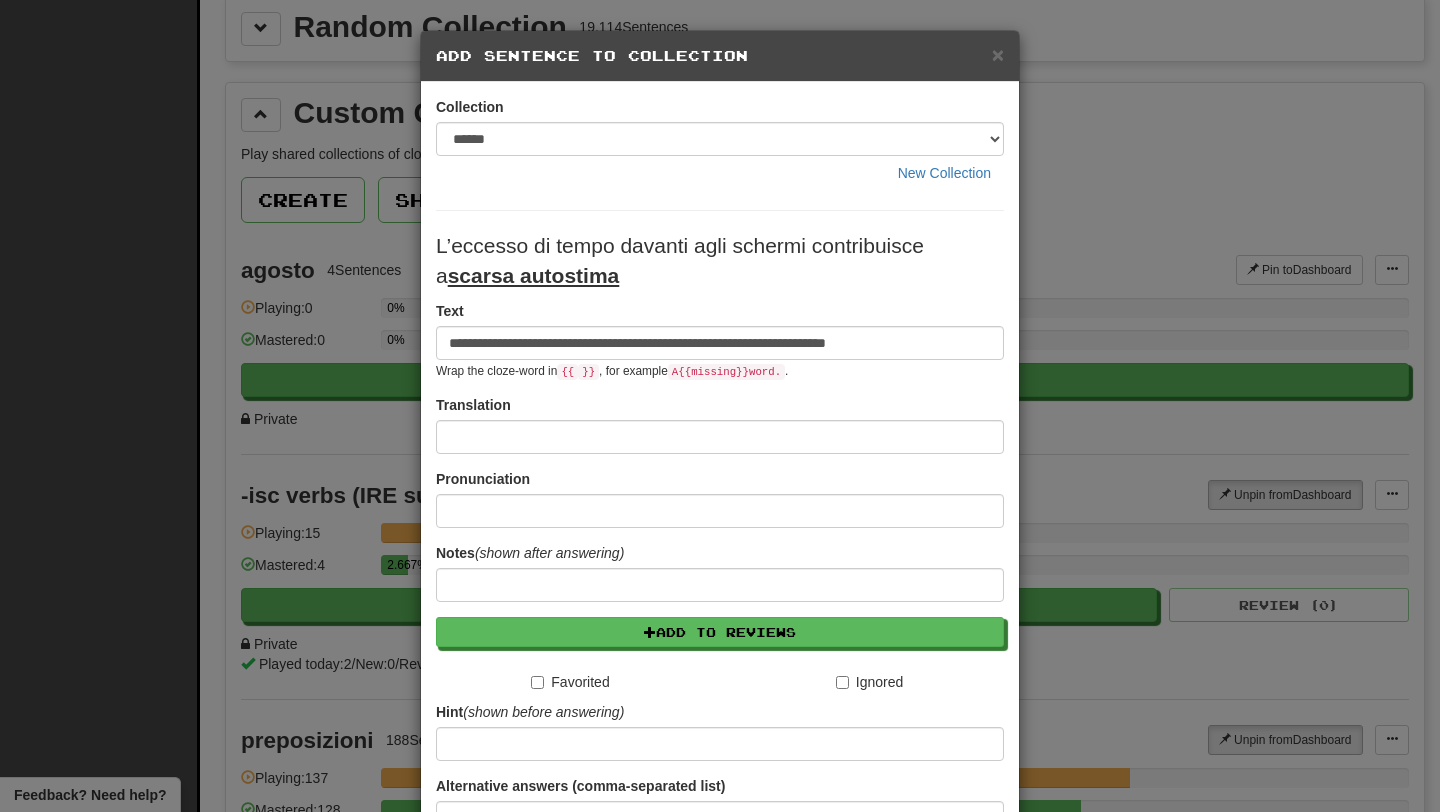 click on "**********" at bounding box center (720, 563) 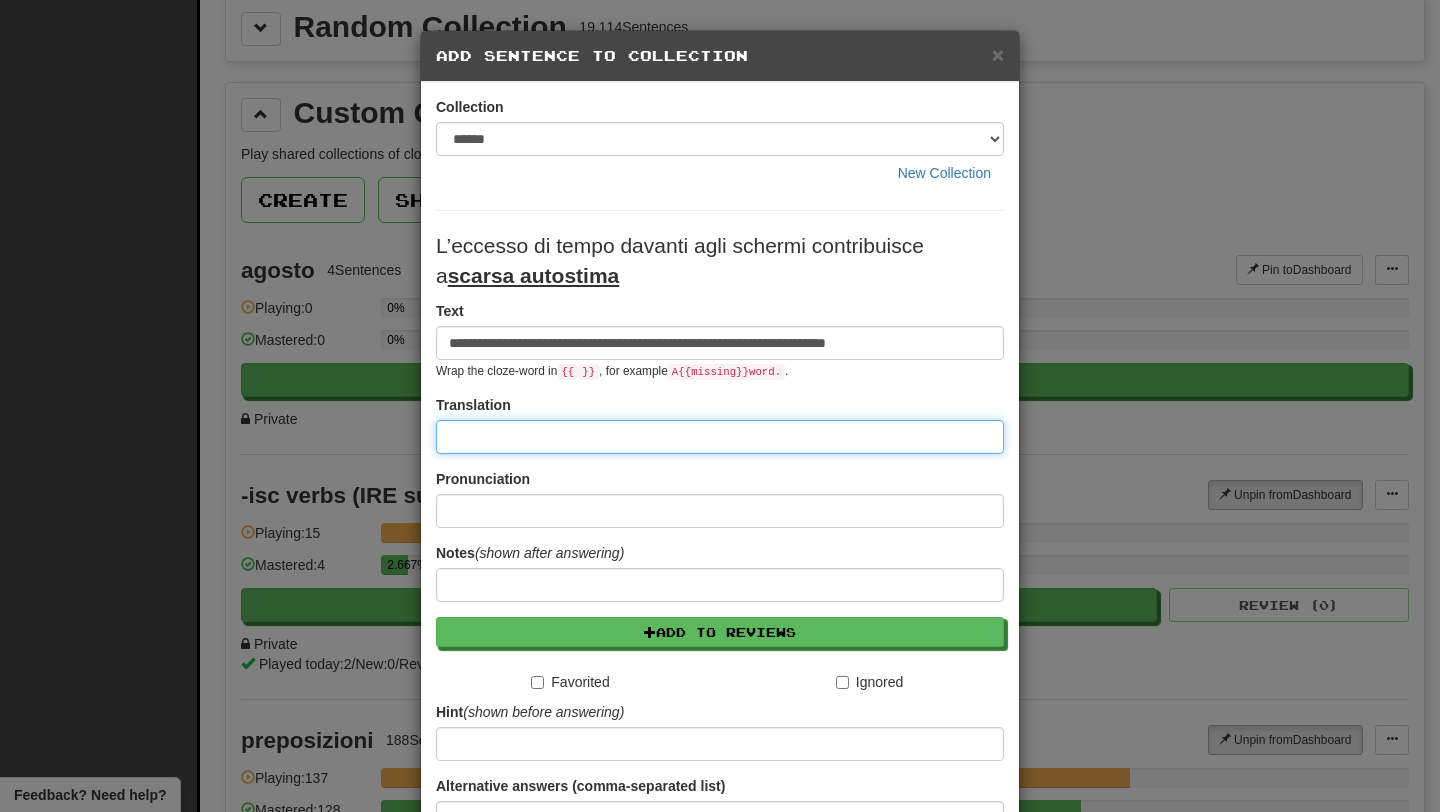 click at bounding box center (720, 437) 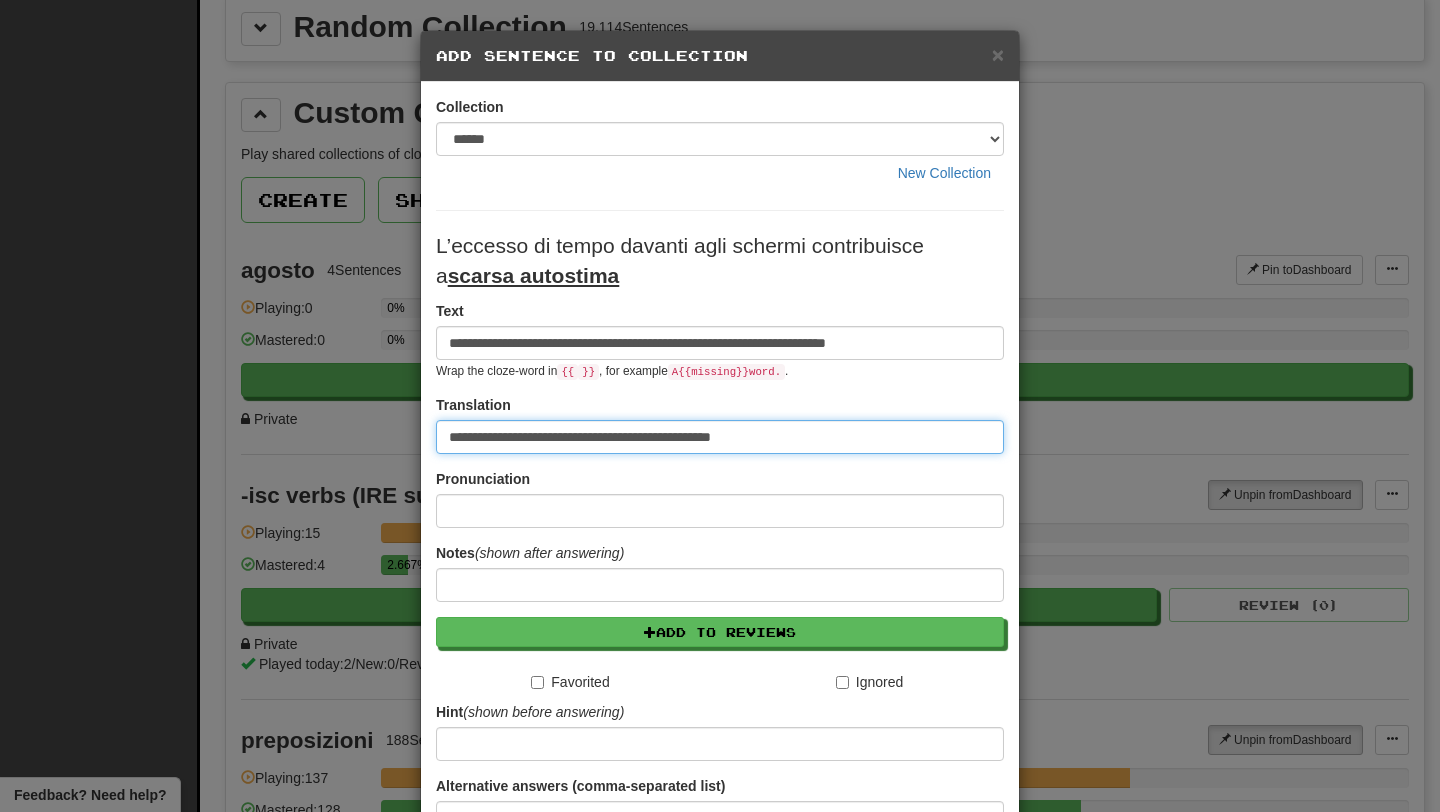 scroll, scrollTop: 195, scrollLeft: 0, axis: vertical 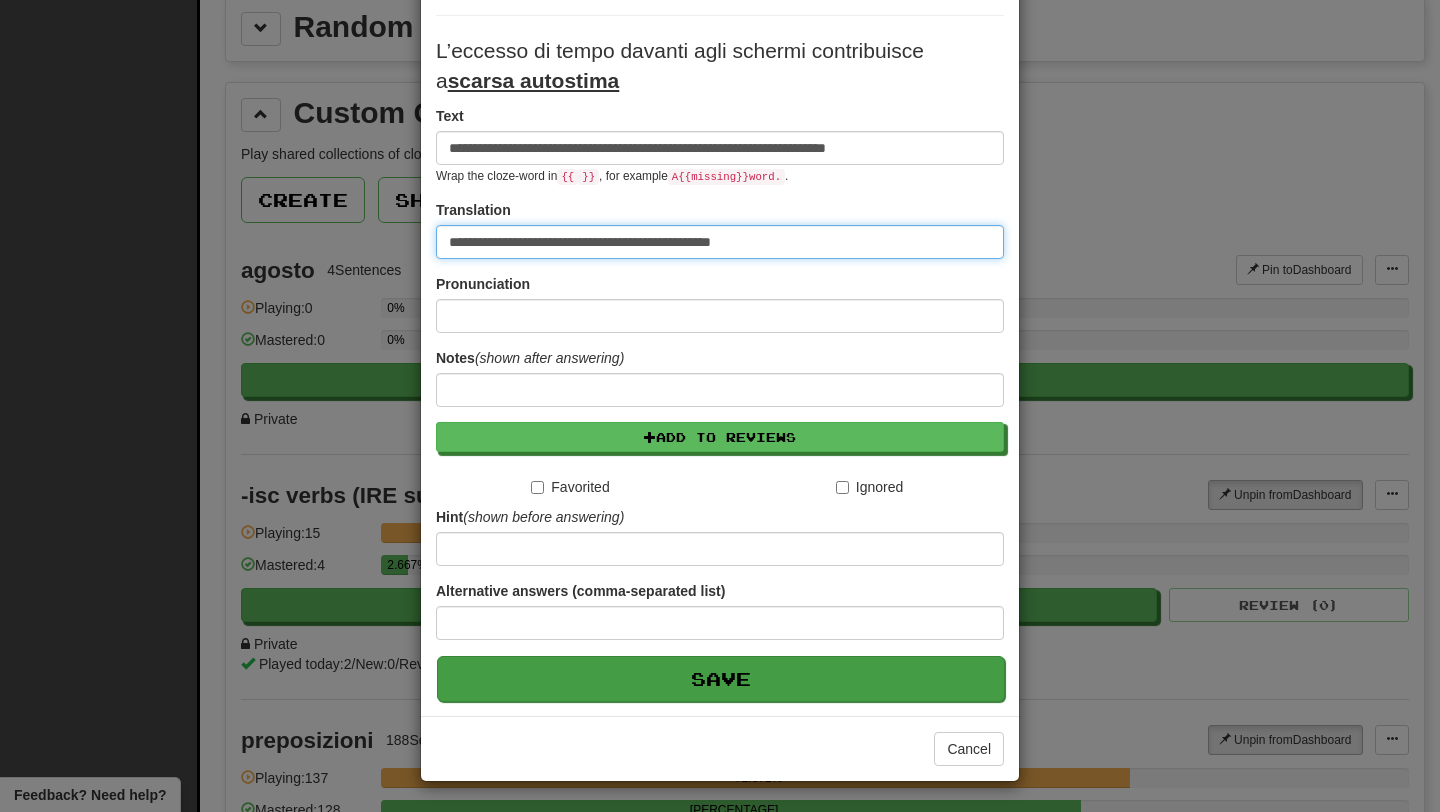 type on "**********" 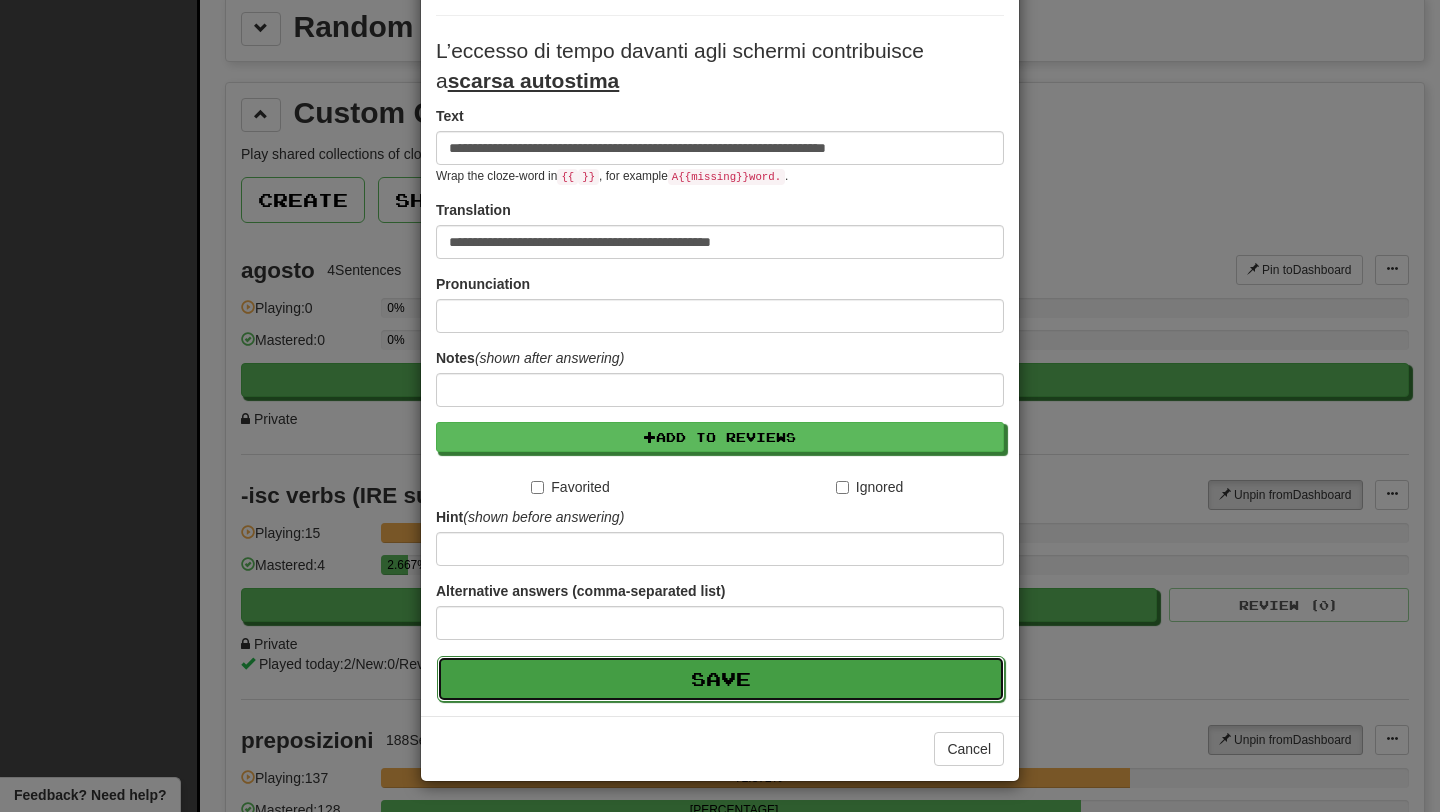 click on "Save" at bounding box center [721, 679] 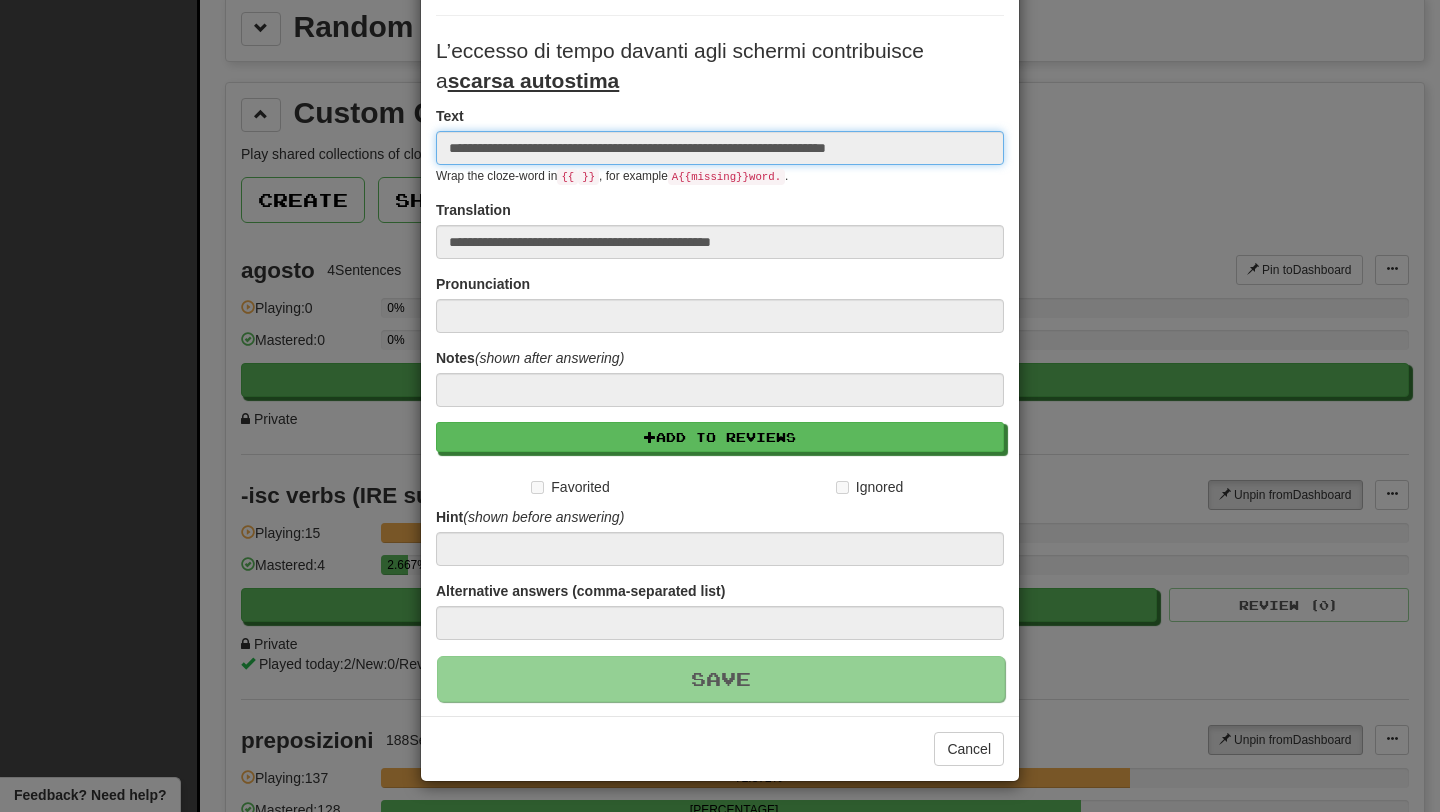 type 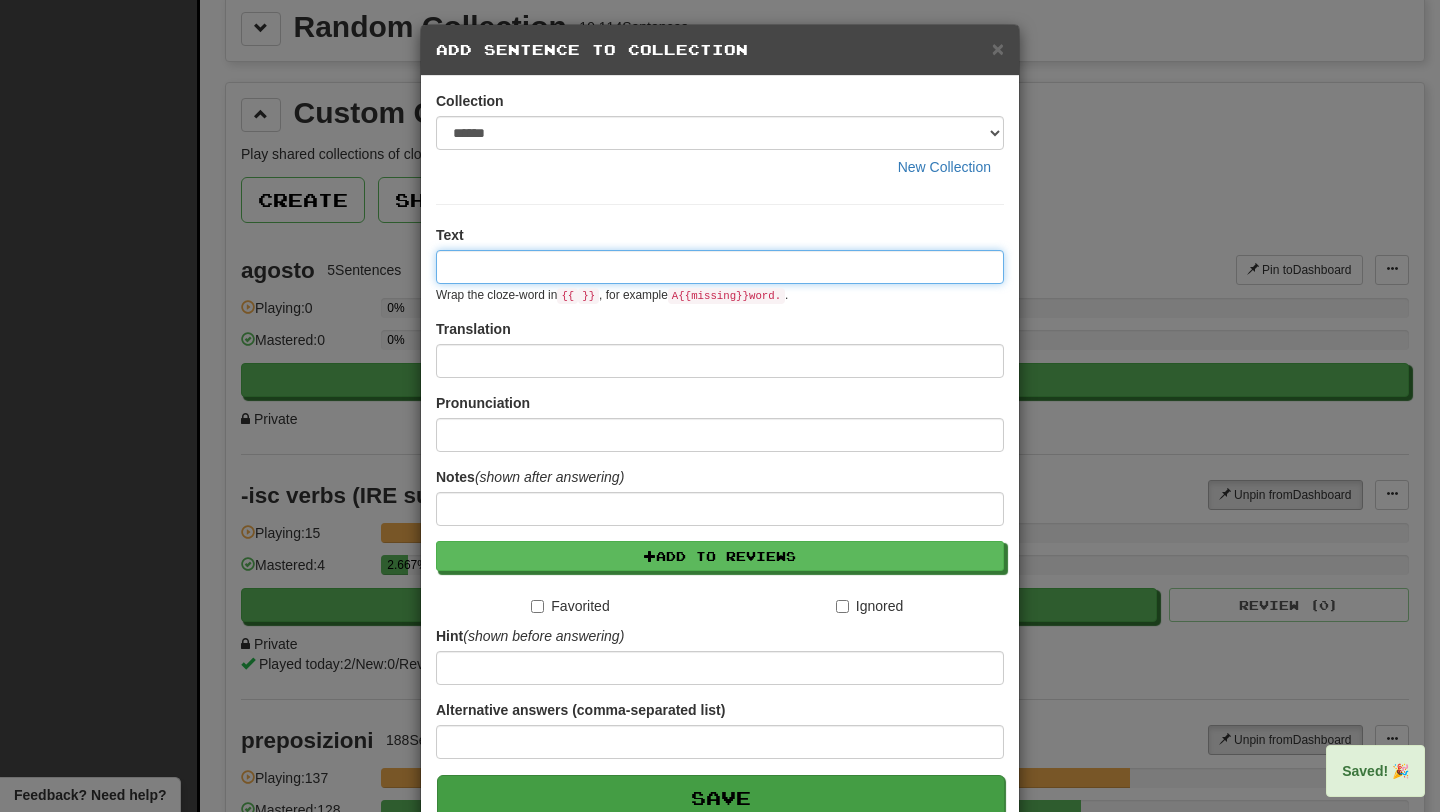 scroll, scrollTop: 0, scrollLeft: 0, axis: both 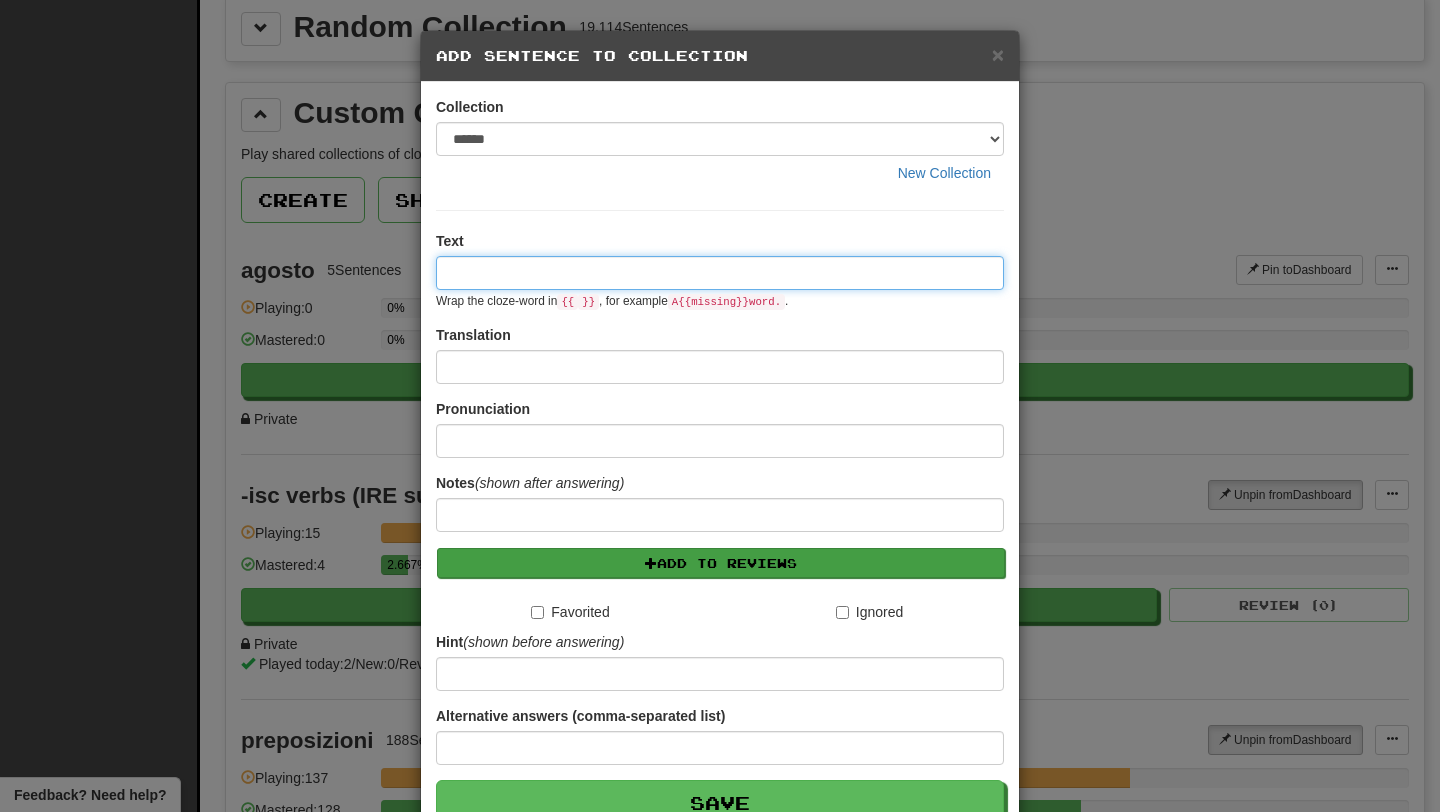 paste on "**********" 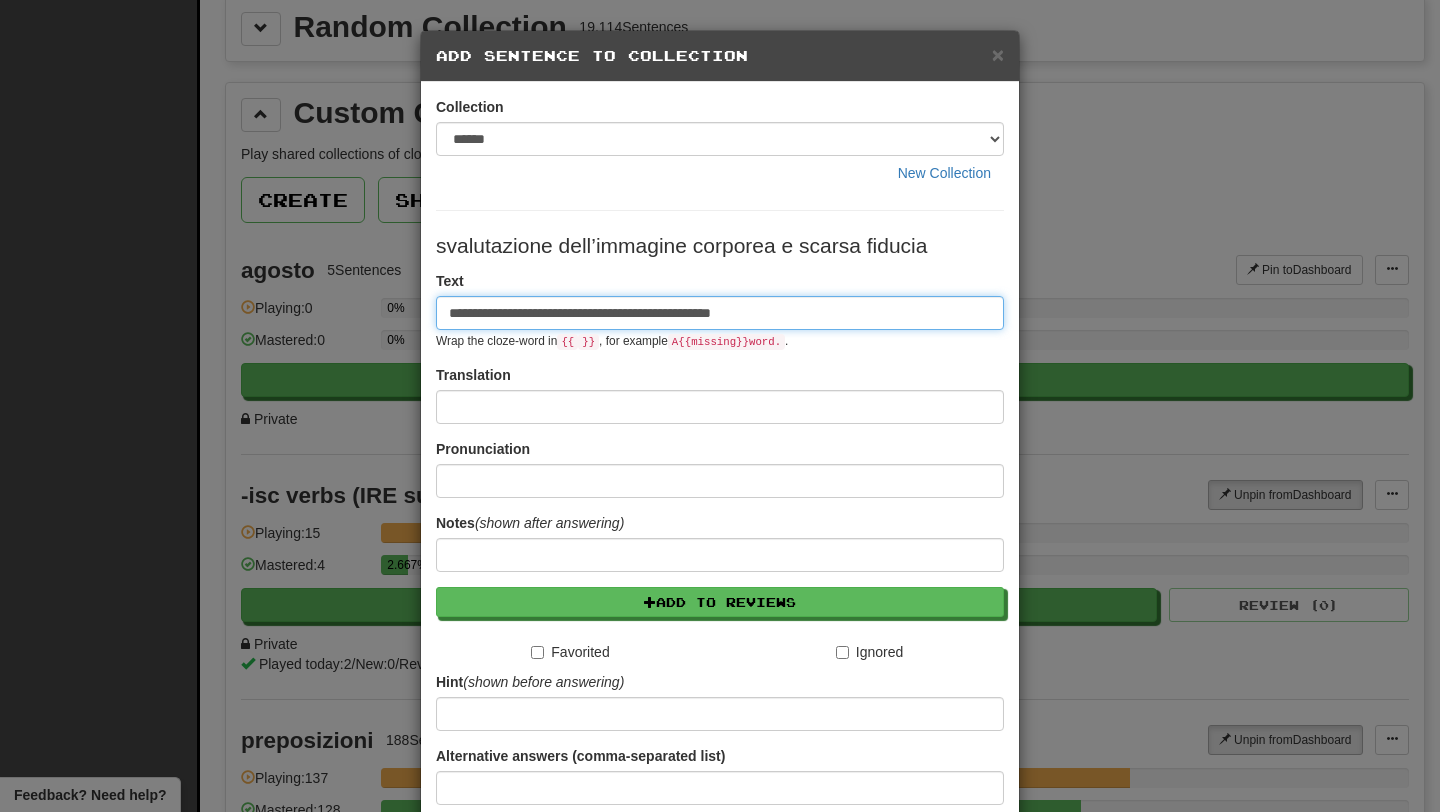 click on "**********" at bounding box center [720, 313] 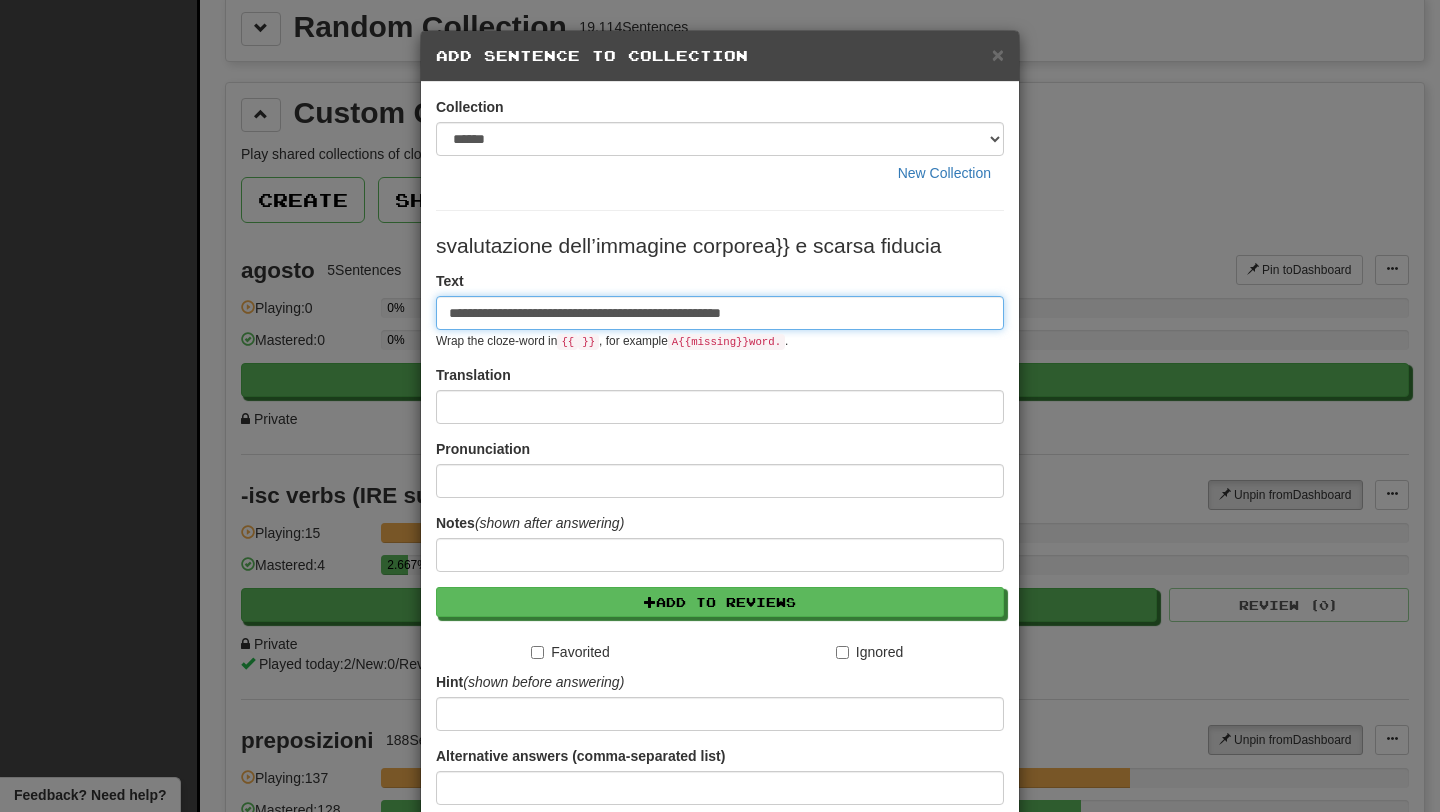 click on "**********" at bounding box center (720, 313) 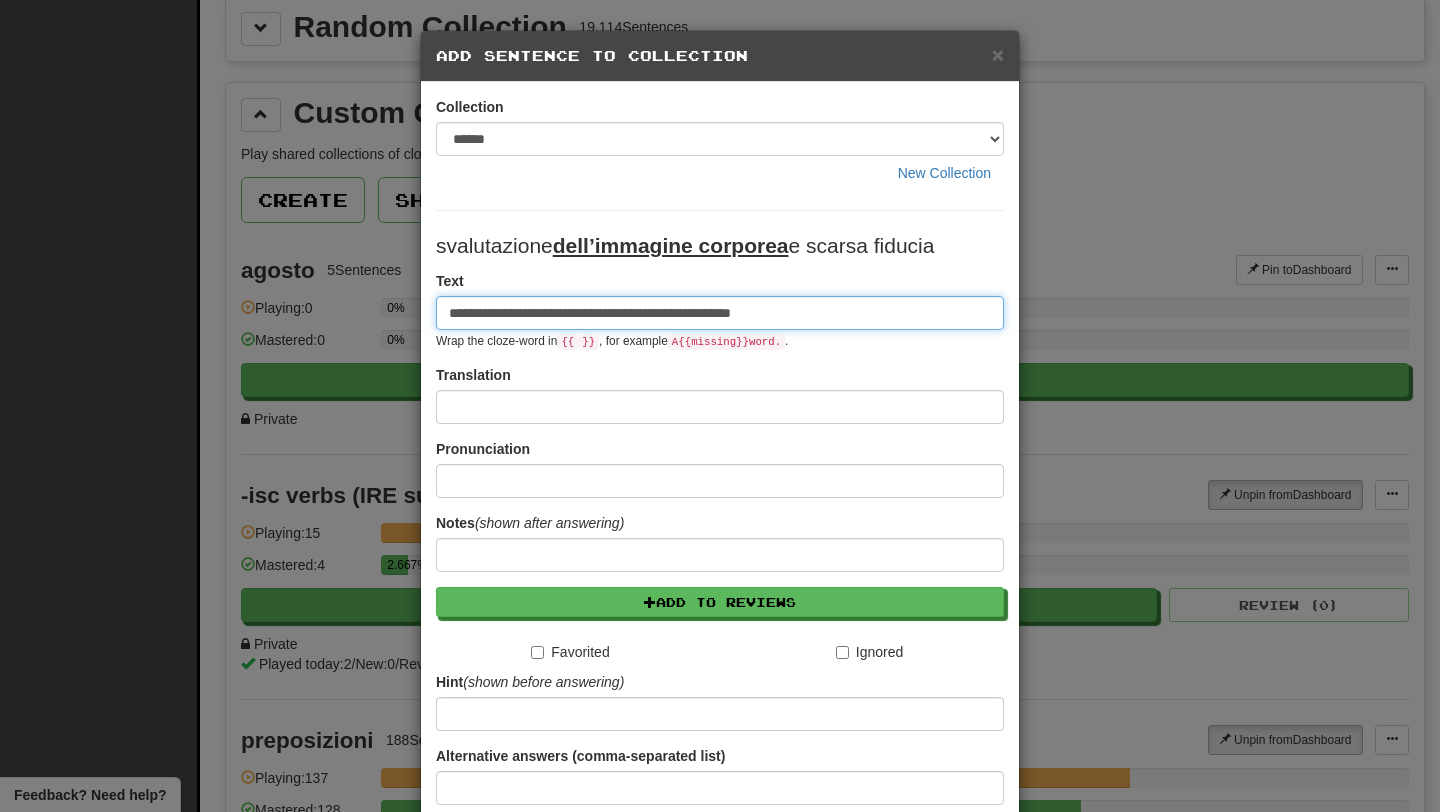 drag, startPoint x: 810, startPoint y: 320, endPoint x: 404, endPoint y: 291, distance: 407.0344 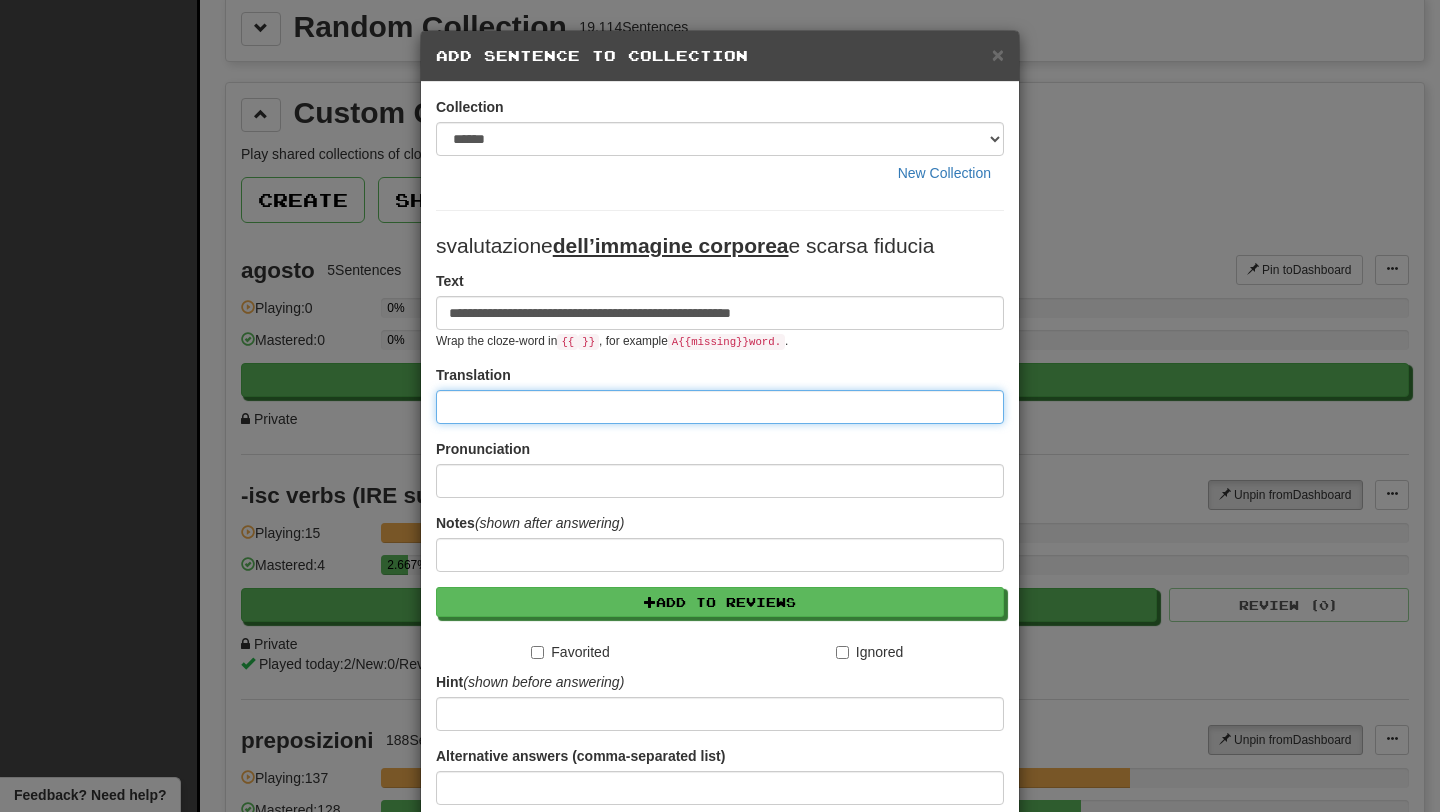 click at bounding box center [720, 407] 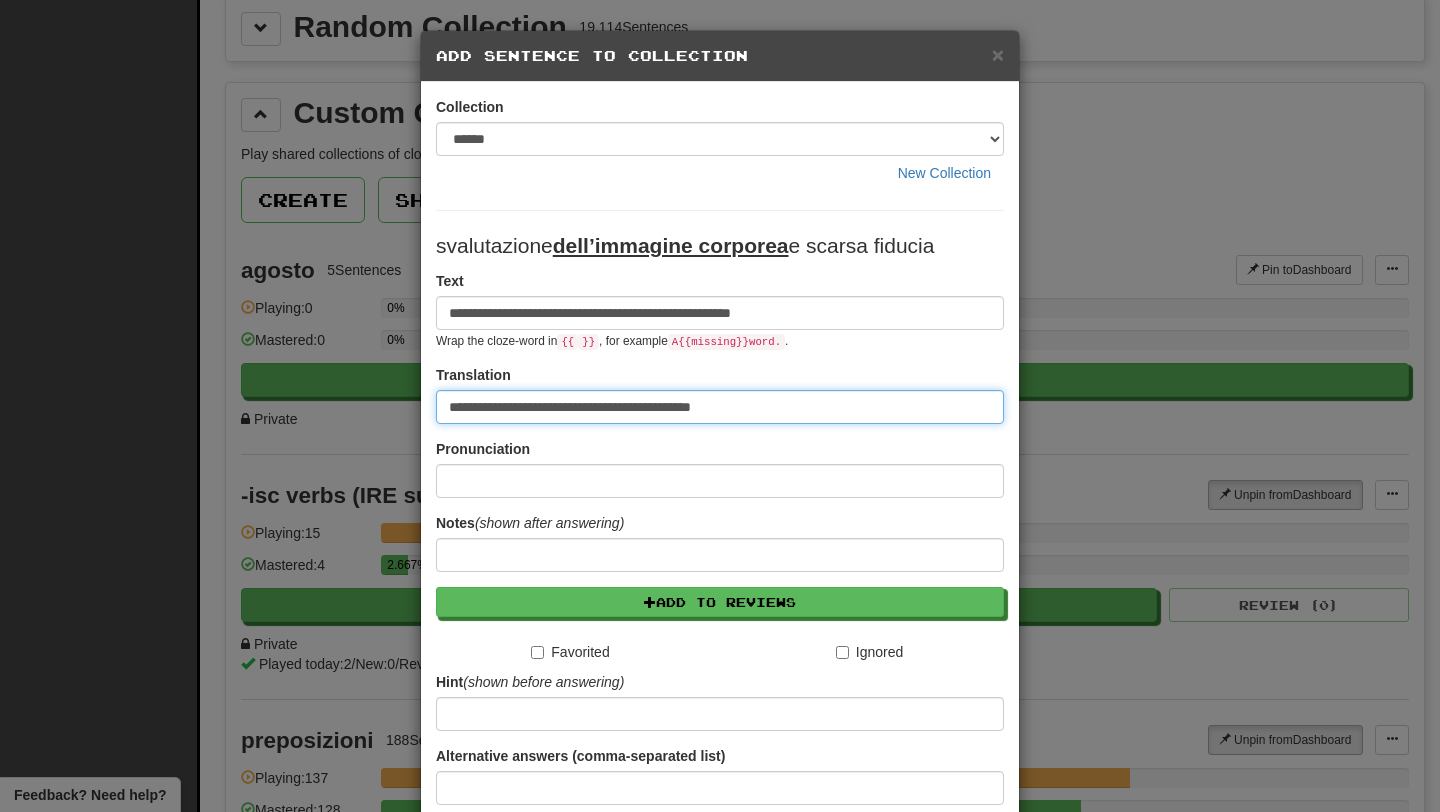 scroll, scrollTop: 165, scrollLeft: 0, axis: vertical 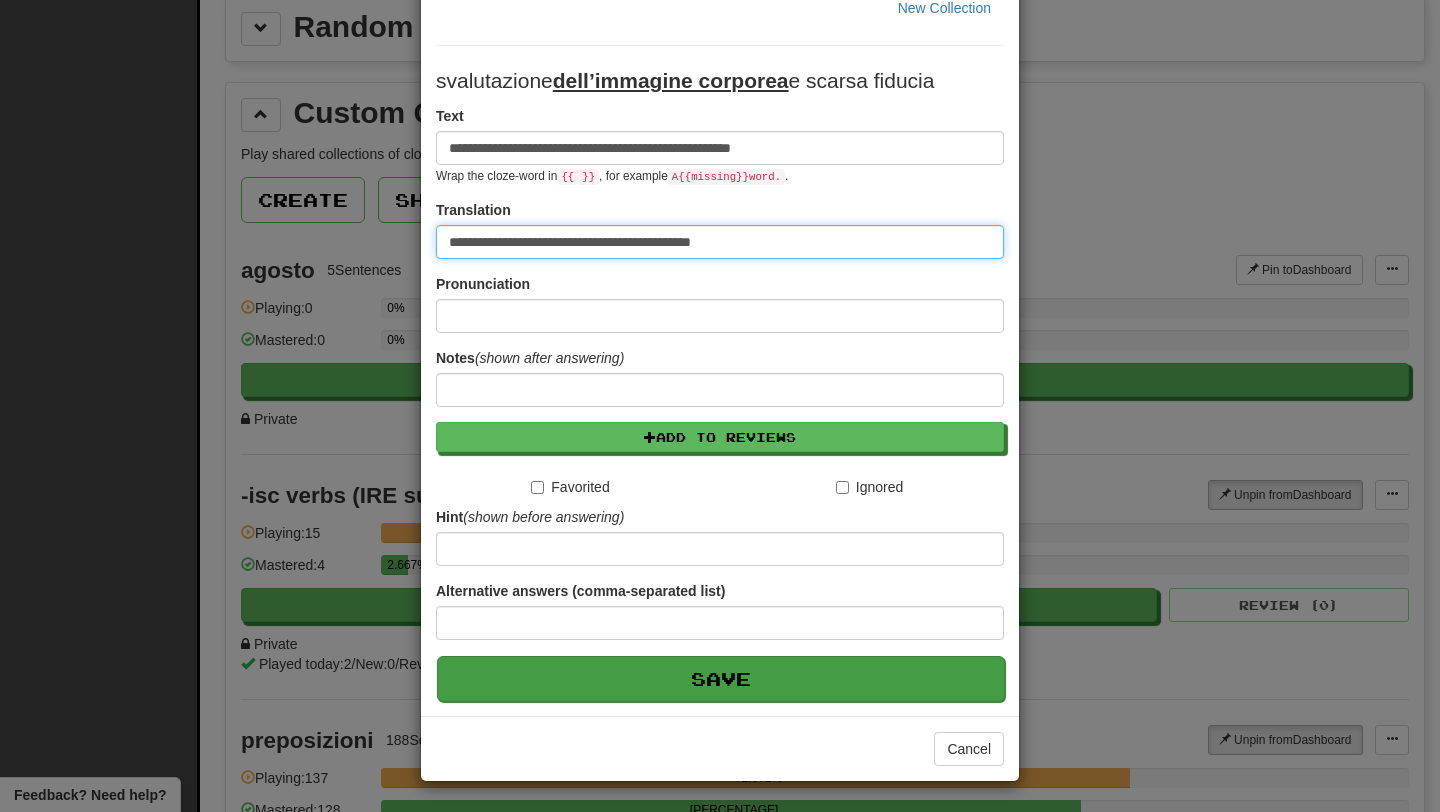 type on "**********" 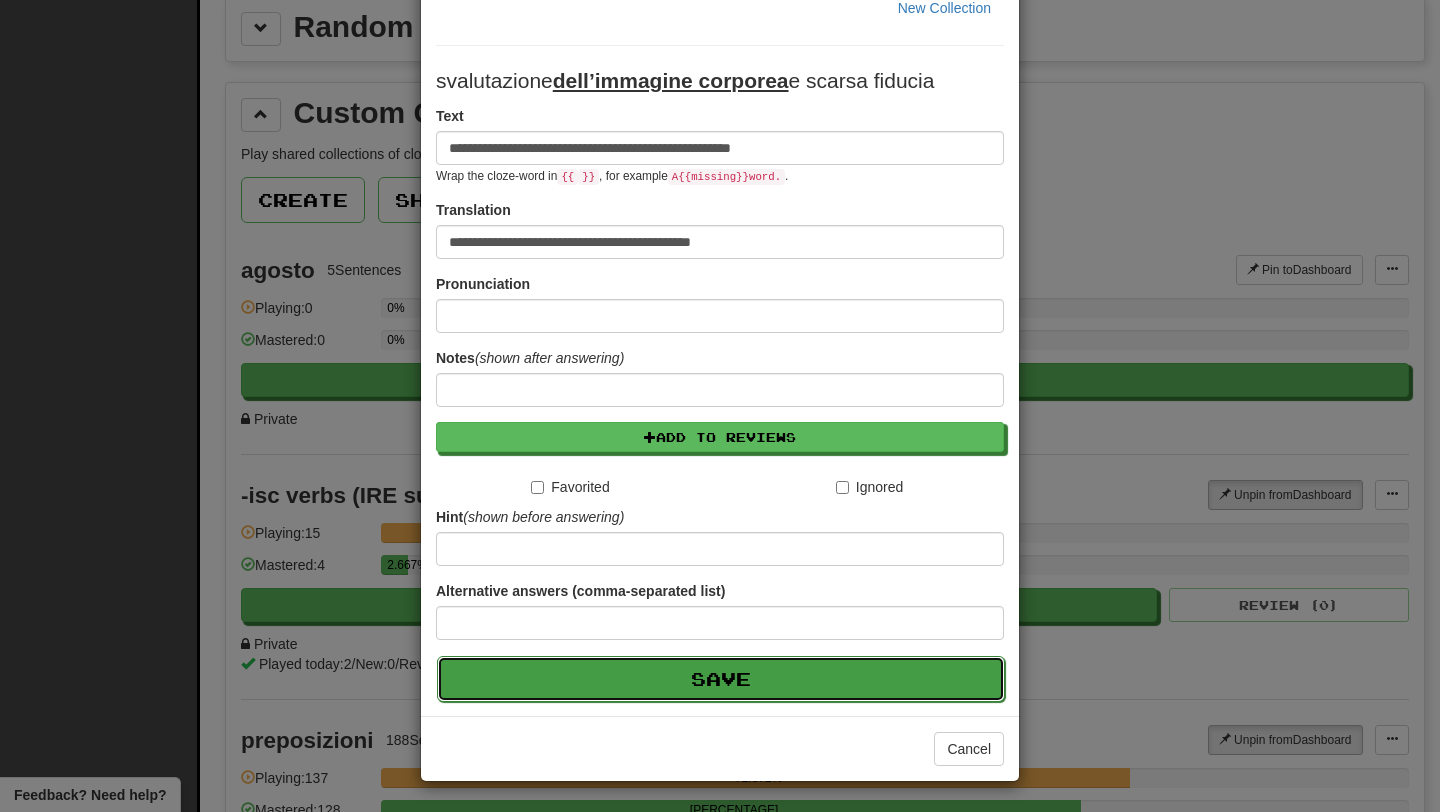 click on "Save" at bounding box center [721, 679] 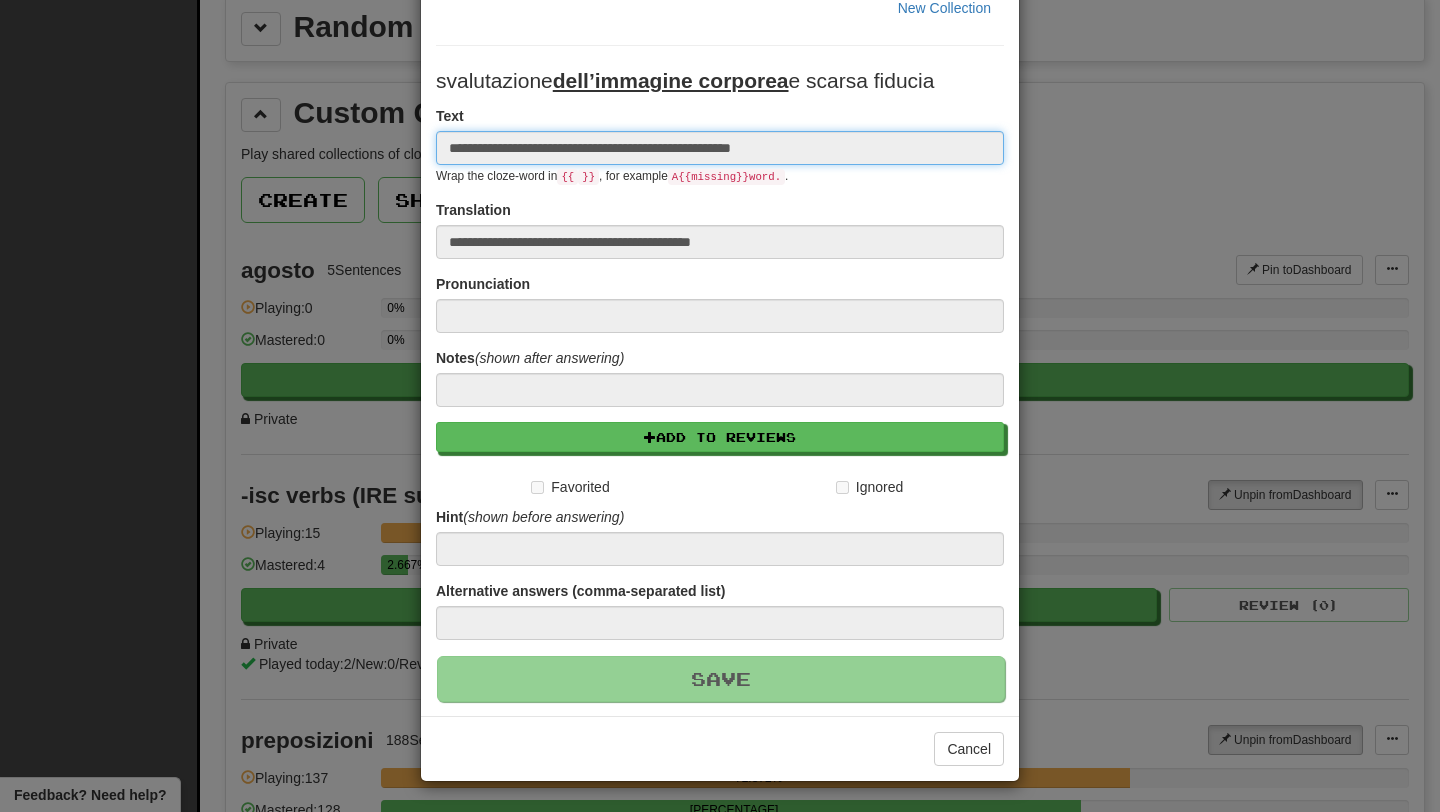 type 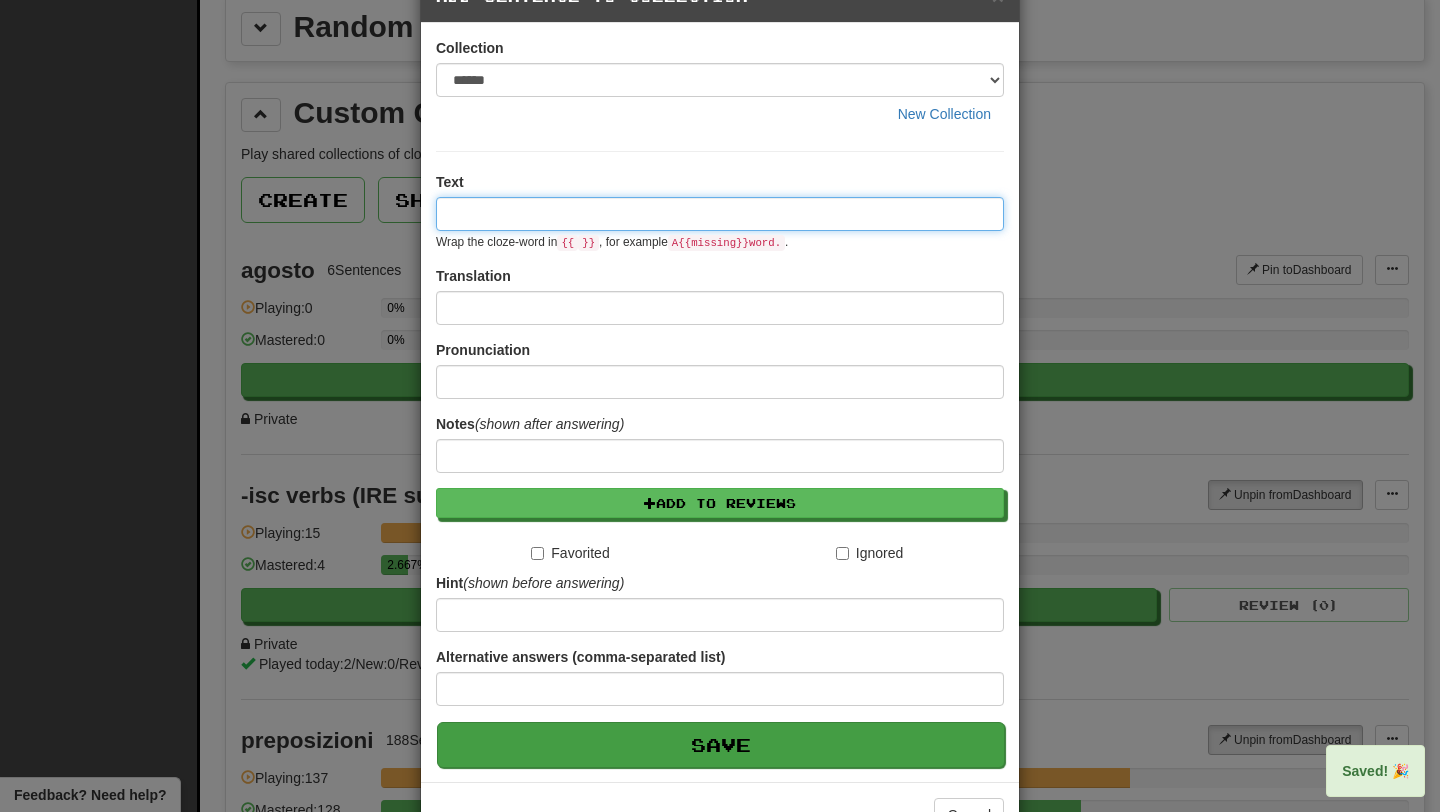 scroll, scrollTop: 0, scrollLeft: 0, axis: both 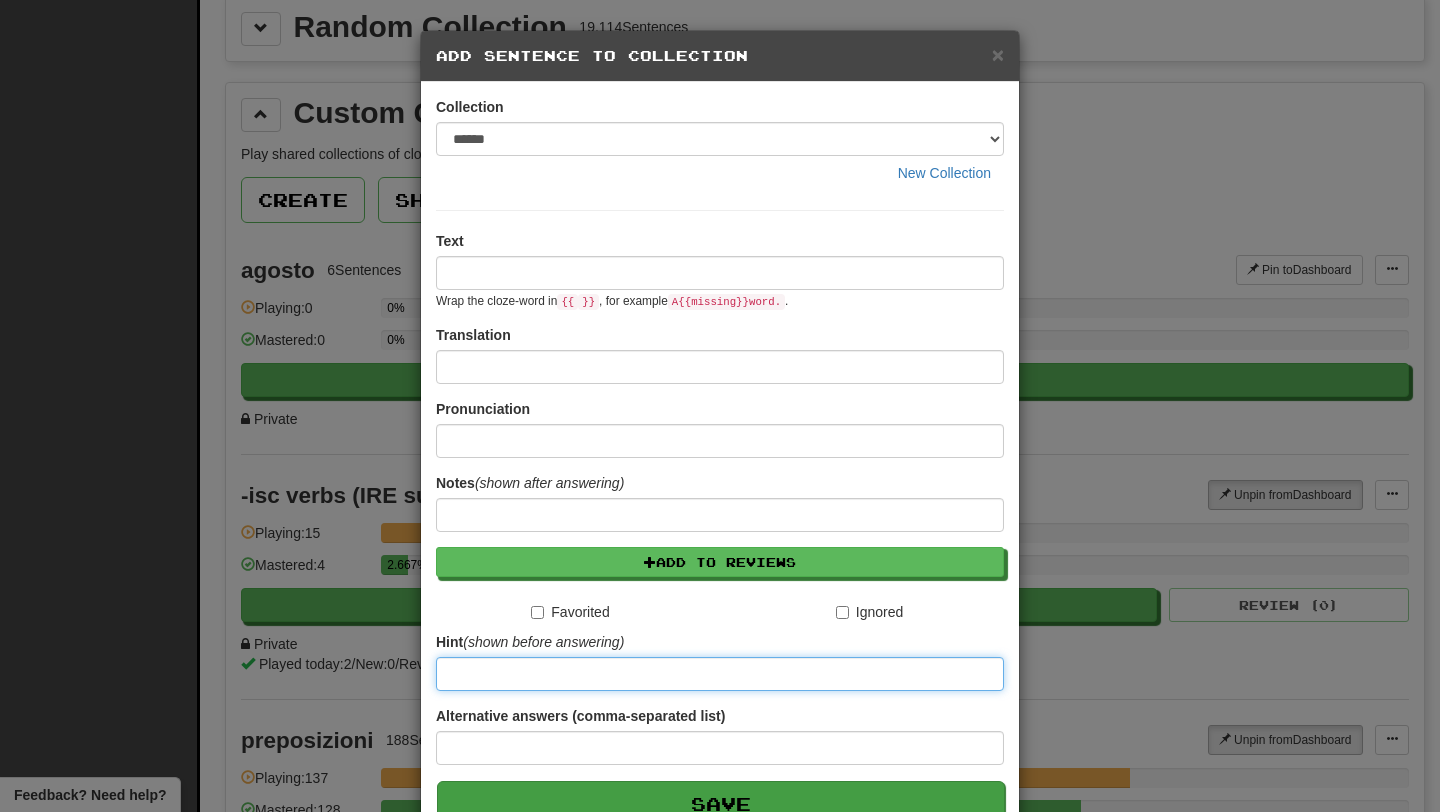 click at bounding box center [720, 674] 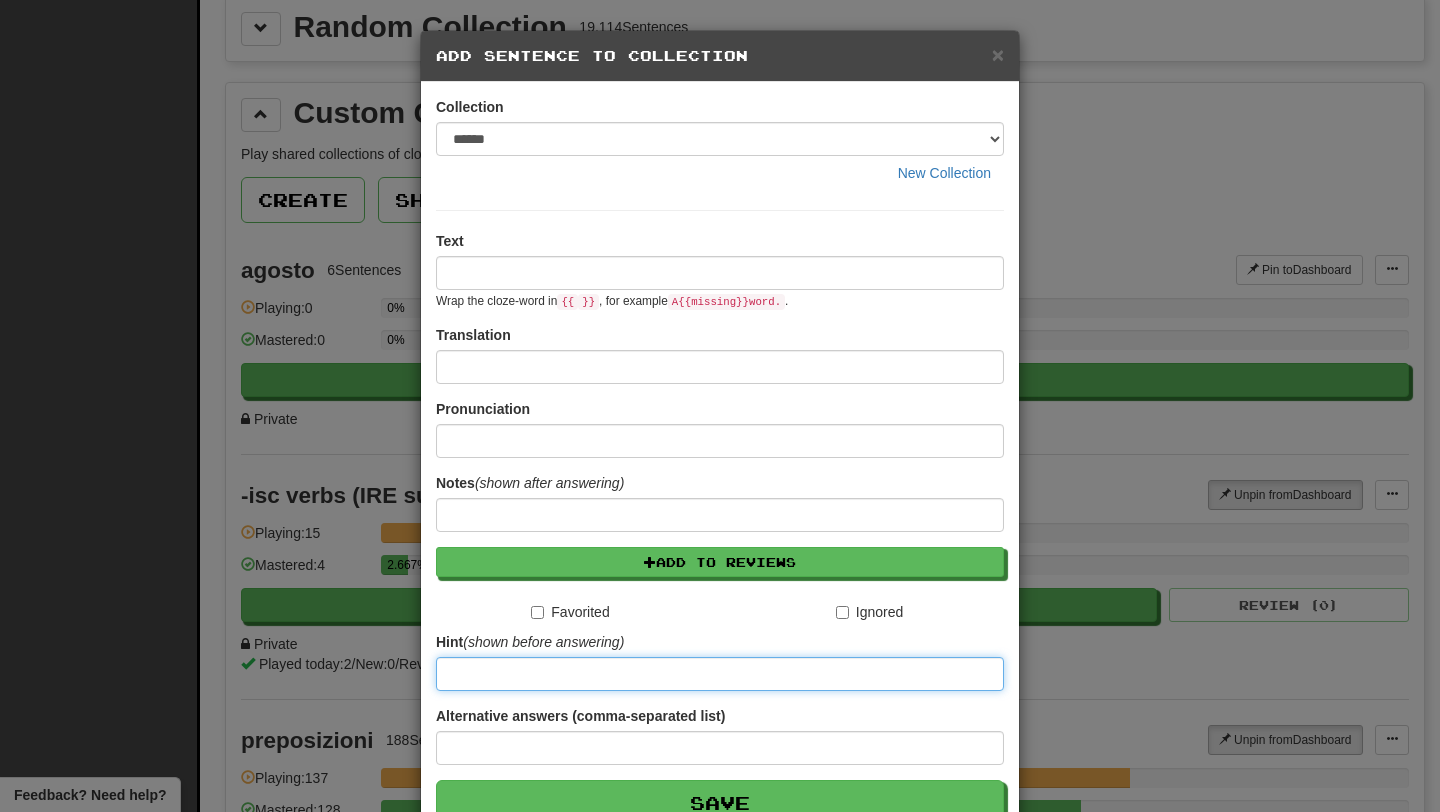 scroll, scrollTop: 125, scrollLeft: 0, axis: vertical 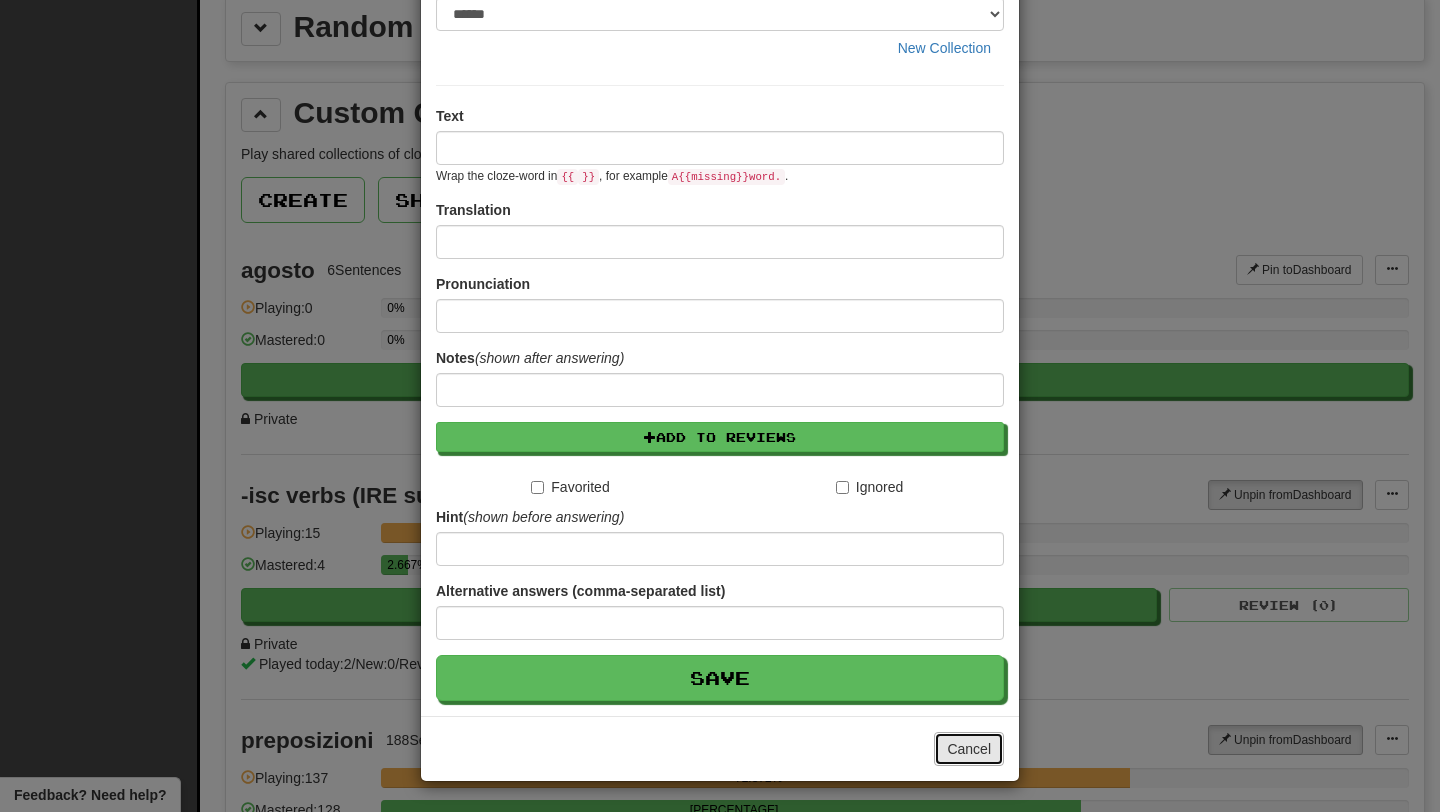 click on "Cancel" at bounding box center [969, 749] 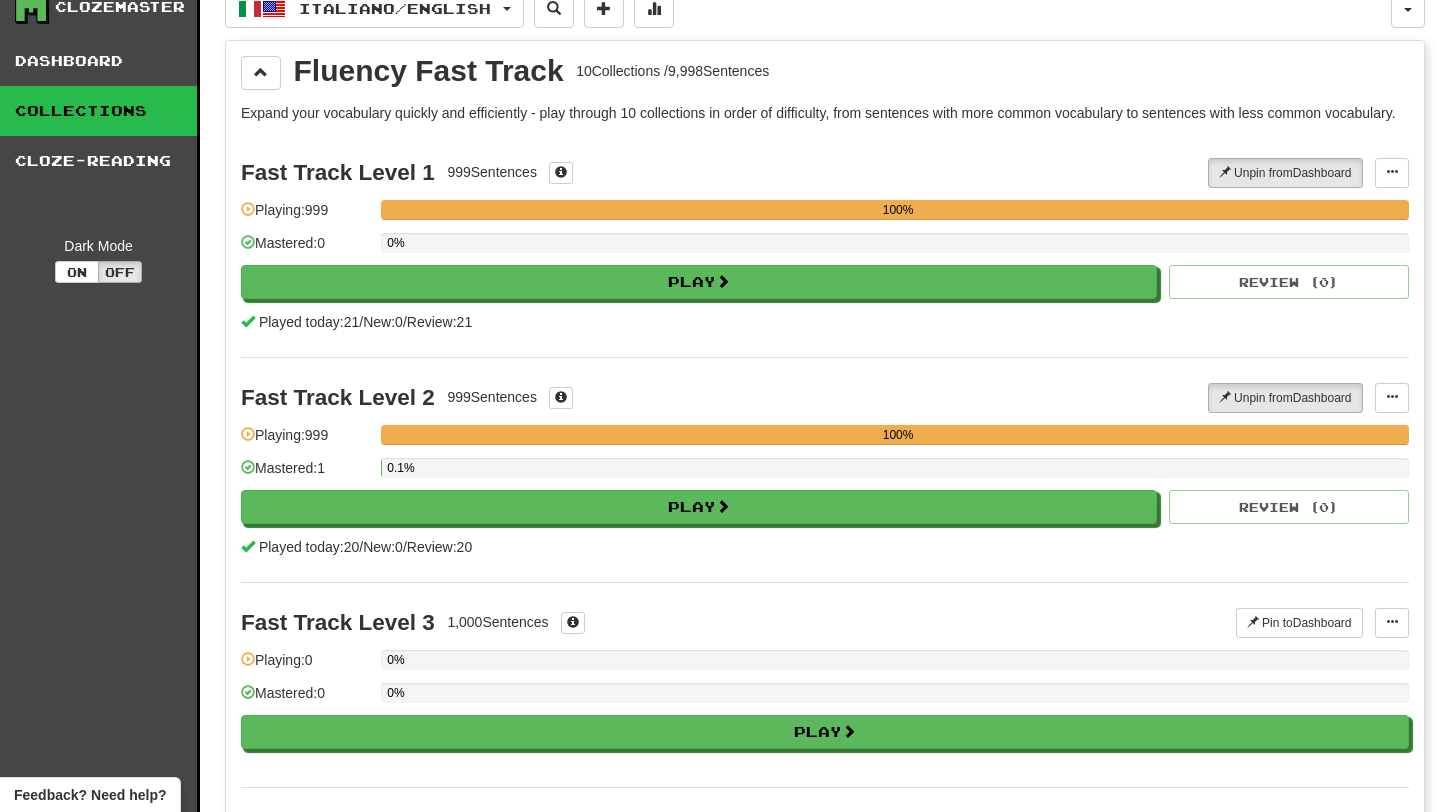 scroll, scrollTop: 0, scrollLeft: 0, axis: both 